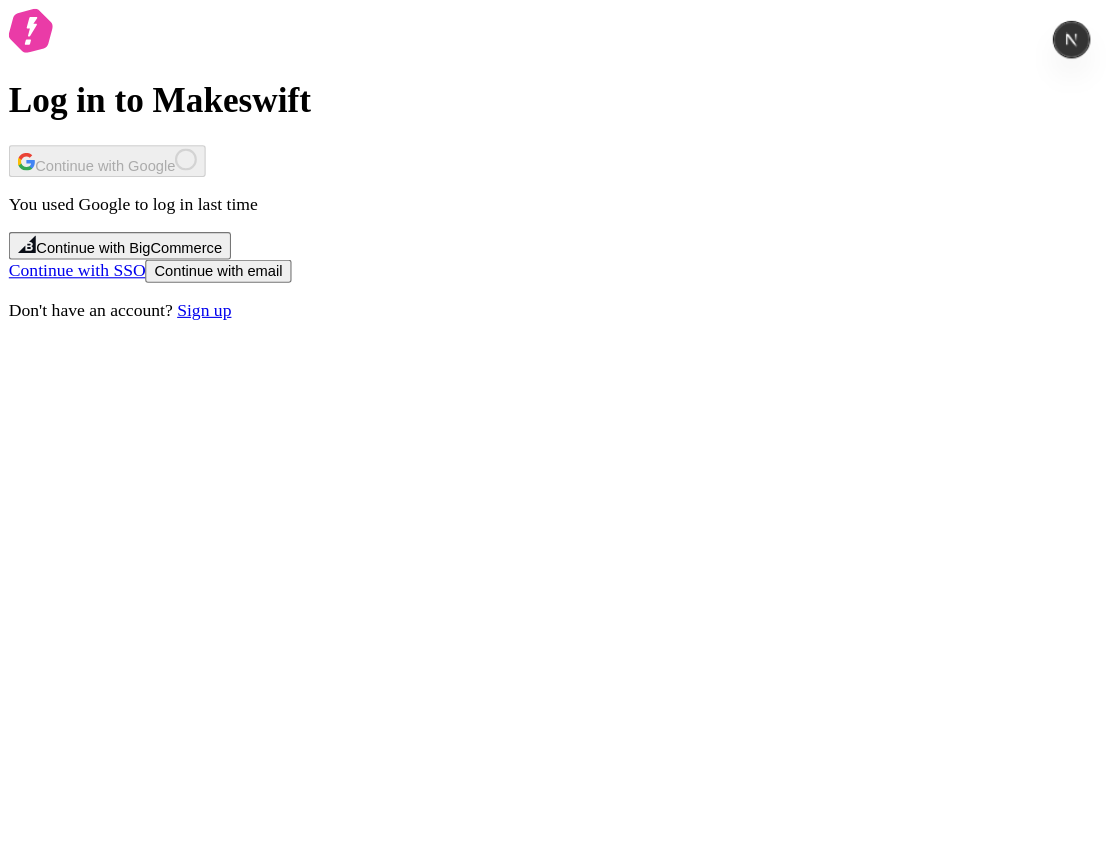 scroll, scrollTop: 0, scrollLeft: 0, axis: both 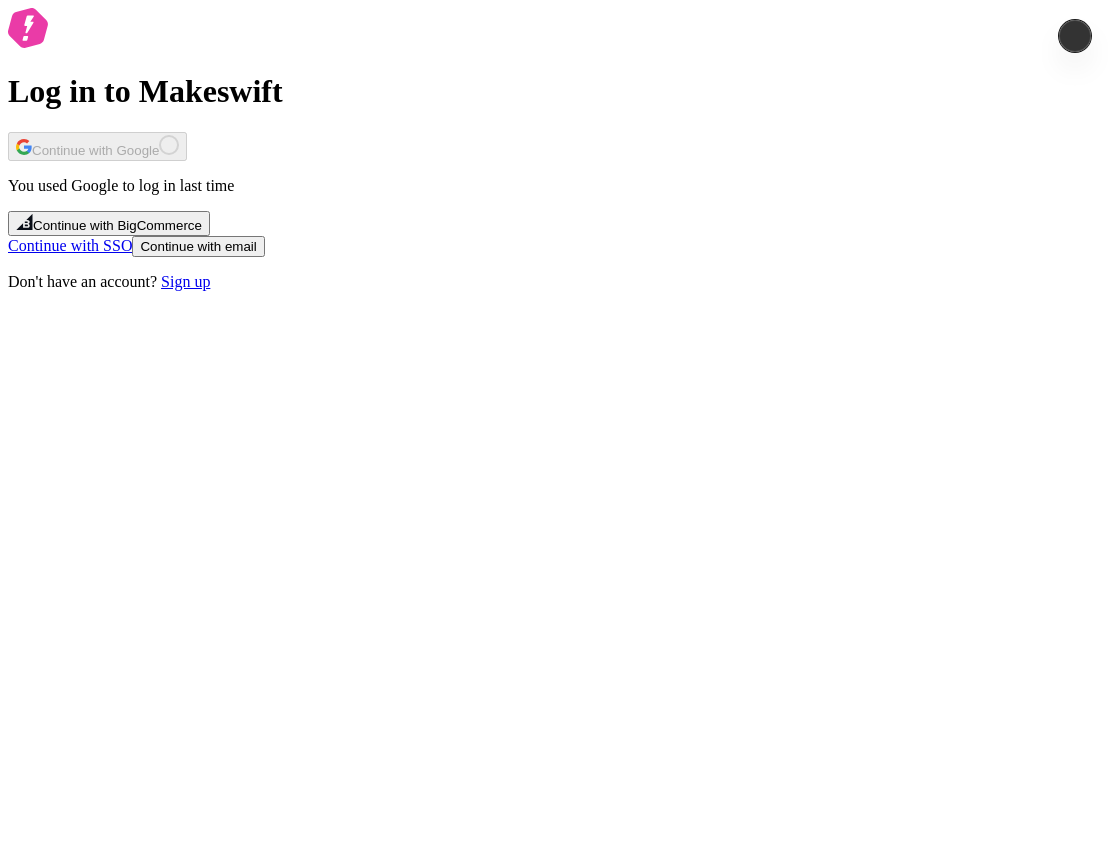 click on "Log in to Makeswift Continue with Google You used Google to log in last time Continue with BigCommerce Continue with SSO Continue with email Don't have an account?   Sign up" at bounding box center [555, 149] 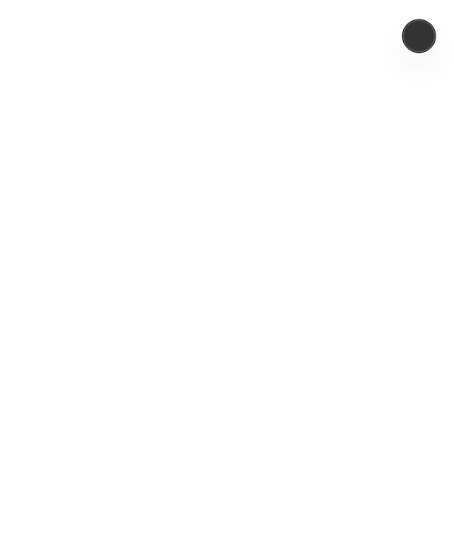 scroll, scrollTop: 0, scrollLeft: 0, axis: both 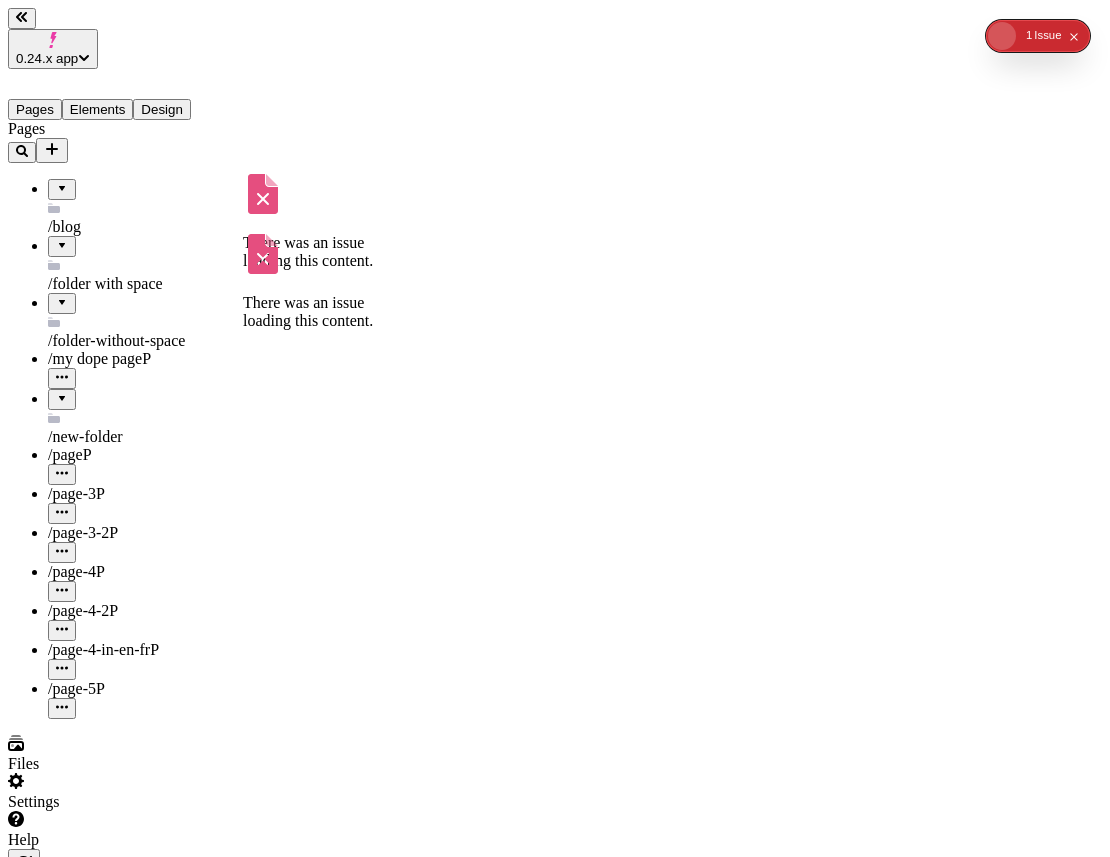 click on "/my dope page P" at bounding box center [148, 369] 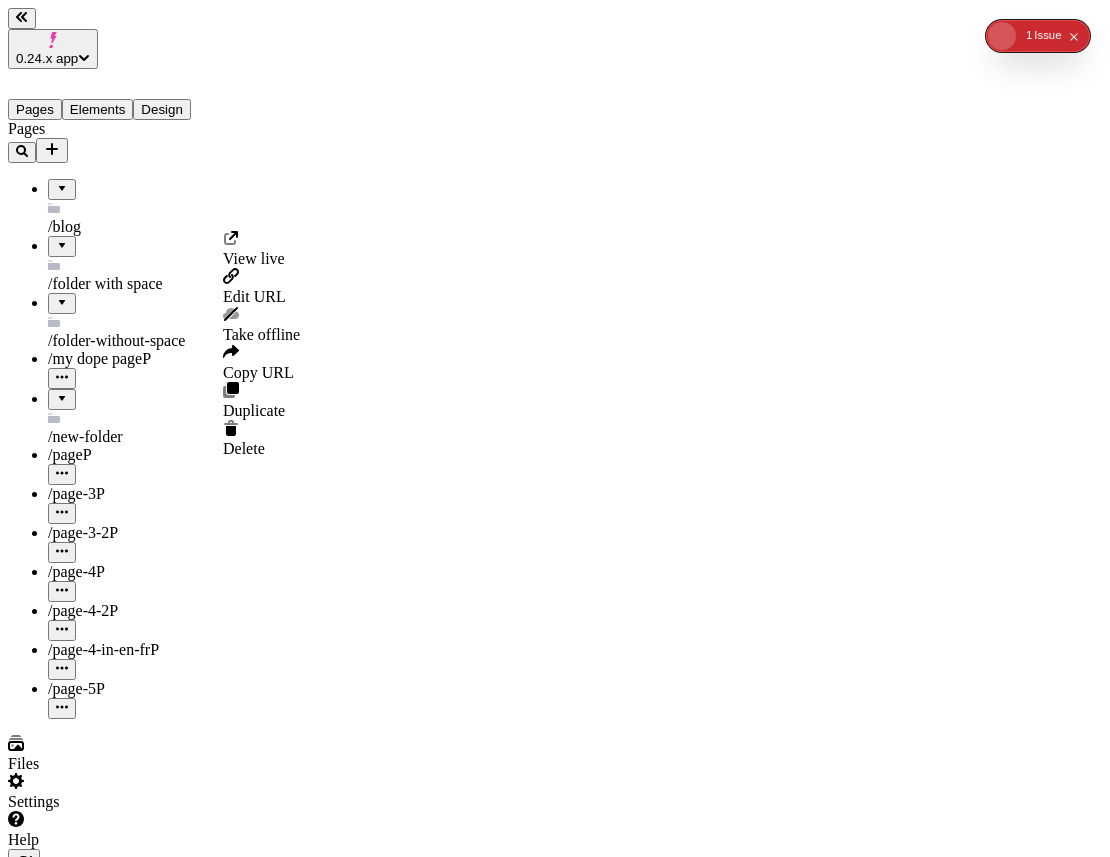 click 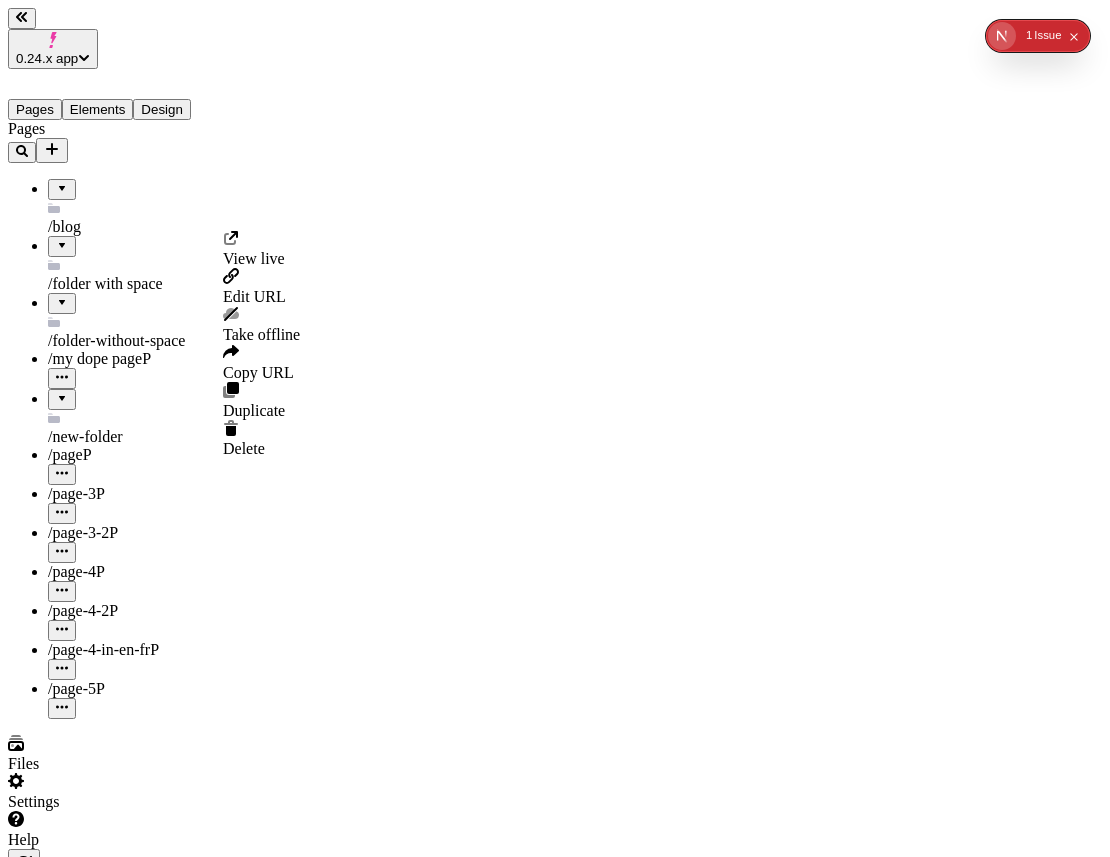click on "0.24.x app Pages Elements Design Pages /blog /folder with space /folder-without-space /my dope page P /new-folder /page P /page-3 P /page-3-2 P /page-4 P /page-4-2 P /page-4-in-en-fr P /page-5 P Files Settings Help en-US http://localhost:3008 / my dope page Desktop Preview Publish j Metadata Online Path /my%20dope%20page Title Description Social Image Choose an image Choose Exclude from search engines Canonical URL Sitemap priority 0.75 Sitemap frequency Hourly Snippets View live Edit URL   Take offline Copy URL   Duplicate Delete" at bounding box center (555, 1376) 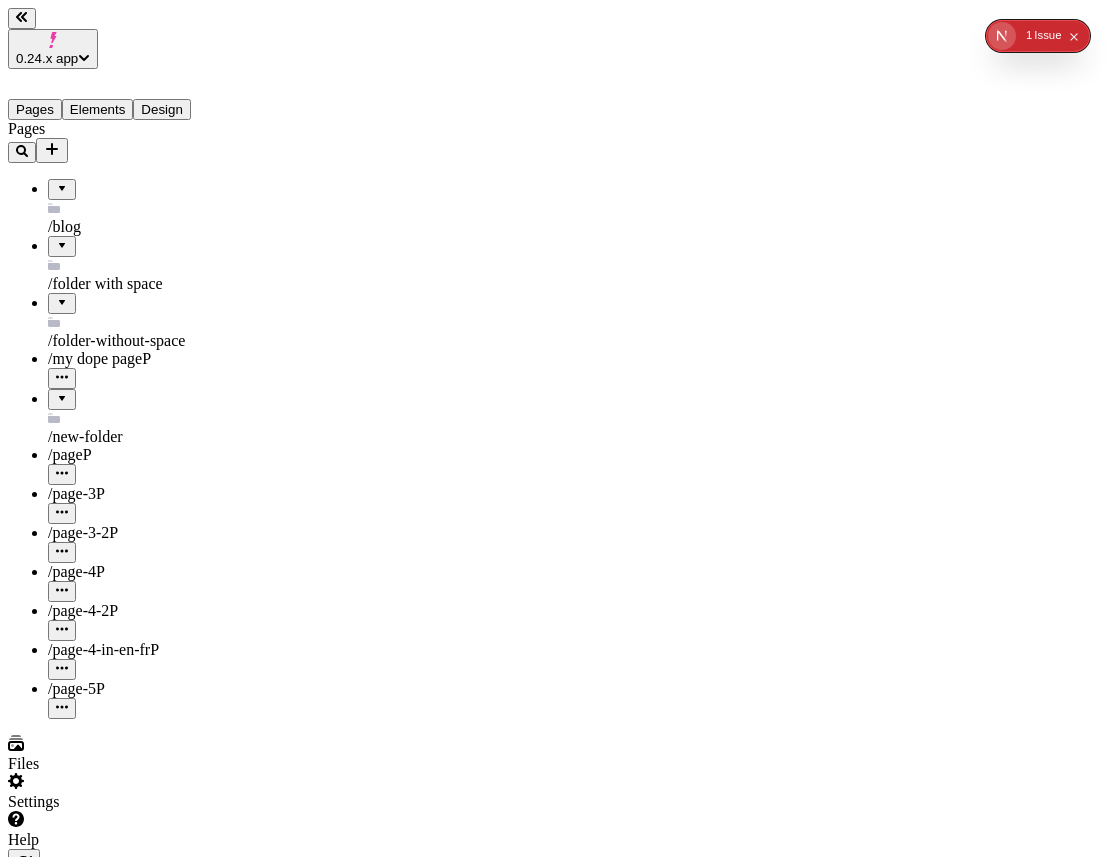 click on "0.24.x app Pages Elements Design Pages /blog /folder with space /folder-without-space /my dope page P /new-folder /page P /page-3 P /page-3-2 P /page-4 P /page-4-2 P /page-4-in-en-fr P /page-5 P Files Settings Help en-US http://localhost:3008 / my dope page Desktop Preview Publish j Metadata Online Path /my%20dope%20page Title Description Social Image Choose an image Choose Exclude from search engines Canonical URL Sitemap priority 0.75 Sitemap frequency Hourly Snippets" at bounding box center (555, 1376) 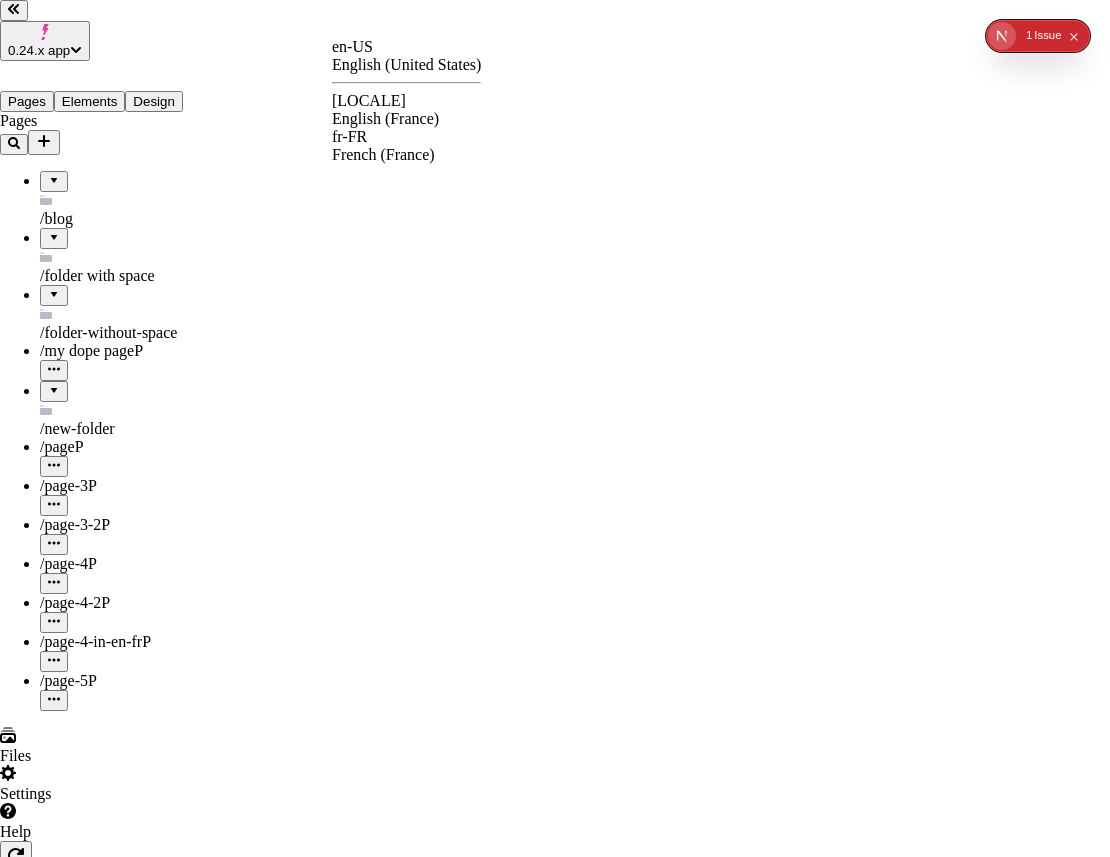 click on "en-FR English (France)" at bounding box center (406, 110) 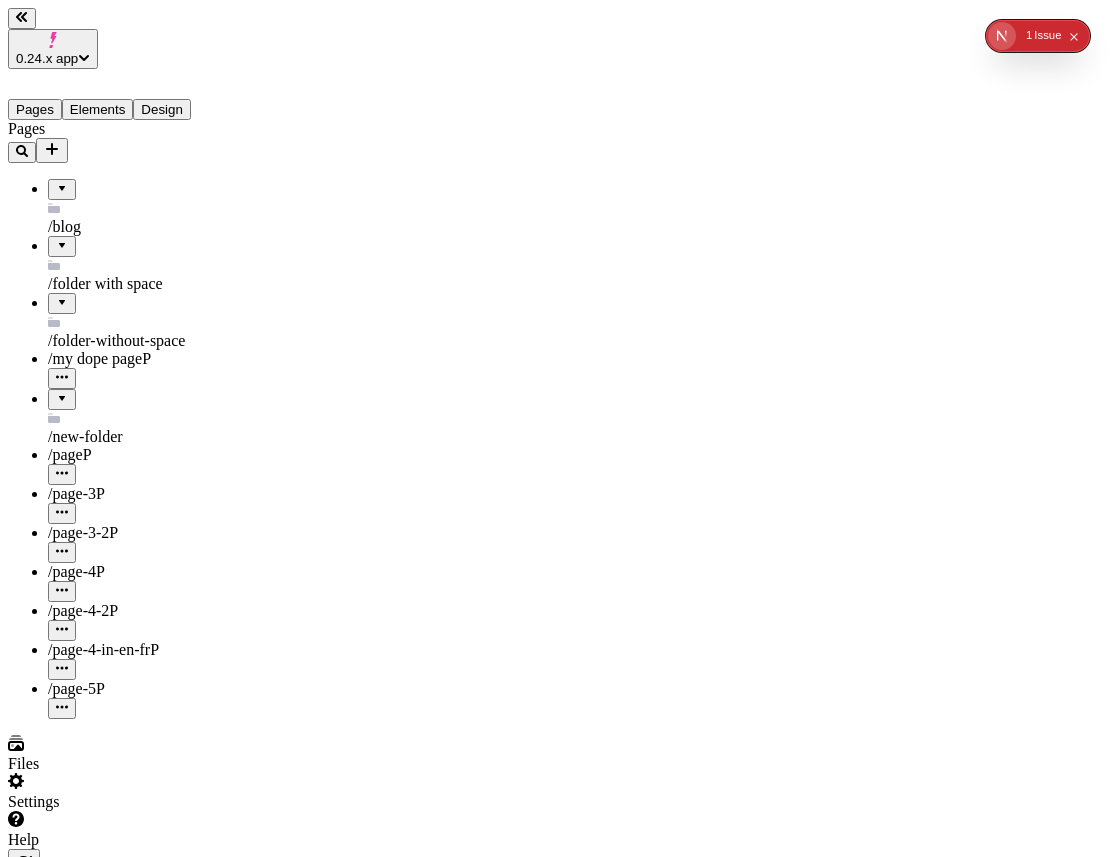 type on "/folder-without-space/my%20dope%20page" 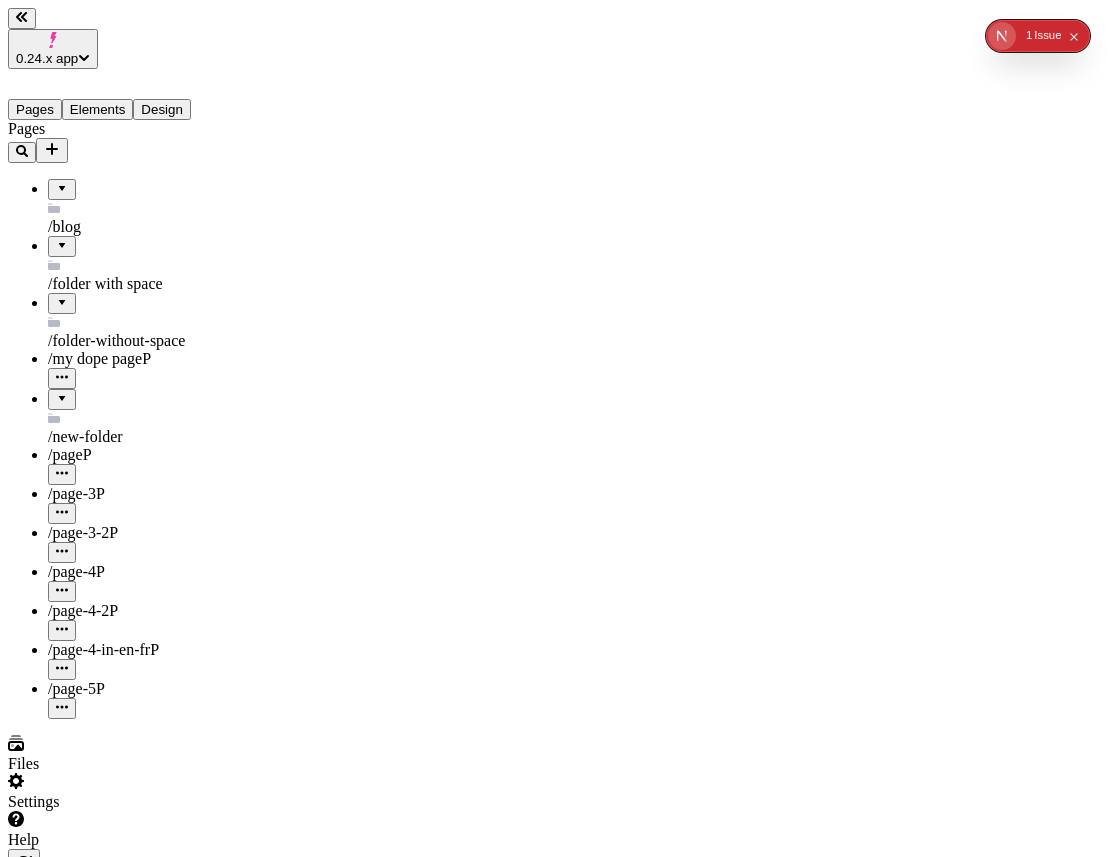 click on "/page-3 P" at bounding box center (148, 504) 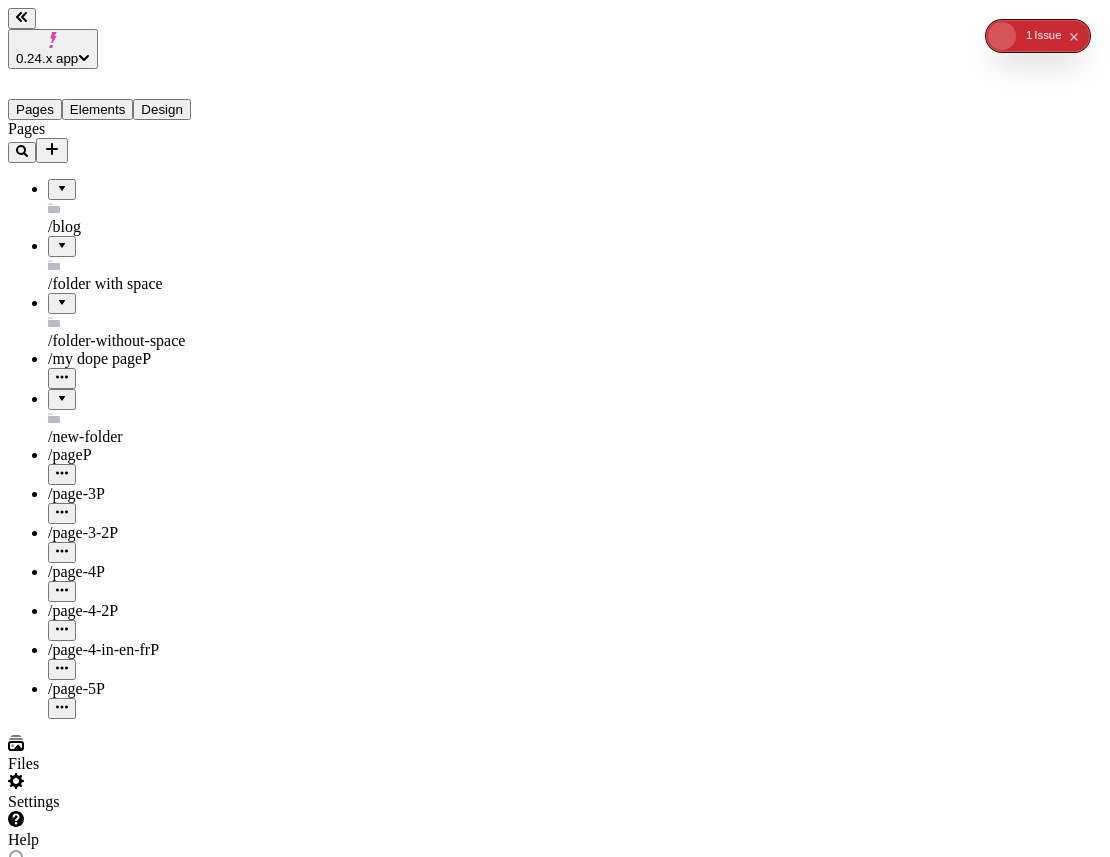 type on "/folder-without-space/page-3" 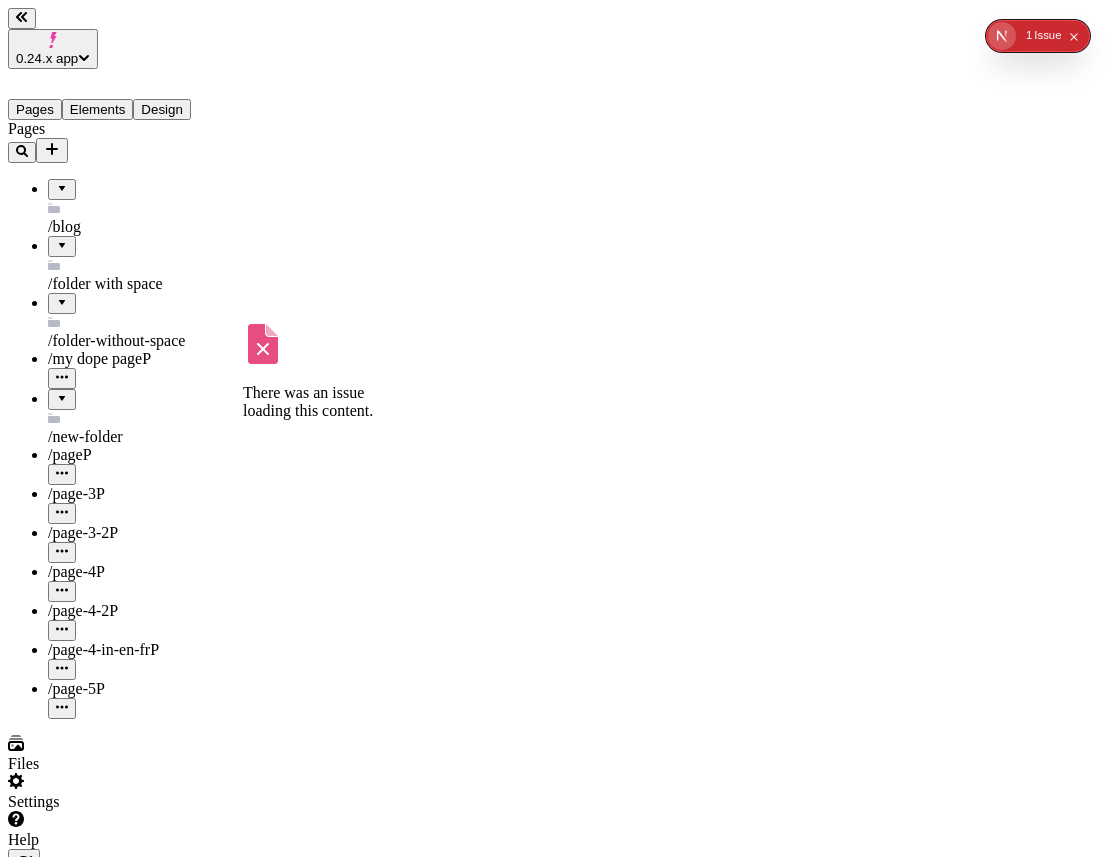 click on "/page-4 P" at bounding box center (148, 582) 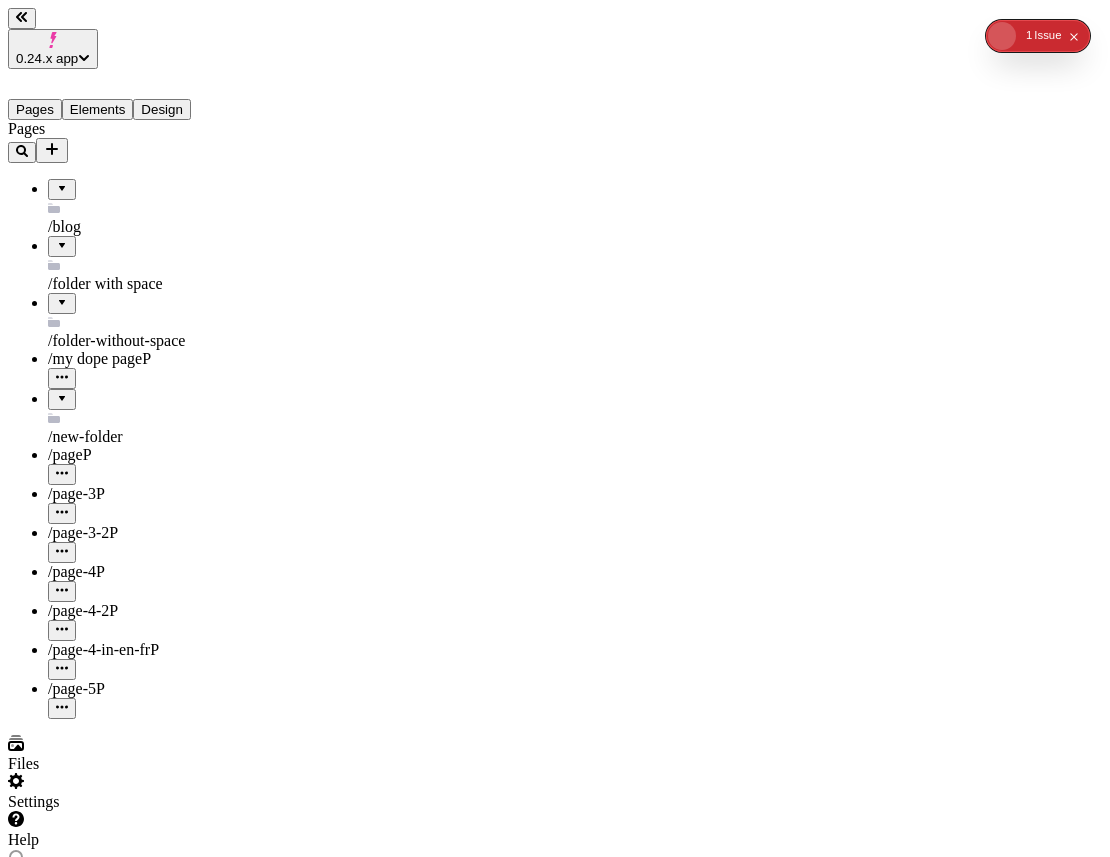 type on "/page-4ajskldf" 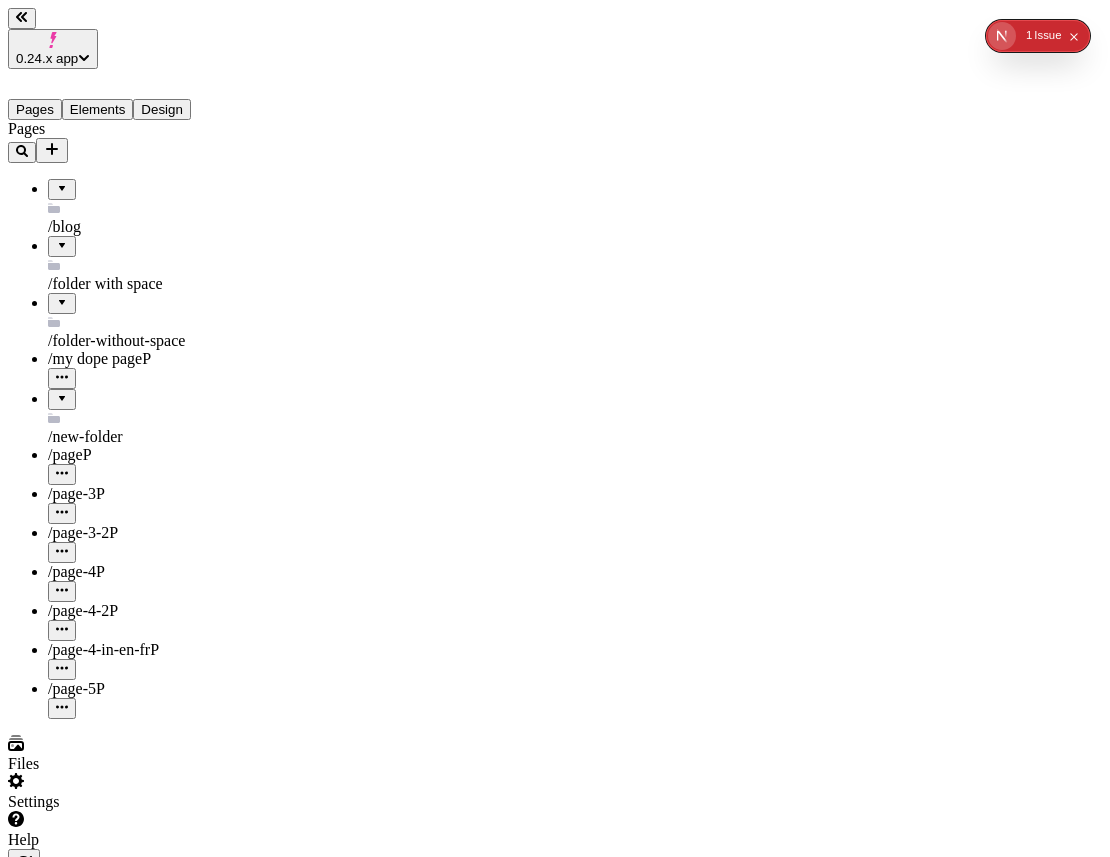 click on "/page-3-2 P" at bounding box center [148, 533] 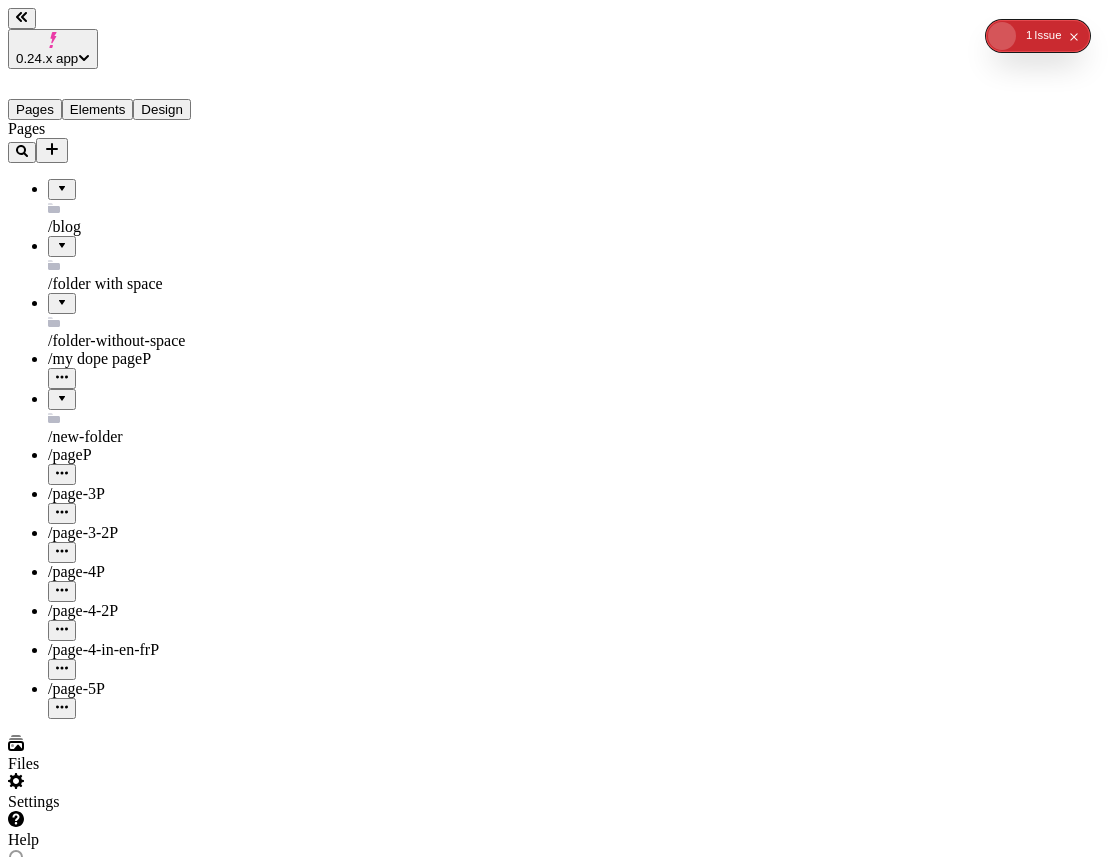type on "/page-3-2" 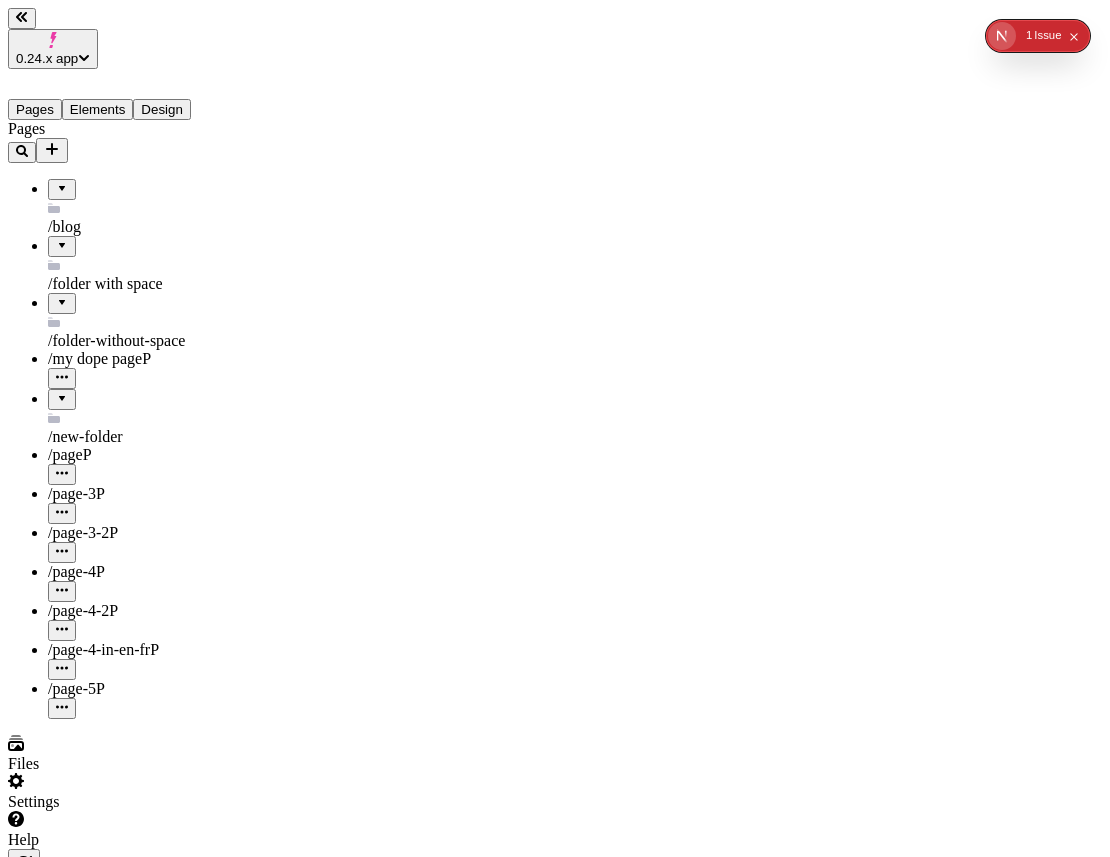 click on "/page-4-in-en-fr P" at bounding box center (148, 660) 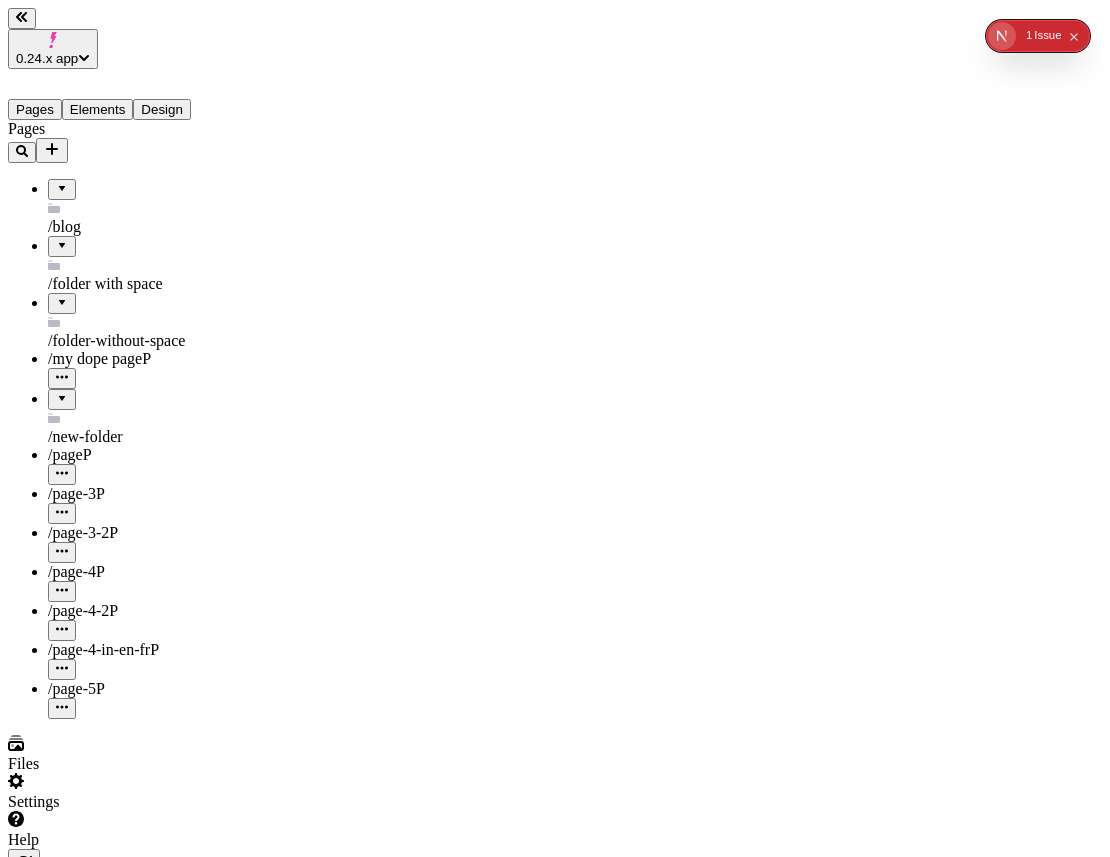 click at bounding box center (62, 669) 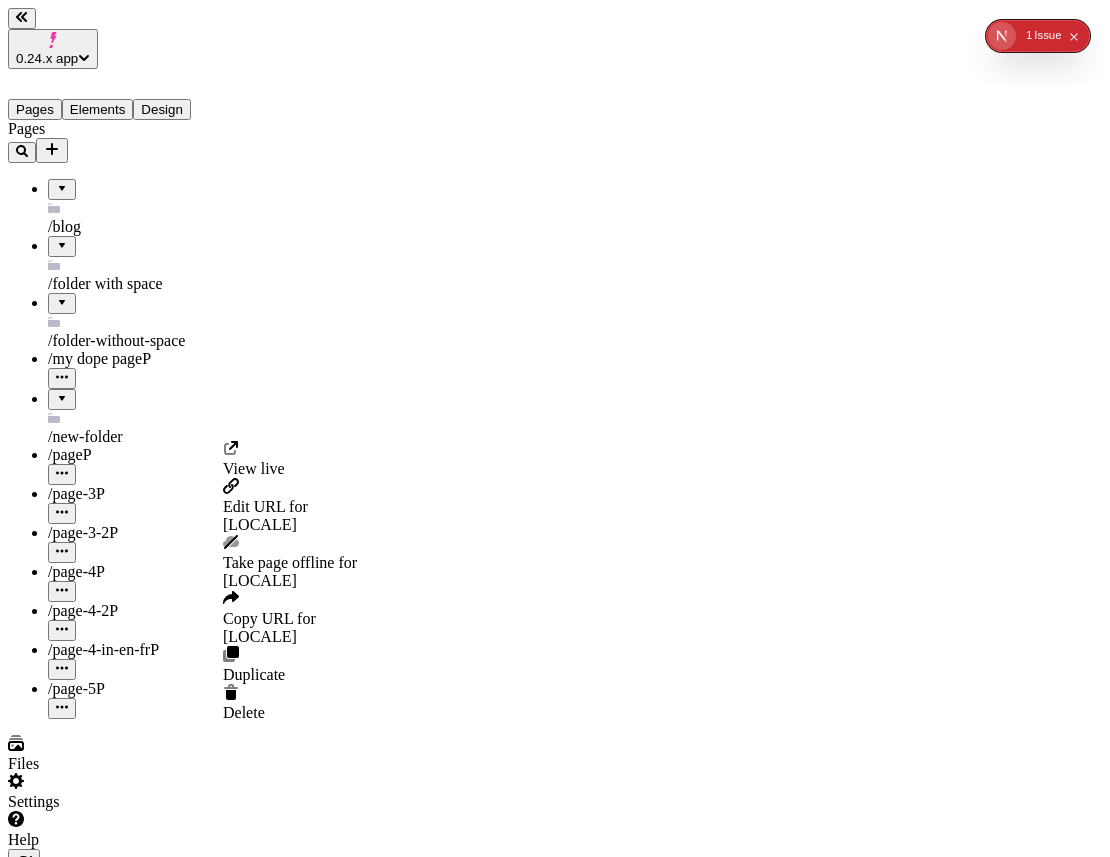 click on "Take page offline for   en-FR" at bounding box center [290, 572] 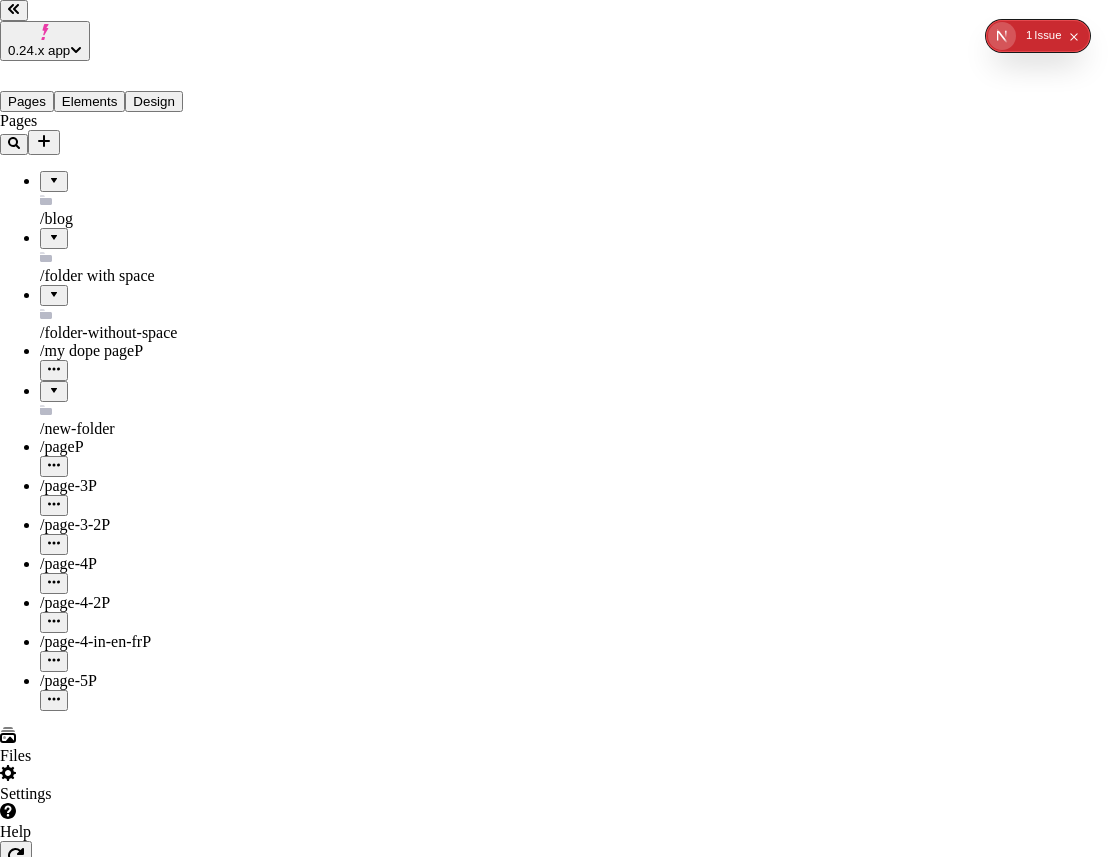 click on "Yes, take offline" at bounding box center (112, 2441) 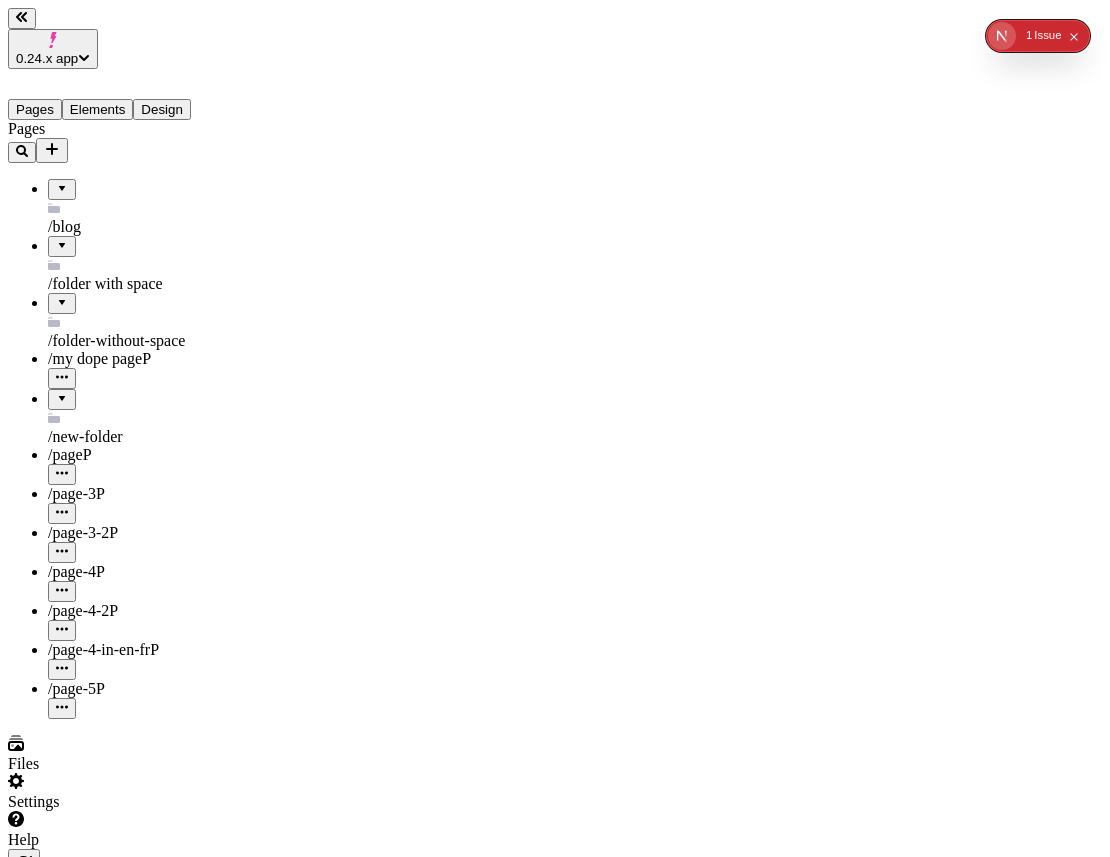 type 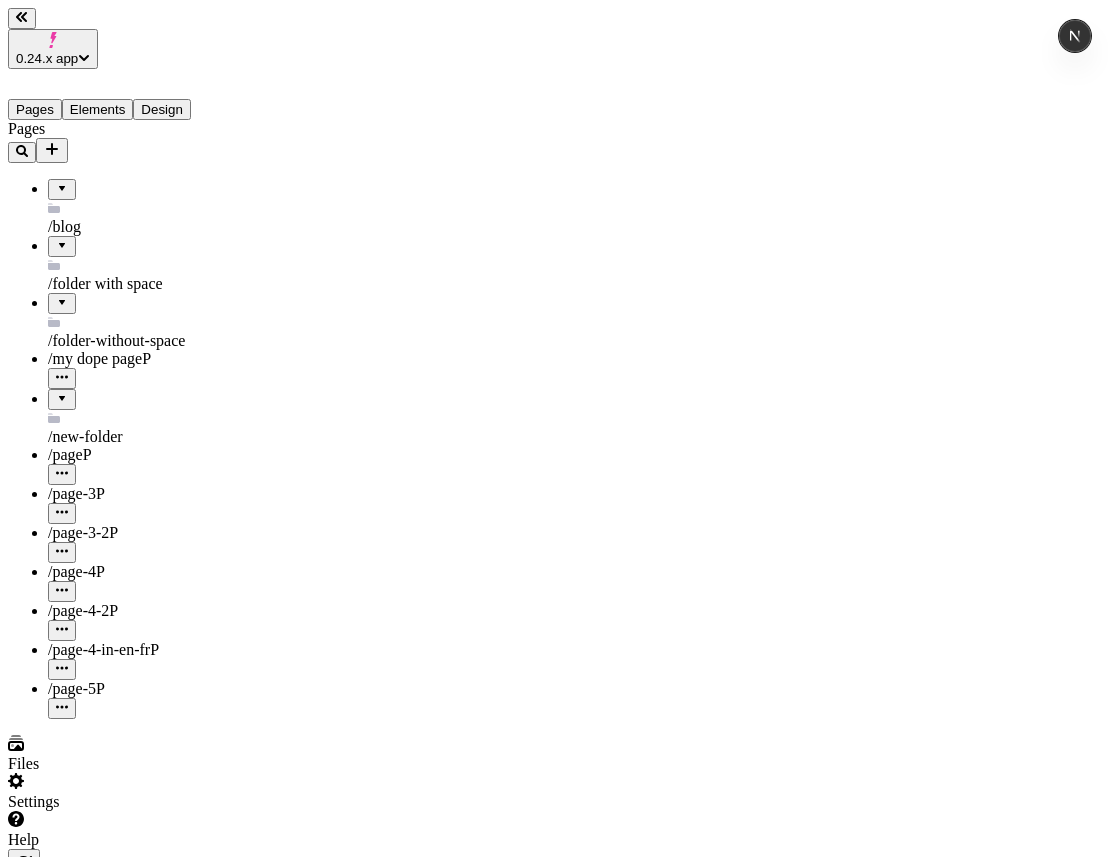 click on "/page-5 P" at bounding box center [148, 689] 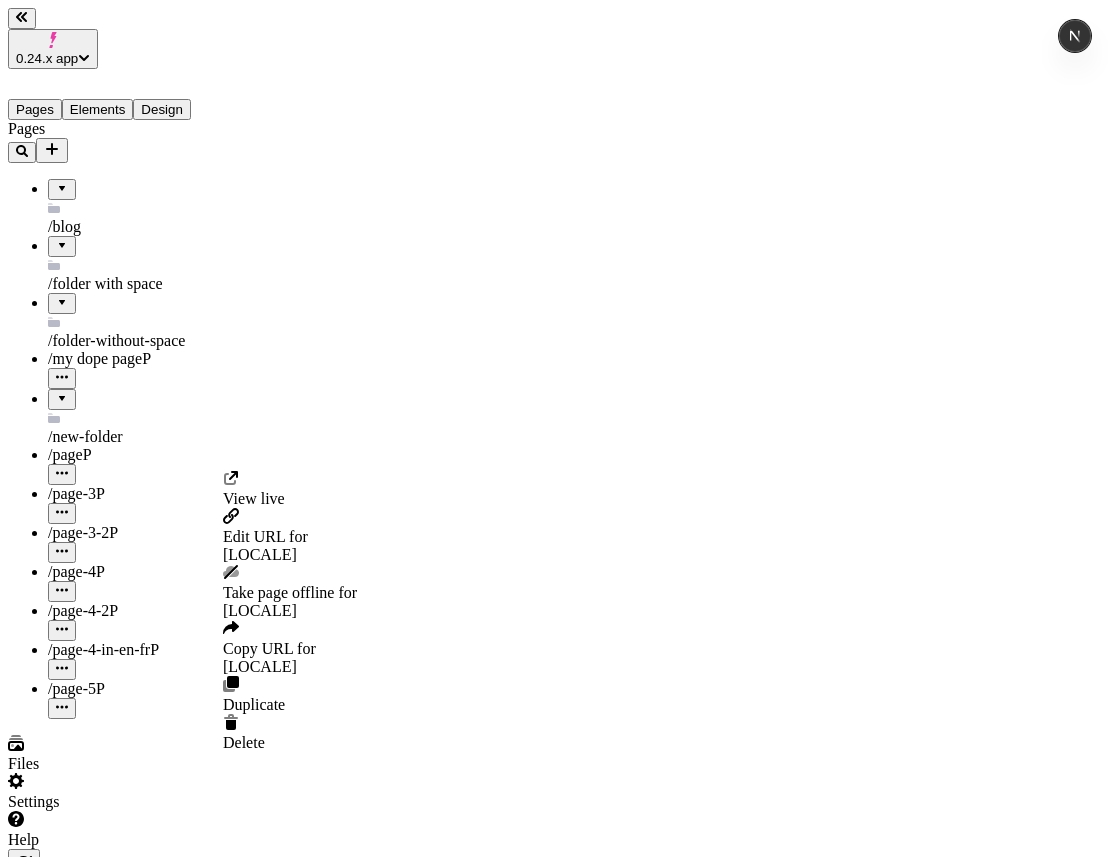 click 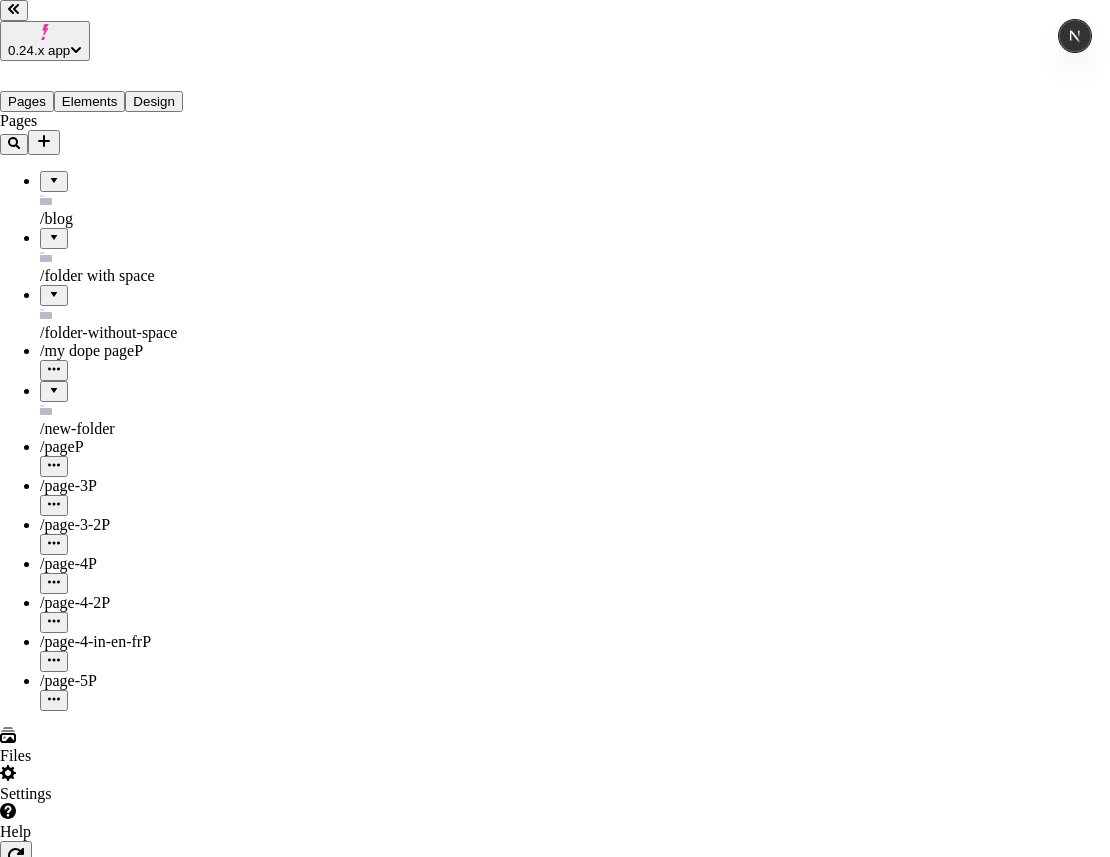 click on "Yes, take offline" at bounding box center [112, 2441] 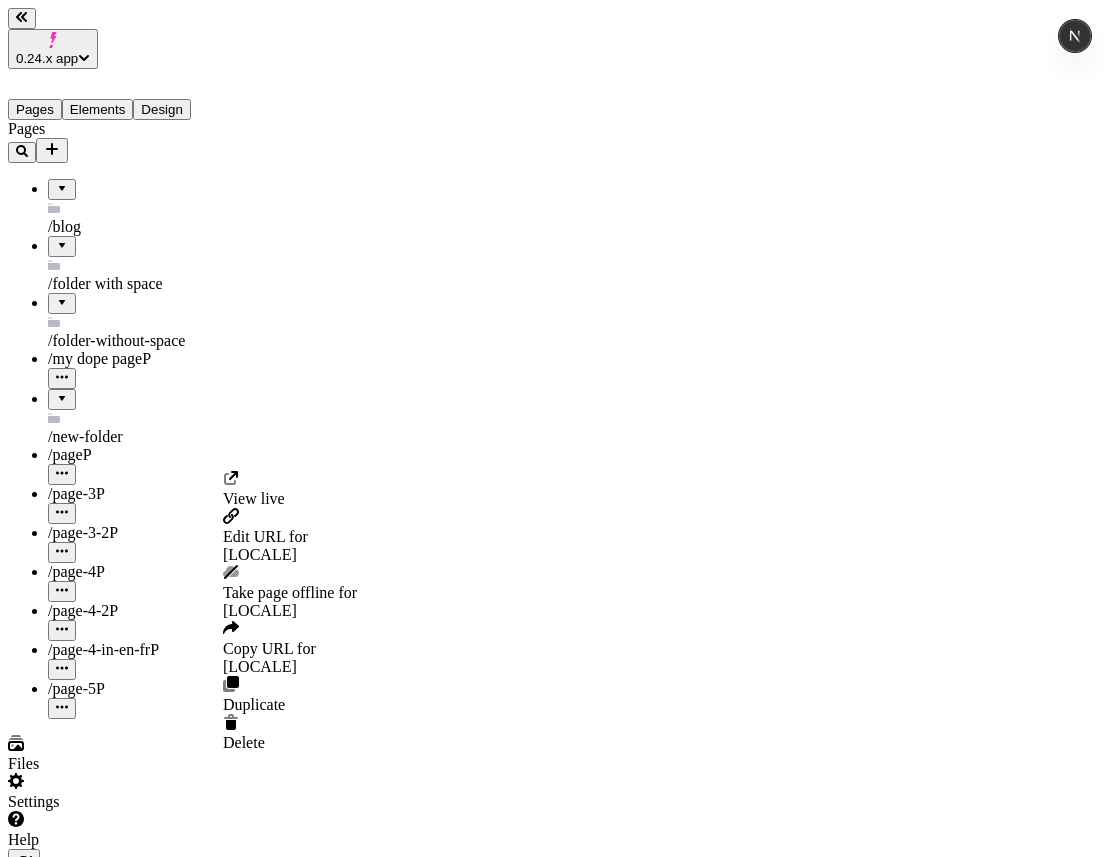 click 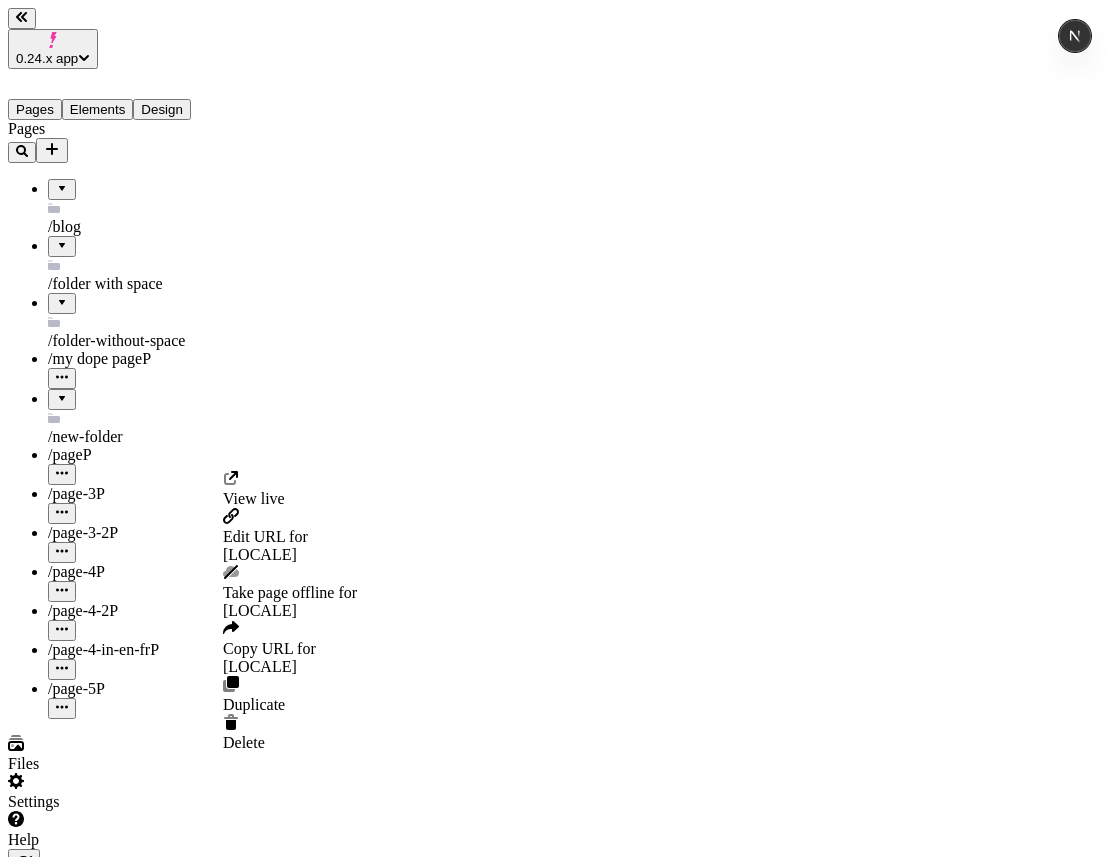 click on "Take page offline for   en-FR" at bounding box center [290, 602] 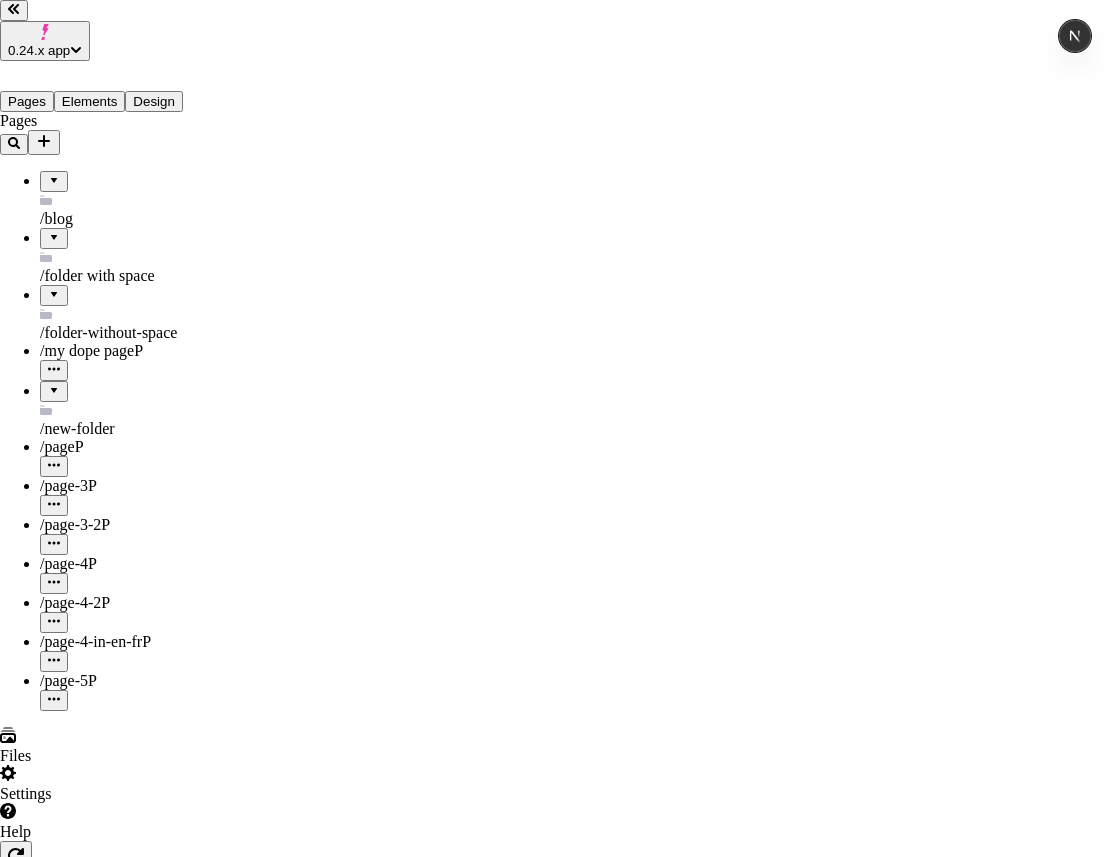 click on "Yes, take offline" at bounding box center [112, 2441] 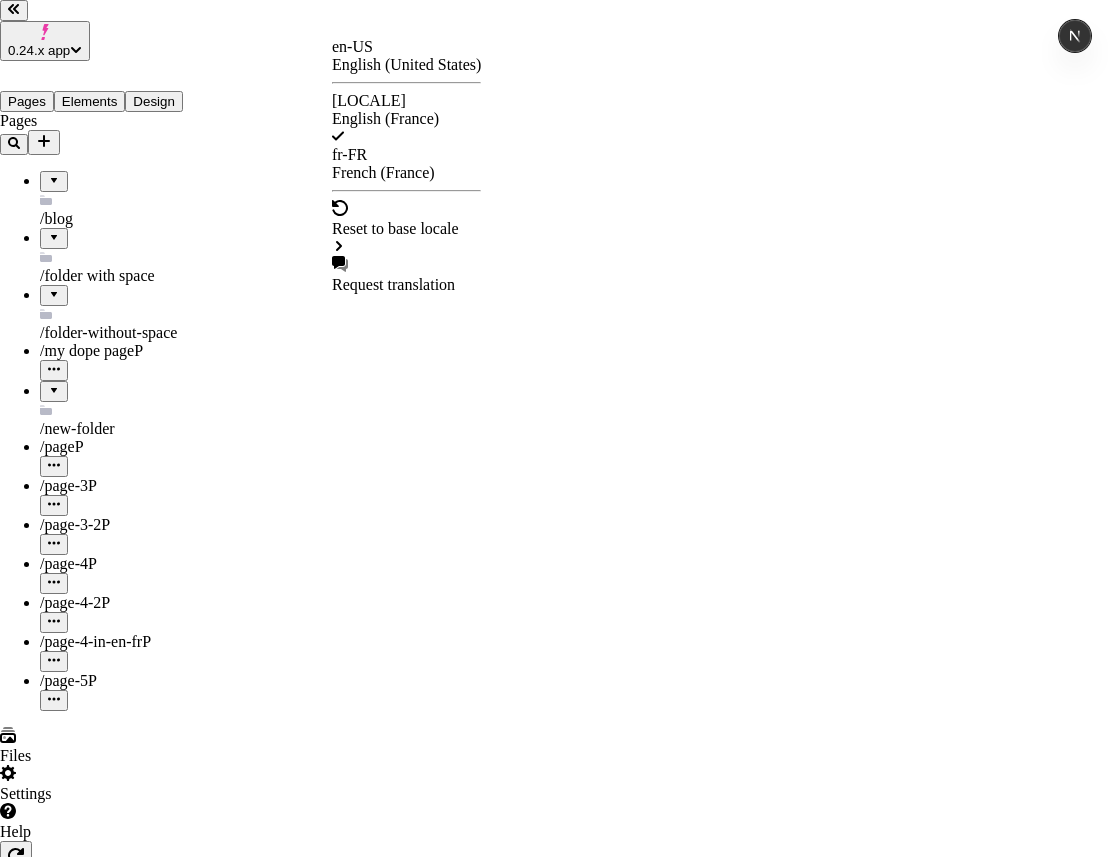 click on "0.24.x app Pages Elements Design Pages /blog /folder with space /folder-without-space /my dope page P /new-folder /page P /page-3 P /page-3-2 P /page-4 P /page-4-2 P /page-4-in-en-fr P /page-5 P Files Settings Help en-FR http://localhost:3008/en-FR / page-5 Desktop Preview Publish j Metadata Online Path /page-5 Title Description Social Image Choose an image Choose Exclude from search engines Canonical URL Sitemap priority 0.75 Sitemap frequency Hourly Snippets en-US English (United States) en-FR English (France) fr-FR French (France) Reset to base locale Request translation" at bounding box center (555, 1359) 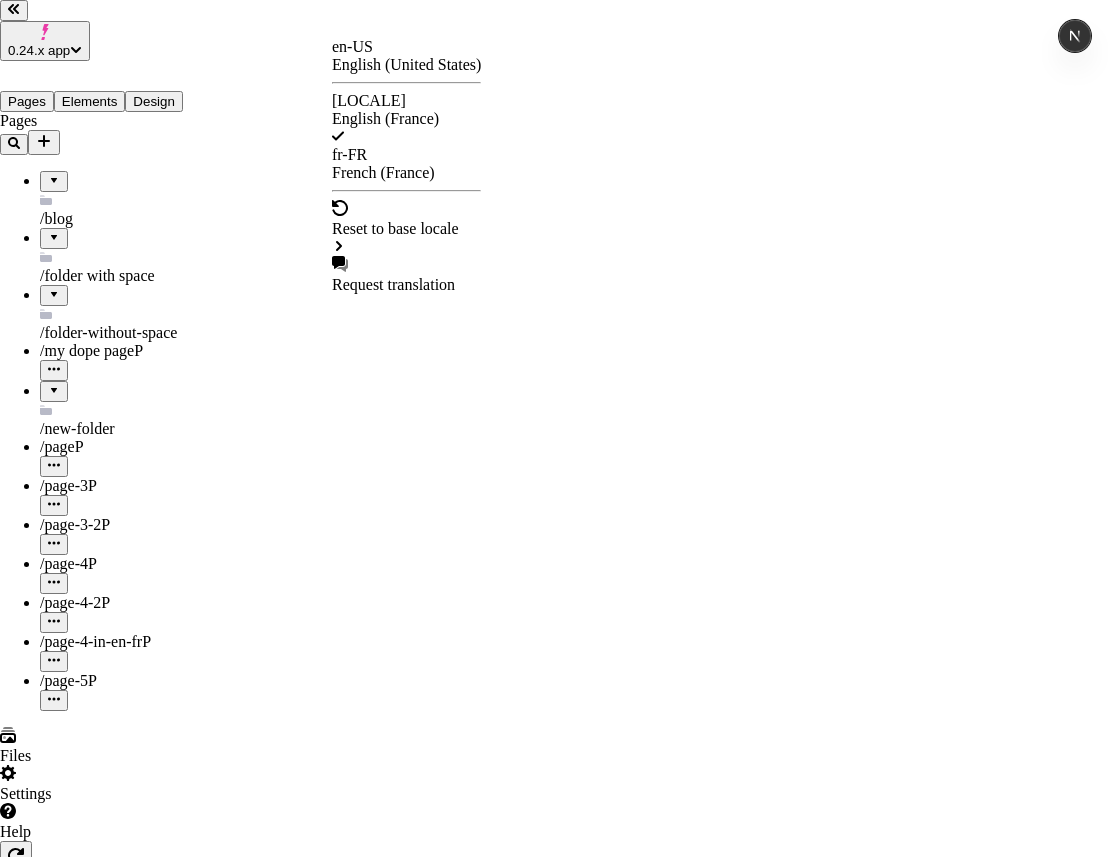 click on "fr-FR French (France)" at bounding box center [406, 164] 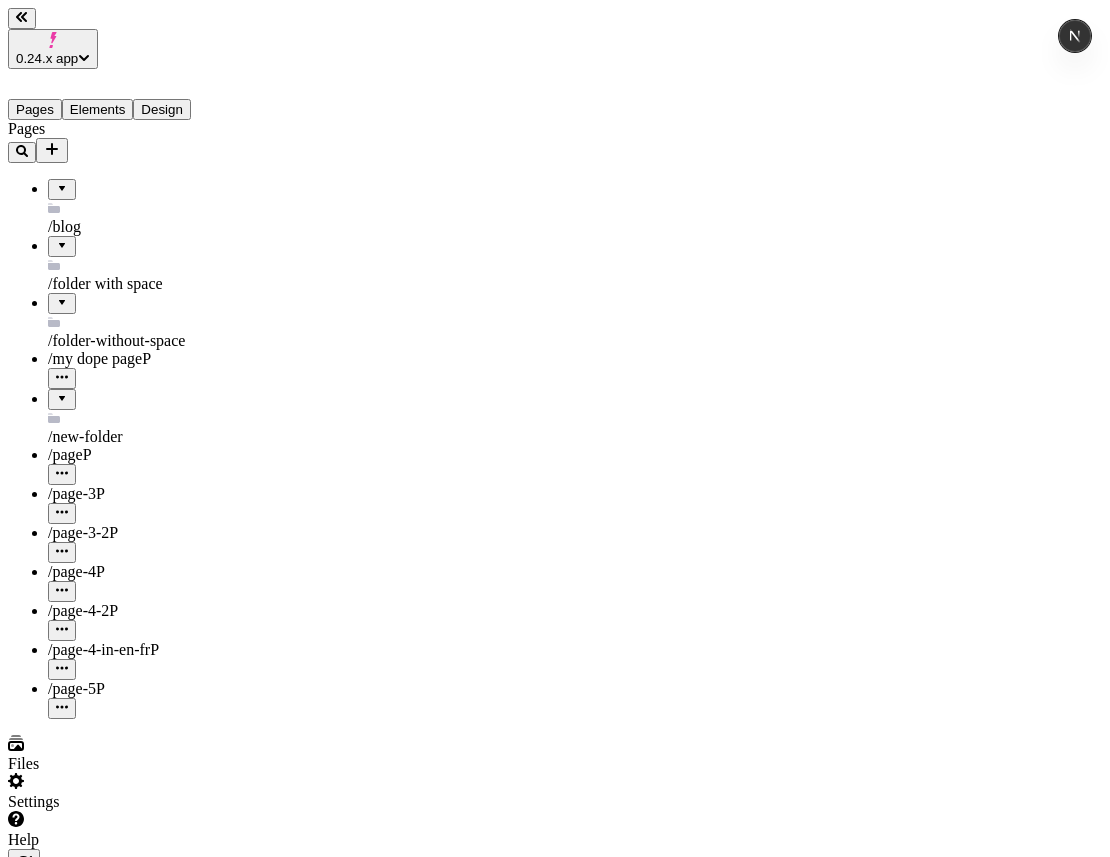 click on "0.24.x app Pages Elements Design Pages /blog /folder with space /folder-without-space /my dope page P /new-folder /page P /page-3 P /page-3-2 P /page-4 P /page-4-2 P /page-4-in-en-fr P /page-5 P Files Settings Help fr-FR http://localhost:3008/fr-FR / page-5 Desktop Preview Publish j Page content for this locale is currently synced with the base locale Localize content" at bounding box center [555, 1193] 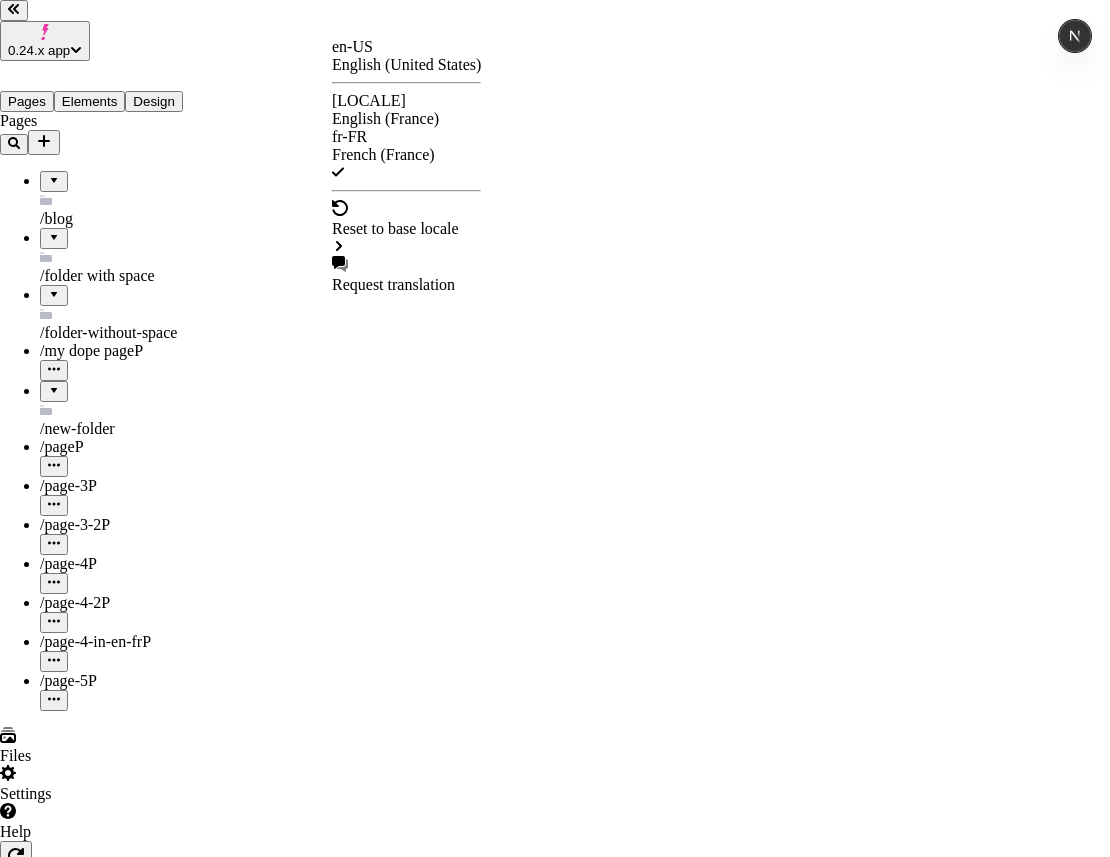 click on "English (United States)" at bounding box center [406, 65] 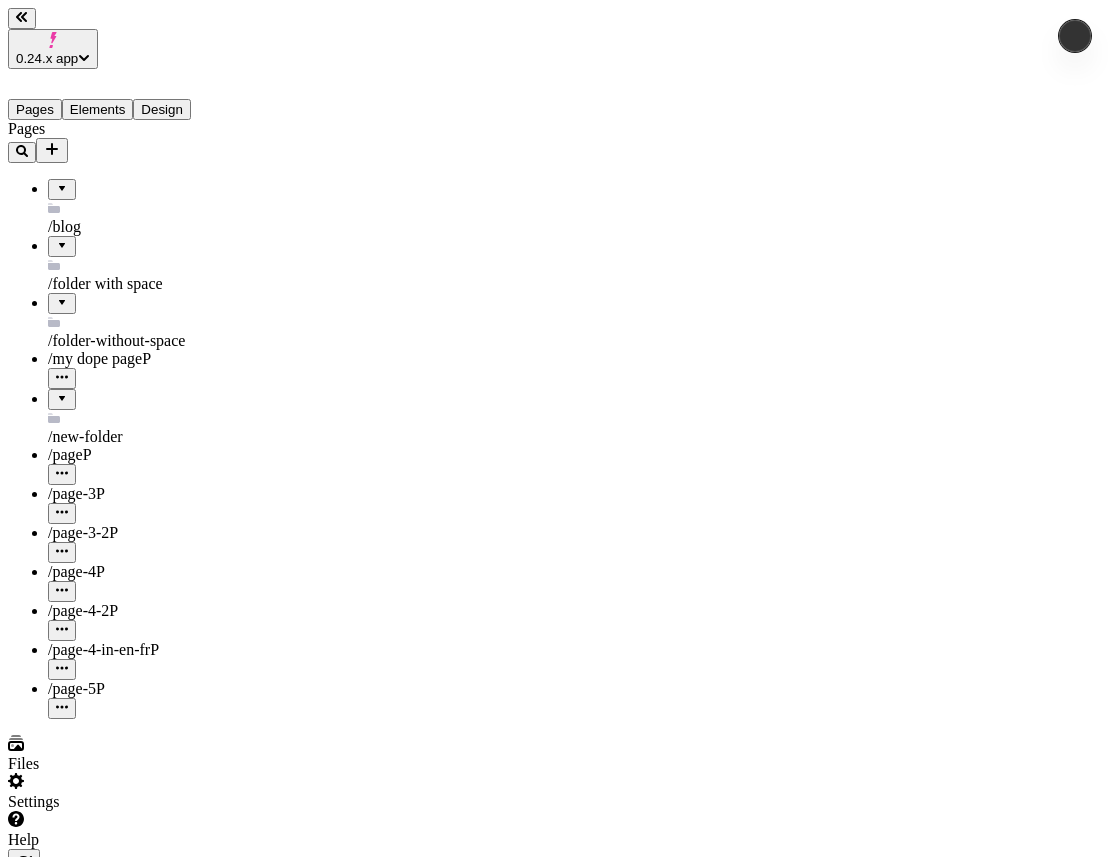 type on "/page-5" 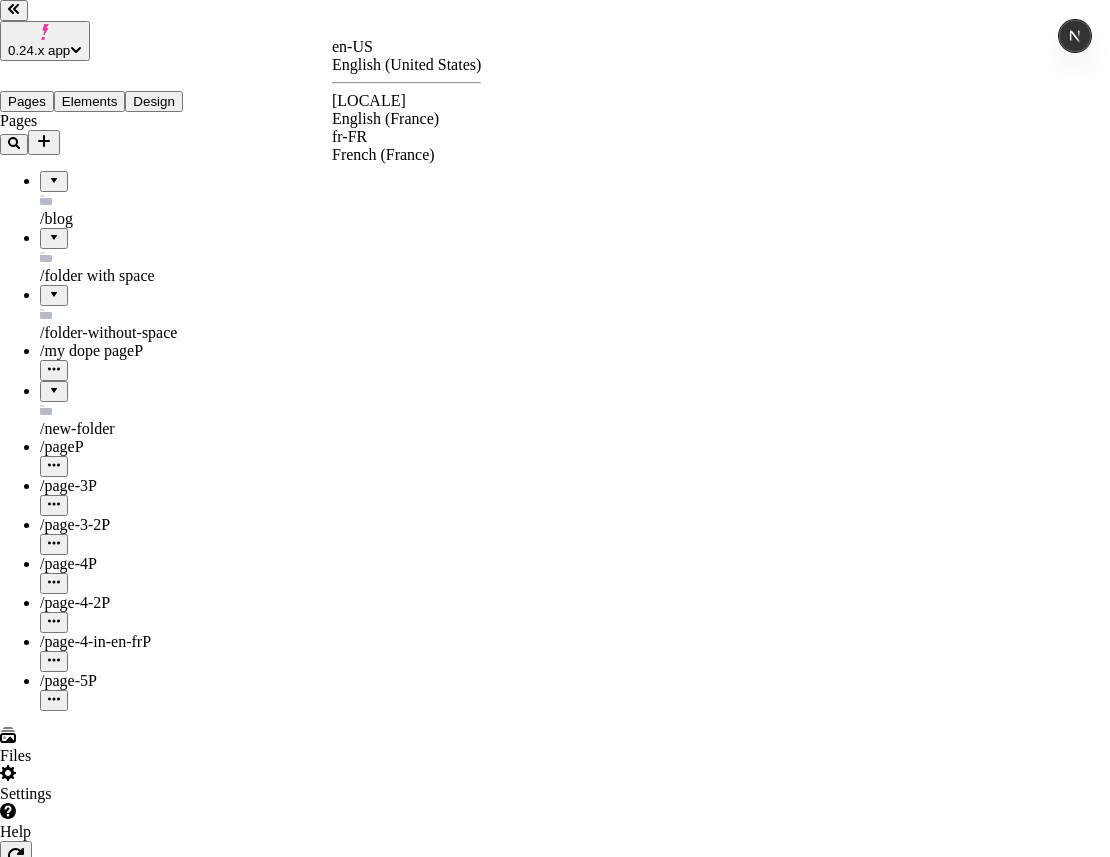 click on "0.24.x app Pages Elements Design Pages /blog /folder with space /folder-without-space /my dope page P /new-folder /page P /page-3 P /page-3-2 P /page-4 P /page-4-2 P /page-4-in-en-fr P /page-5 P Files Settings Help en-US http://localhost:3008 / page-5 Desktop Preview Publish j Metadata Online Path /page-5 Title Description Social Image Choose an image Choose Exclude from search engines Canonical URL Sitemap priority 0.75 Sitemap frequency Hourly Snippets en-US English (United States) en-FR English (France) fr-FR French (France)" at bounding box center (555, 1358) 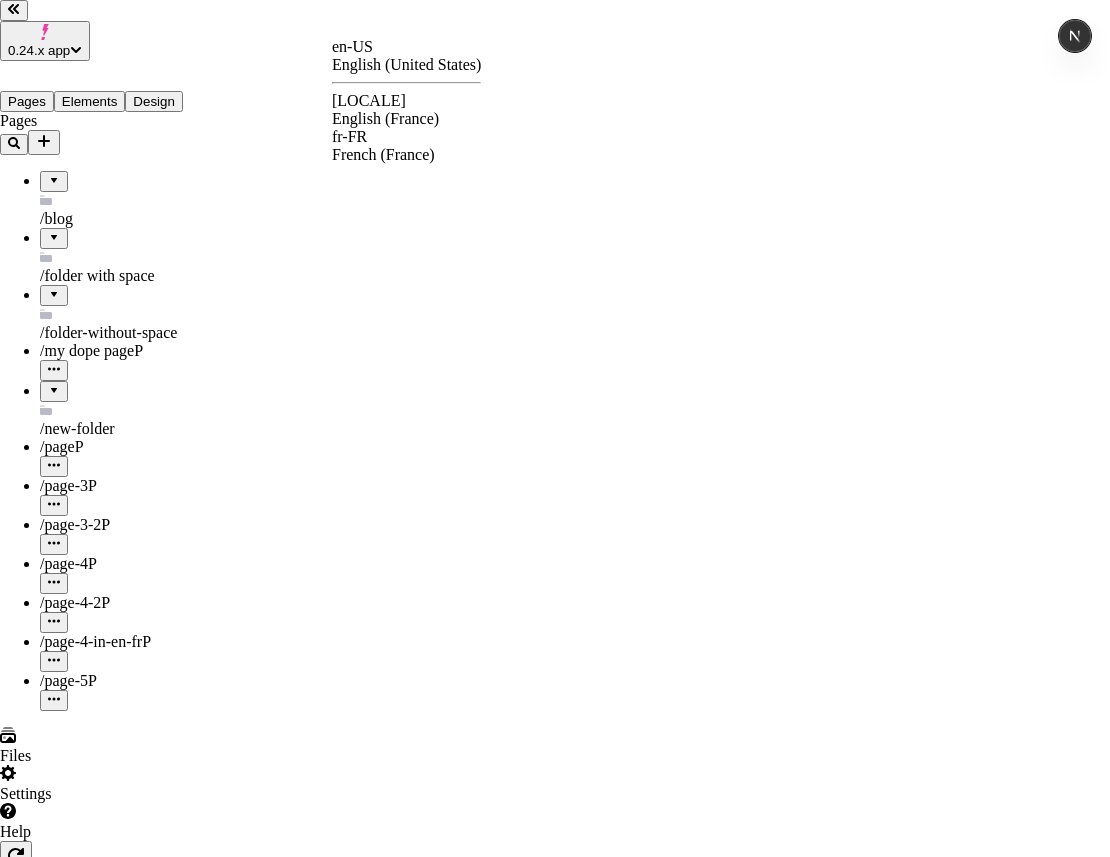 click on "French (France)" at bounding box center (406, 155) 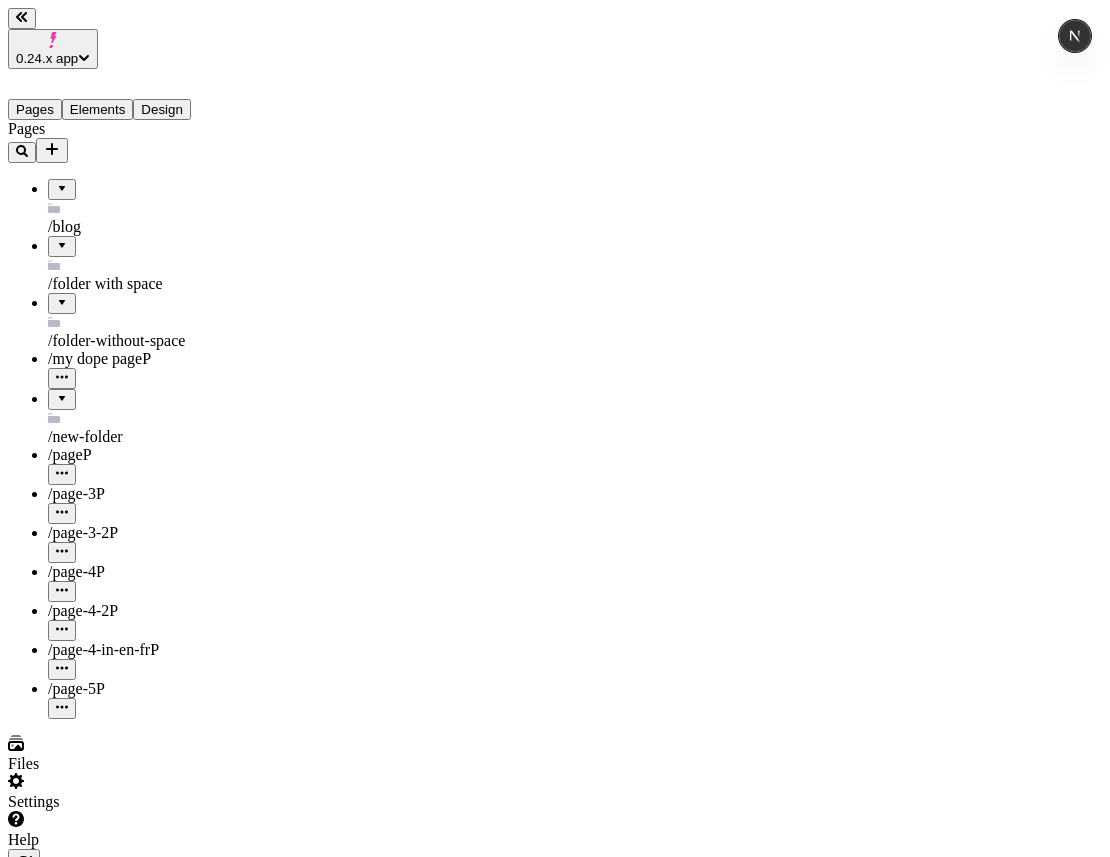 click on "Localize content" at bounding box center (64, 2166) 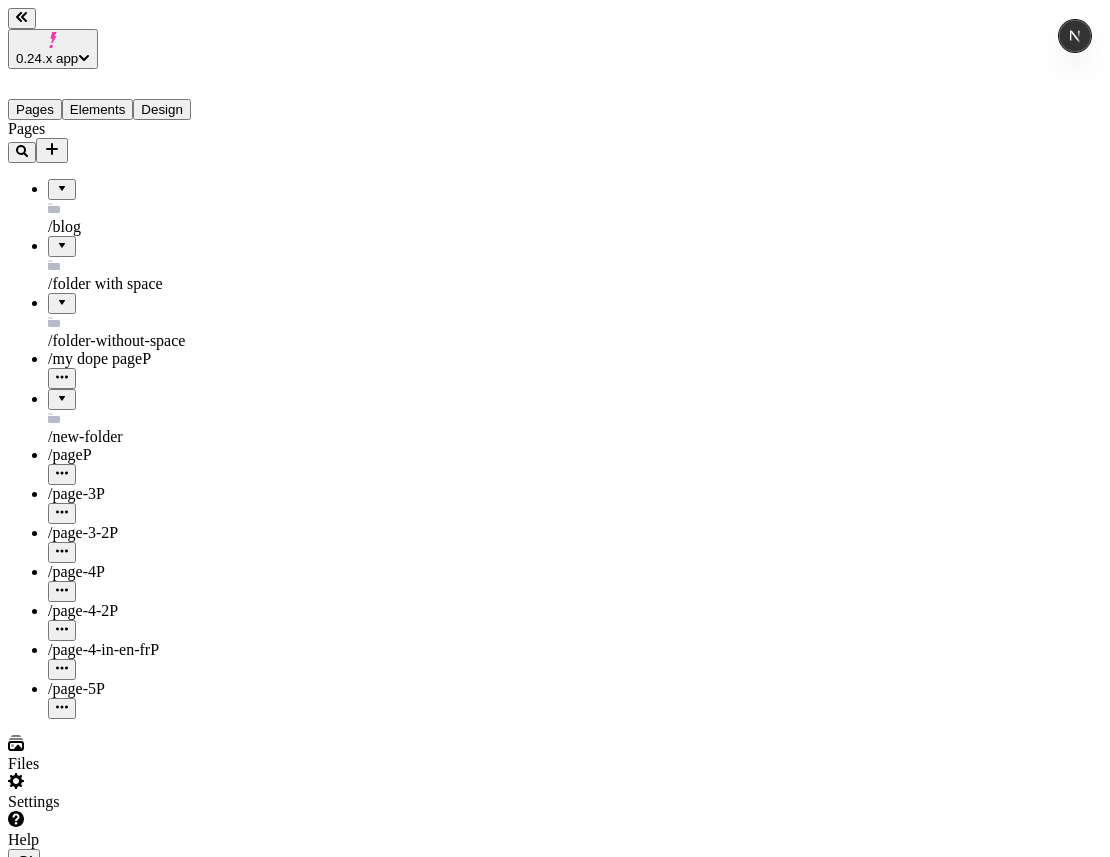 type on "/page-5" 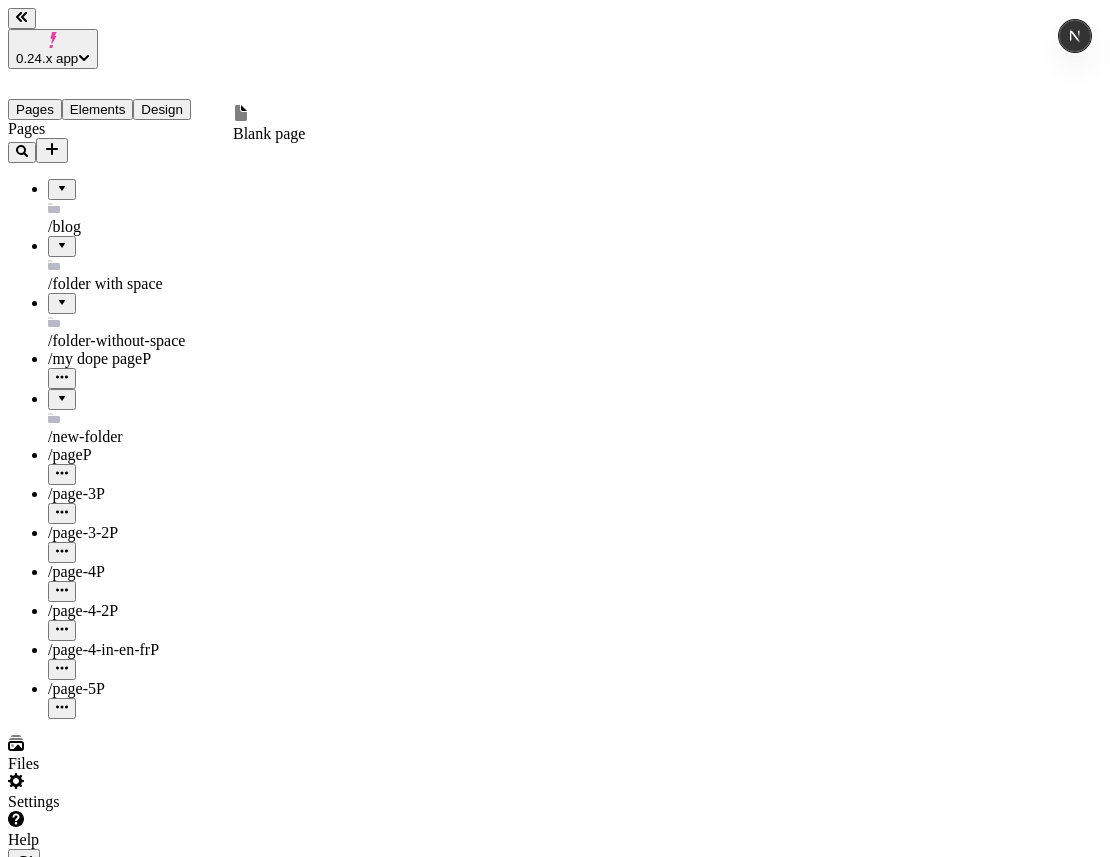 click 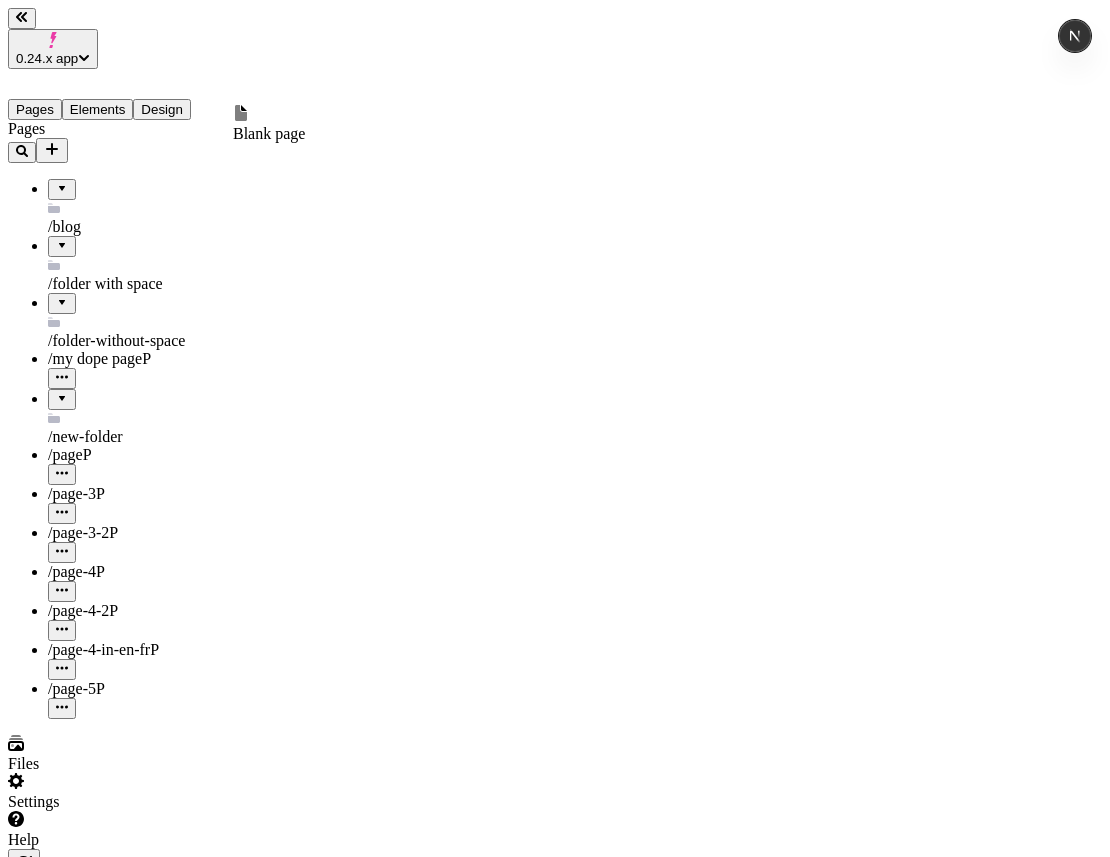 click on "Blank page" at bounding box center [269, 124] 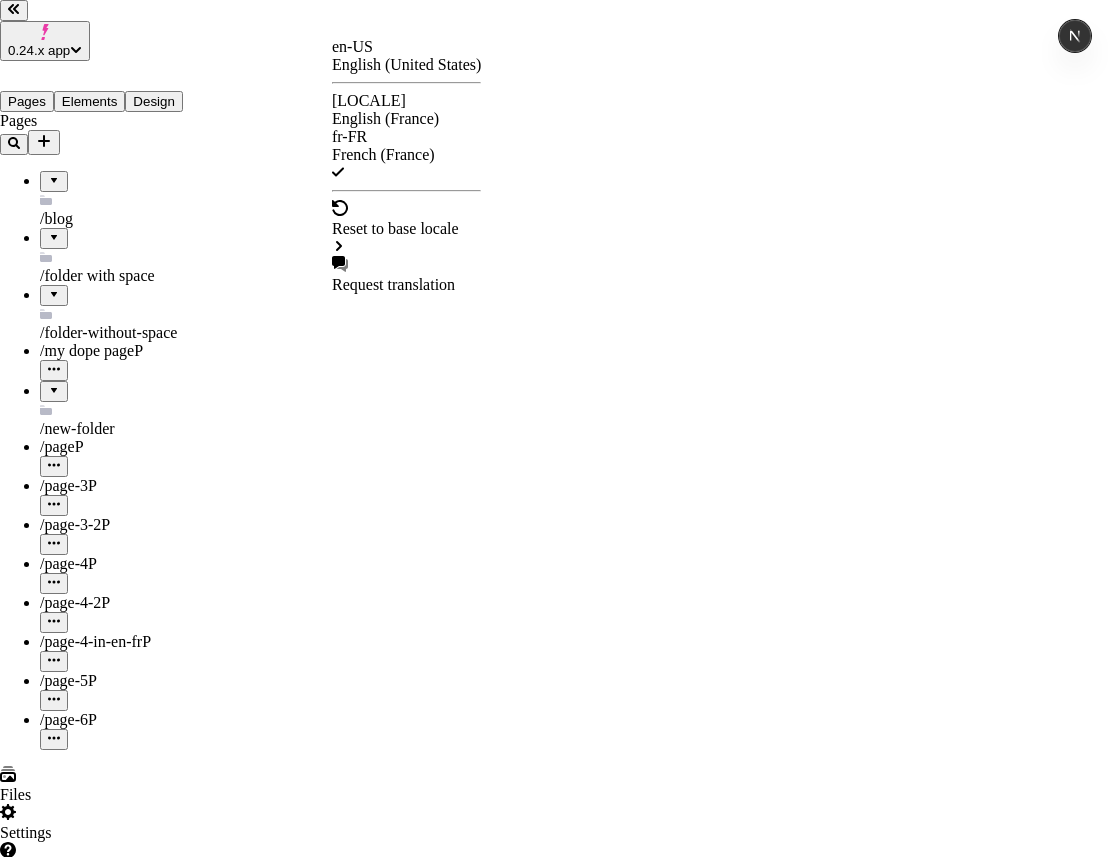 click on "0.24.x app Pages Elements Design Pages /blog /folder with space /folder-without-space /my dope page P /new-folder /page P /page-3 P /page-3-2 P /page-4 P /page-4-2 P /page-4-in-en-fr P /page-5 P /page-6 P Files Settings Help fr-FR http://localhost:3008/fr-FR / page-6 Desktop Preview Publish j Page content for this locale is currently synced with the base locale Localize content en-US English (United States) en-FR English (France) fr-FR French (France) Reset to base locale Request translation" at bounding box center (555, 1195) 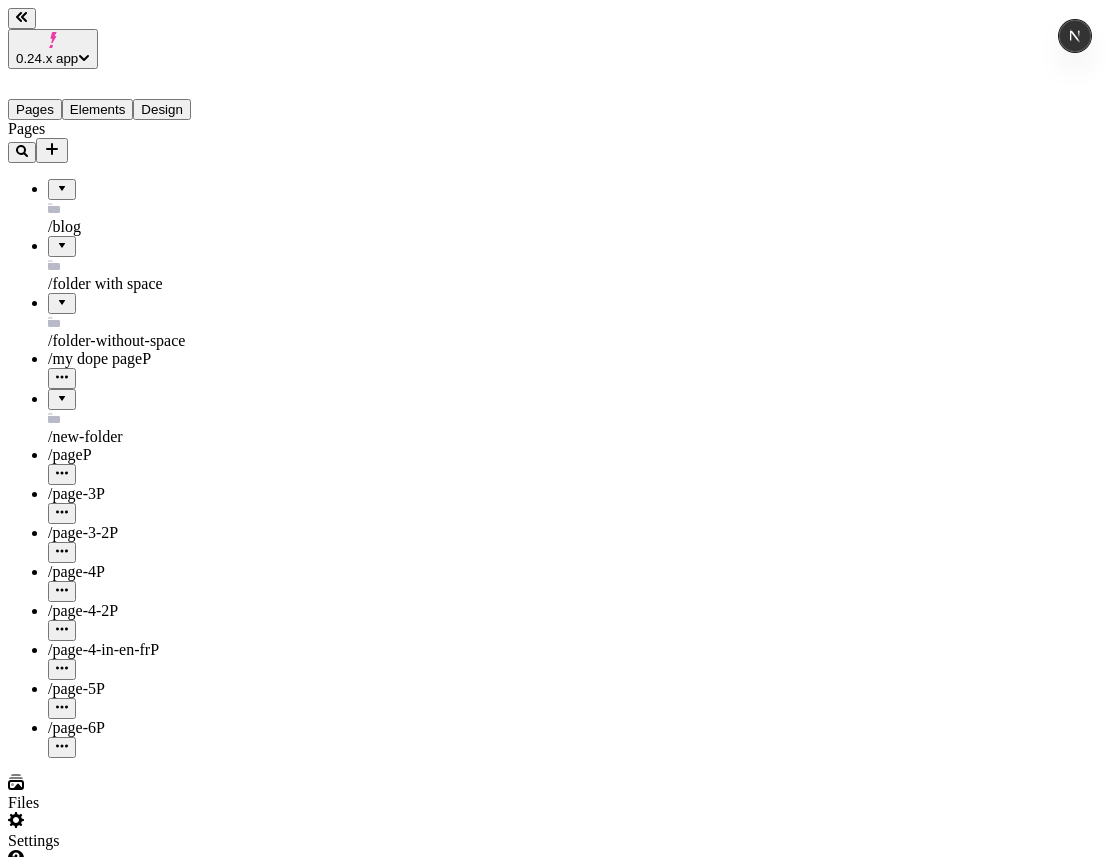 click on "0.24.x app Pages Elements Design Pages /blog /folder with space /folder-without-space /my dope page P /new-folder /page P /page-3 P /page-3-2 P /page-4 P /page-4-2 P /page-4-in-en-fr P /page-5 P /page-6 P Files Settings Help fr-FR http://localhost:3008/fr-FR / page-6 Desktop Preview Publish j Page content for this locale is currently synced with the base locale Localize content" at bounding box center (555, 1199) 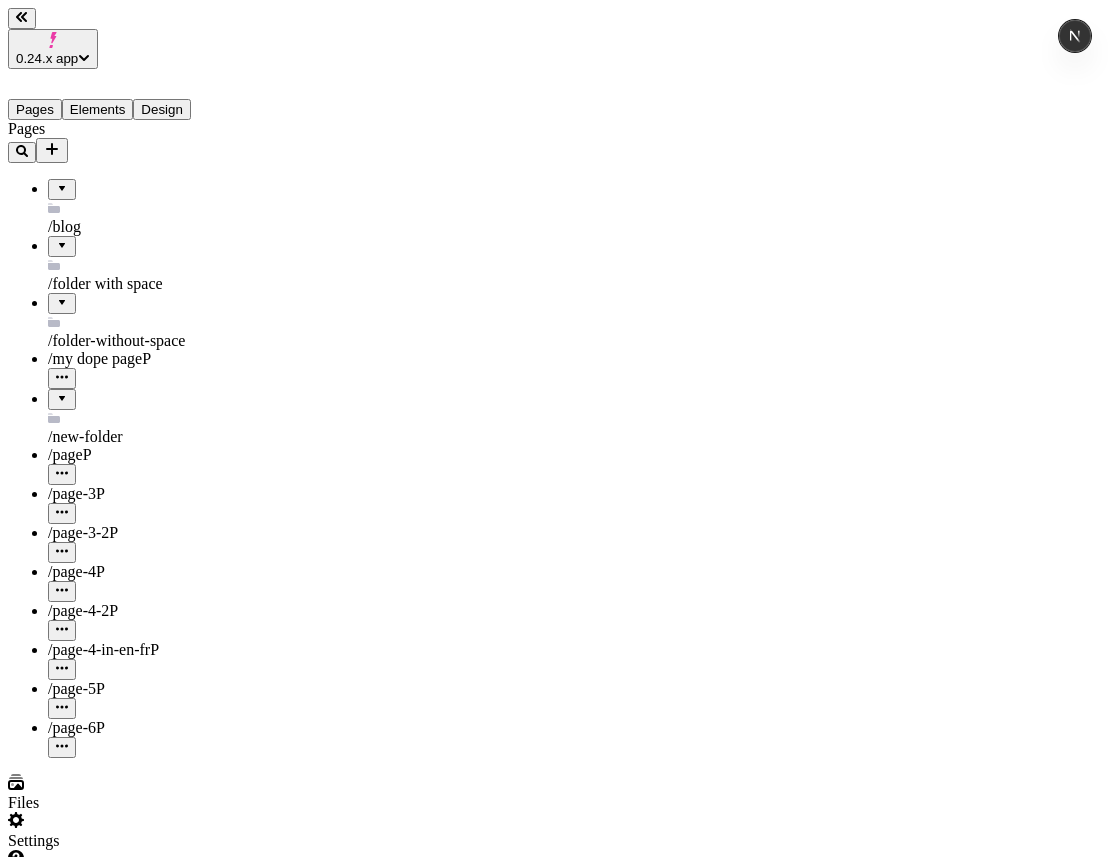 click 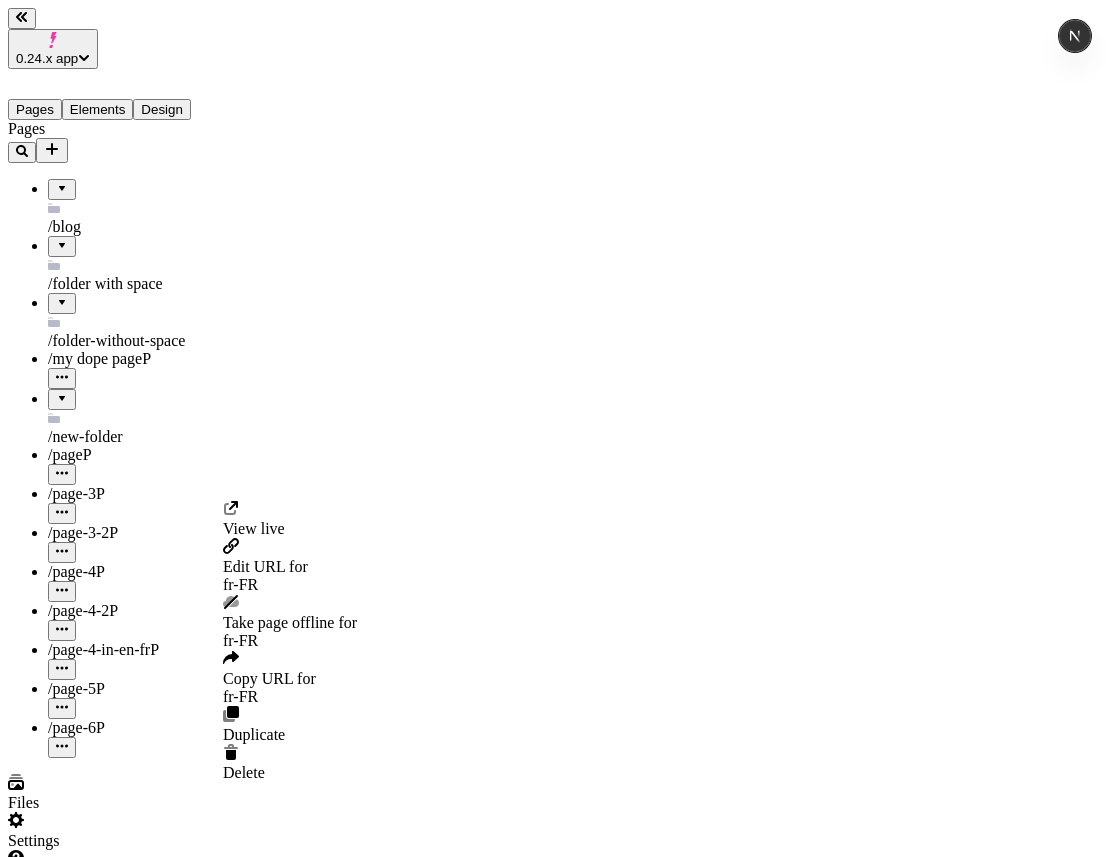 click on "Edit URL   for  fr-FR" at bounding box center [290, 576] 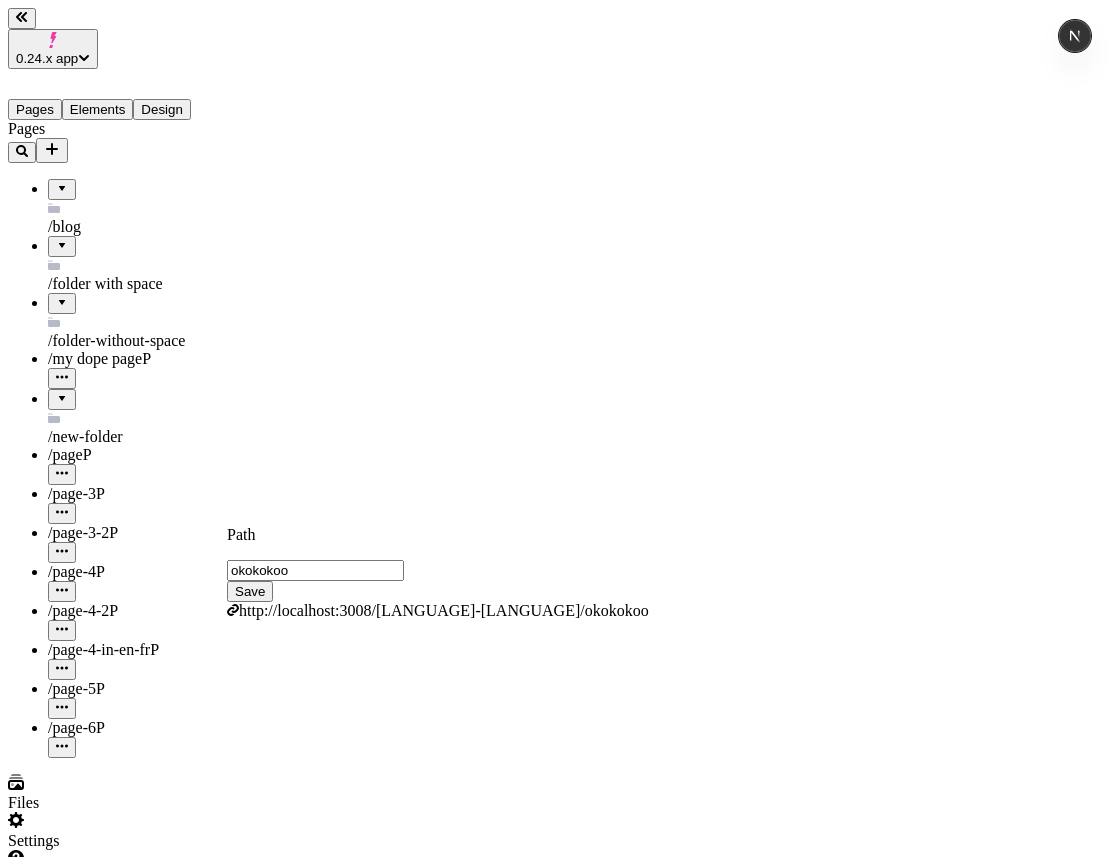 type on "okokokoo" 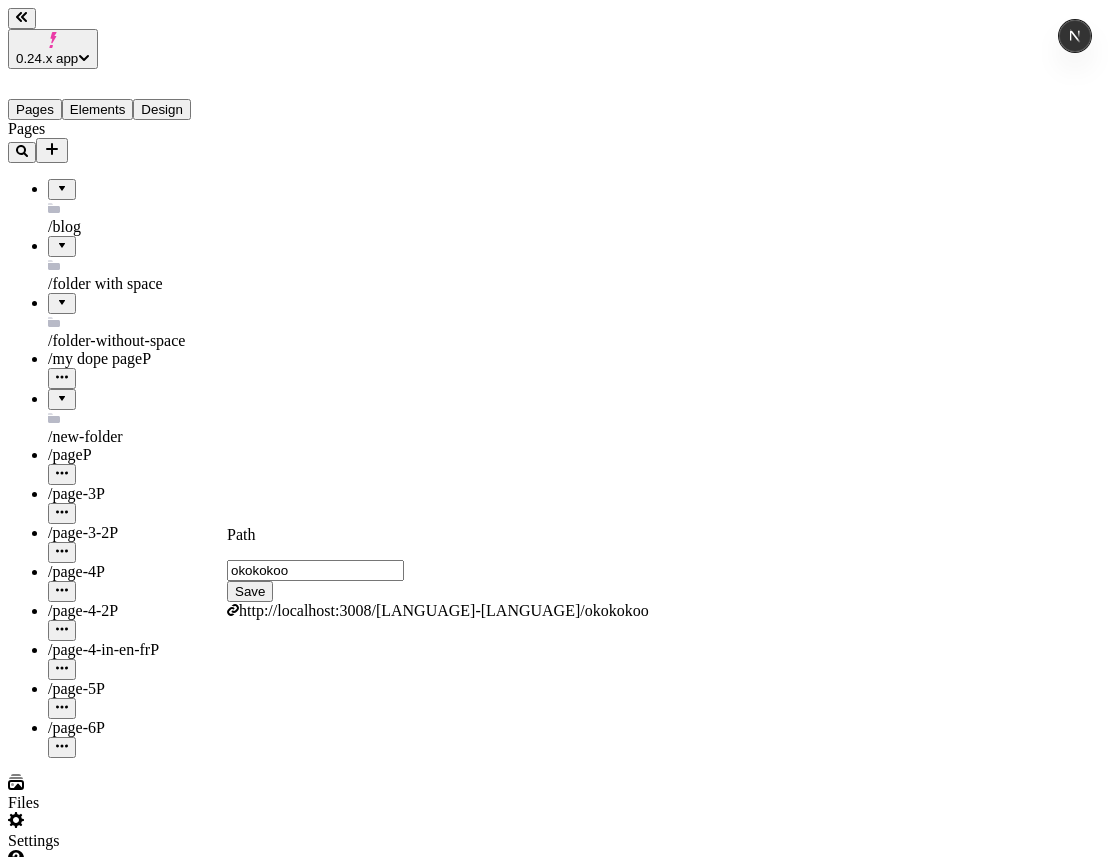 click on "Save" at bounding box center (250, 591) 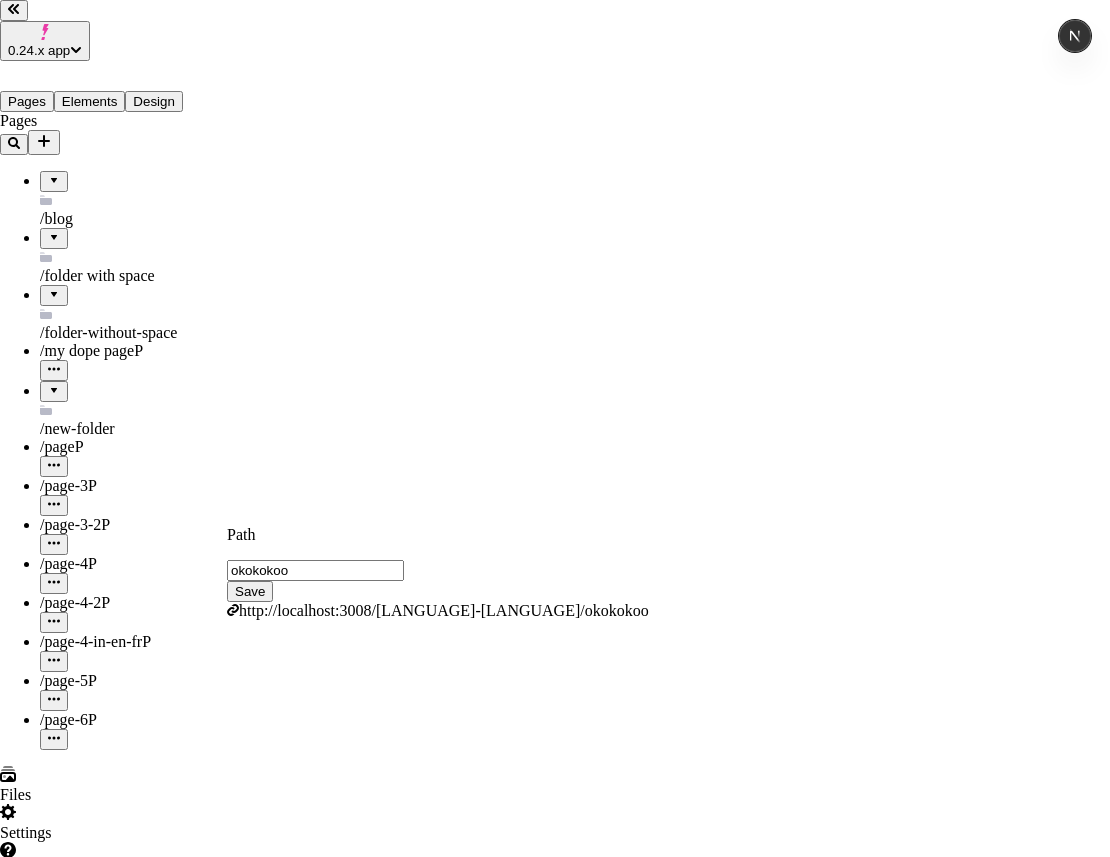 click on "Localize content" at bounding box center (114, 2480) 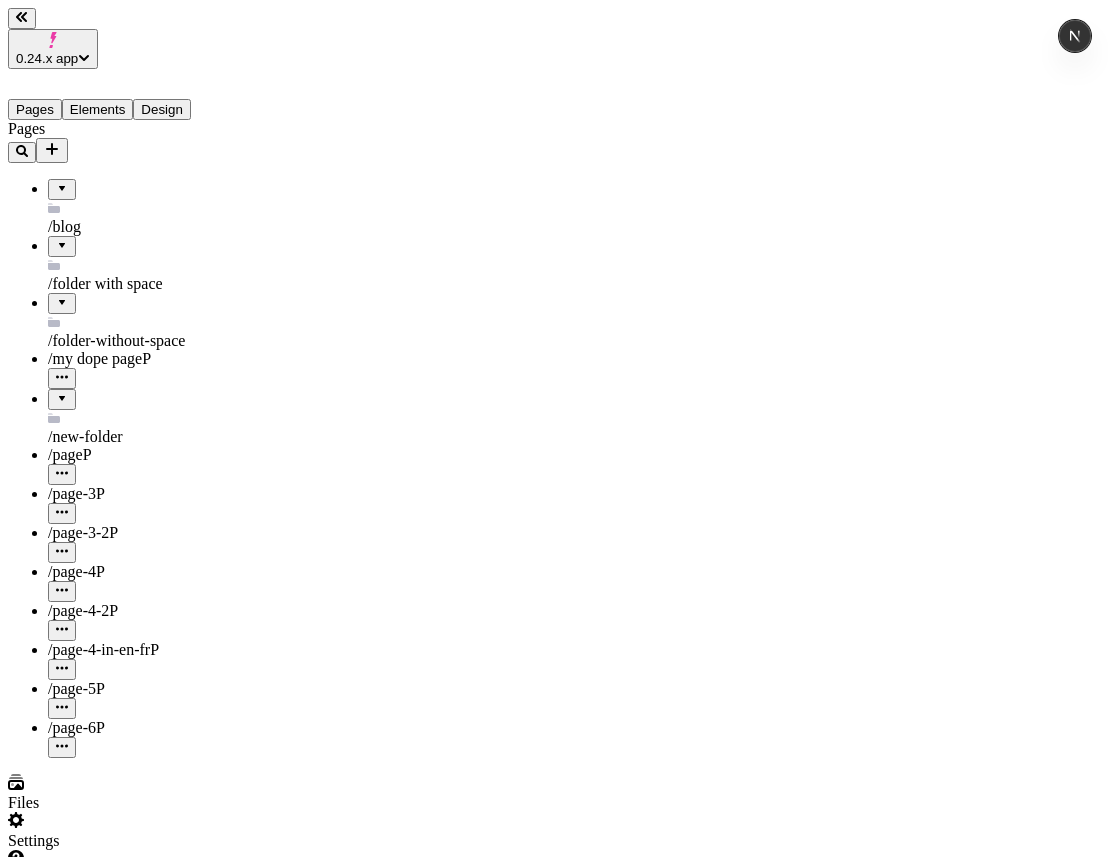 click on "0.24.x app Pages Elements Design Pages /blog /folder with space /folder-without-space /my dope page P /new-folder /page P /page-3 P /page-3-2 P /page-4 P /page-4-2 P /page-4-in-en-fr P /page-5 P /page-6 P Files Settings Help fr-FR http://localhost:3008/fr-FR / okokokoo Desktop Preview Publish j Metadata Online Path /okokokoo Title Description Social Image Choose an image Choose Exclude from search engines Canonical URL Sitemap priority 0.75 Sitemap frequency Hourly Snippets" at bounding box center [555, 1383] 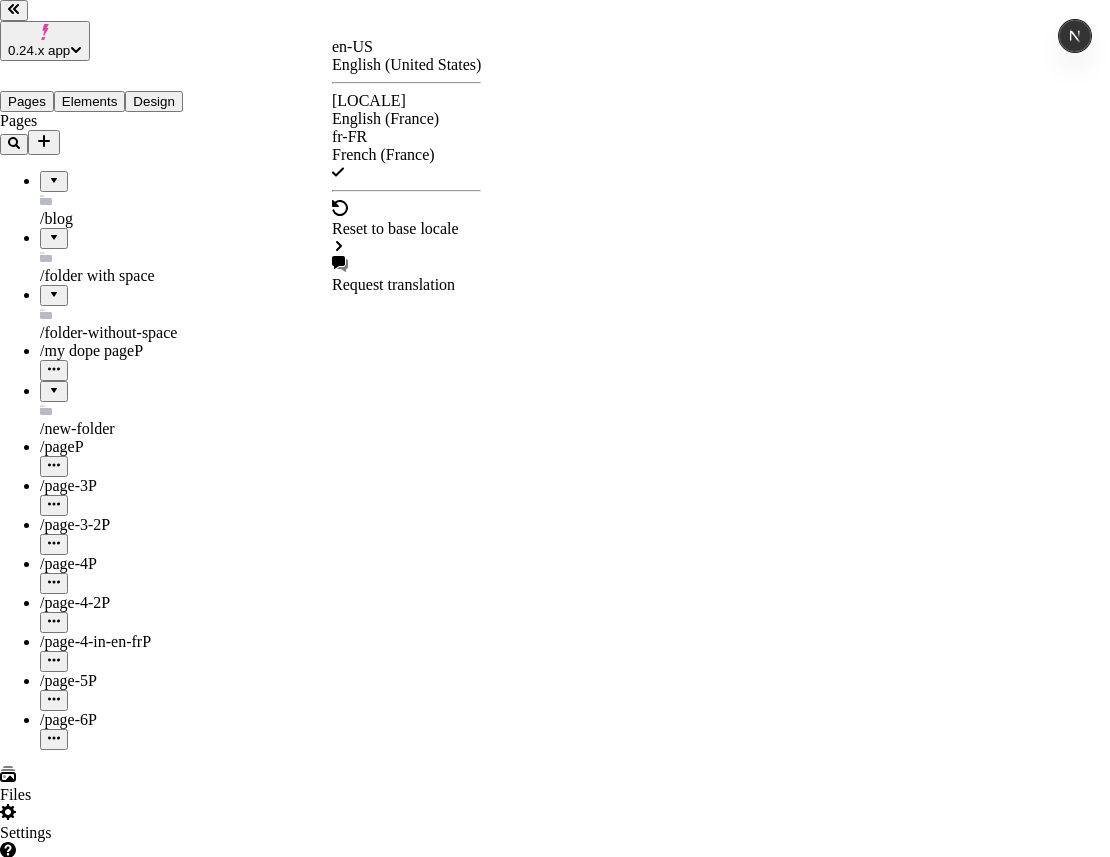 click on "en-US English (United States)" at bounding box center [406, 56] 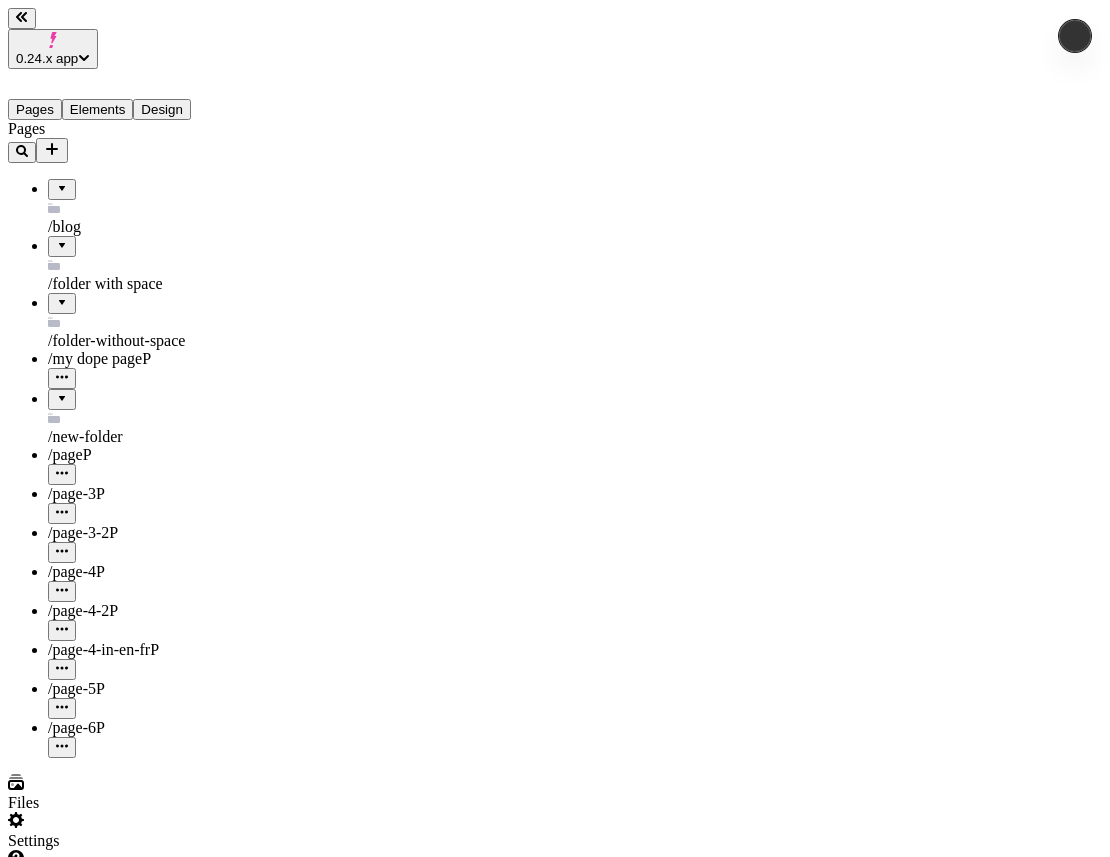 type on "/page-6" 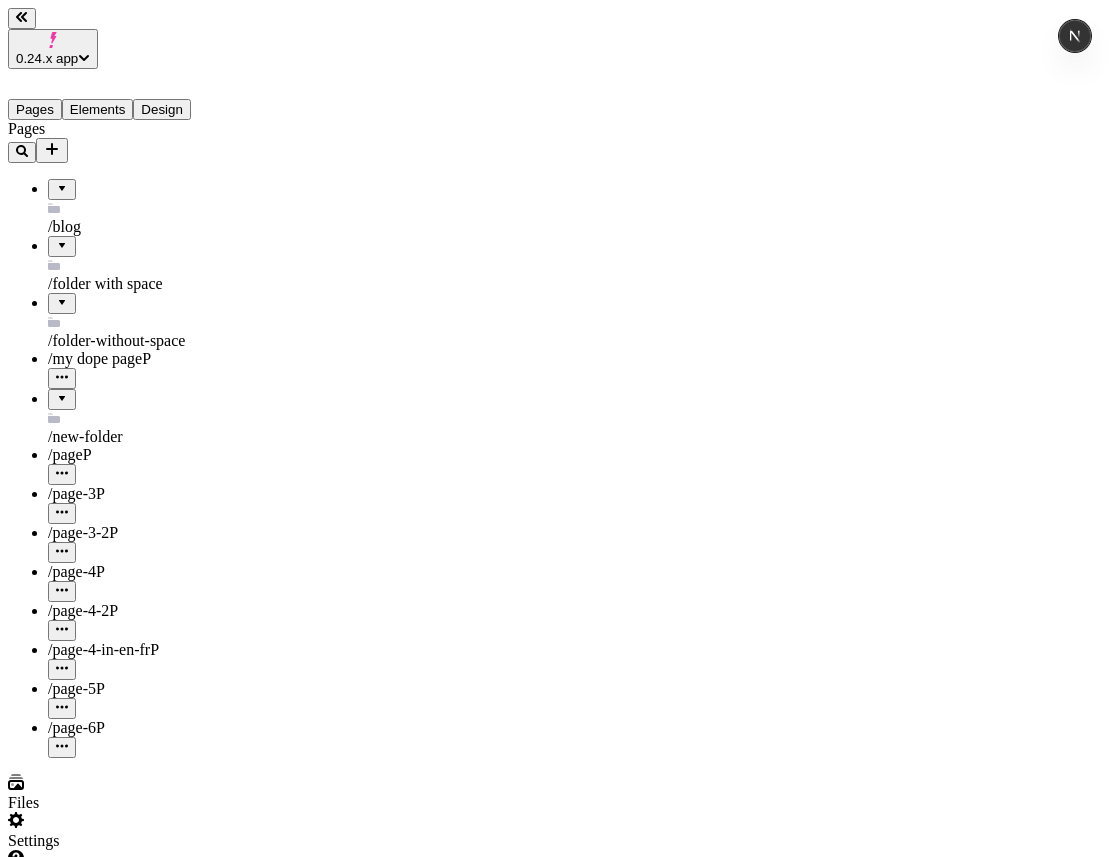 click on "0.24.x app Pages Elements Design Pages /blog /folder with space /folder-without-space /my dope page P /new-folder /page P /page-3 P /page-3-2 P /page-4 P /page-4-2 P /page-4-in-en-fr P /page-5 P /page-6 P Files Settings Help en-US http://localhost:3008 / page-6 Desktop Preview Publish j Metadata Online Path /page-6 Title Description Social Image Choose an image Choose Exclude from search engines Canonical URL Sitemap priority 0.75 Sitemap frequency Hourly Snippets" at bounding box center [555, 1395] 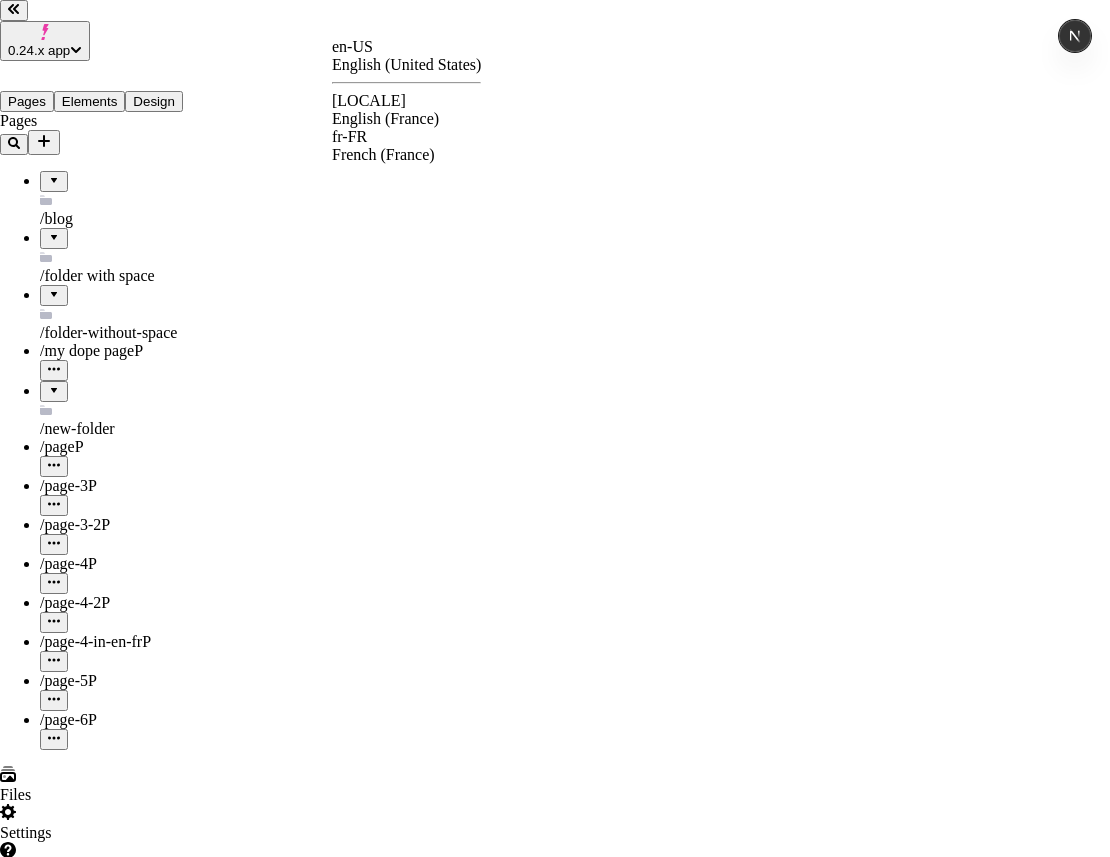 click on "English (France)" at bounding box center (406, 119) 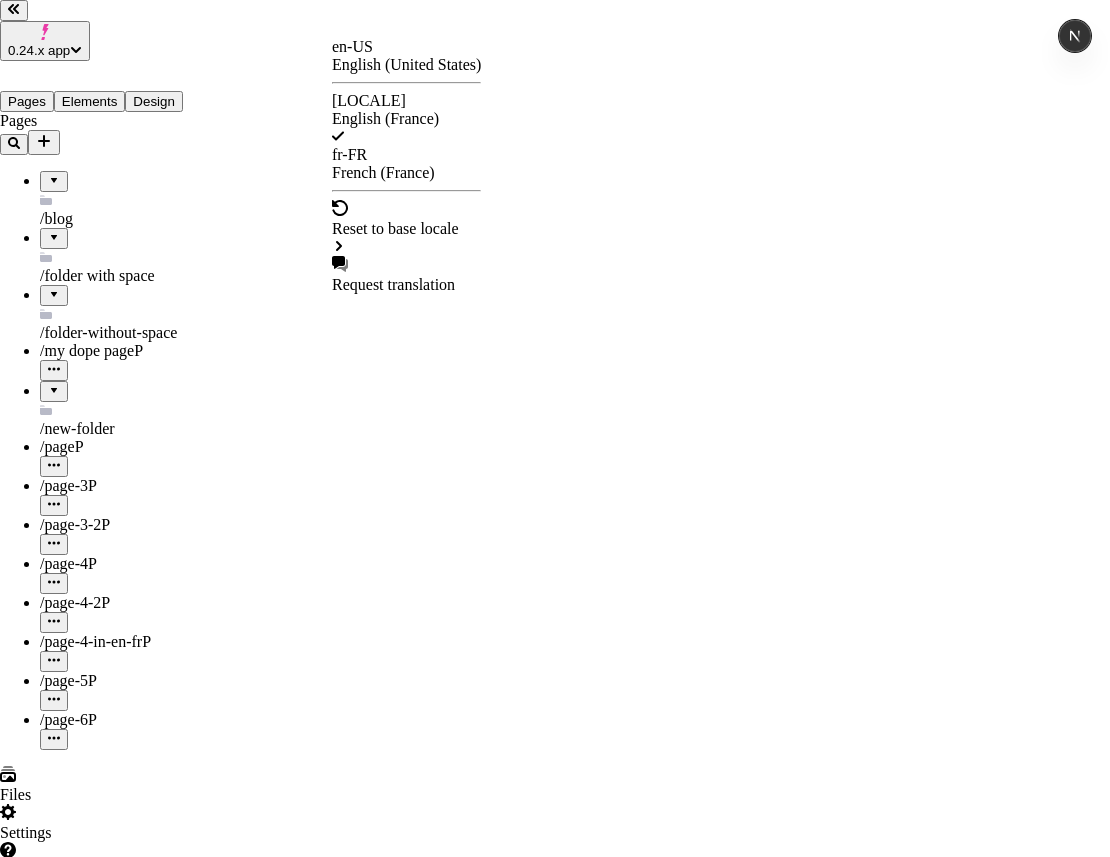 click on "0.24.x app Pages Elements Design Pages /blog /folder with space /folder-without-space /my dope page P /new-folder /page P /page-3 P /page-3-2 P /page-4 P /page-4-2 P /page-4-in-en-fr P /page-5 P /page-6 P Files Settings Help en-FR http://localhost:3008/en-FR / page-6 Desktop Preview Publish j Page content for this locale is currently synced with the base locale Localize content en-US English (United States) en-FR English (France) fr-FR French (France) Reset to base locale Request translation" at bounding box center [555, 1195] 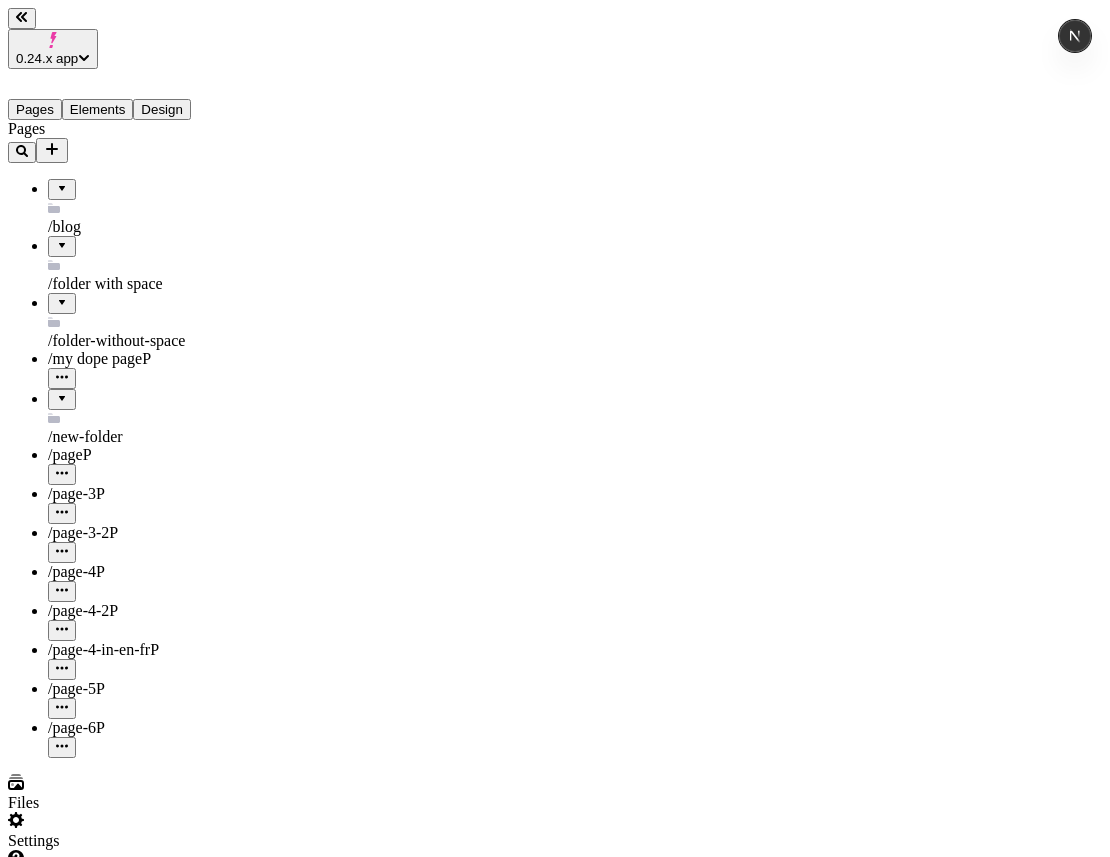 click on "0.24.x app Pages Elements Design Pages /blog /folder with space /folder-without-space /my dope page P /new-folder /page P /page-3 P /page-3-2 P /page-4 P /page-4-2 P /page-4-in-en-fr P /page-5 P /page-6 P Files Settings Help fr-FR http://localhost:3008/fr-FR / okokokoo Desktop Preview Publish j Metadata Online Path /okokokoo Title Description Social Image Choose an image Choose Exclude from search engines Canonical URL Sitemap priority 0.75 Sitemap frequency Hourly Snippets" at bounding box center (555, 1383) 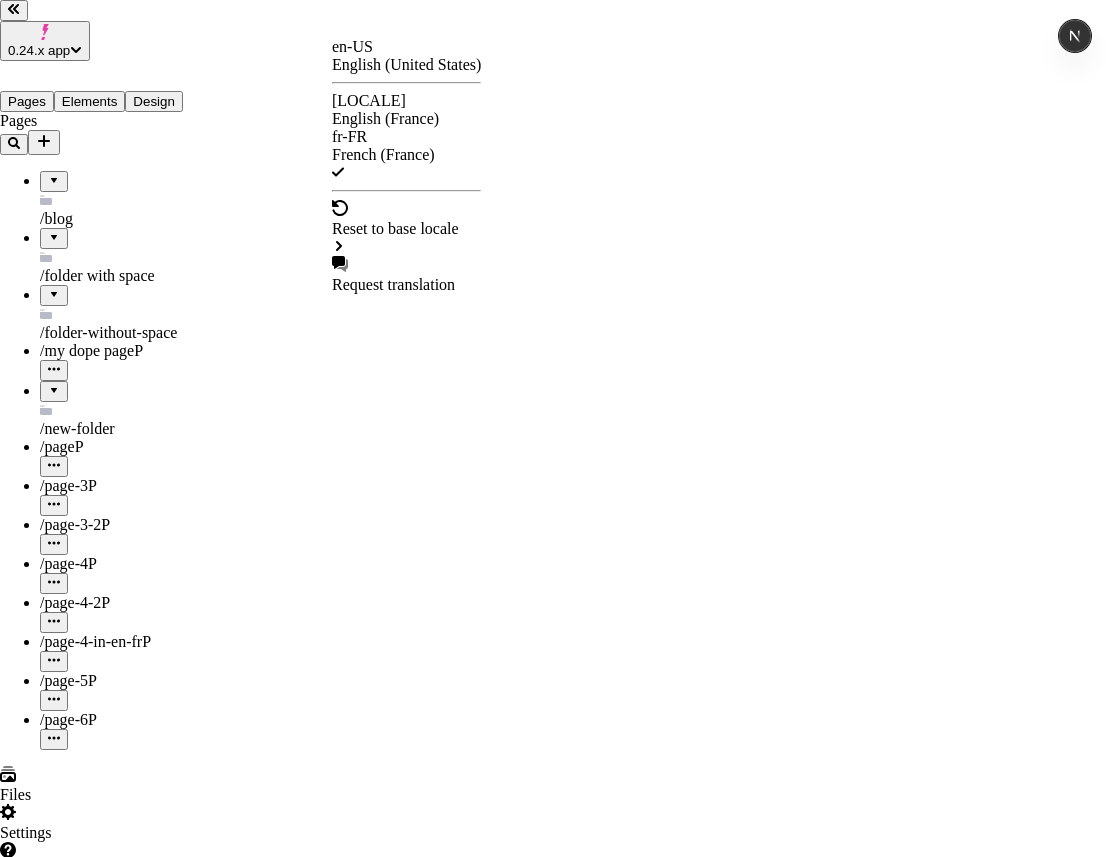 click on "en-US" at bounding box center (406, 47) 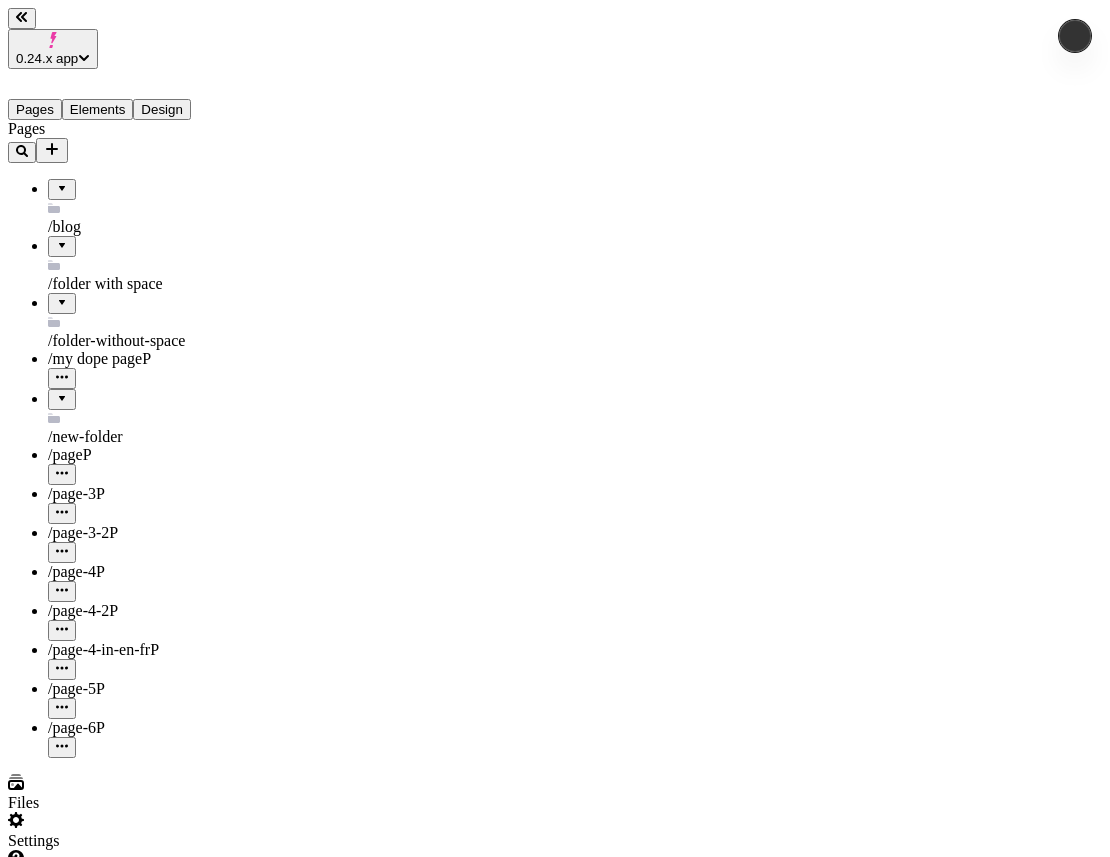 type on "/page-6" 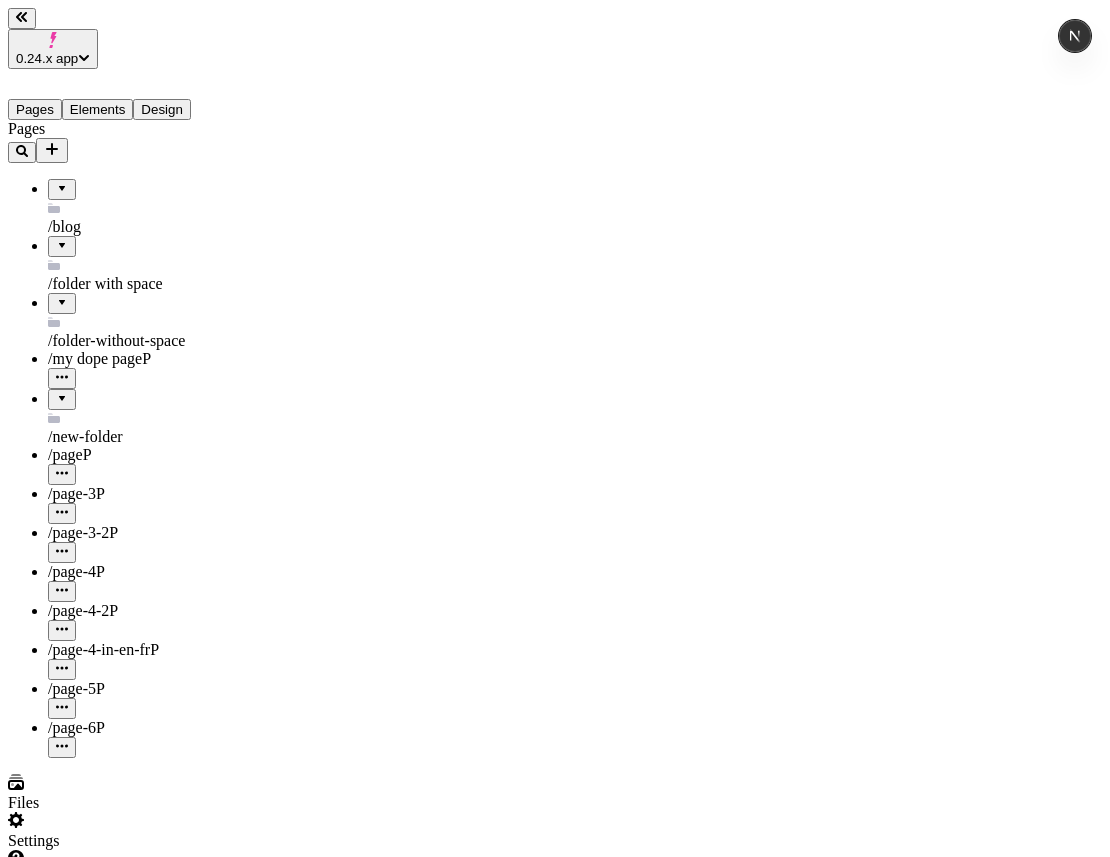 click 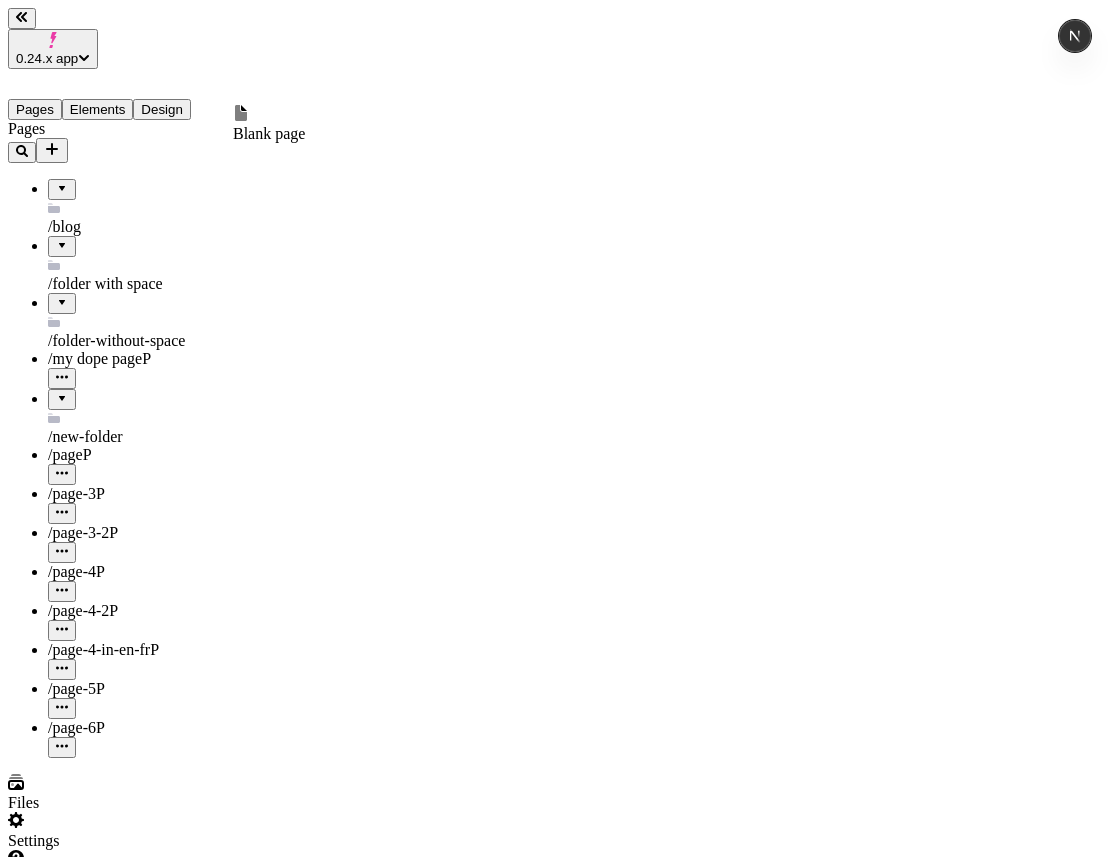 click on "Blank page" at bounding box center (269, 133) 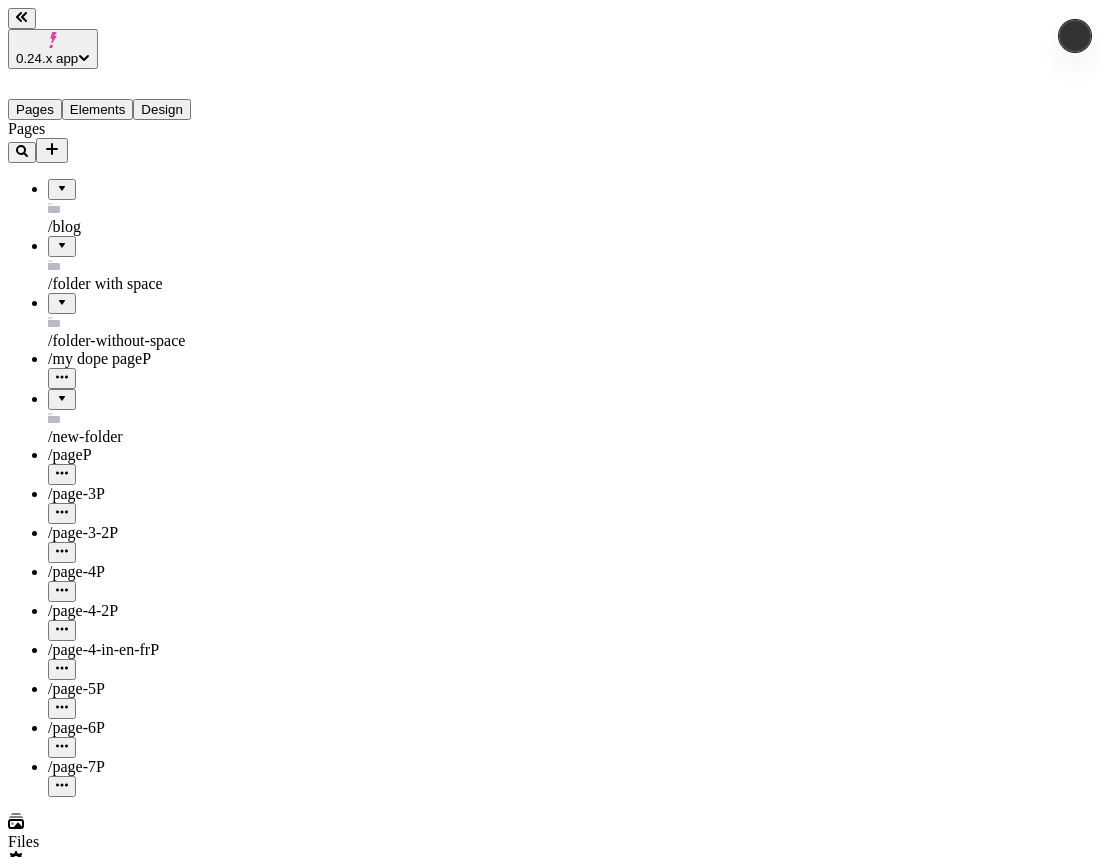 type on "/page-7" 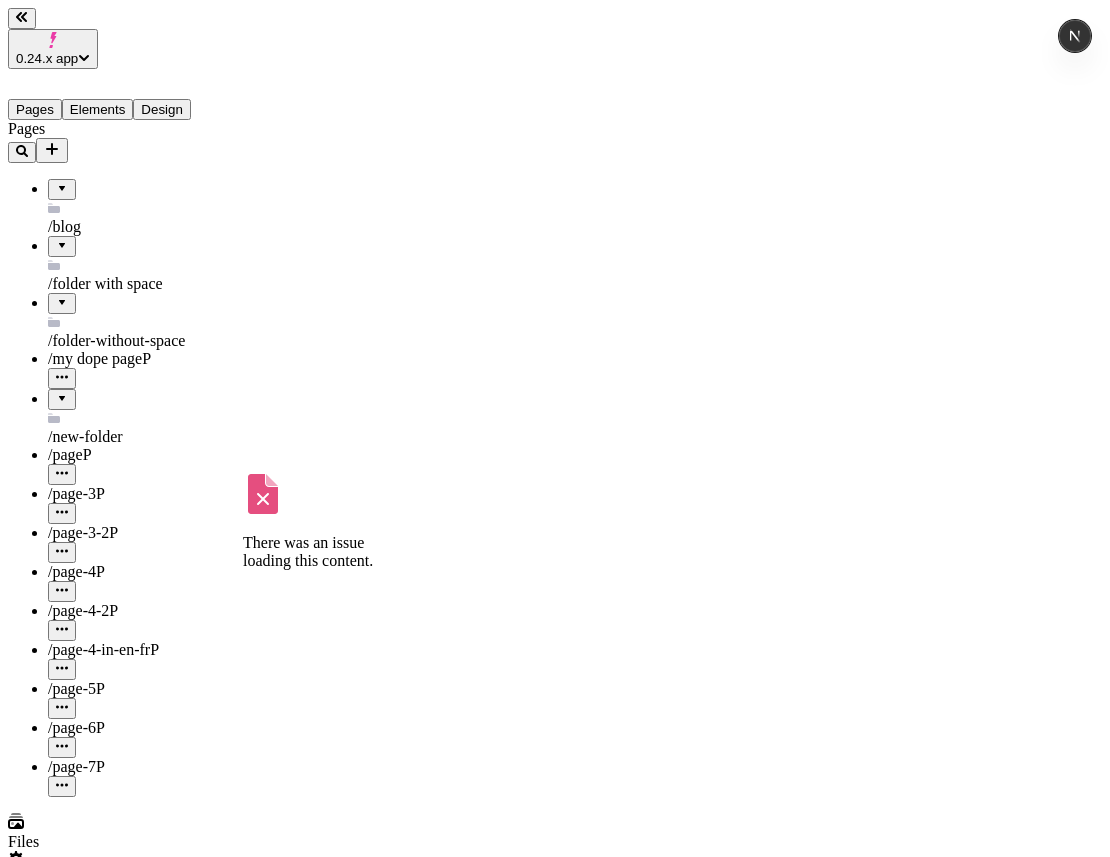 click 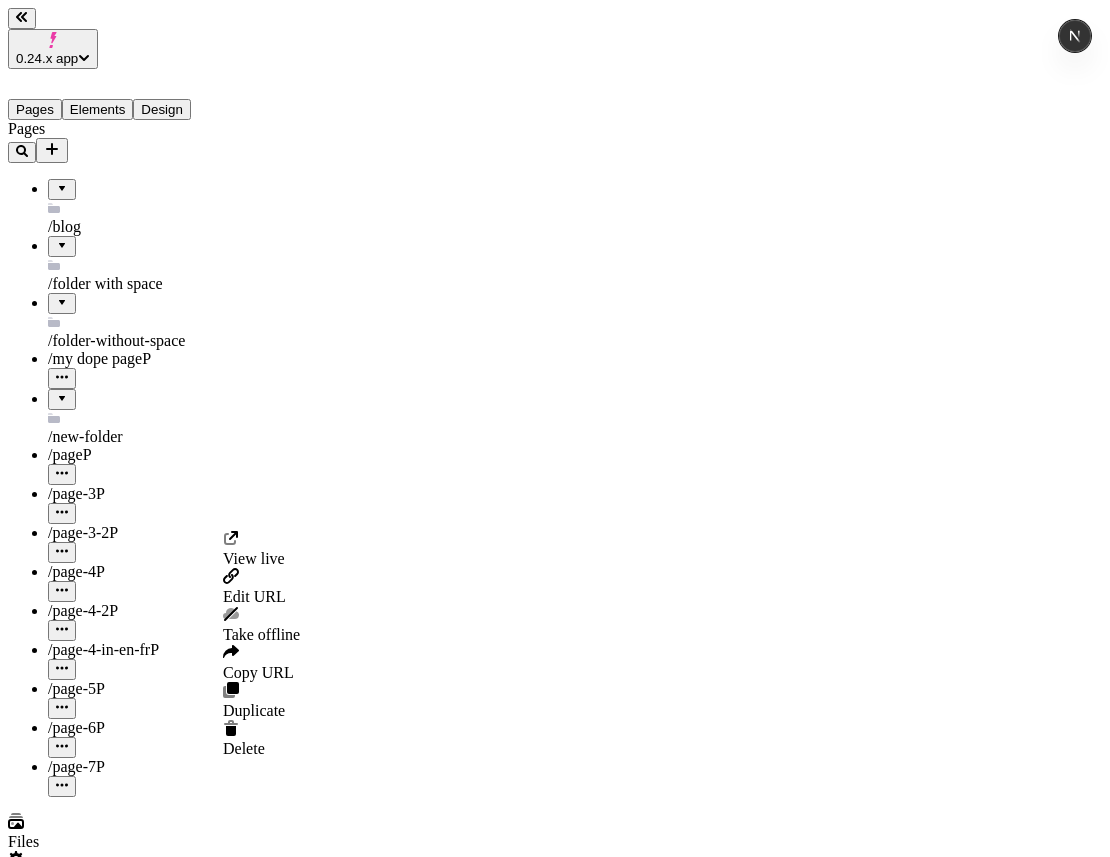 click on "Take offline" at bounding box center [261, 634] 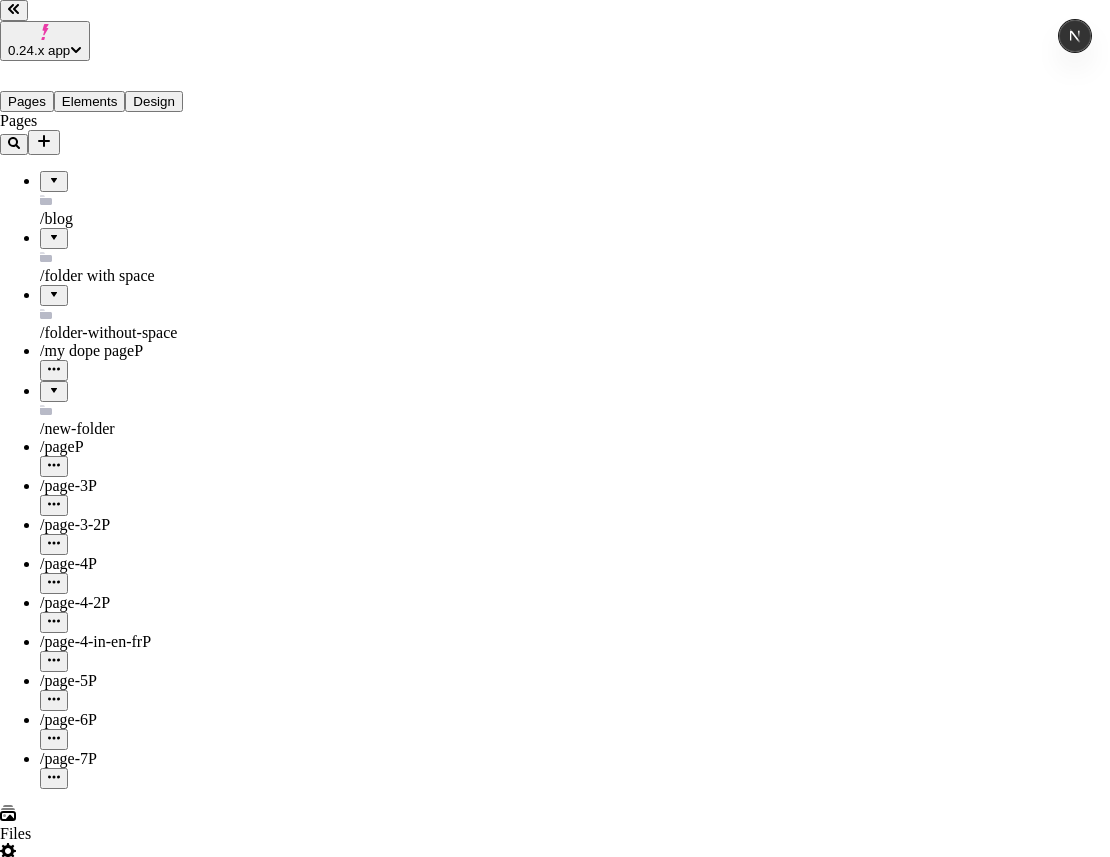 click on "Yes, take offline" at bounding box center (112, 2884) 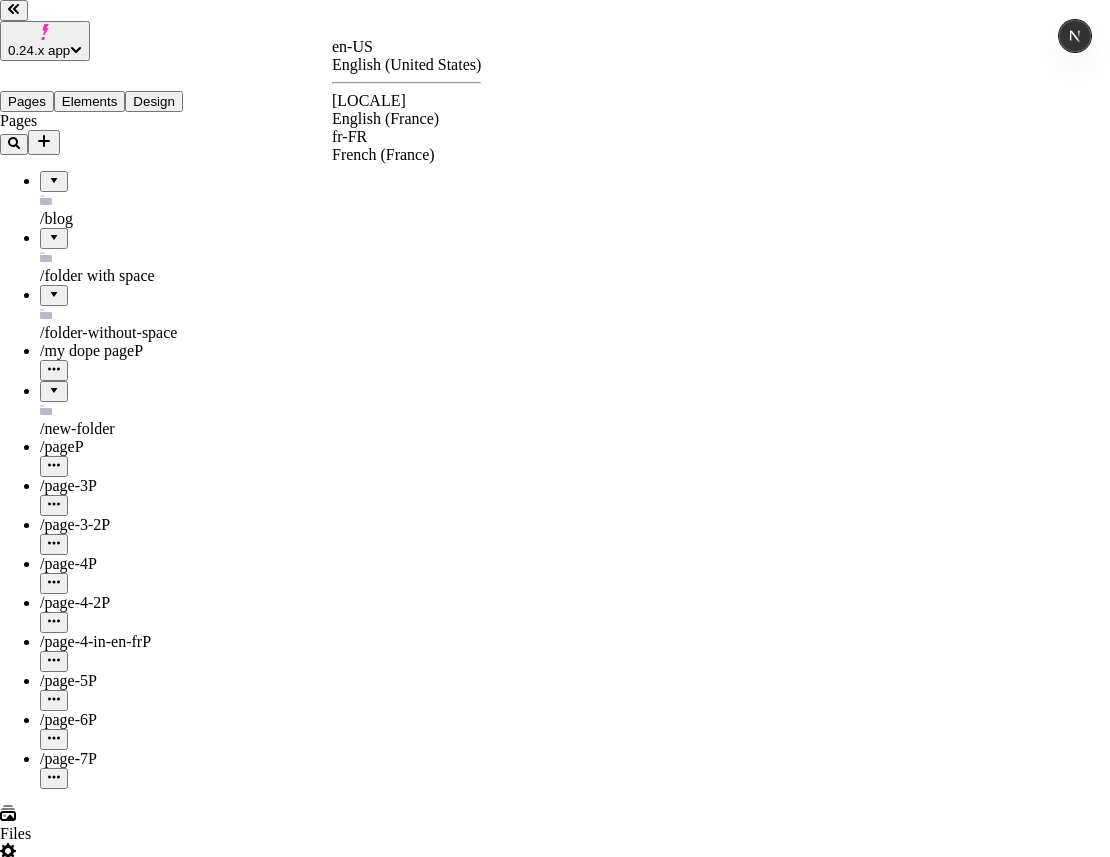 click on "0.24.x app Pages Elements Design Pages /blog /folder with space /folder-without-space /my dope page P /new-folder /page P /page-3 P /page-3-2 P /page-4 P /page-4-2 P /page-4-in-en-fr P /page-5 P /page-6 P /page-7 P Files Settings Help en-US http://localhost:3008 / page-7 Desktop Preview Publish j Metadata Online Path /page-7 Title Description Social Image Choose an image Choose Exclude from search engines Canonical URL Sitemap priority 0.75 Sitemap frequency Hourly Snippets en-US English (United States) en-FR English (France) fr-FR French (France)" at bounding box center (555, 1397) 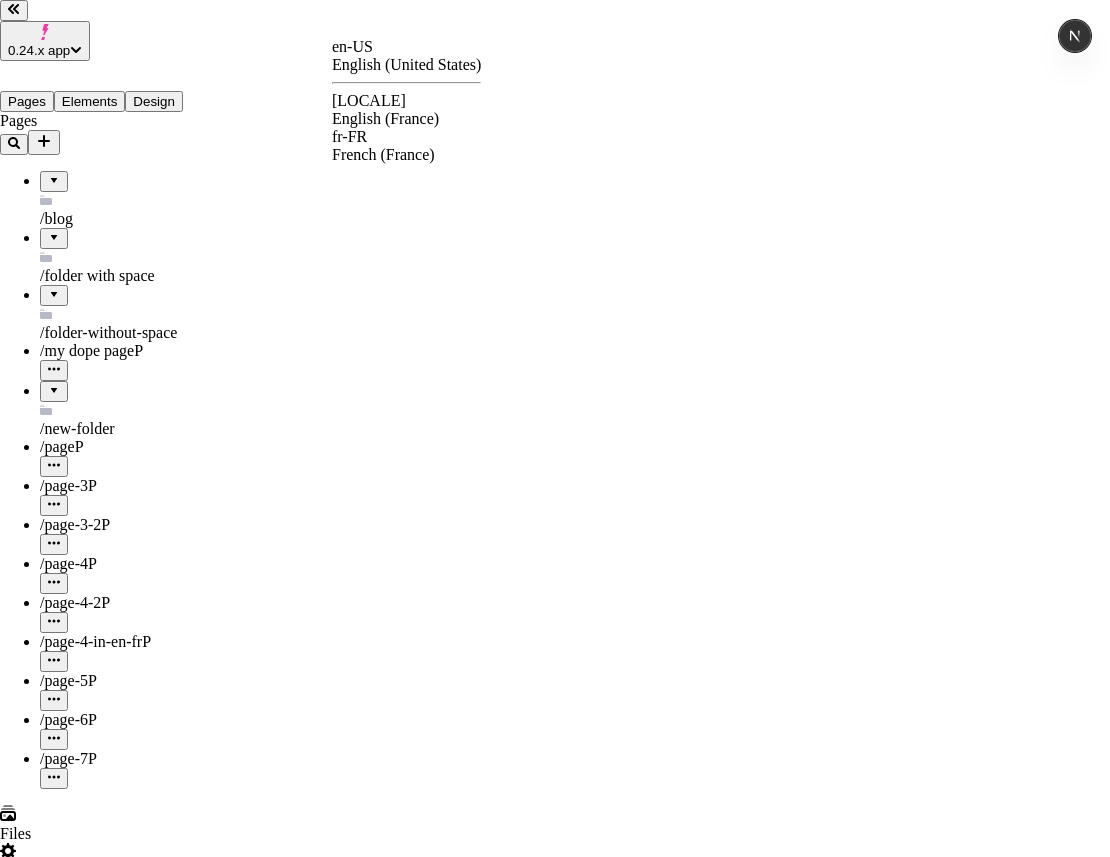 click on "English (France)" at bounding box center (406, 119) 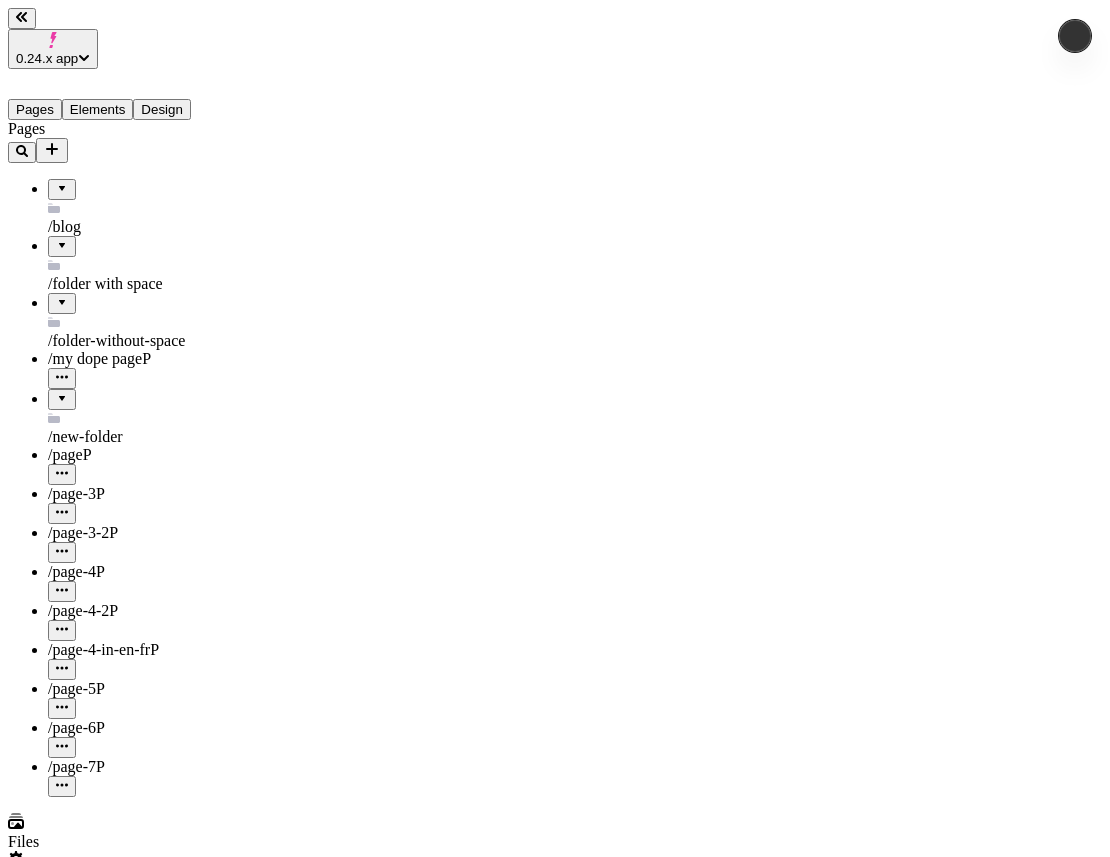 type 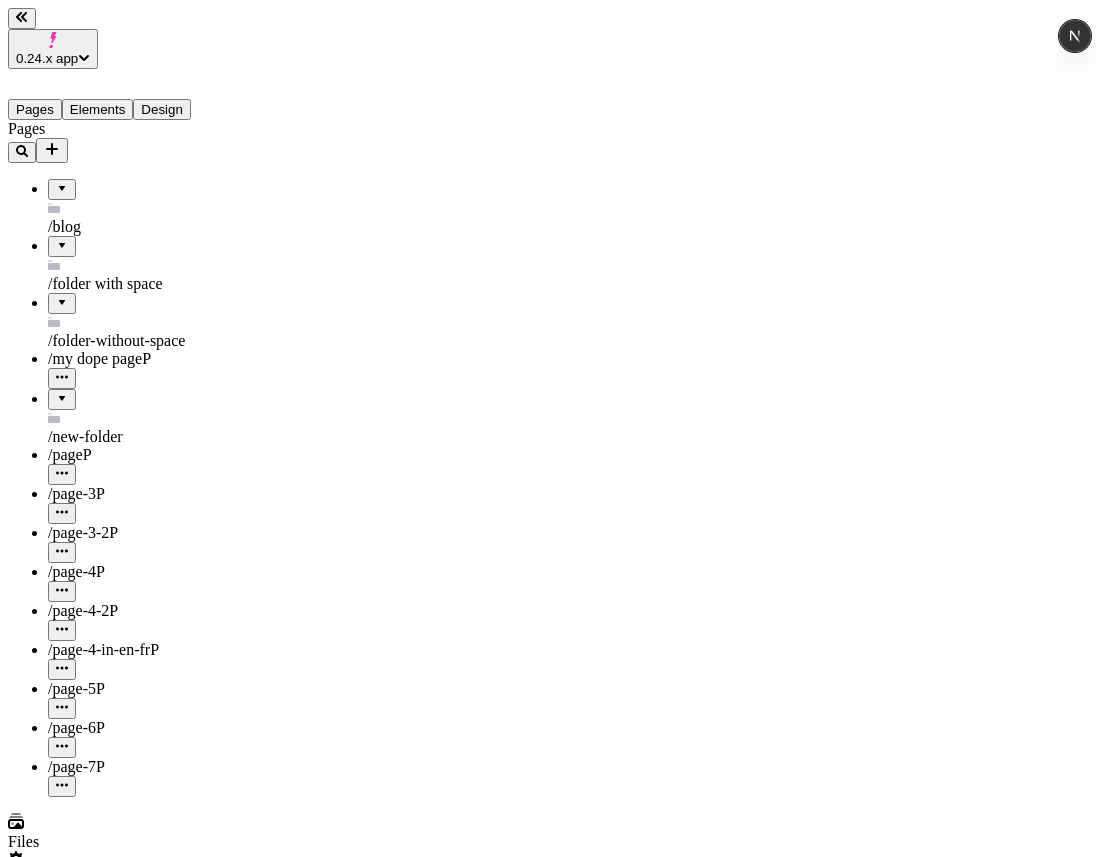 click on "Localize content" at bounding box center (64, 2244) 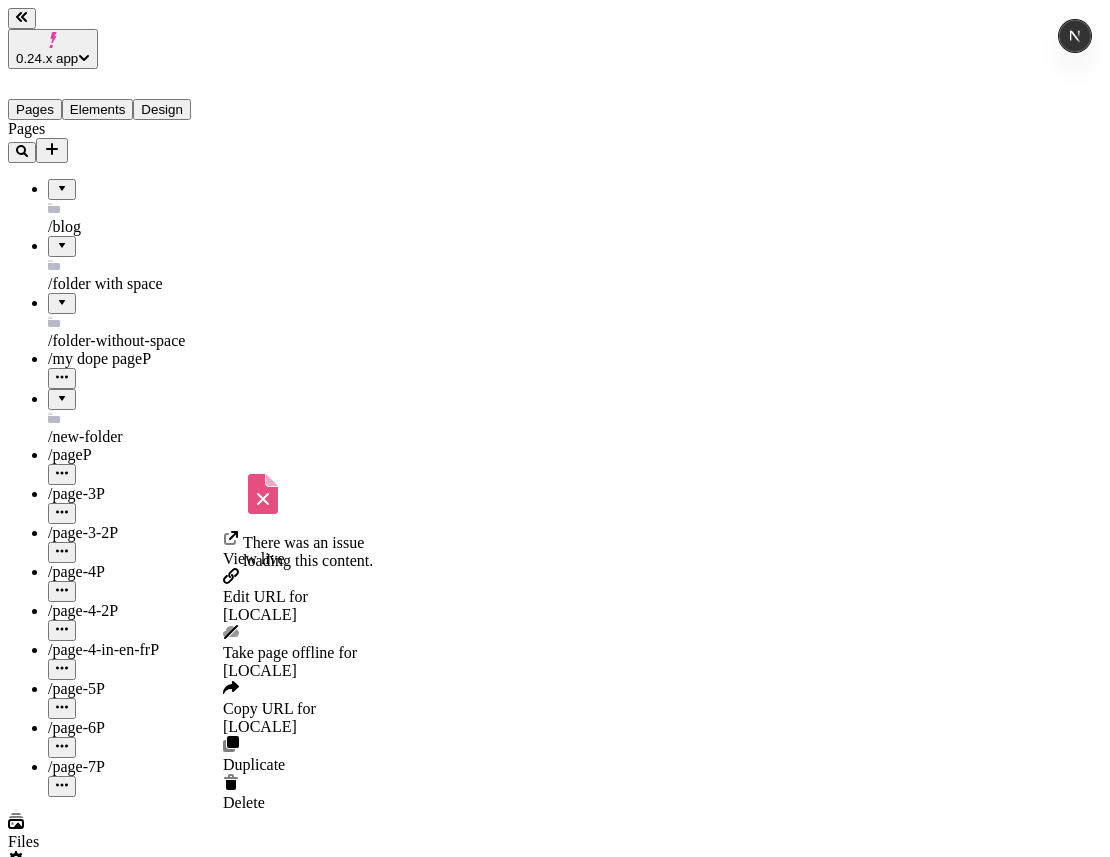 click 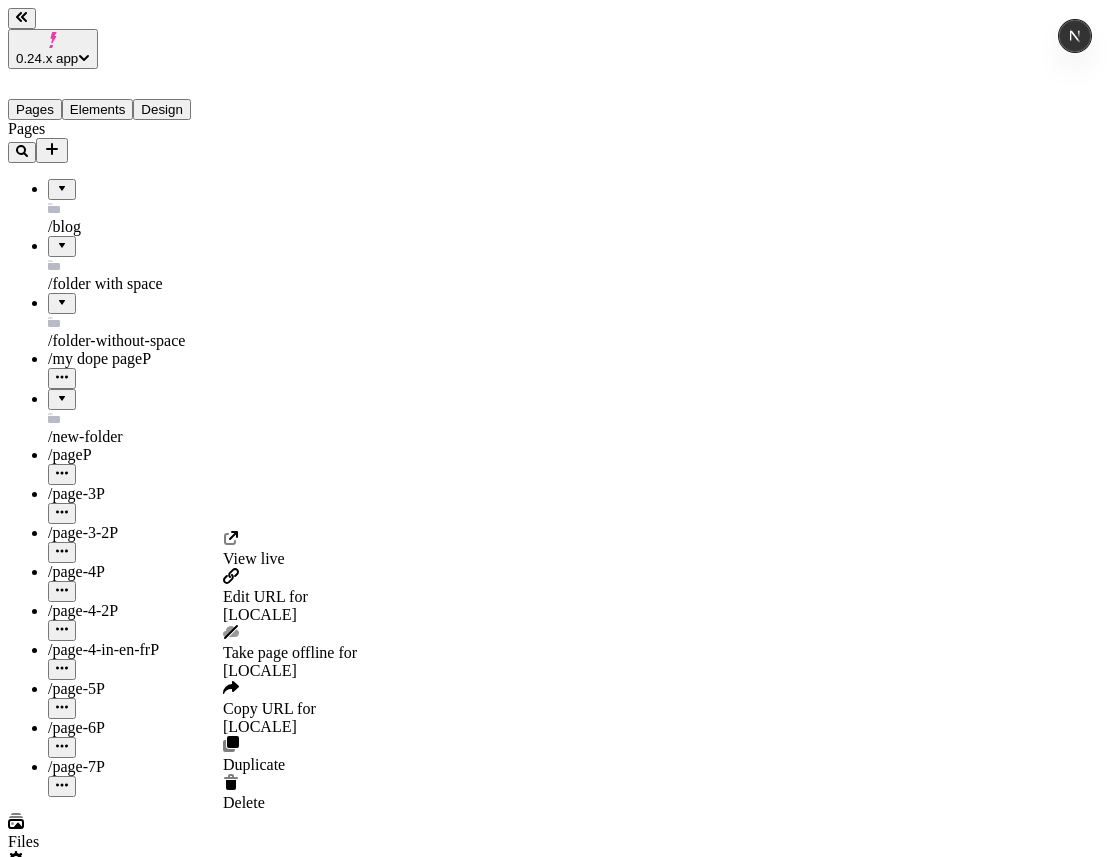 click on "0.24.x app Pages Elements Design Pages /blog /folder with space /folder-without-space /my dope page P /new-folder /page P /page-3 P /page-3-2 P /page-4 P /page-4-2 P /page-4-in-en-fr P /page-5 P /page-6 P /page-7 P Files Settings Help en-FR http://localhost:3008/en-FR / page-7 Desktop Preview Publish j Metadata Online Path /page-7 Title Description Social Image Choose an image Choose Exclude from search engines Canonical URL Sitemap priority 0.75 Sitemap frequency Hourly Snippets View live Edit URL   for  en-FR Take page offline for   en-FR Copy URL   for  en-FR Duplicate Delete" at bounding box center [555, 1401] 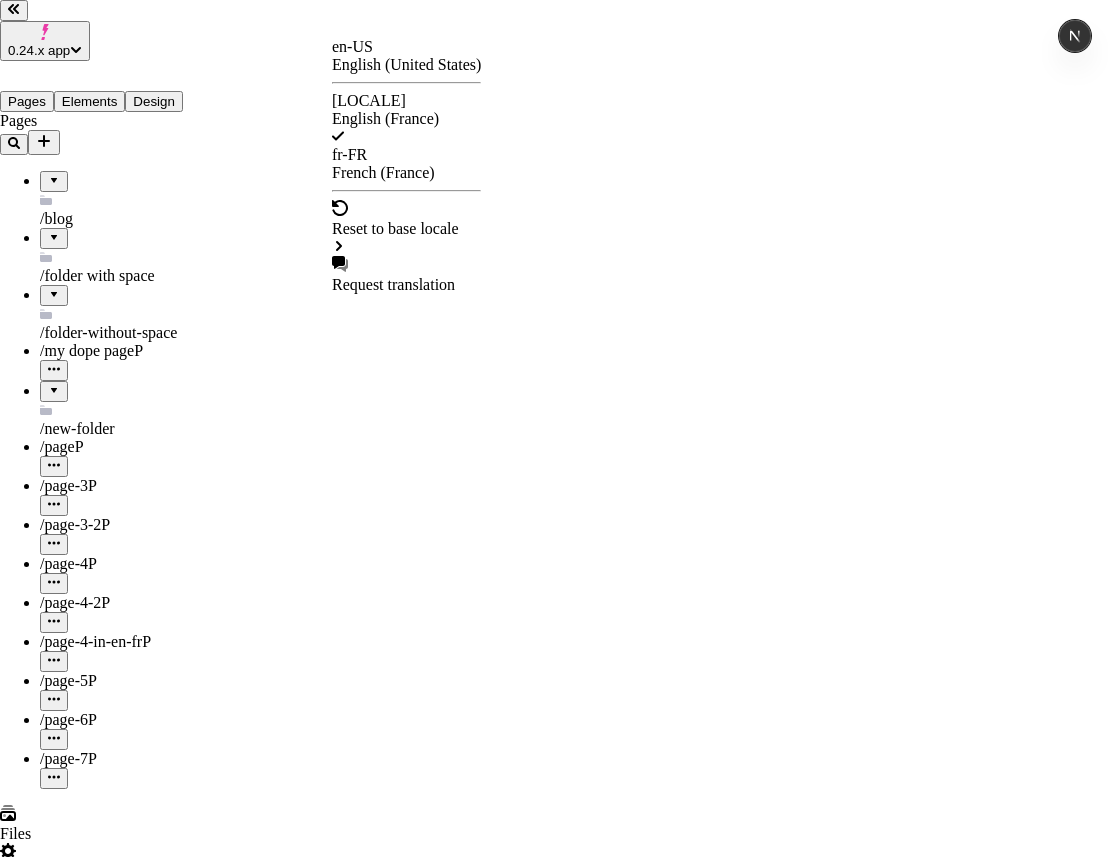 click on "English (United States)" at bounding box center [406, 65] 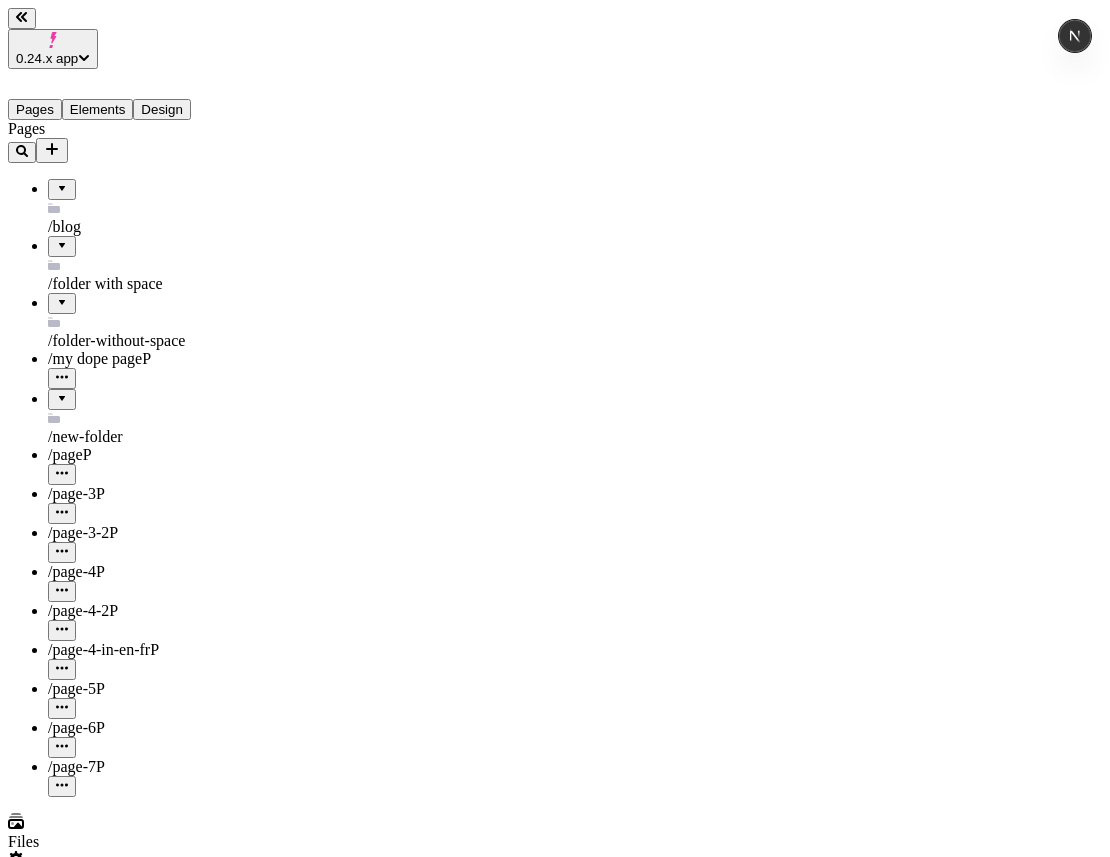 click on "0.24.x app Pages Elements Design Pages /blog /folder with space /folder-without-space /my dope page P /new-folder /page P /page-3 P /page-3-2 P /page-4 P /page-4-2 P /page-4-in-en-fr P /page-5 P /page-6 P /page-7 P Files Settings Help en-US http://localhost:3008 / page-7 Desktop Preview Publish j Metadata Online Path /page-7 Title Description Social Image Choose an image Choose Exclude from search engines Canonical URL Sitemap priority 0.75 Sitemap frequency Hourly Snippets" at bounding box center (555, 1415) 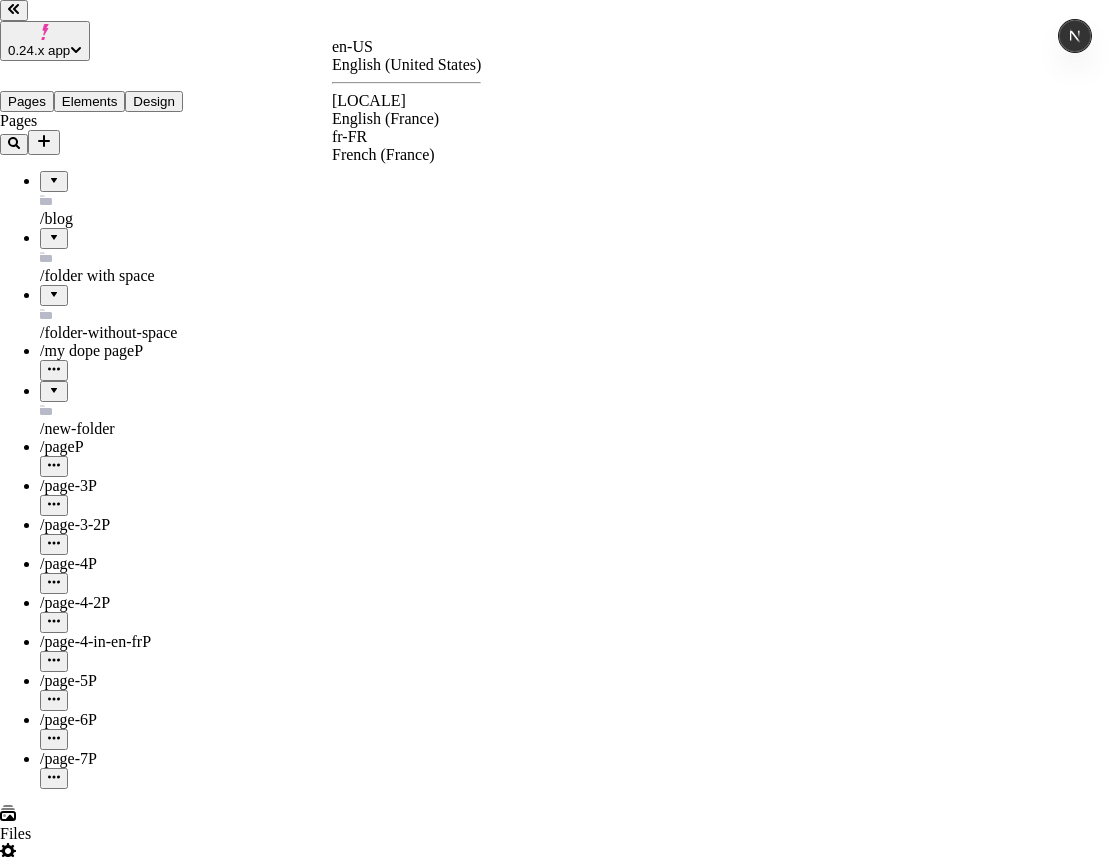click on "French (France)" at bounding box center (406, 155) 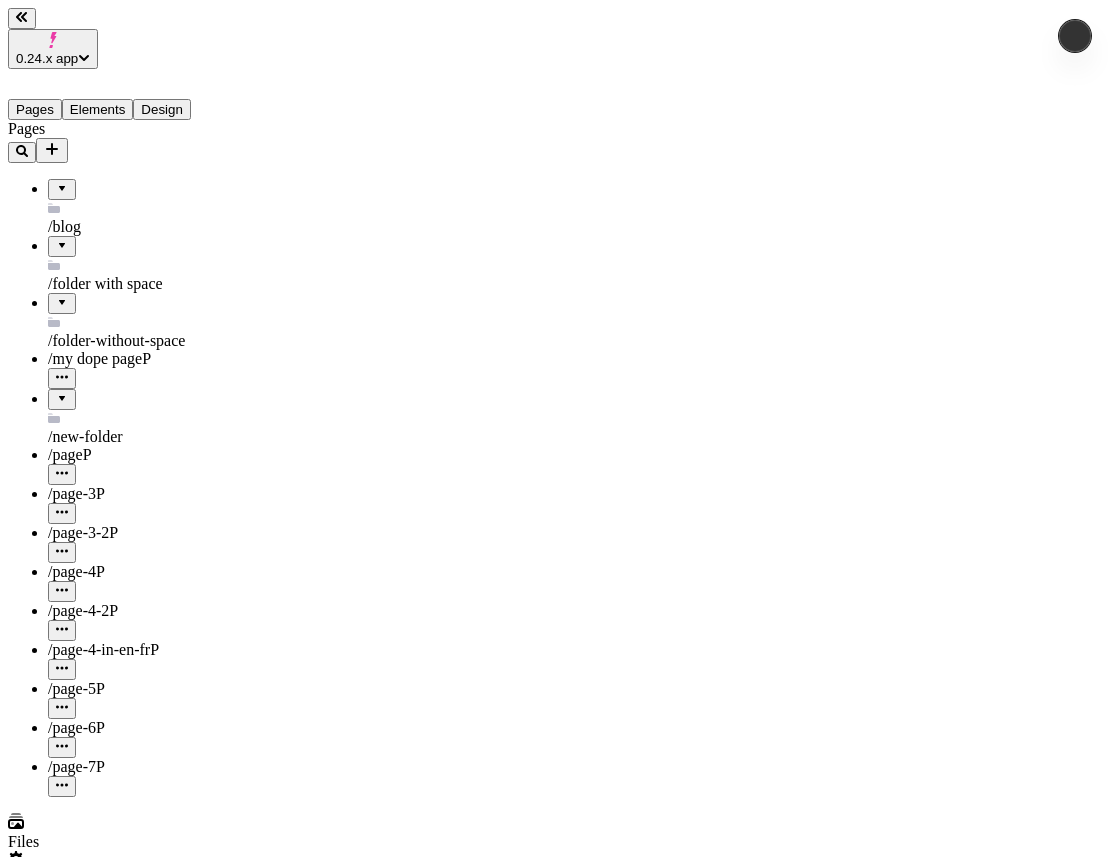 type 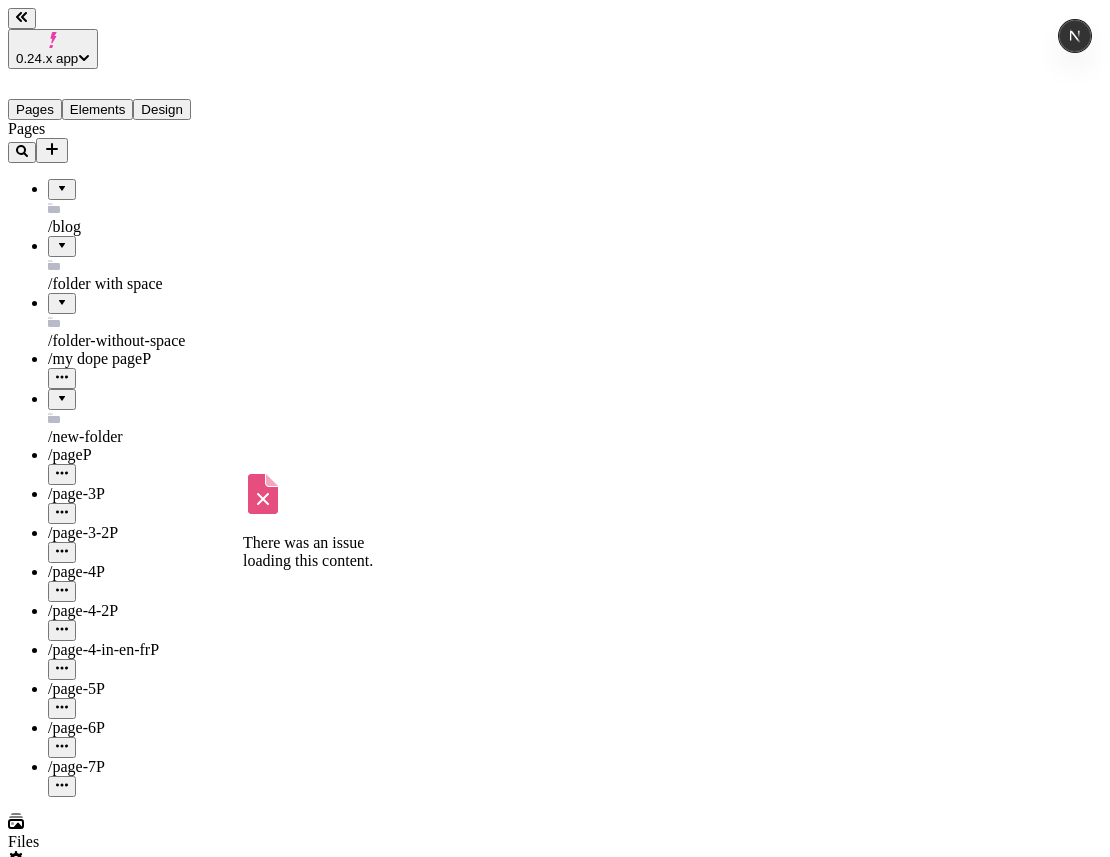 click 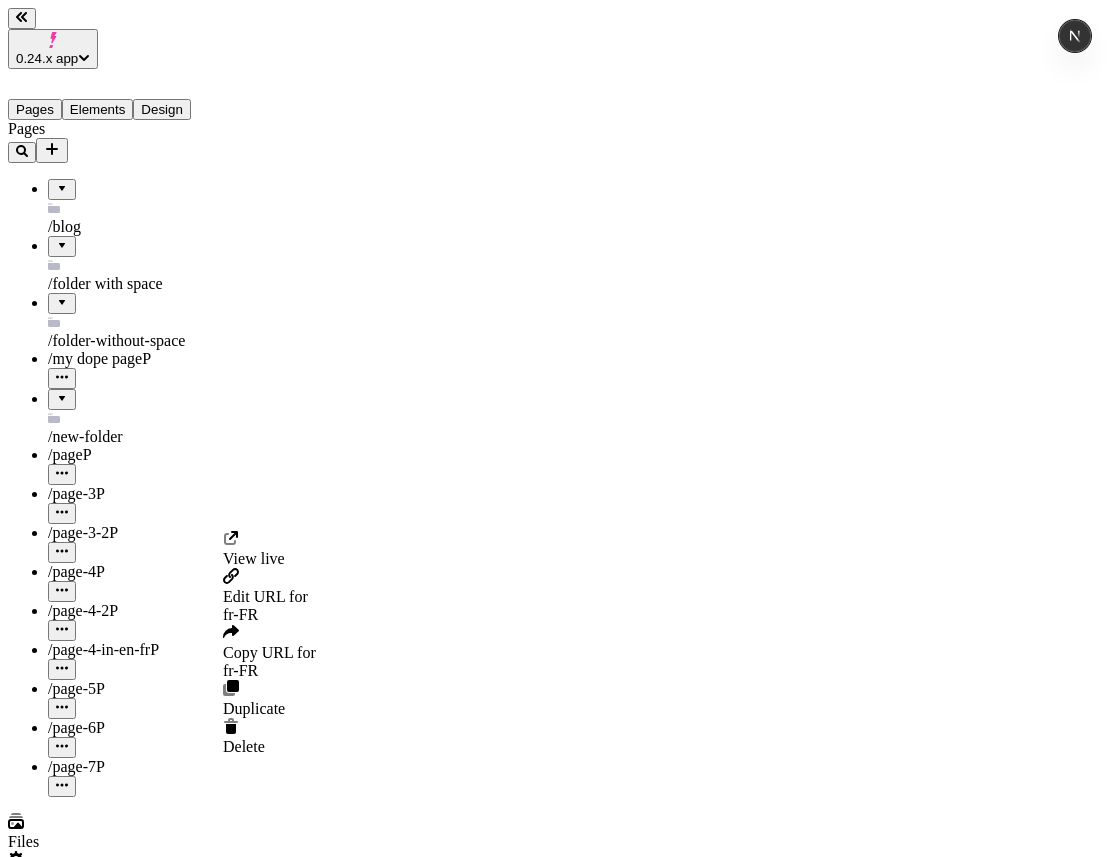 click on "Edit URL   for  fr-FR" at bounding box center [269, 606] 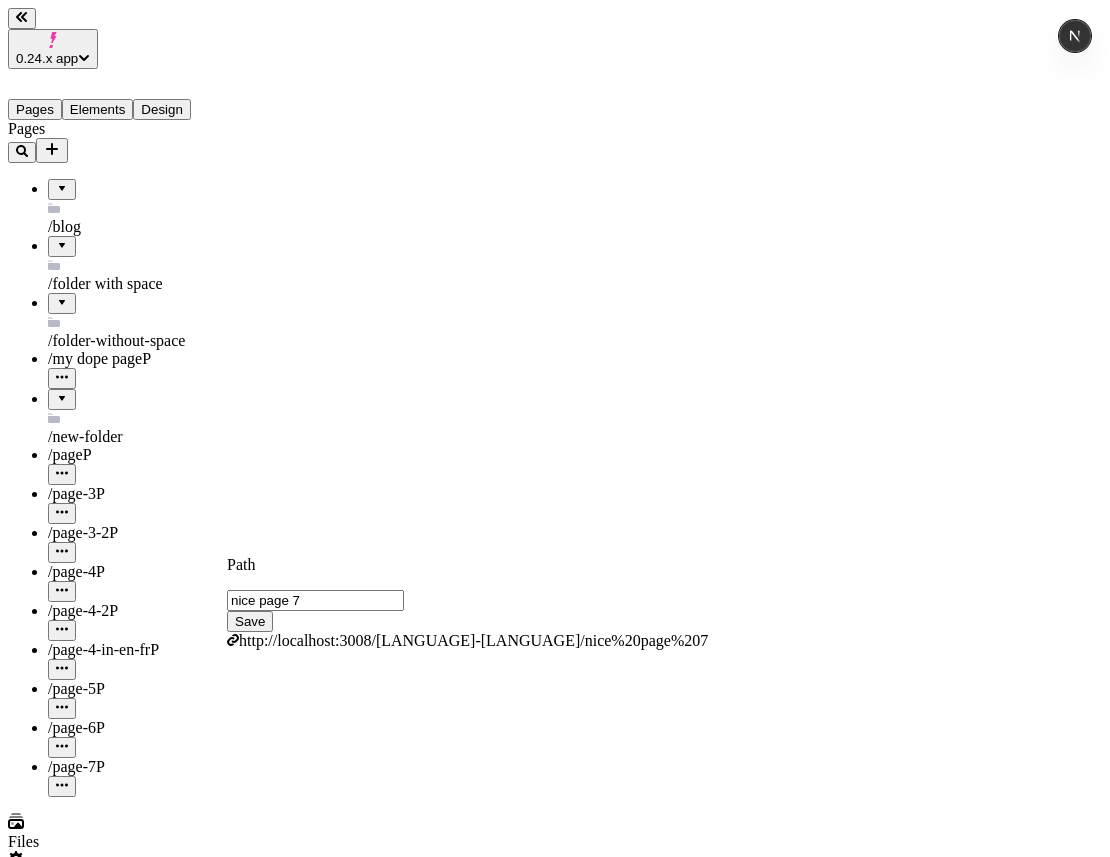 click on "Save" at bounding box center (250, 621) 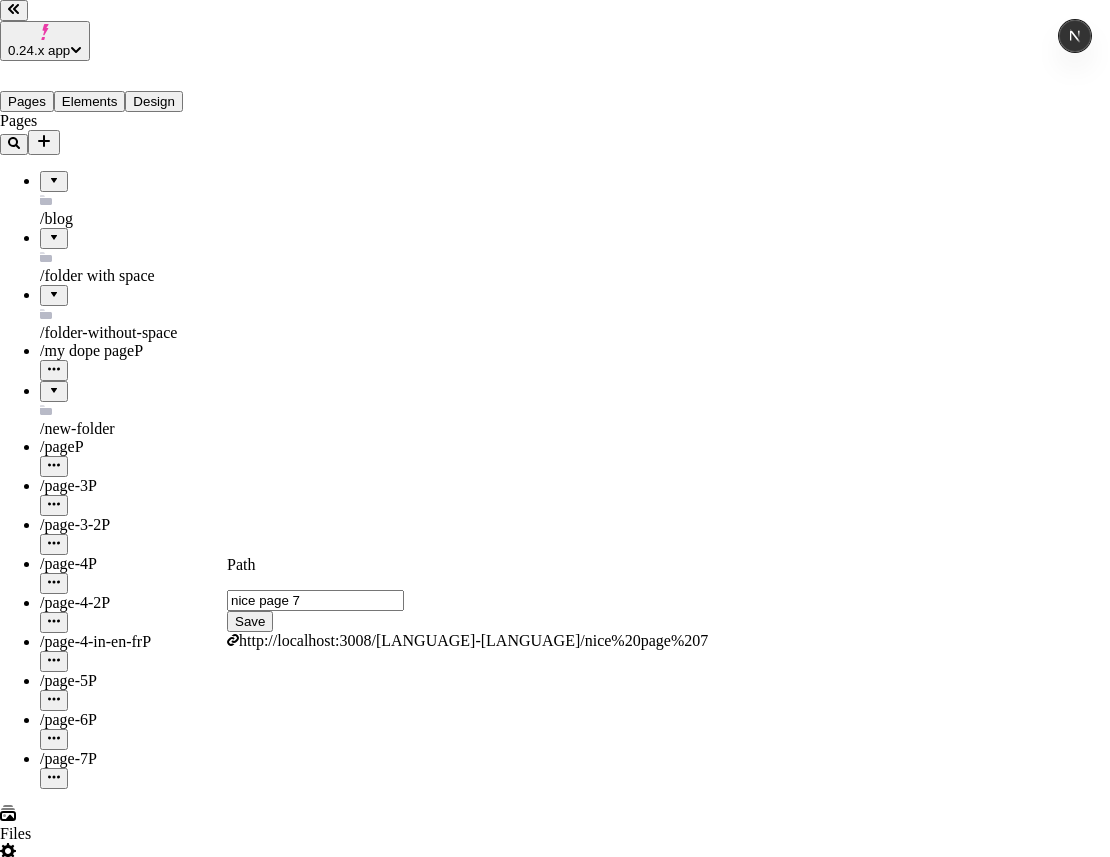 click on "Localize content" at bounding box center (114, 2519) 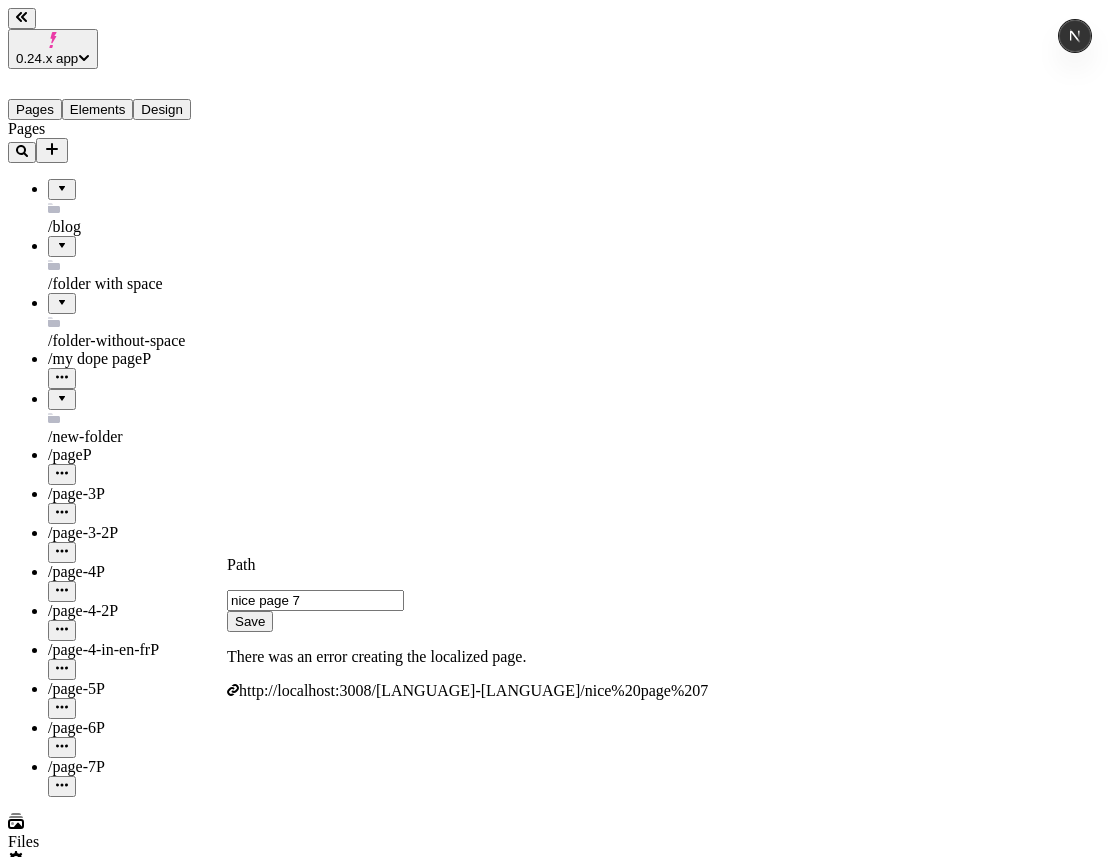 click on "nice page 7" at bounding box center [315, 600] 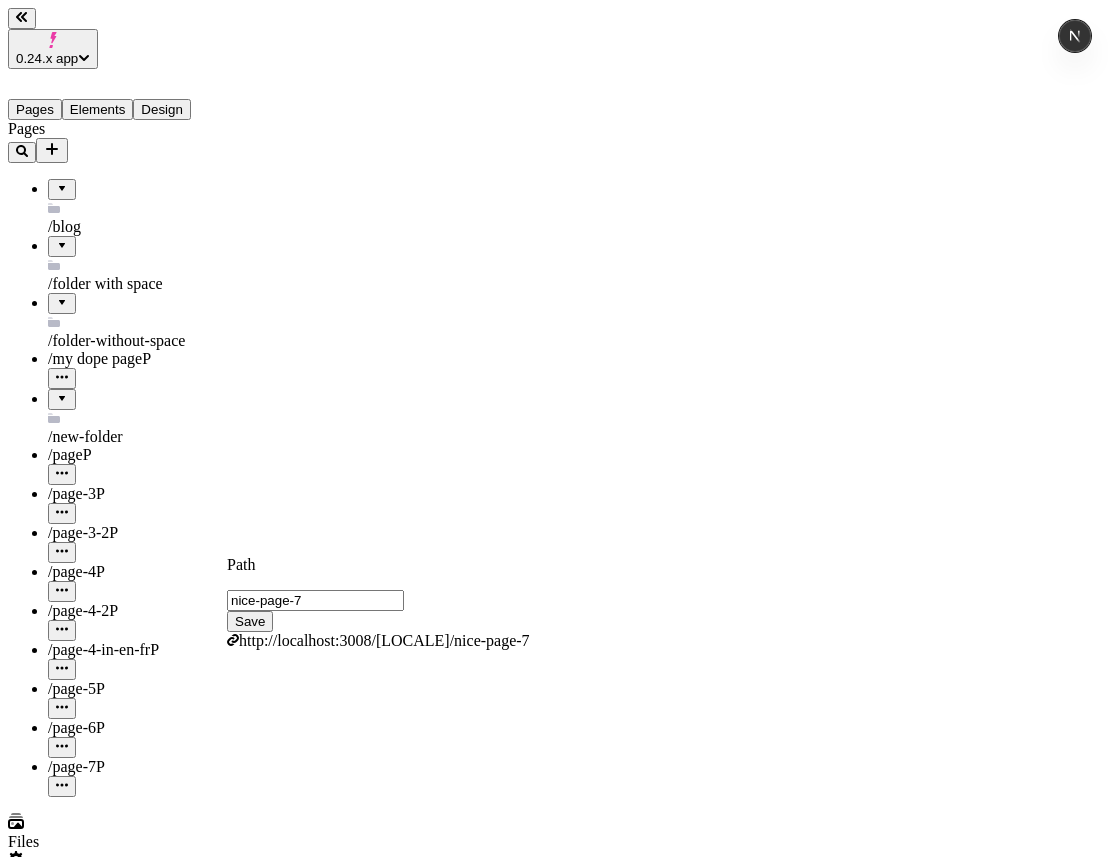 type on "nice-page-7" 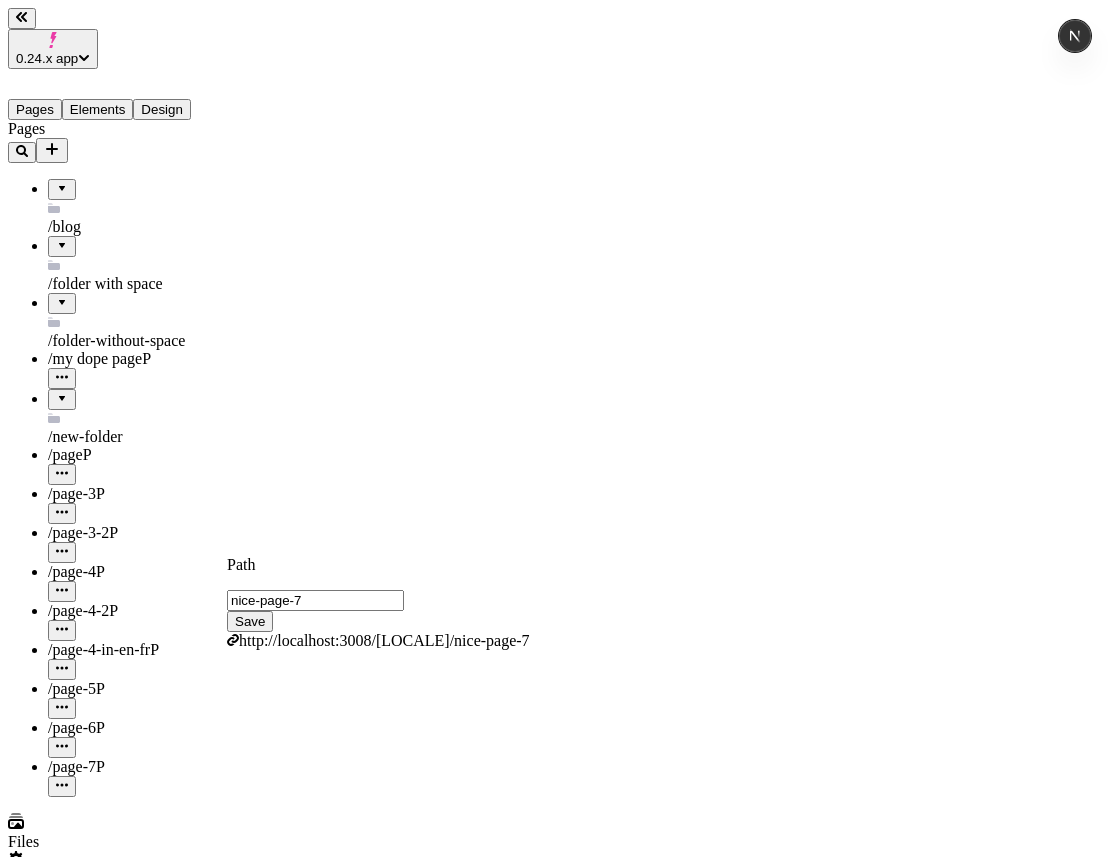 click on "Save" at bounding box center [250, 621] 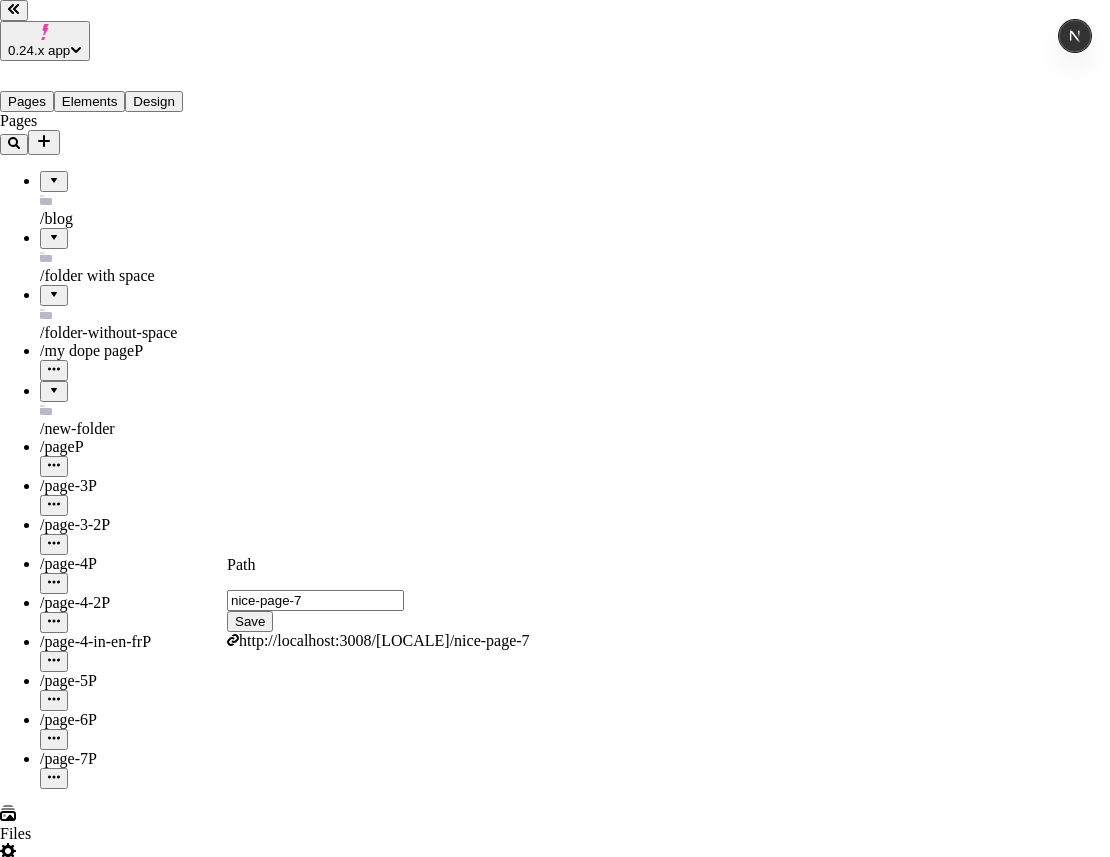 click on "Localize content" at bounding box center [114, 2519] 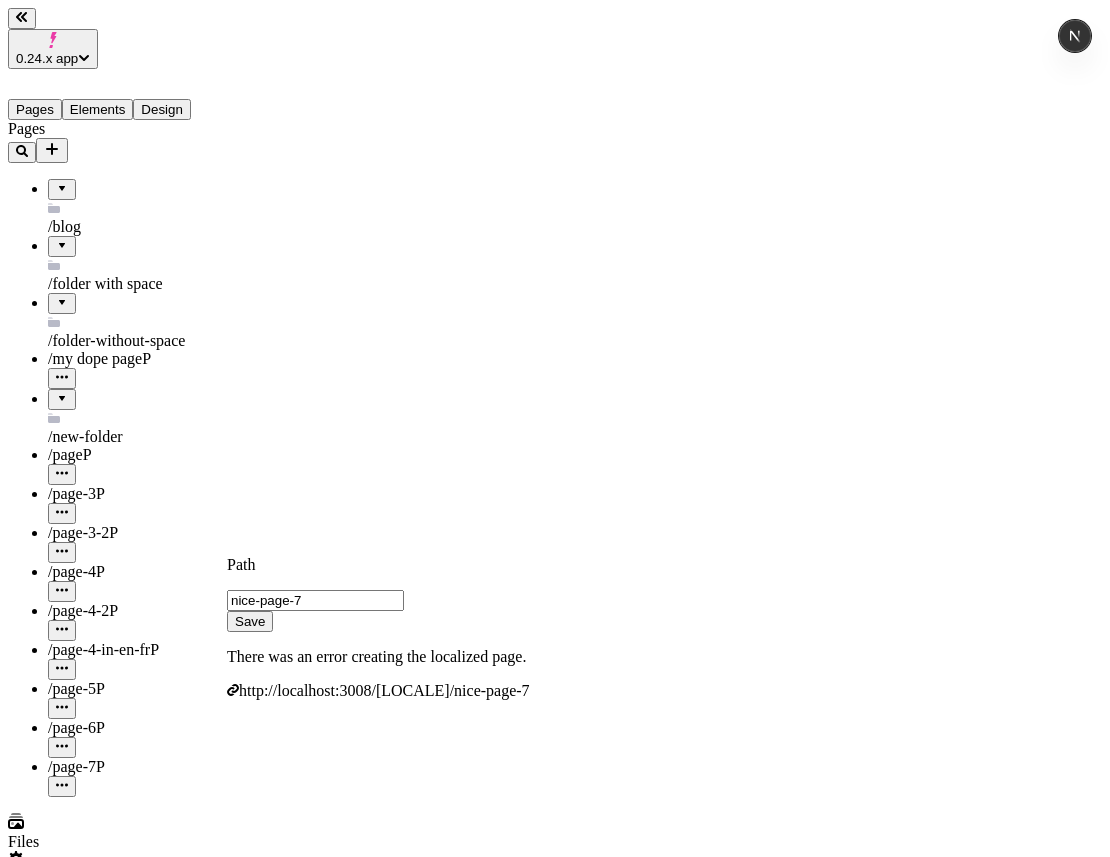 click on "Save" at bounding box center [250, 621] 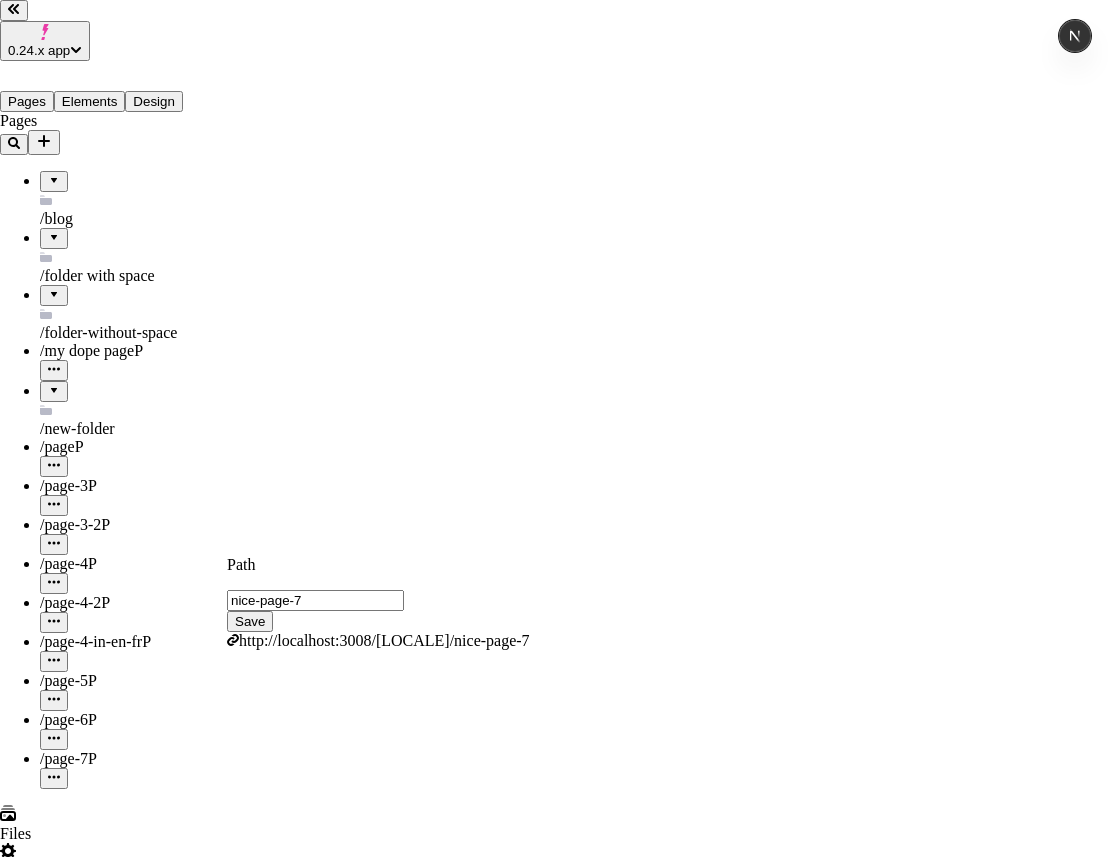 click on "Localize this page Once localized the contents of this page won't be synced with the base locale. Cancel Localize content" at bounding box center (555, 2485) 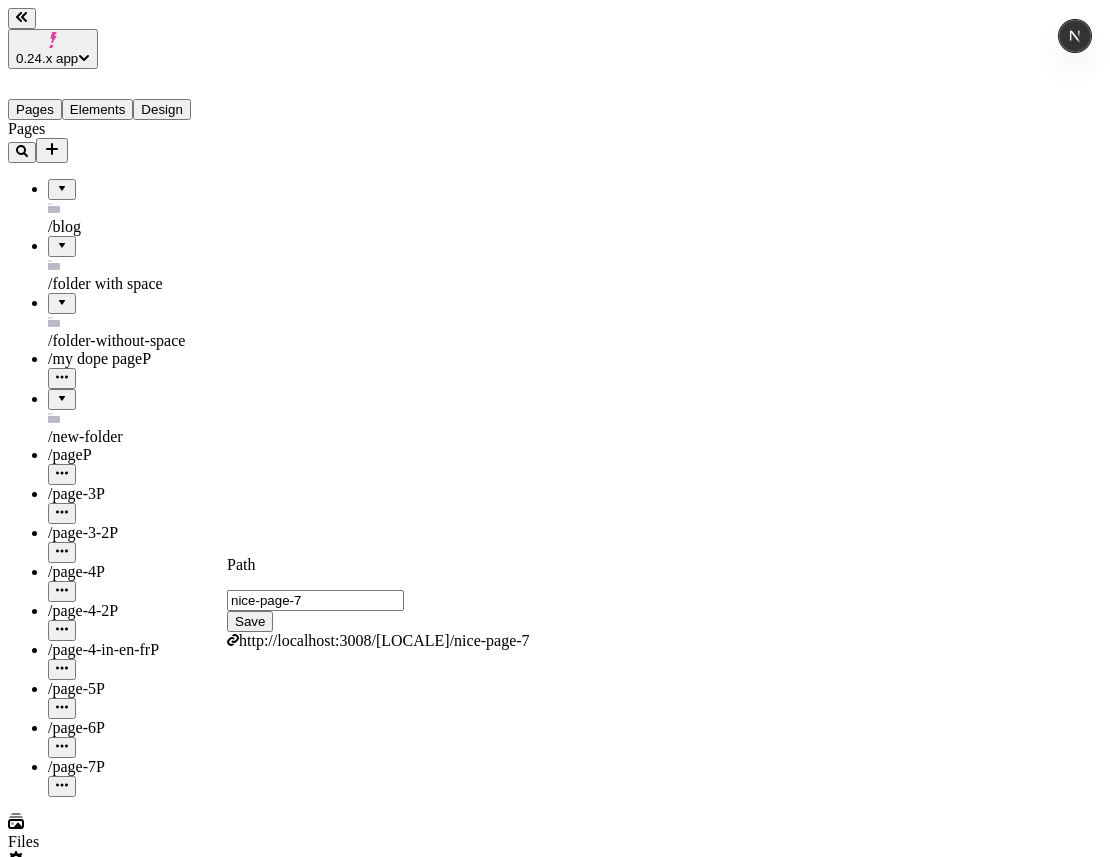 click on "Save" at bounding box center (250, 621) 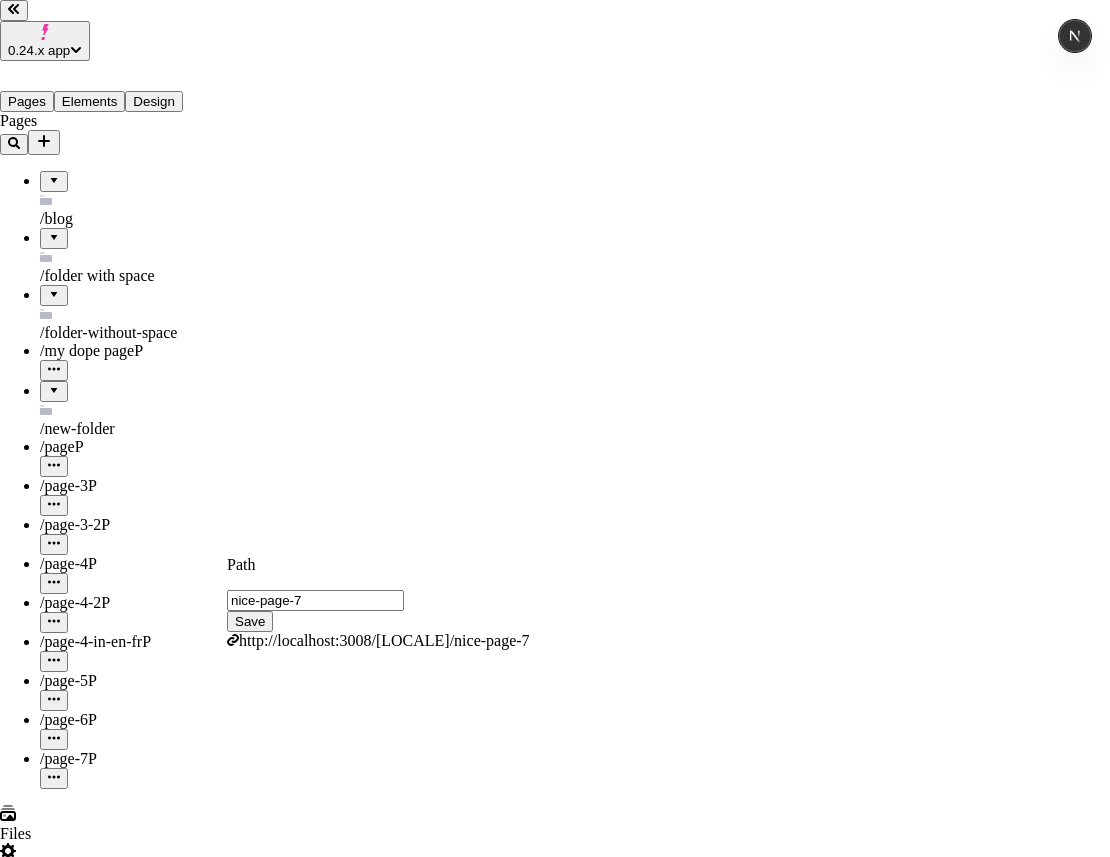 click on "Localize content" at bounding box center [114, 2519] 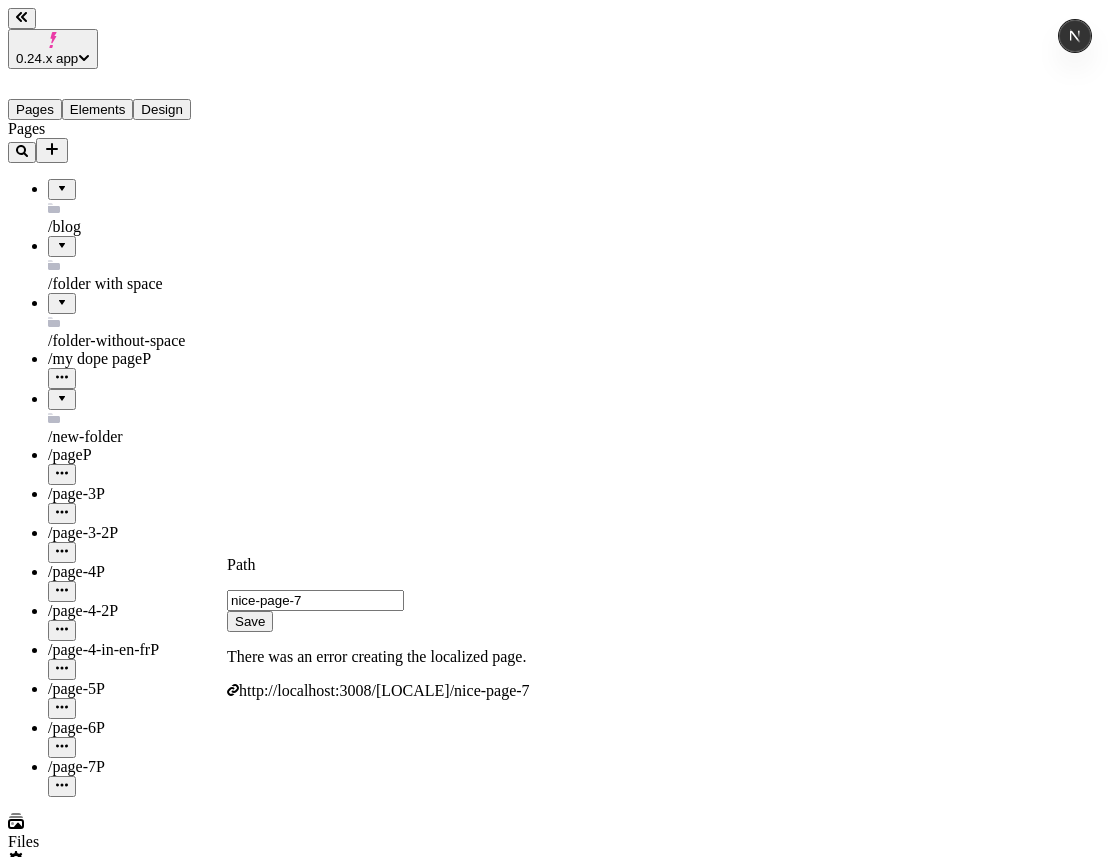 type 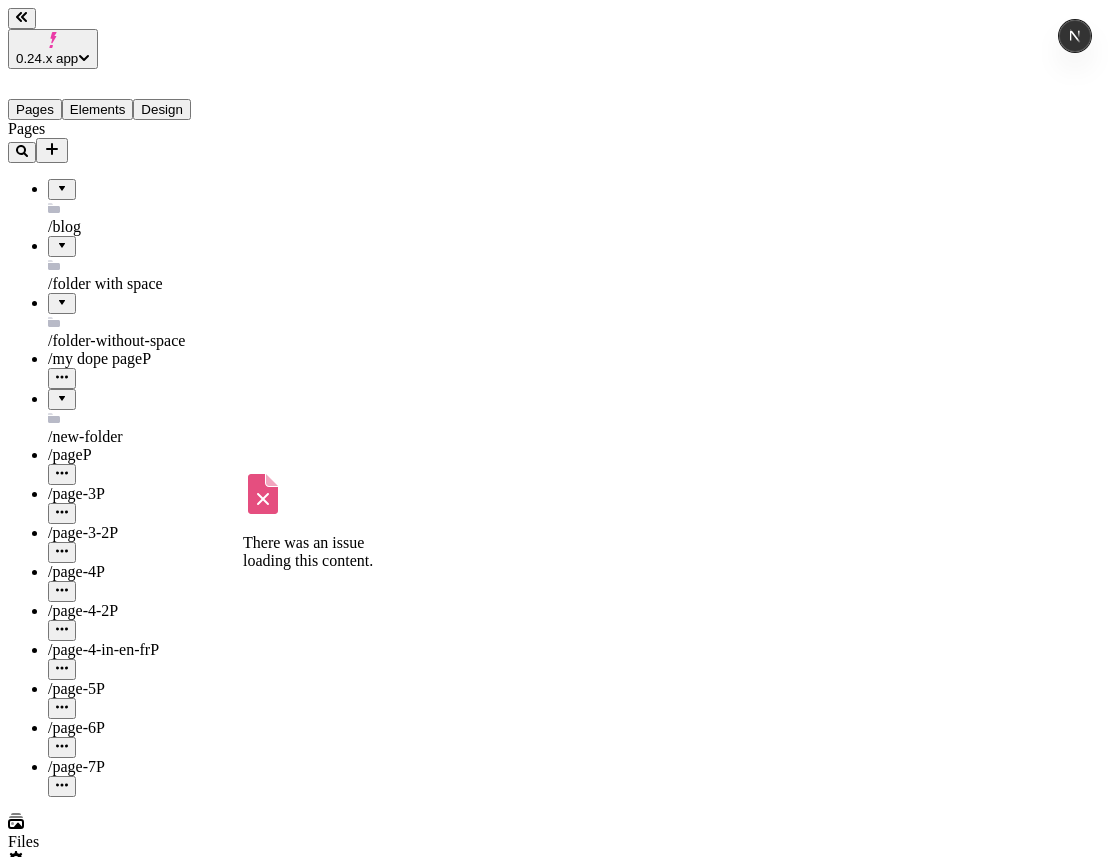 click 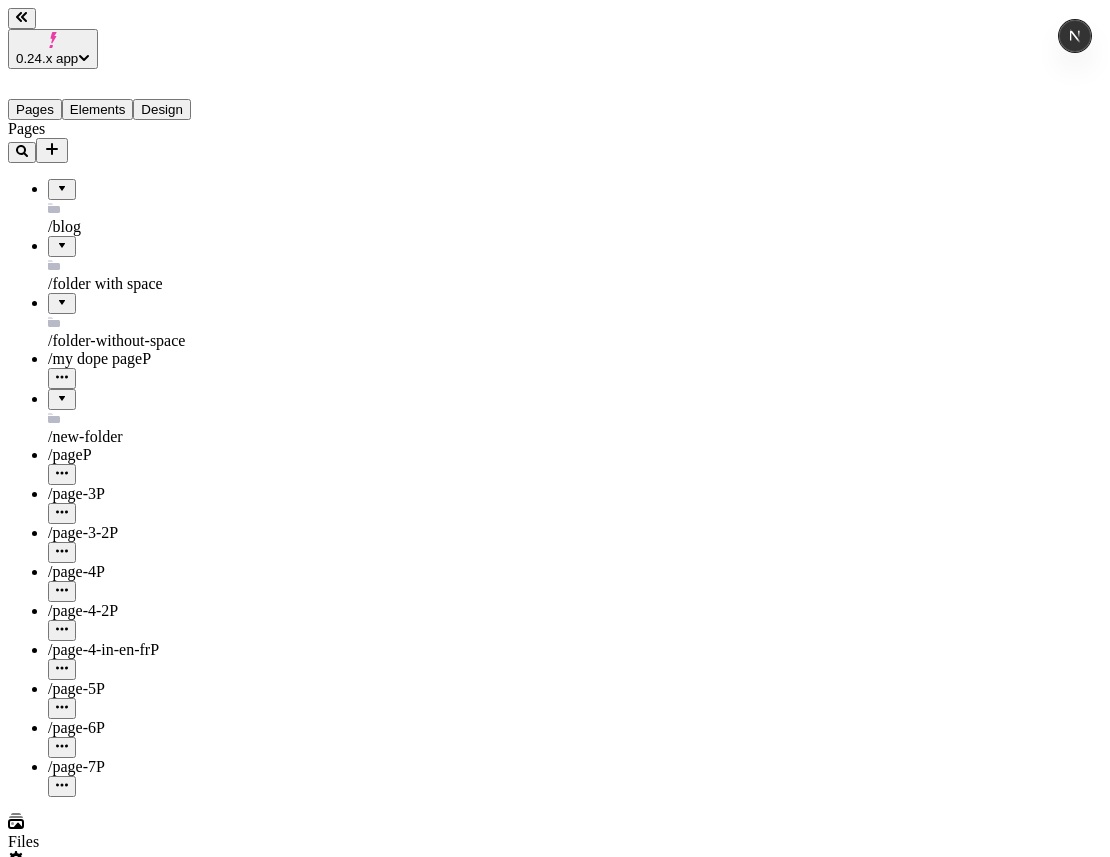 click on "fr-FR http://localhost:3008/fr-FR / page-7" at bounding box center (555, 1000) 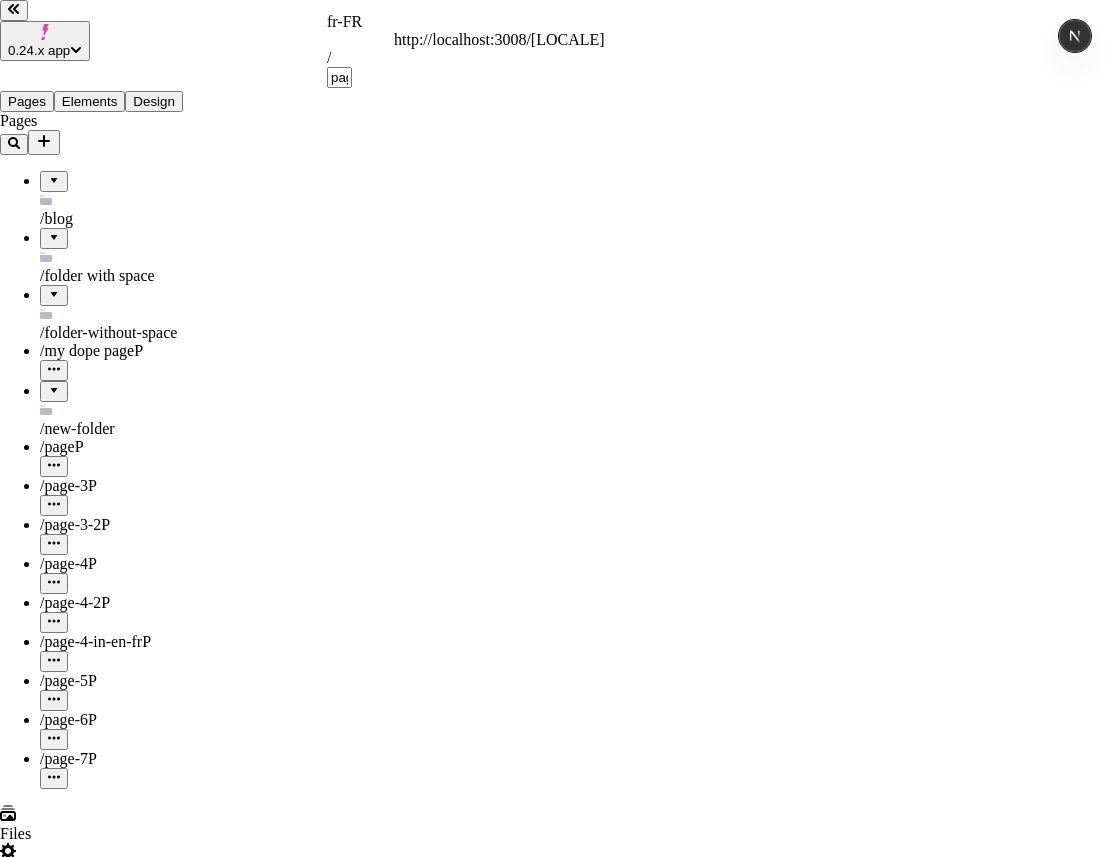 click on "fr-FR" at bounding box center [466, 22] 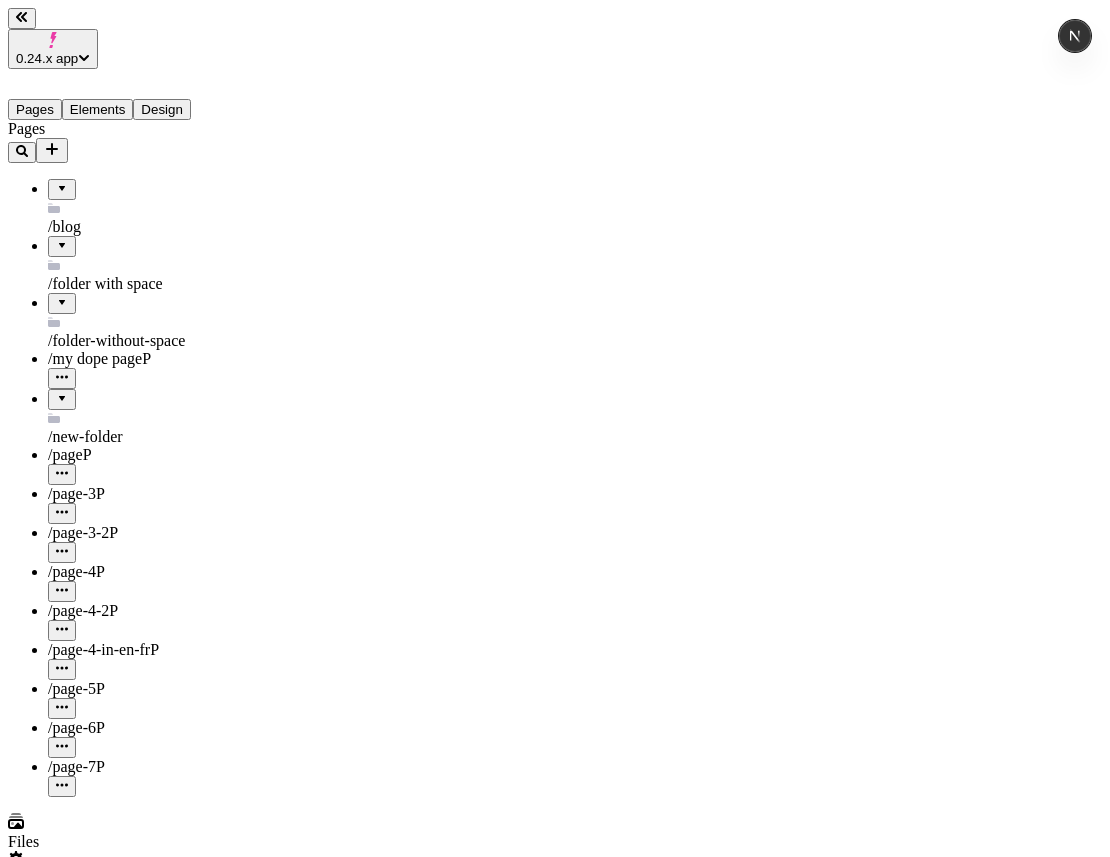 click on "0.24.x app Pages Elements Design Pages /blog /folder with space /folder-without-space /my dope page P /new-folder /page P /page-3 P /page-3-2 P /page-4 P /page-4-2 P /page-4-in-en-fr P /page-5 P /page-6 P /page-7 P Files Settings Help fr-FR http://localhost:3008/fr-FR / page-7 Desktop Preview Publish j Page content for this locale is currently synced with the base locale Localize content" at bounding box center [555, 1218] 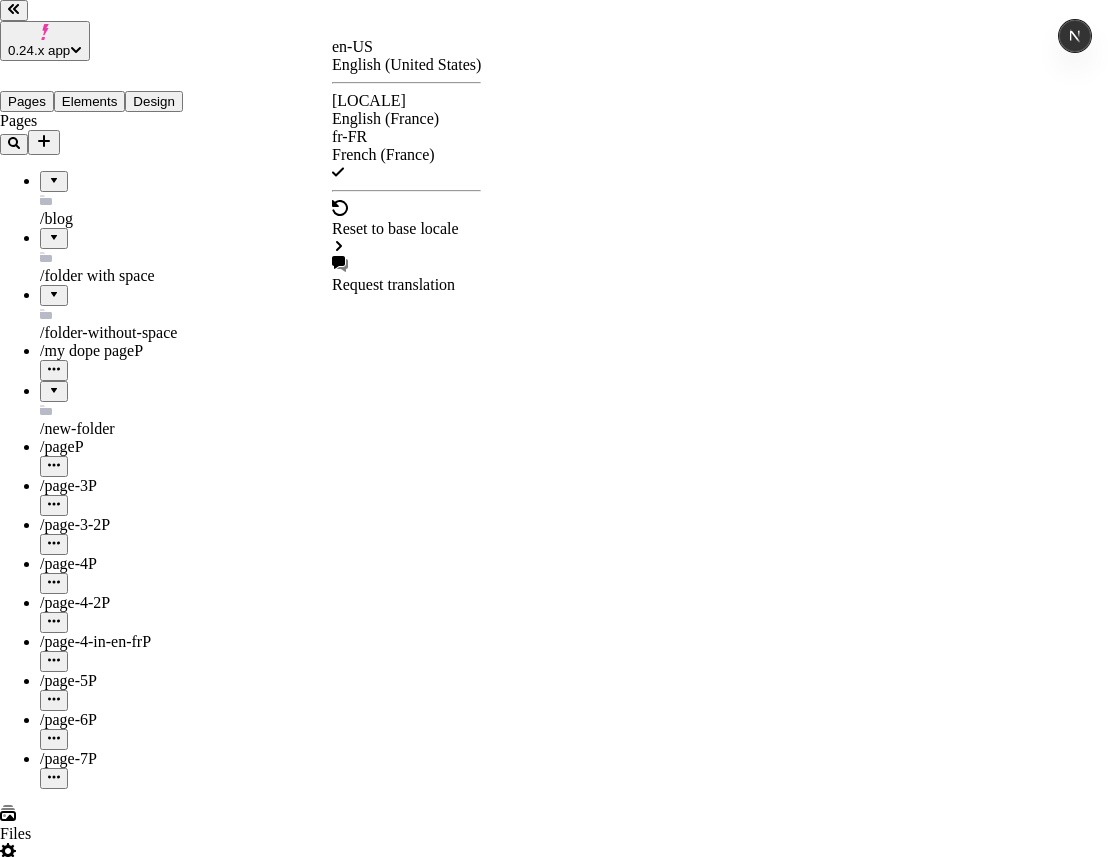 click on "en-US" at bounding box center [406, 47] 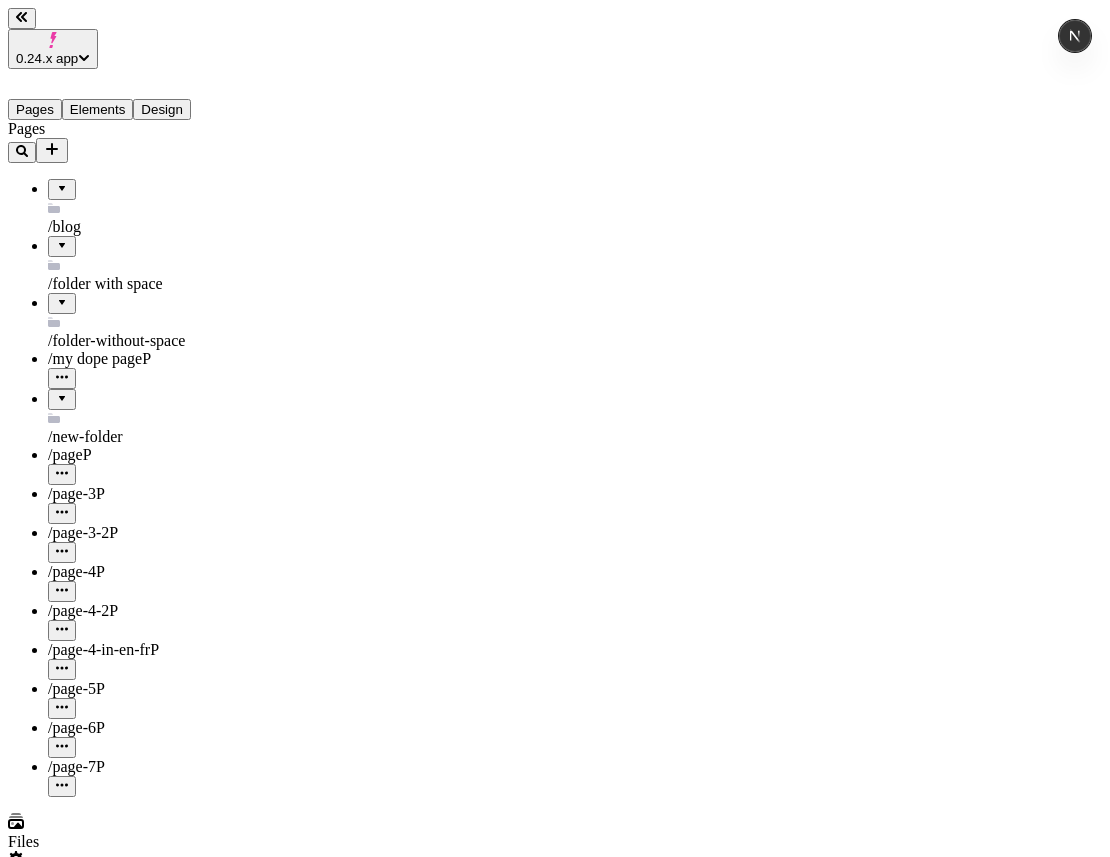 click at bounding box center [60, 2204] 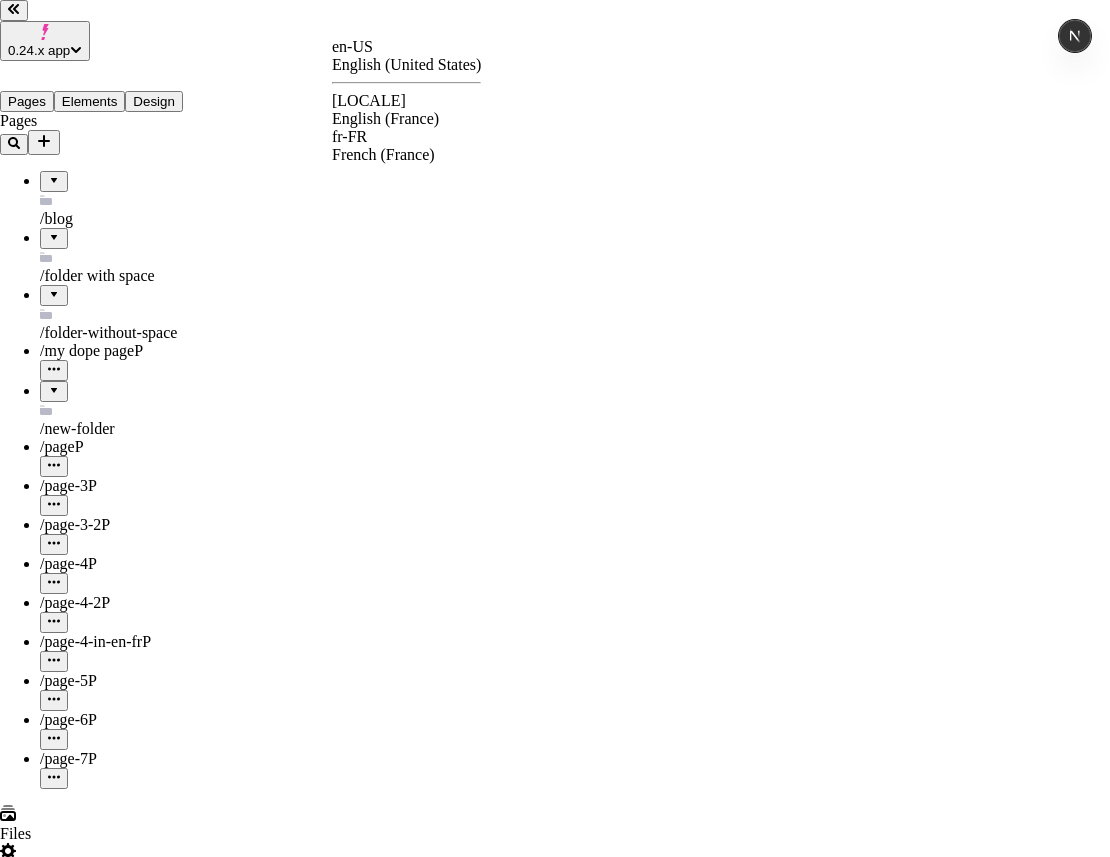 click on "0.24.x app Pages Elements Design Pages /blog /folder with space /folder-without-space /my dope page P /new-folder /page P /page-3 P /page-3-2 P /page-4 P /page-4-2 P /page-4-in-en-fr P /page-5 P /page-6 P /page-7 P Files Settings Help en-US http://localhost:3008 / page-7 Desktop Preview Publish j Metadata Online Path /page-7 Title Description Social Image Choose an image Choose Exclude from search engines Canonical URL Sitemap priority 0.75 Sitemap frequency Hourly Snippets en-US English (United States) en-FR English (France) fr-FR French (France)" at bounding box center [555, 1397] 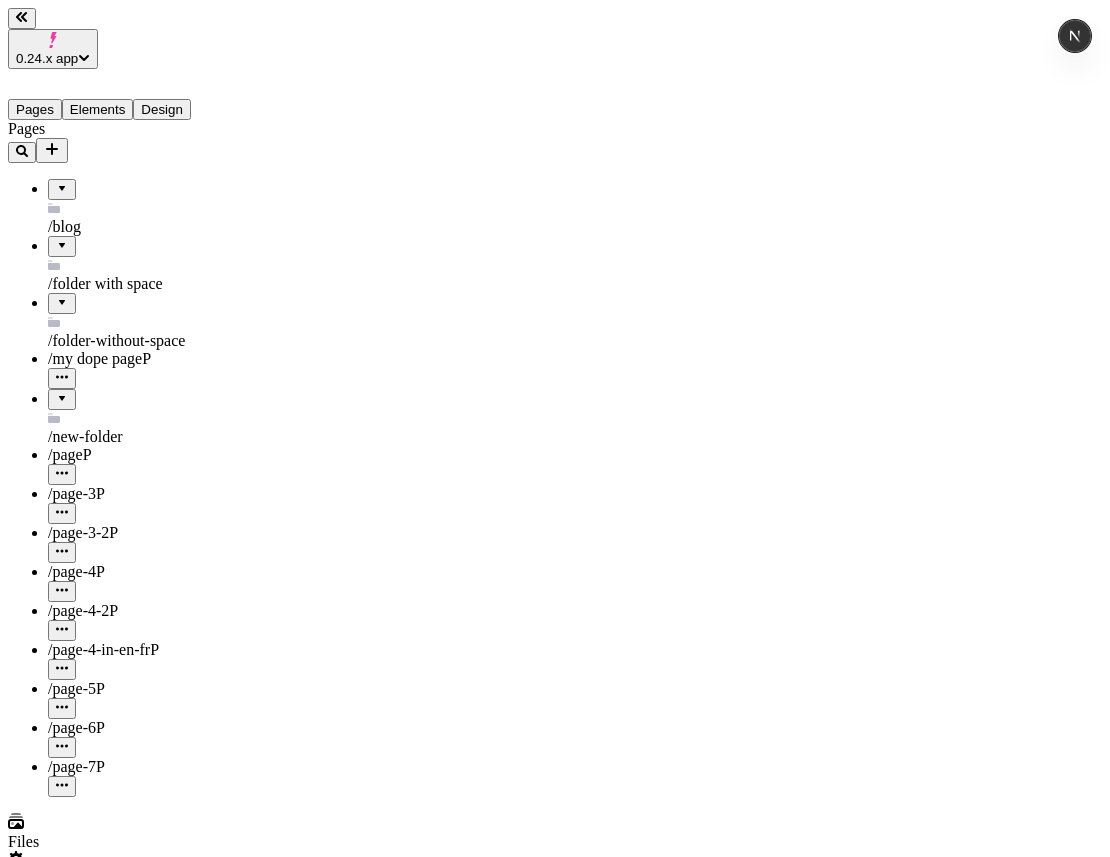 click at bounding box center (62, 786) 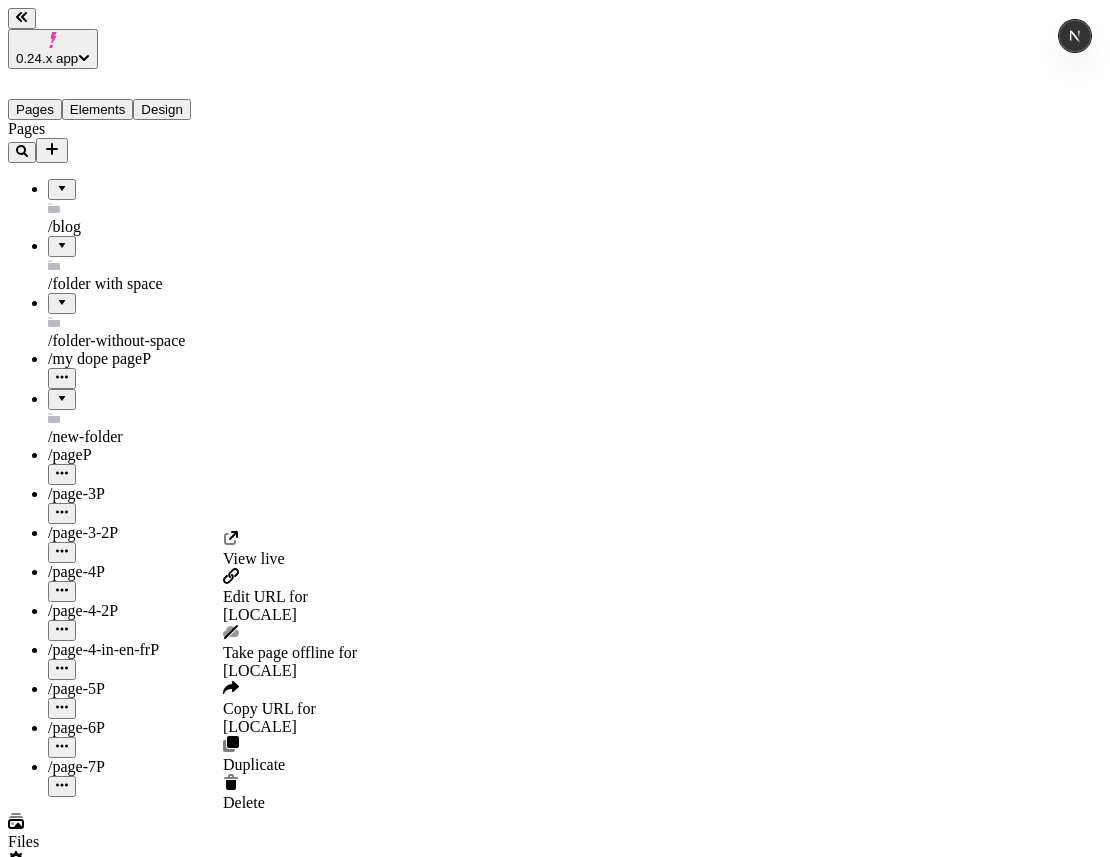 click on "Edit URL   for  en-FR" at bounding box center [290, 596] 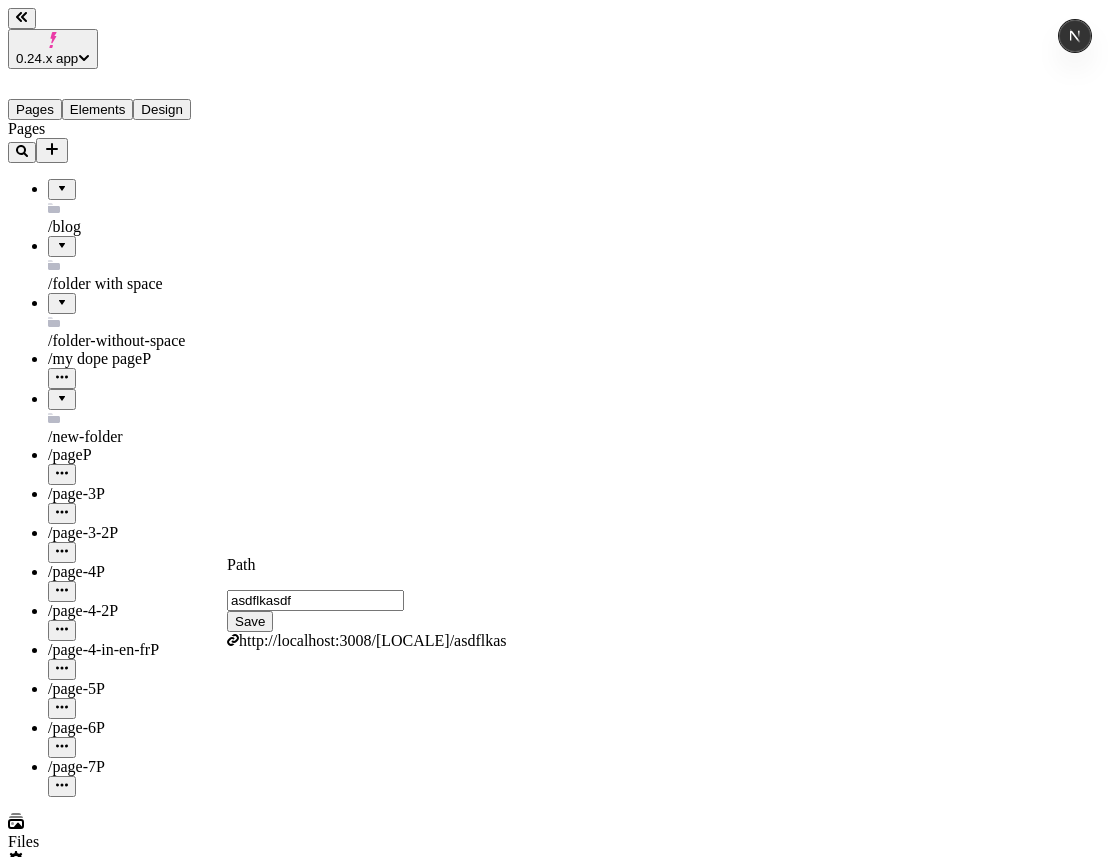 type on "asdflkasdf" 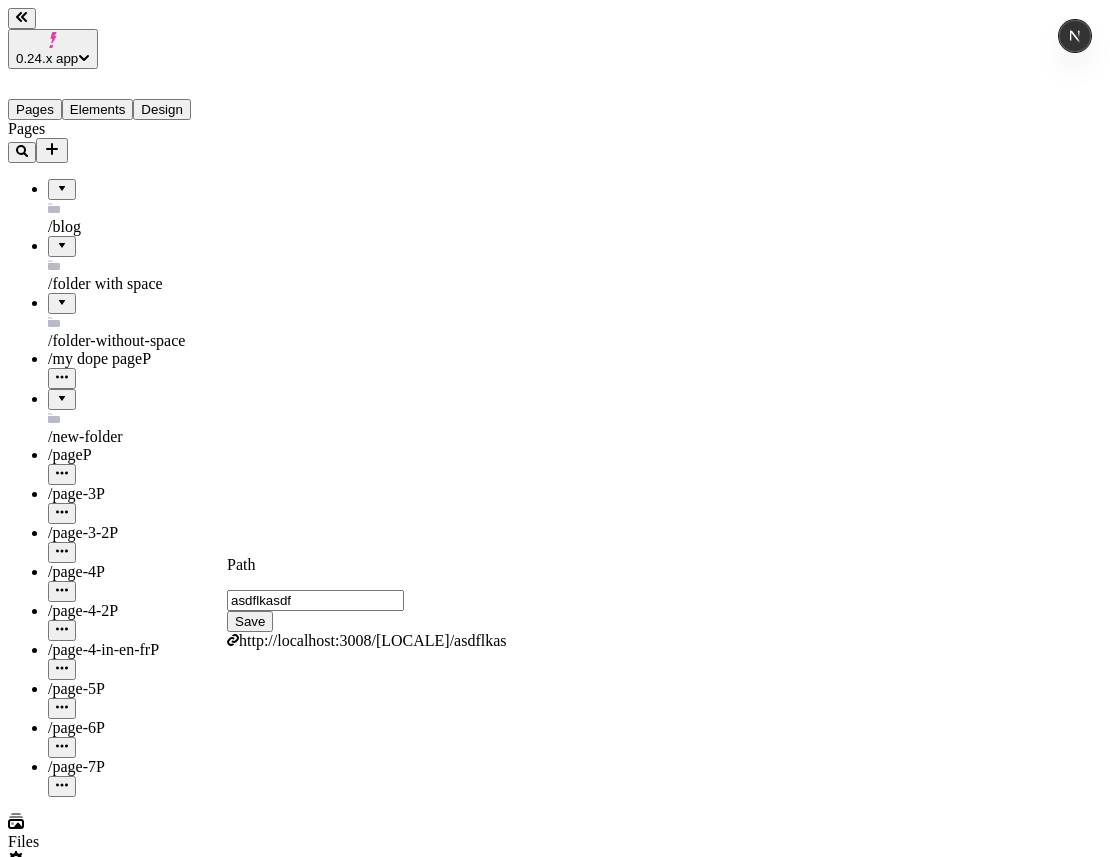 click on "Save" at bounding box center (250, 621) 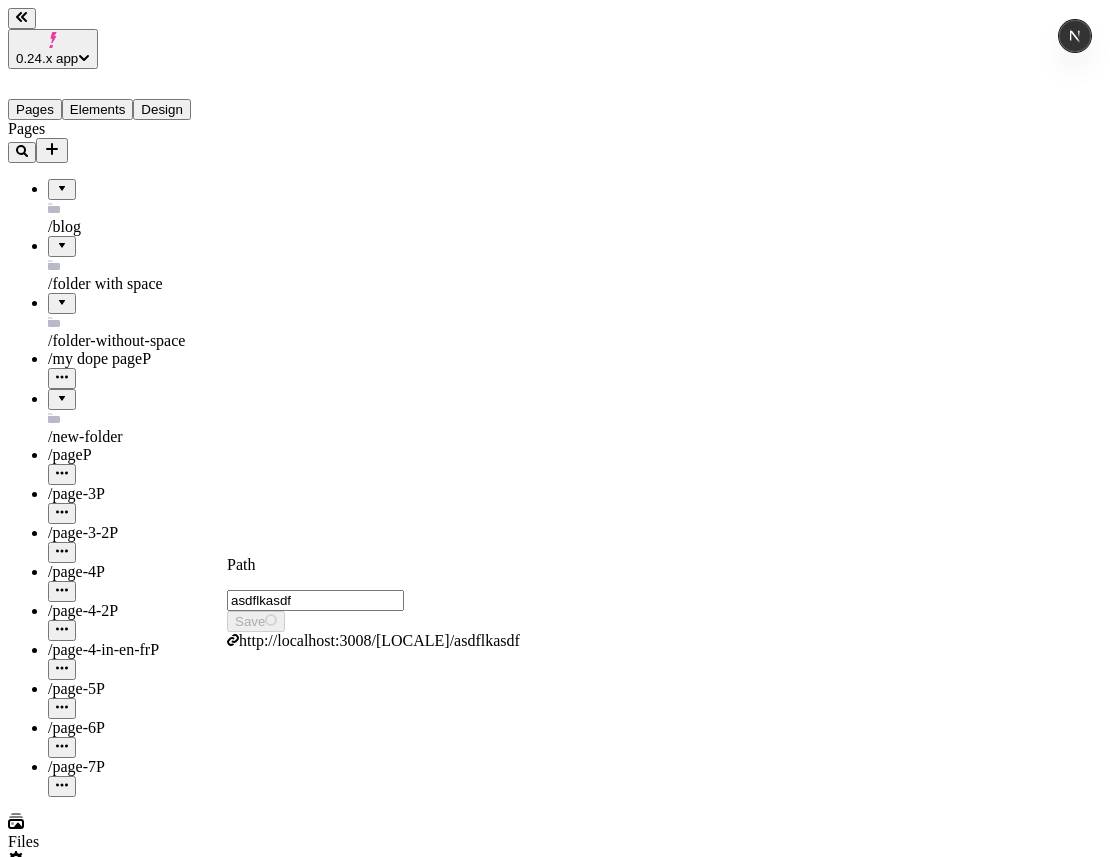 type on "/asdflkasdf" 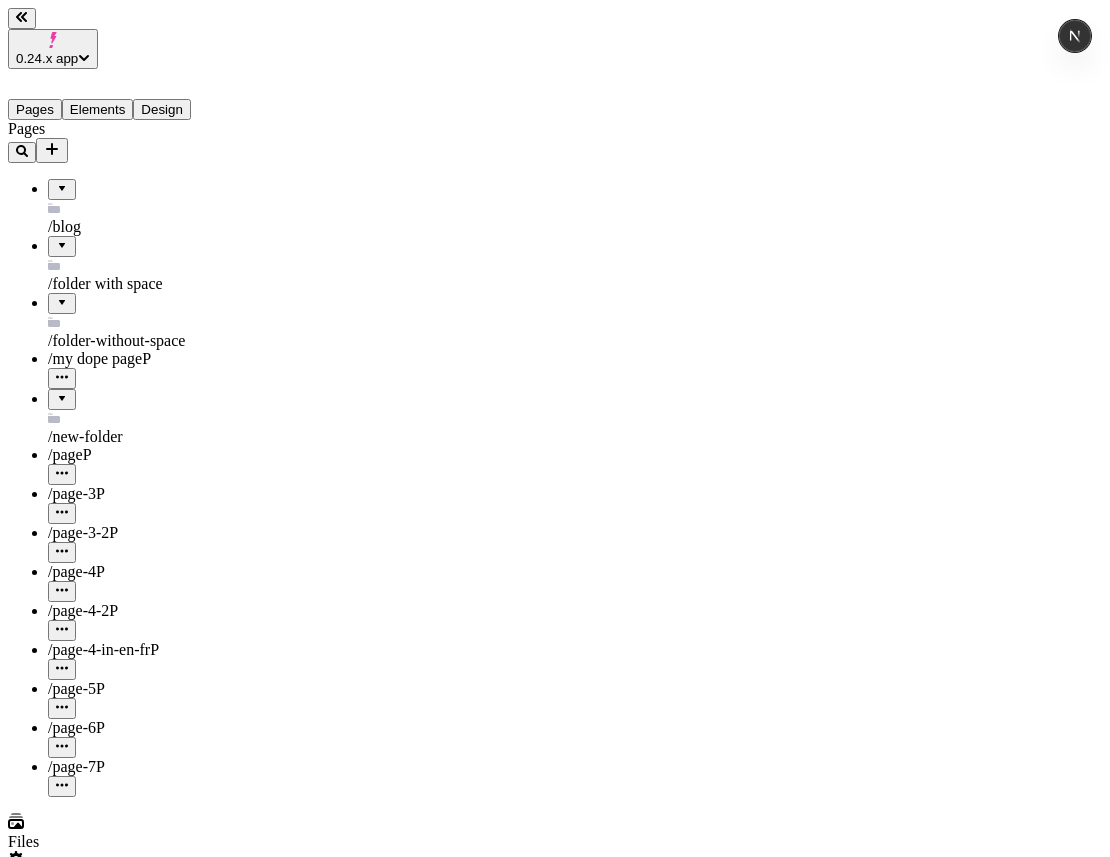 click on "0.24.x app Pages Elements Design Pages /blog /folder with space /folder-without-space /my dope page P /new-folder /page P /page-3 P /page-3-2 P /page-4 P /page-4-2 P /page-4-in-en-fr P /page-5 P /page-6 P /page-7 P Files Settings Help en-FR http://localhost:3008/en-FR / asdflkasdf Desktop Preview Publish j Metadata Online Path /asdflkasdf Title Description Social Image Choose an image Choose Exclude from search engines Canonical URL Sitemap priority 0.75 Sitemap frequency Hourly Snippets" at bounding box center [555, 1402] 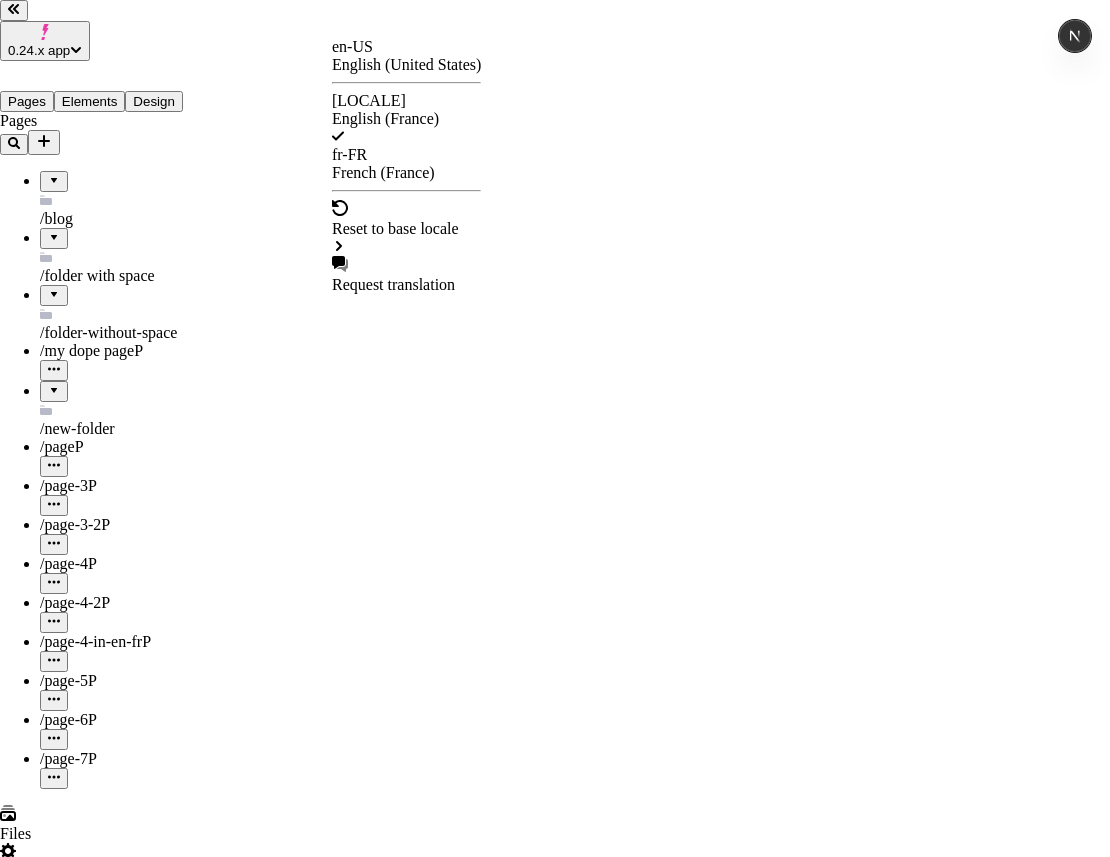 click on "fr-FR French (France)" at bounding box center [406, 164] 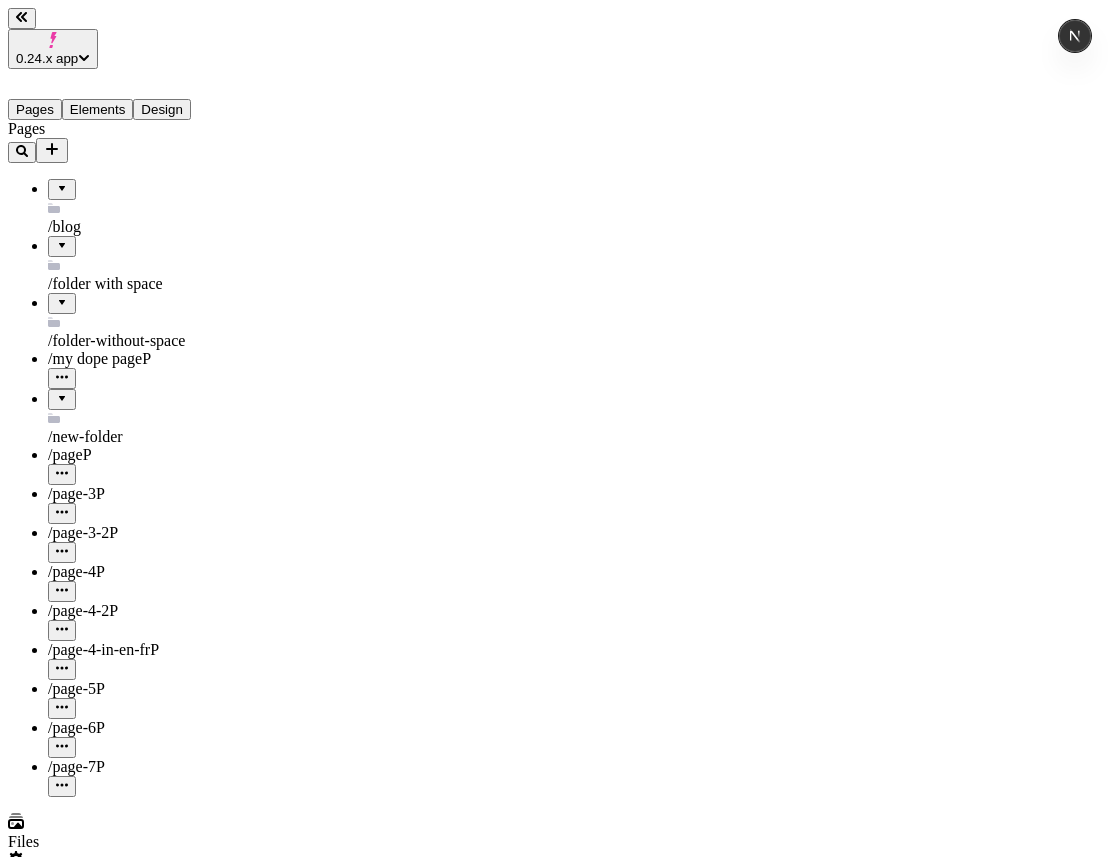 click 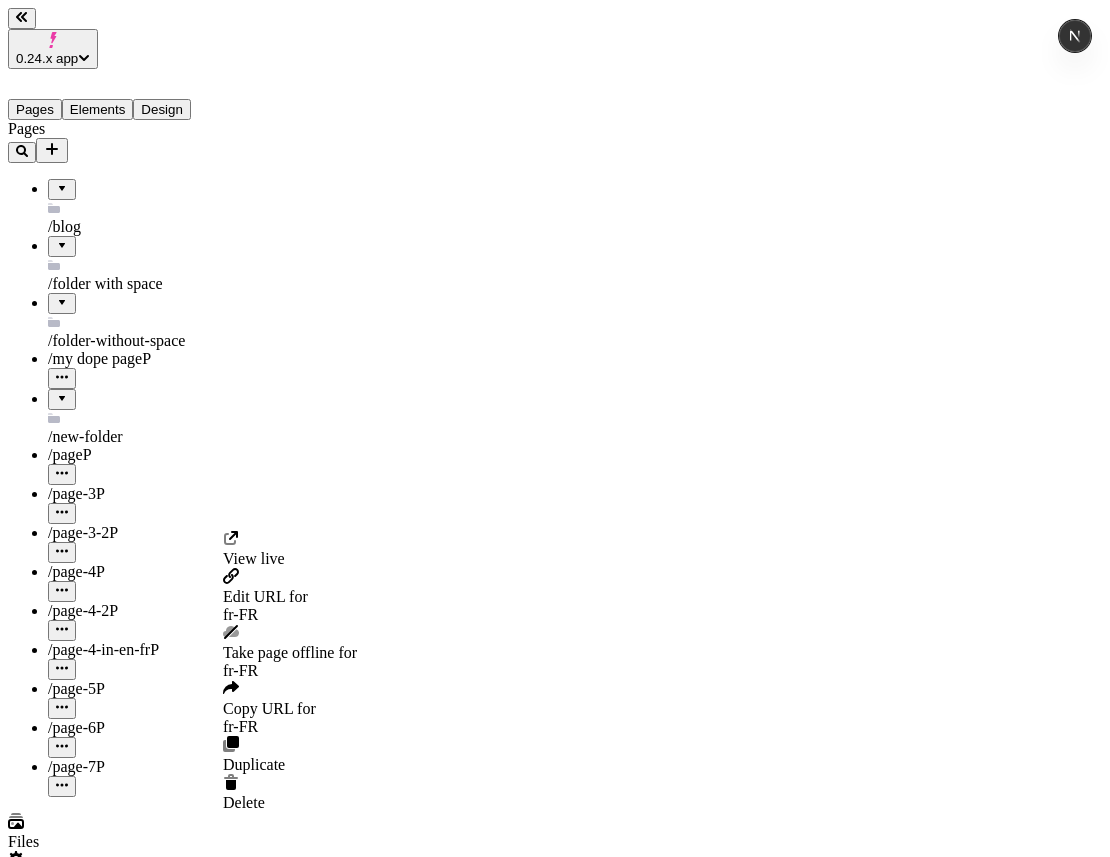 click on "Edit URL   for  fr-FR" at bounding box center [290, 606] 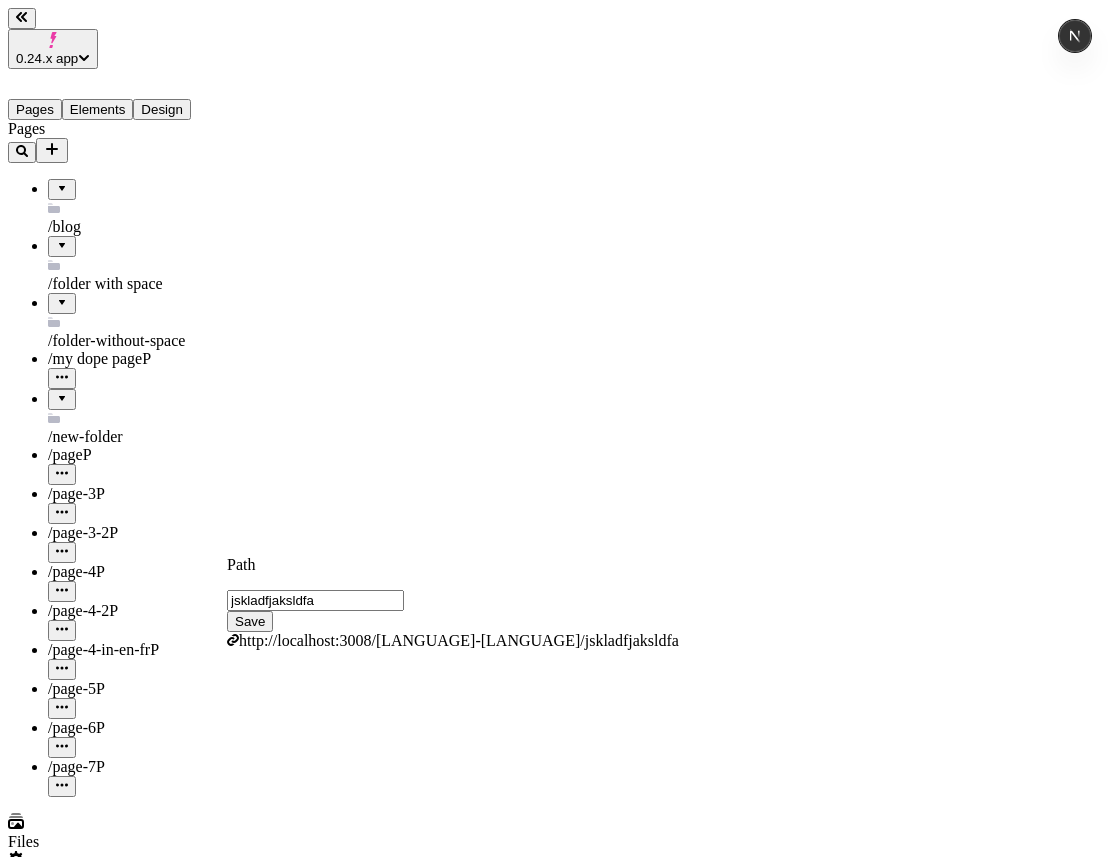 type on "jskladfjaksldfa" 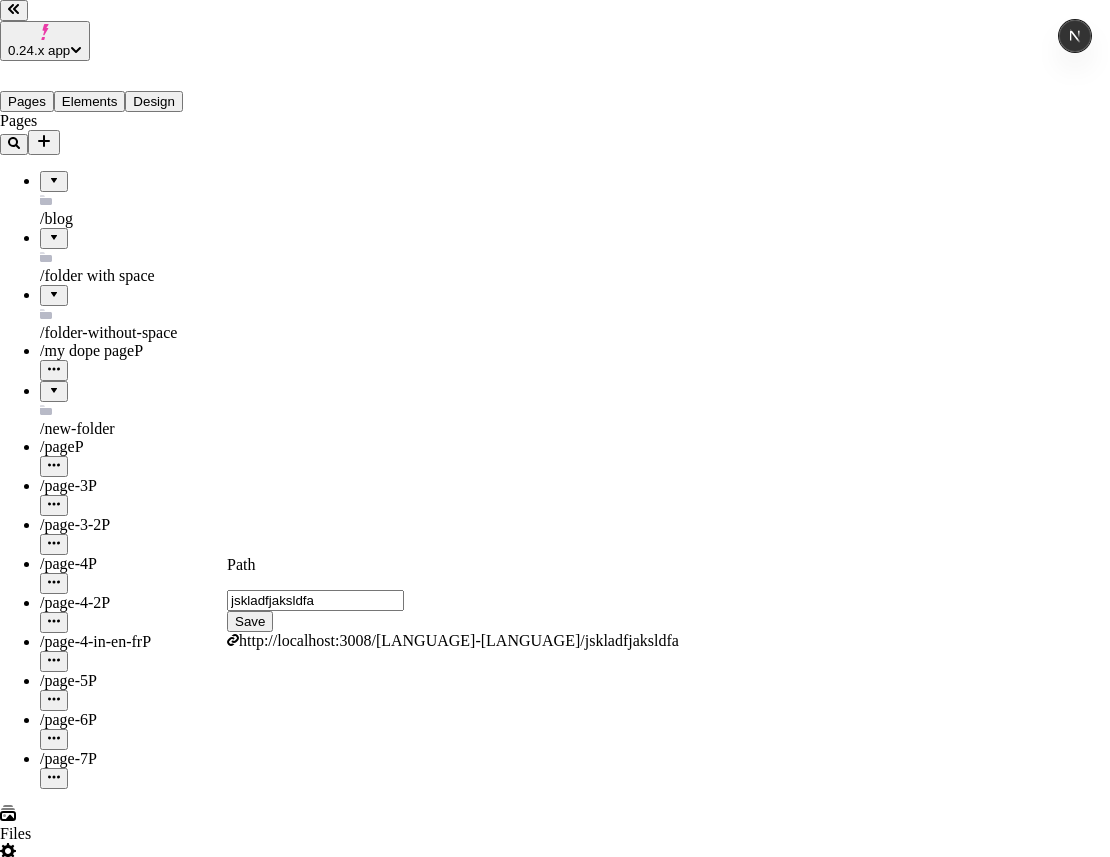 click on "Localize content" at bounding box center [114, 2519] 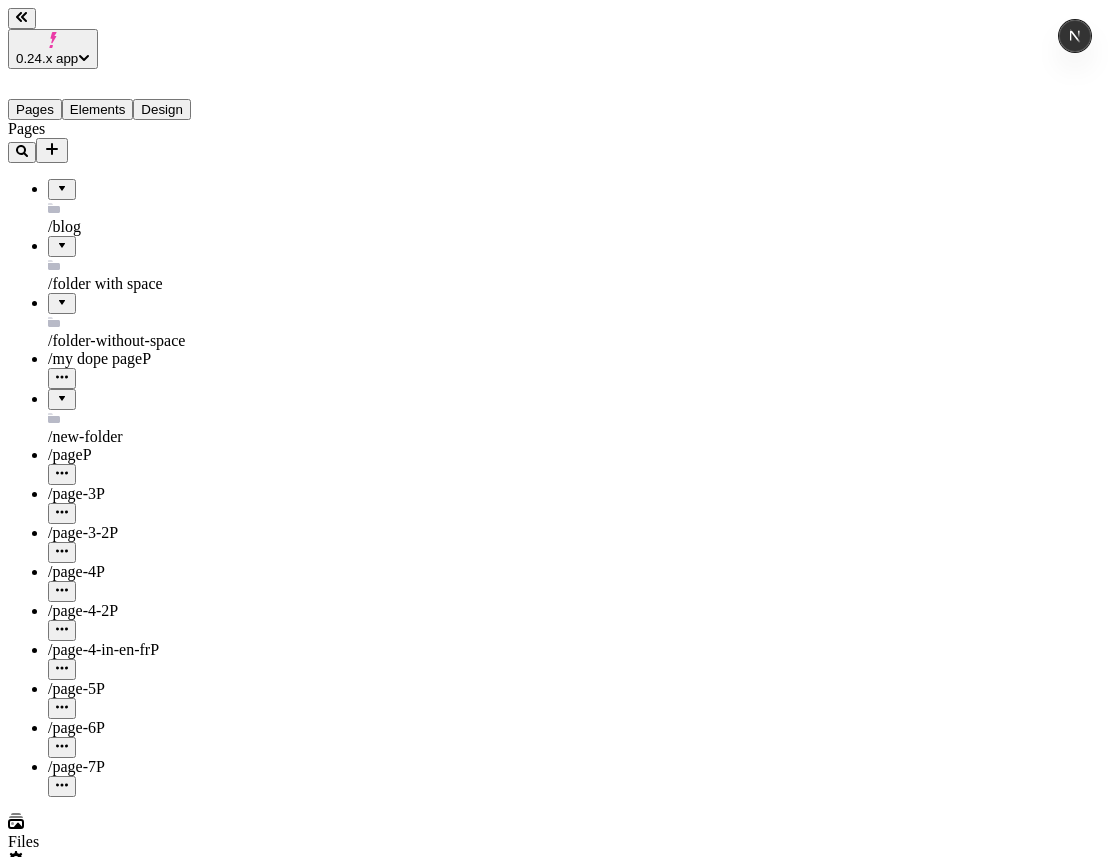 scroll, scrollTop: 0, scrollLeft: 4, axis: horizontal 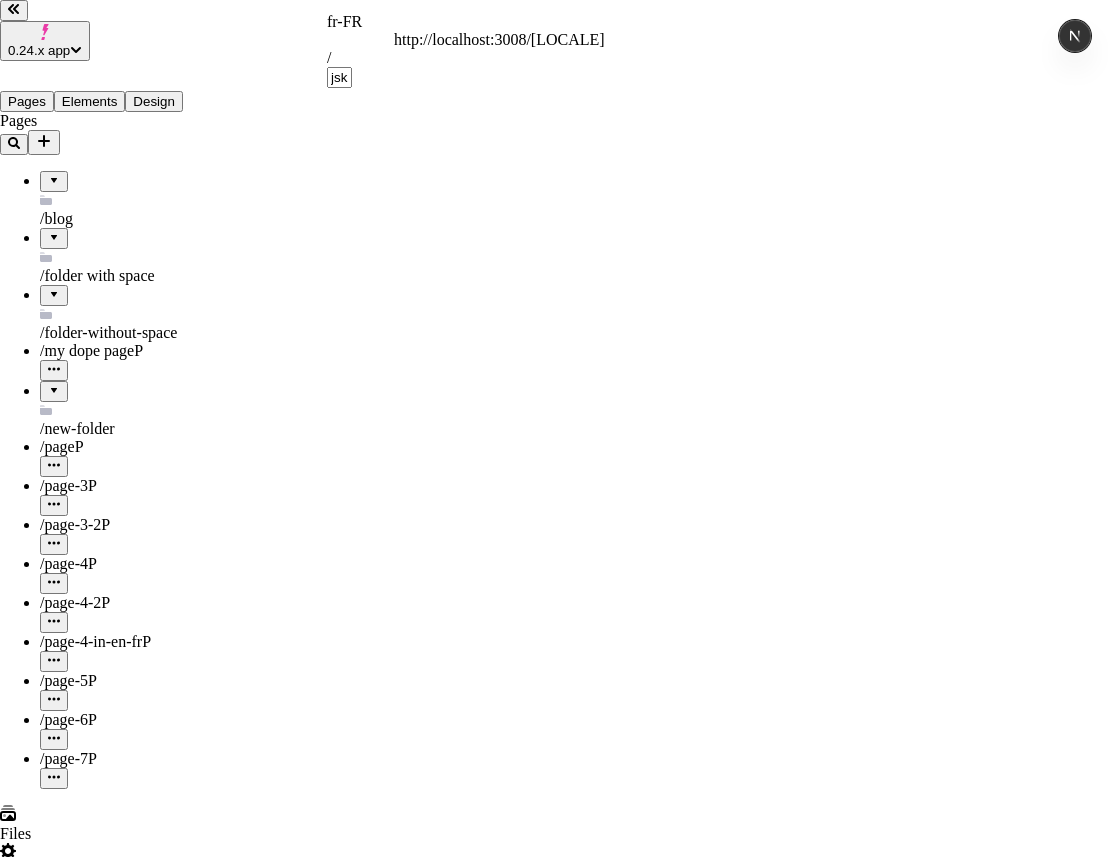 click on "0.24.x app Pages Elements Design Pages /blog /folder with space /folder-without-space /my dope page P /new-folder /page P /page-3 P /page-3-2 P /page-4 P /page-4-2 P /page-4-in-en-fr P /page-5 P /page-6 P /page-7 P Files Settings Help fr-FR http://localhost:3008/fr-FR / jskladfjaksldfa Desktop Preview Publish j Metadata Online Path /jskladfjaksldfa Title Description Social Image Choose an image Choose Exclude from search engines Canonical URL Sitemap priority 0.75 Sitemap frequency Hourly Snippets fr-FR http://localhost:3008/fr-FR / jskladfjaksldfa" at bounding box center (555, 1398) 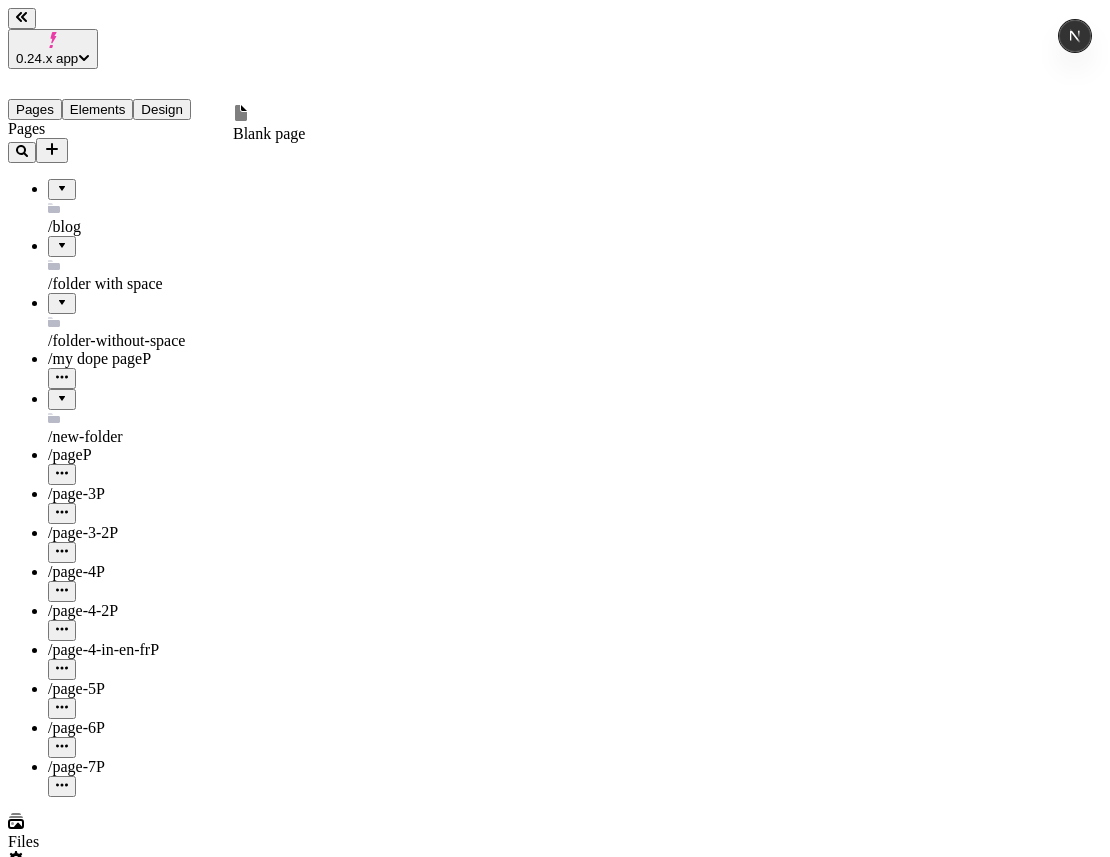 click 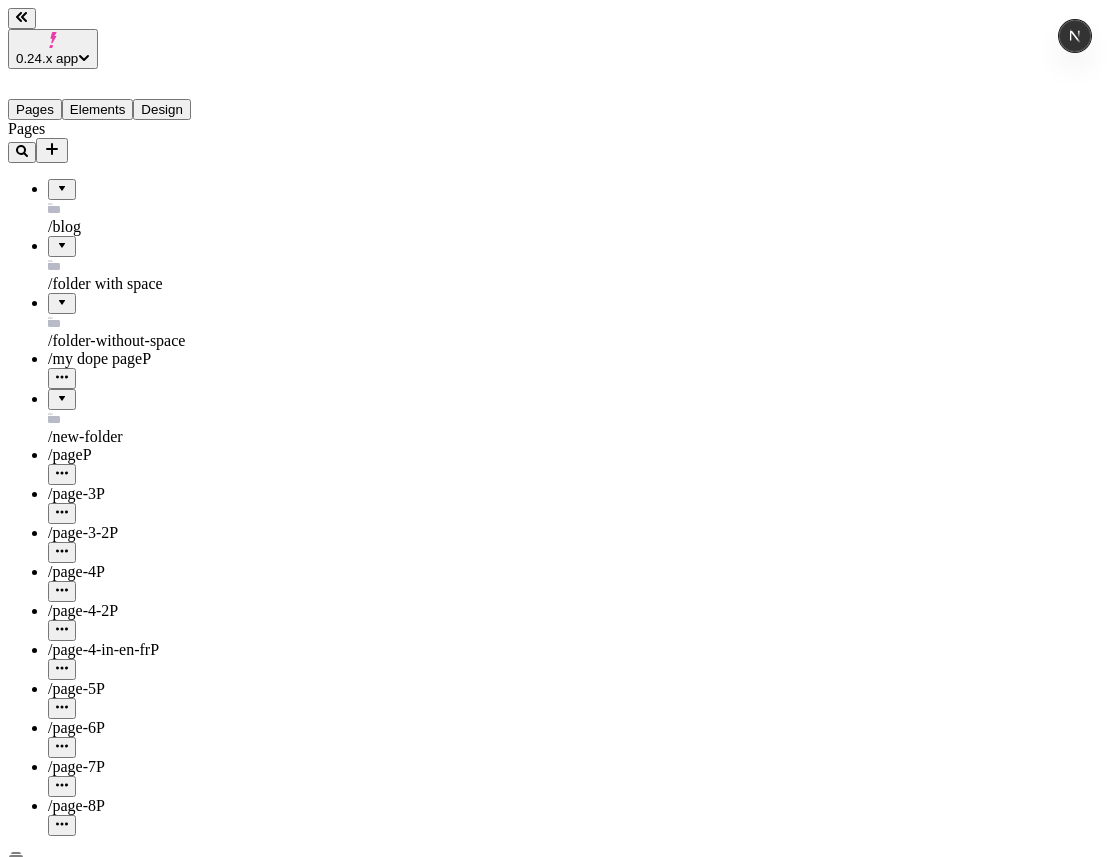 click 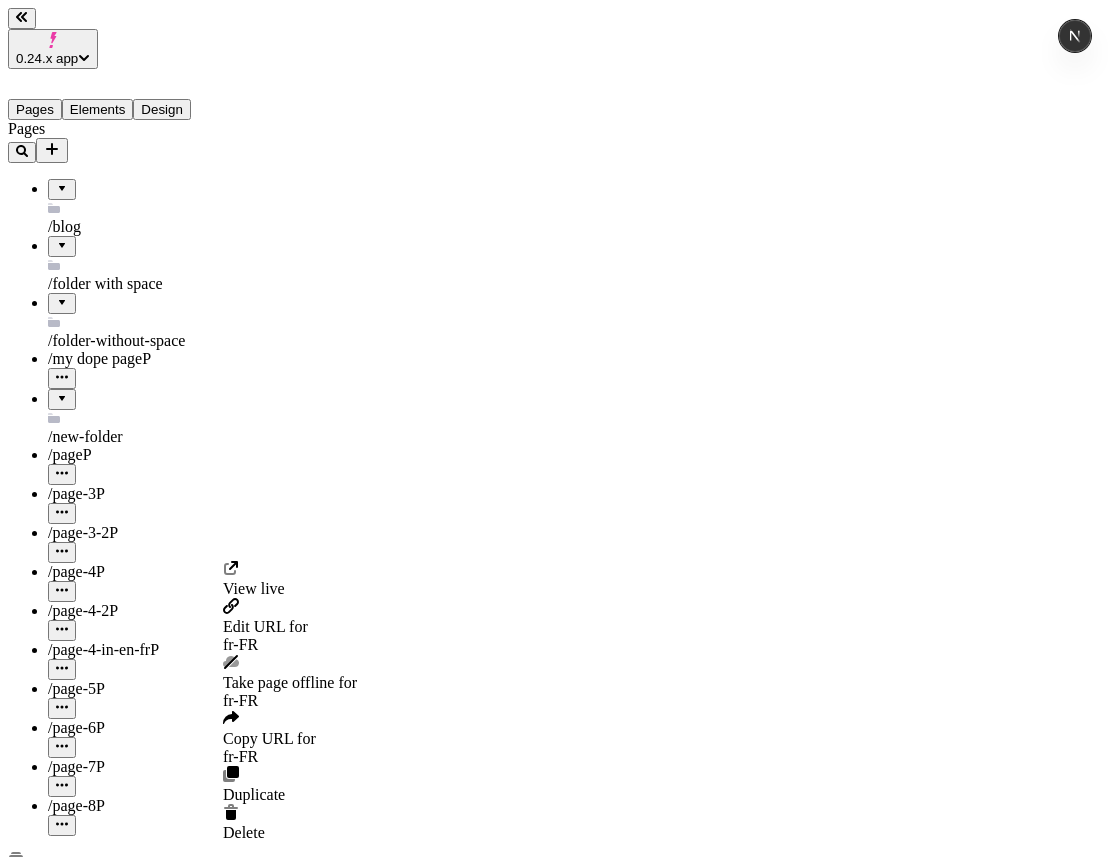 click on "for  fr-FR" at bounding box center (290, 636) 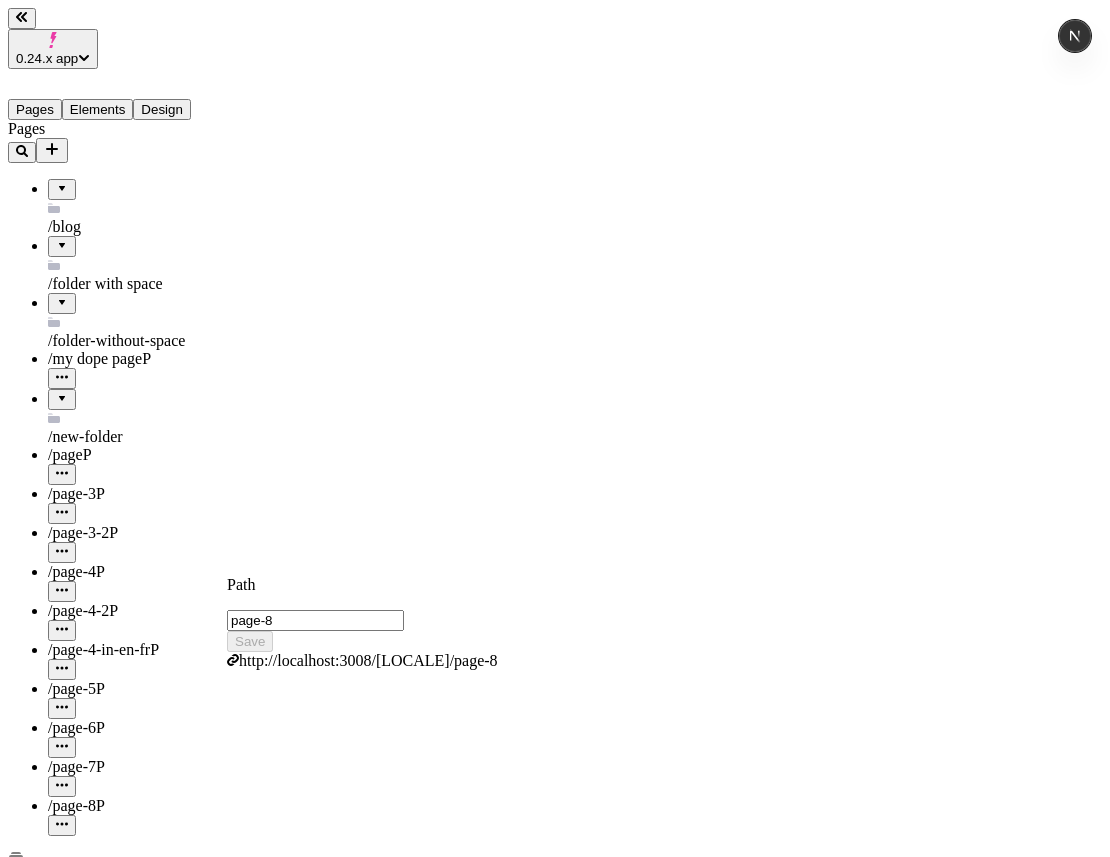 click 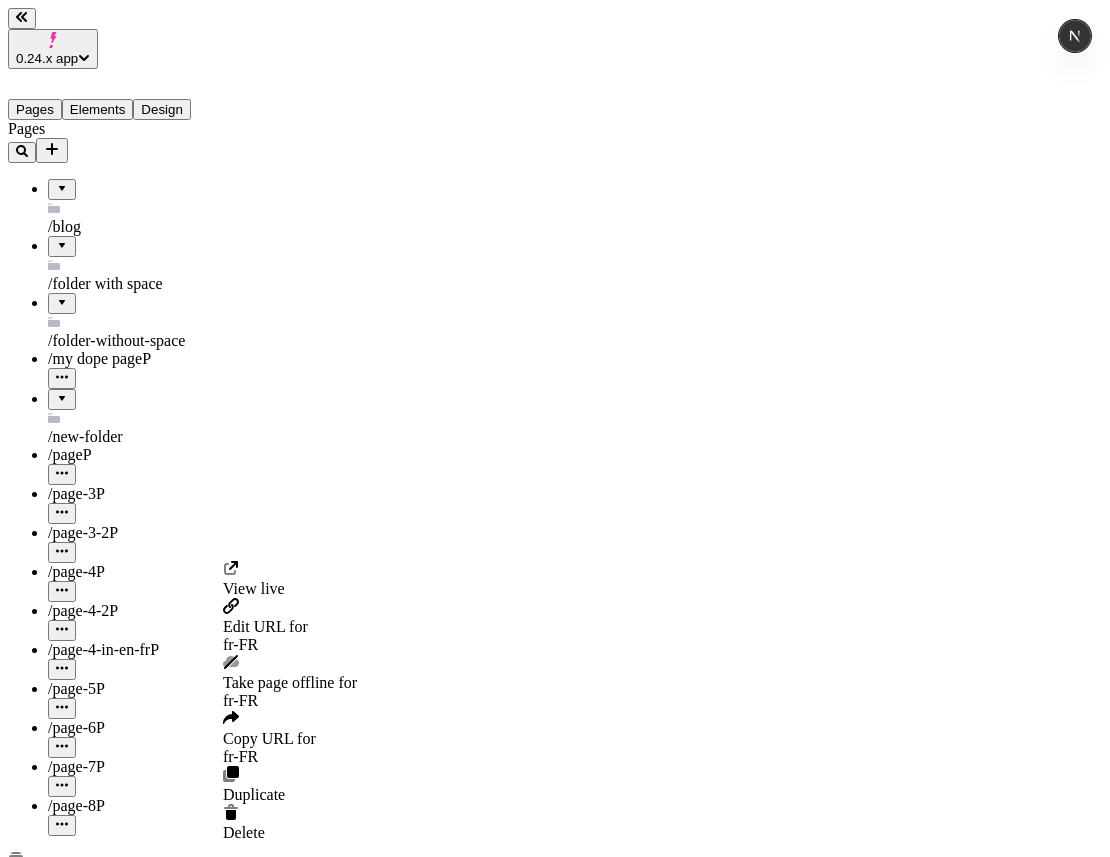 click on "Take page offline for   fr-FR" at bounding box center [290, 692] 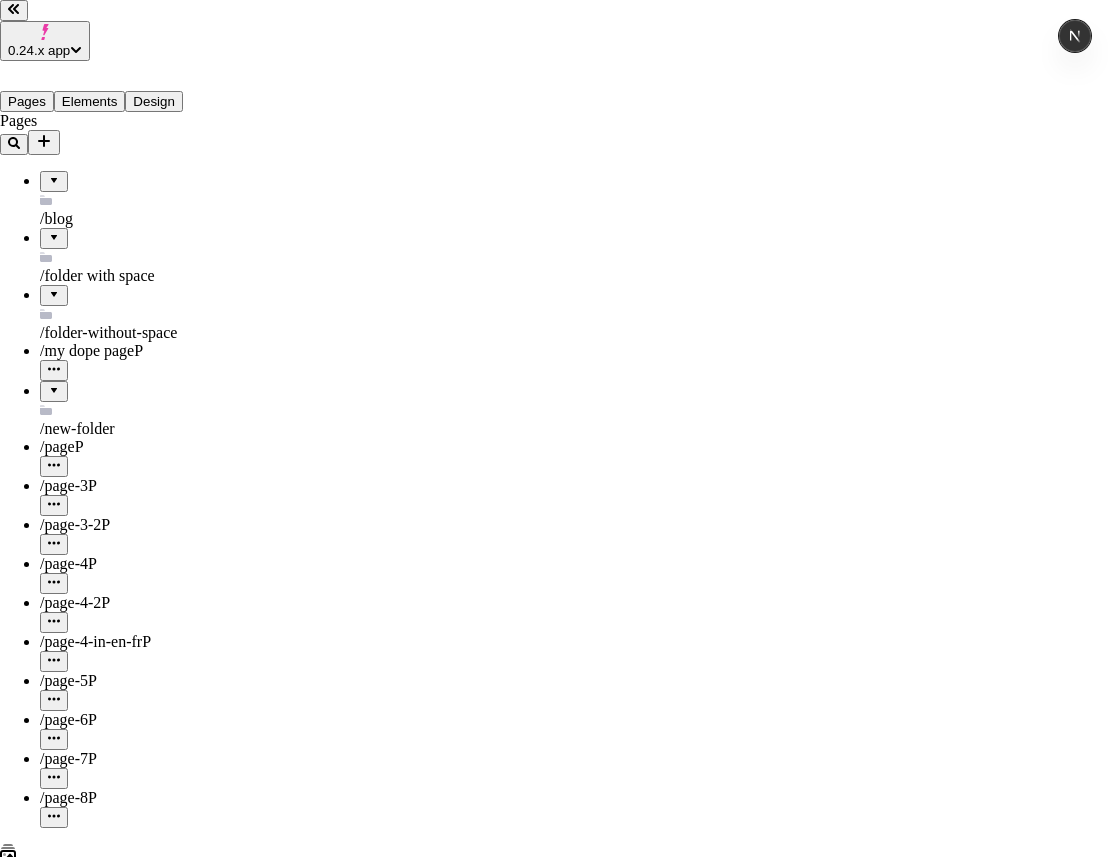click on "Yes, take offline" at bounding box center [112, 2558] 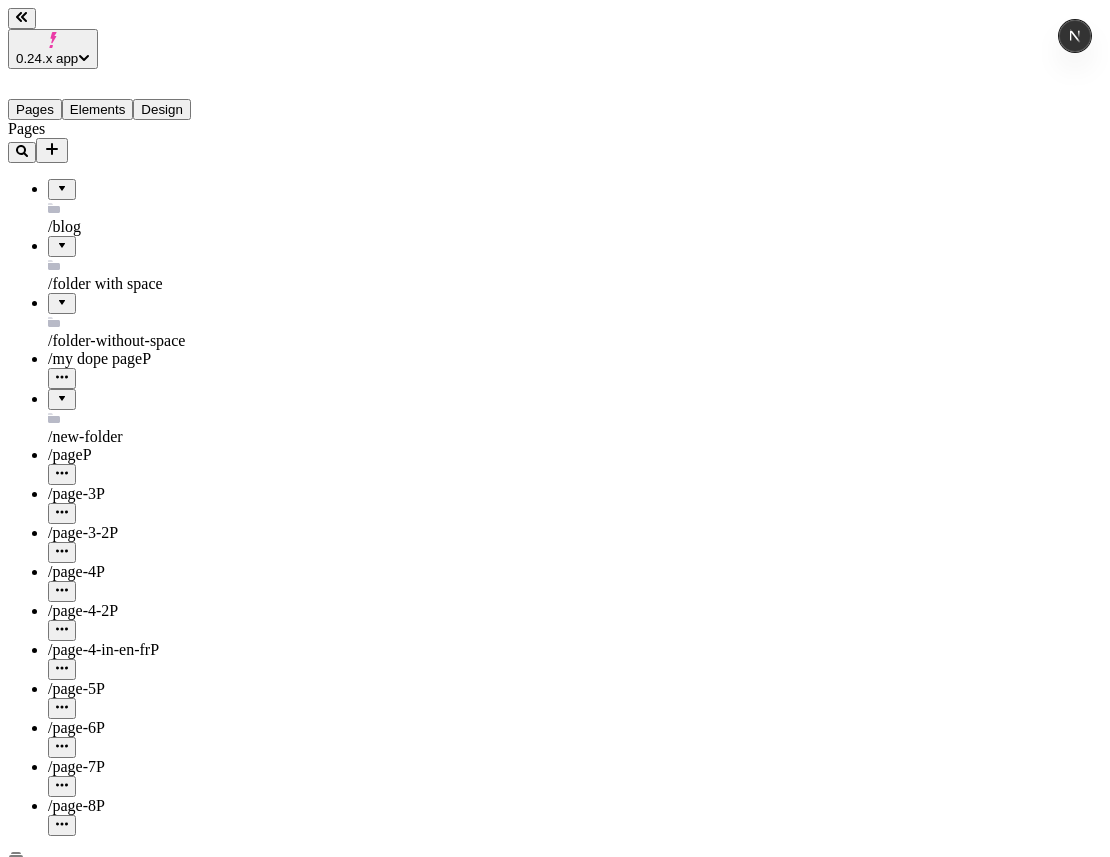 click on "0.24.x app Pages Elements Design Pages /blog /folder with space /folder-without-space /my dope page P /new-folder /page P /page-3 P /page-3-2 P /page-4 P /page-4-2 P /page-4-in-en-fr P /page-5 P /page-6 P /page-7 P /page-8 P Files Settings Help fr-FR http://localhost:3008/fr-FR / page-8 Desktop Preview Publish j Metadata Online Path /page-8 Title Description Social Image Choose an image Choose Exclude from search engines Canonical URL Sitemap priority 0.75 Sitemap frequency Hourly Snippets" at bounding box center [555, 1422] 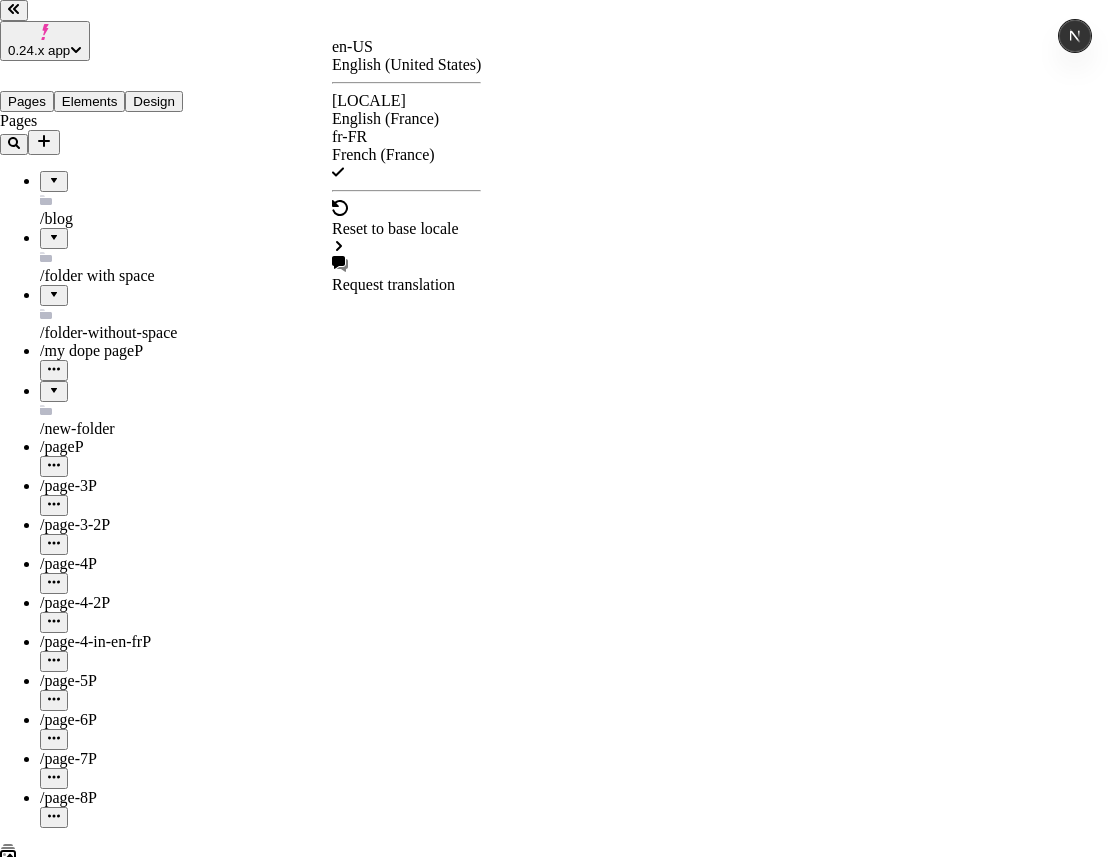 click on "en-US" at bounding box center (406, 47) 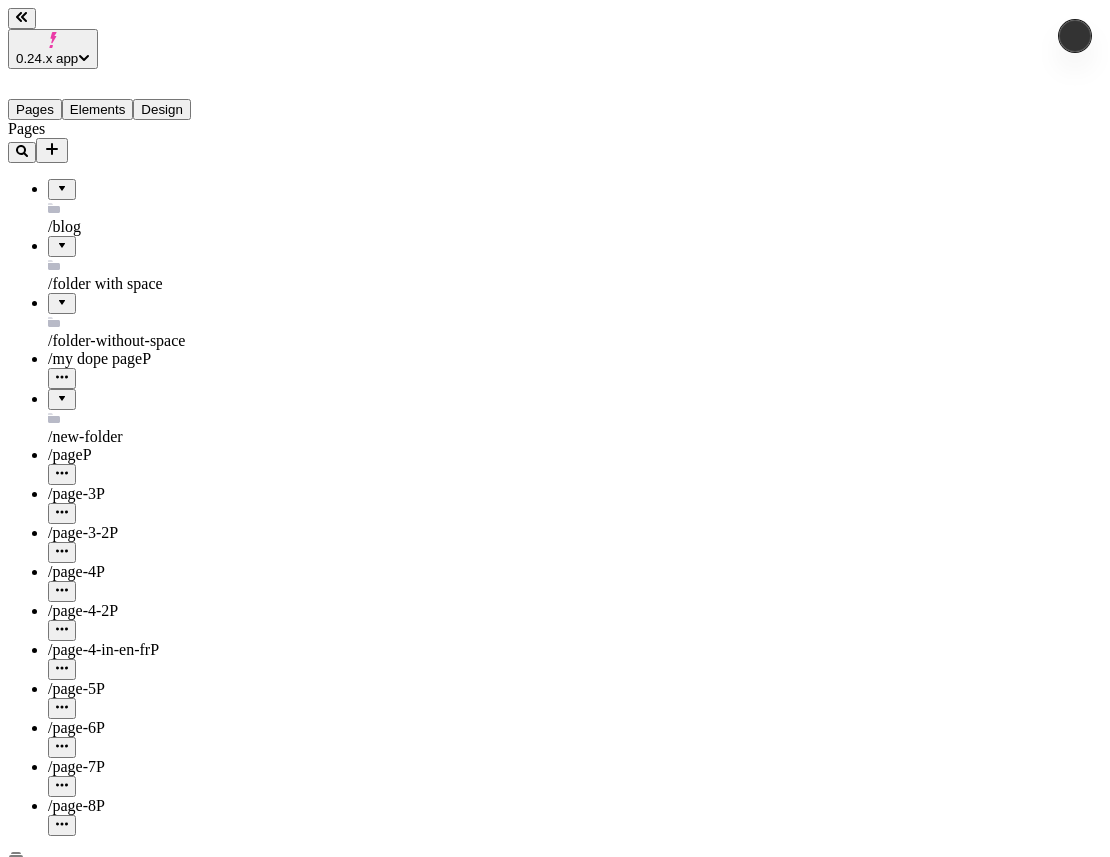 type on "/page-8" 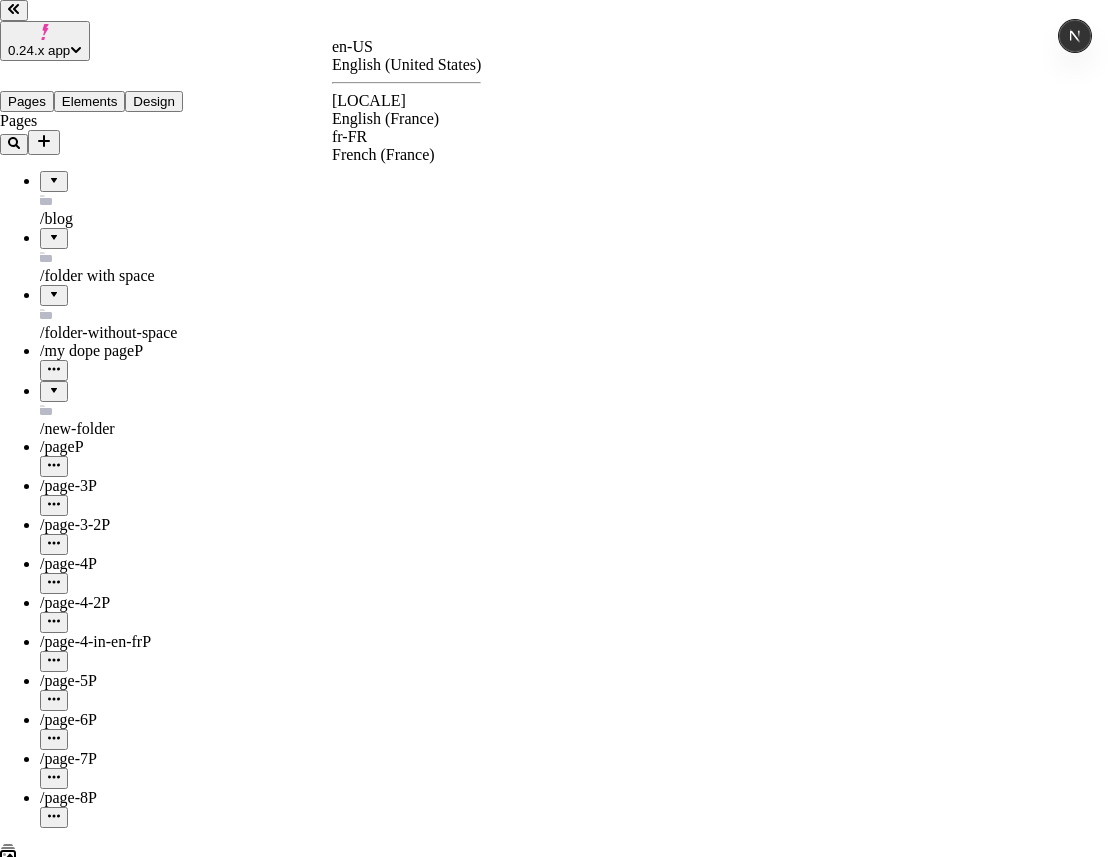 click on "0.24.x app Pages Elements Design Pages /blog /folder with space /folder-without-space /my dope page P /new-folder /page P /page-3 P /page-3-2 P /page-4 P /page-4-2 P /page-4-in-en-fr P /page-5 P /page-6 P /page-7 P /page-8 P Files Settings Help en-US http://localhost:3008 / page-8 Desktop Preview Publish j Metadata Online Path /page-8 Title Description Social Image Choose an image Choose Exclude from search engines Canonical URL Sitemap priority 0.75 Sitemap frequency Hourly Snippets en-US English (United States) en-FR English (France) fr-FR French (France)" at bounding box center (555, 1416) 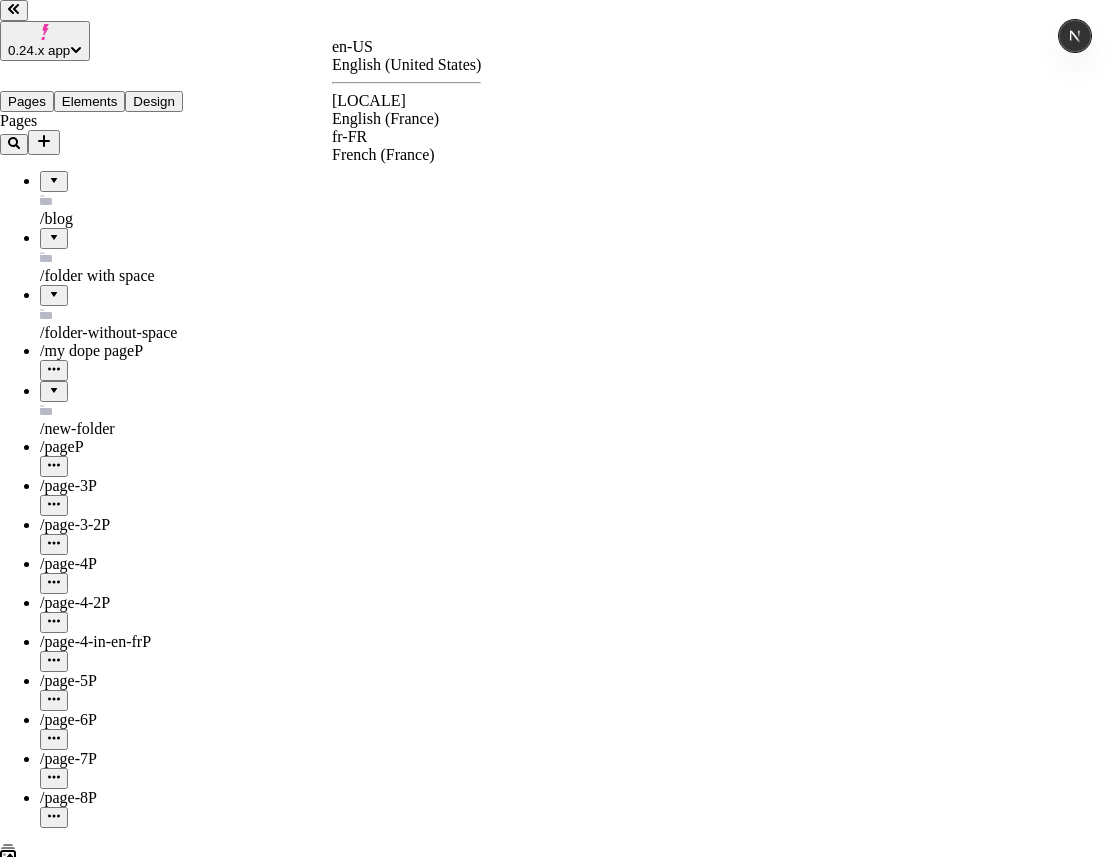 click on "en-FR English (France)" at bounding box center [406, 110] 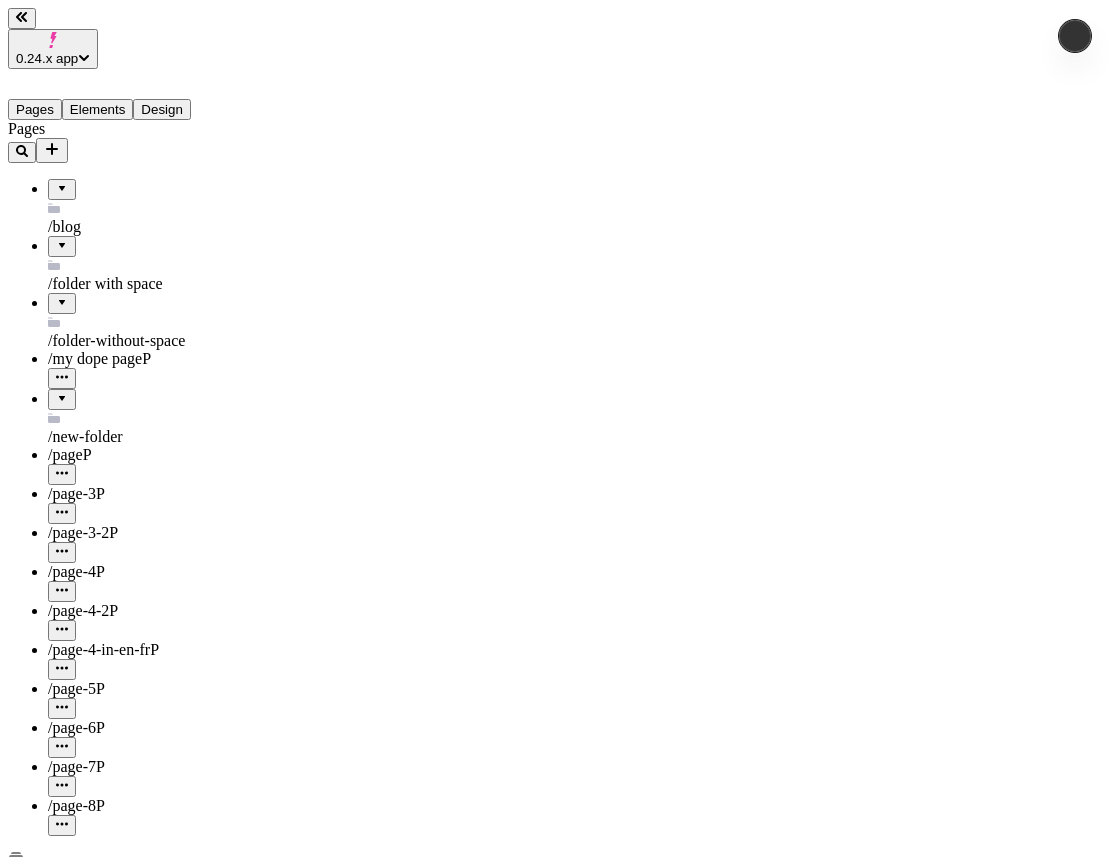 type 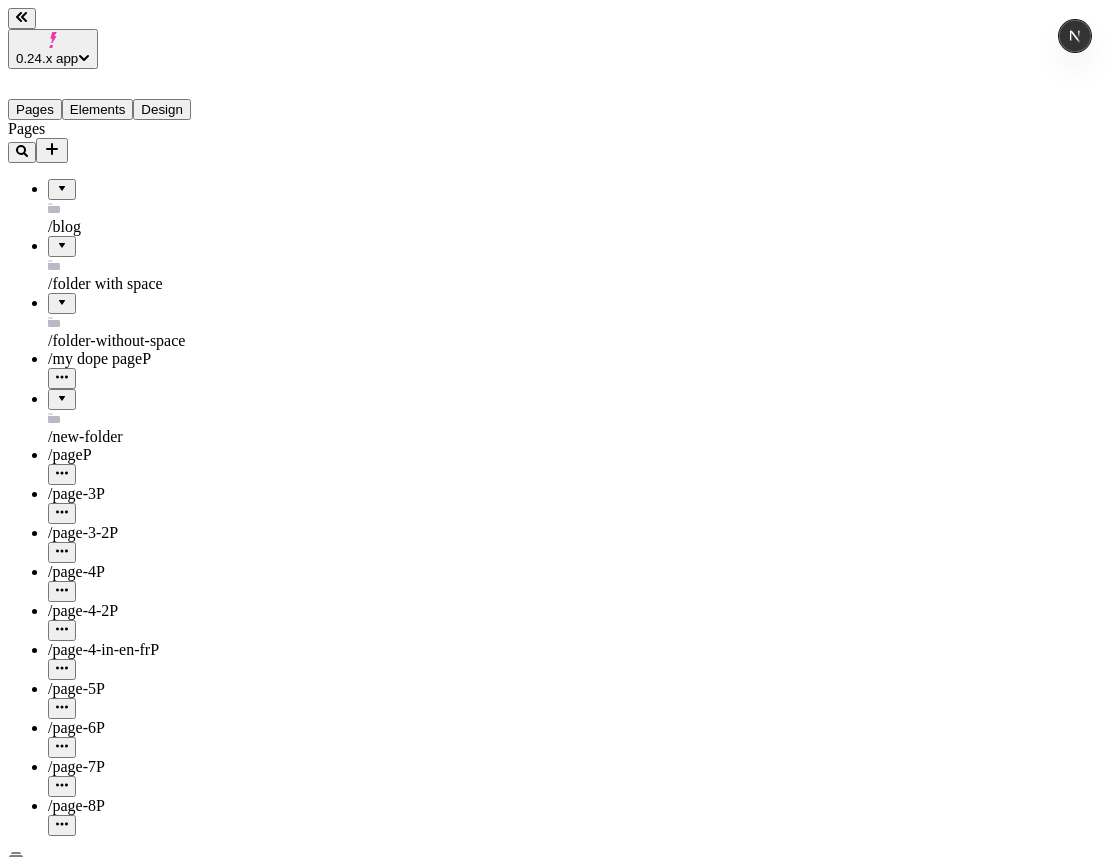 click 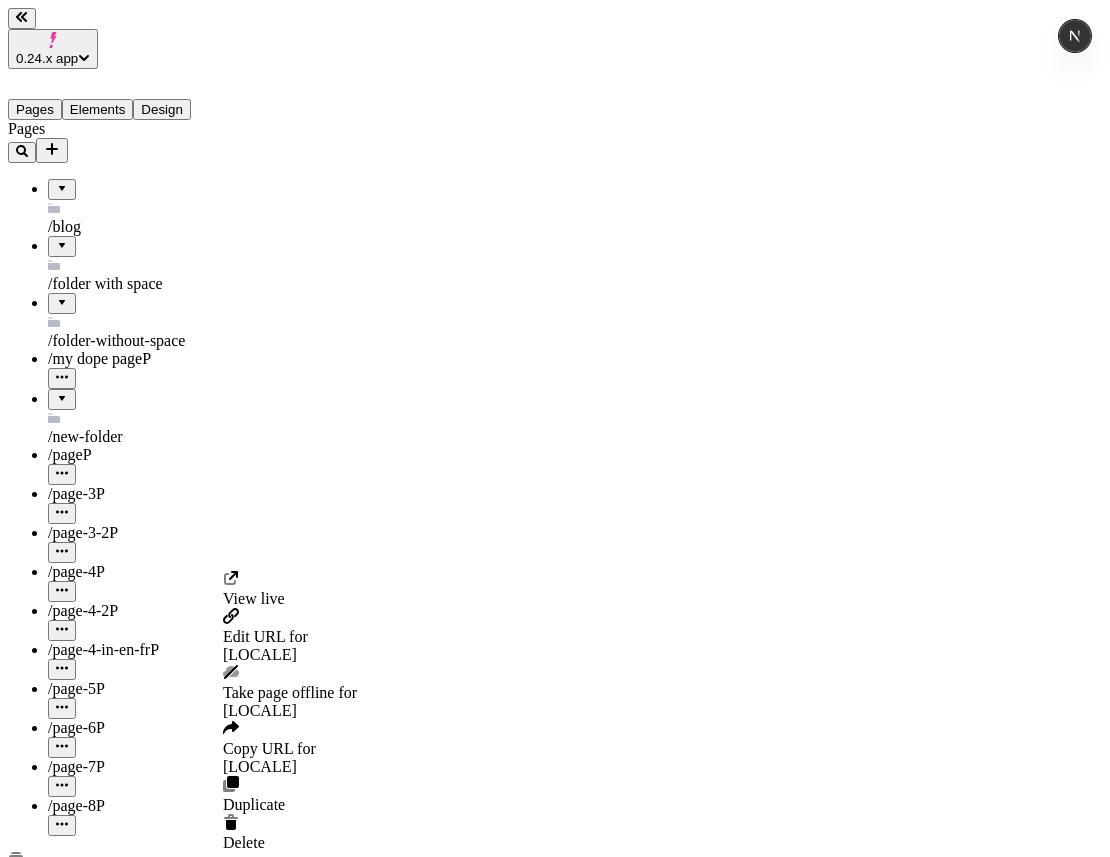 click on "Pages /blog /folder with space /folder-without-space /my dope page P /new-folder /page P /page-3 P /page-3-2 P /page-4 P /page-4-2 P /page-4-in-en-fr P /page-5 P /page-6 P /page-7 P /page-8 P" at bounding box center (128, 478) 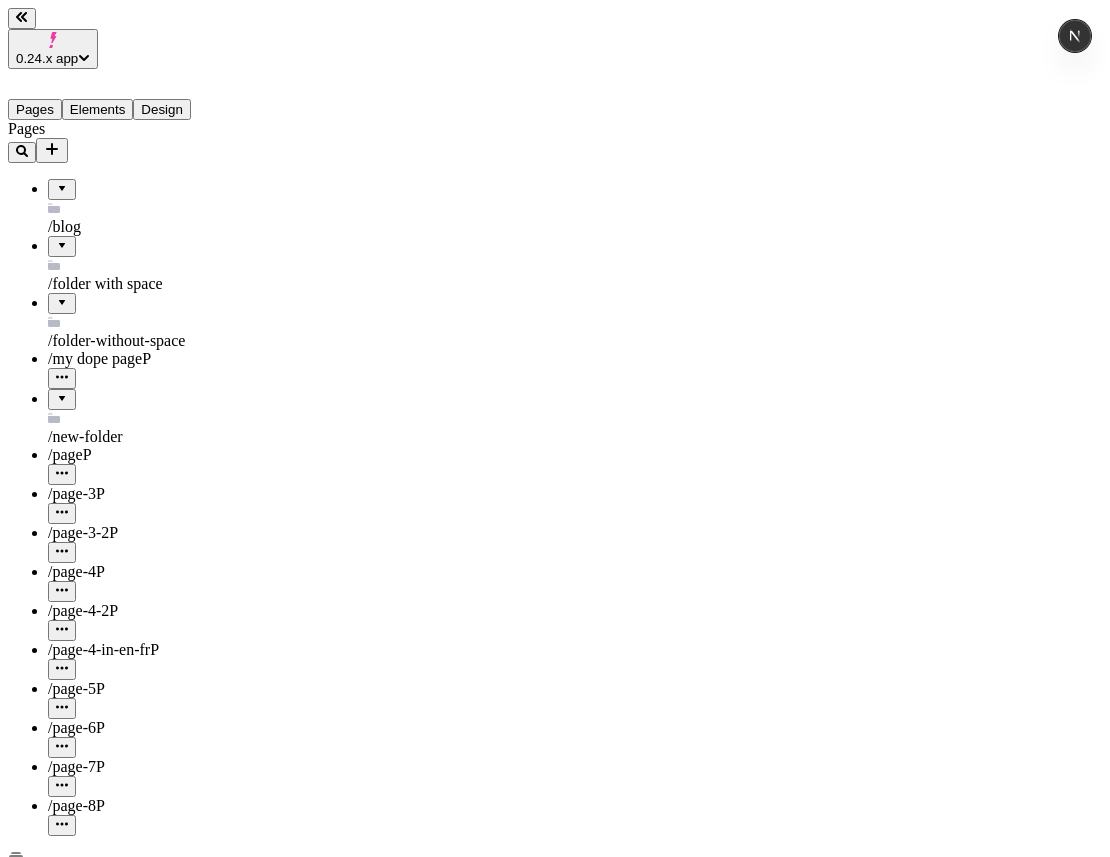 click 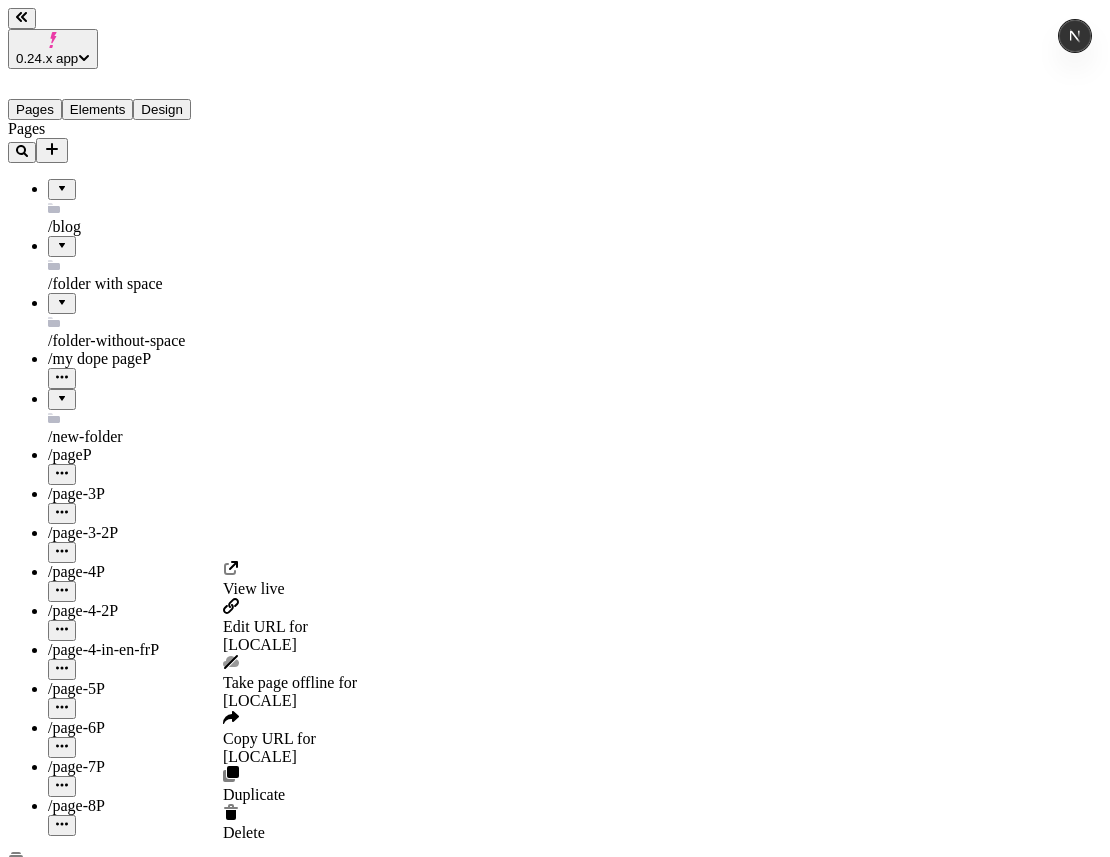 click on "Take page offline for   en-FR" at bounding box center (290, 692) 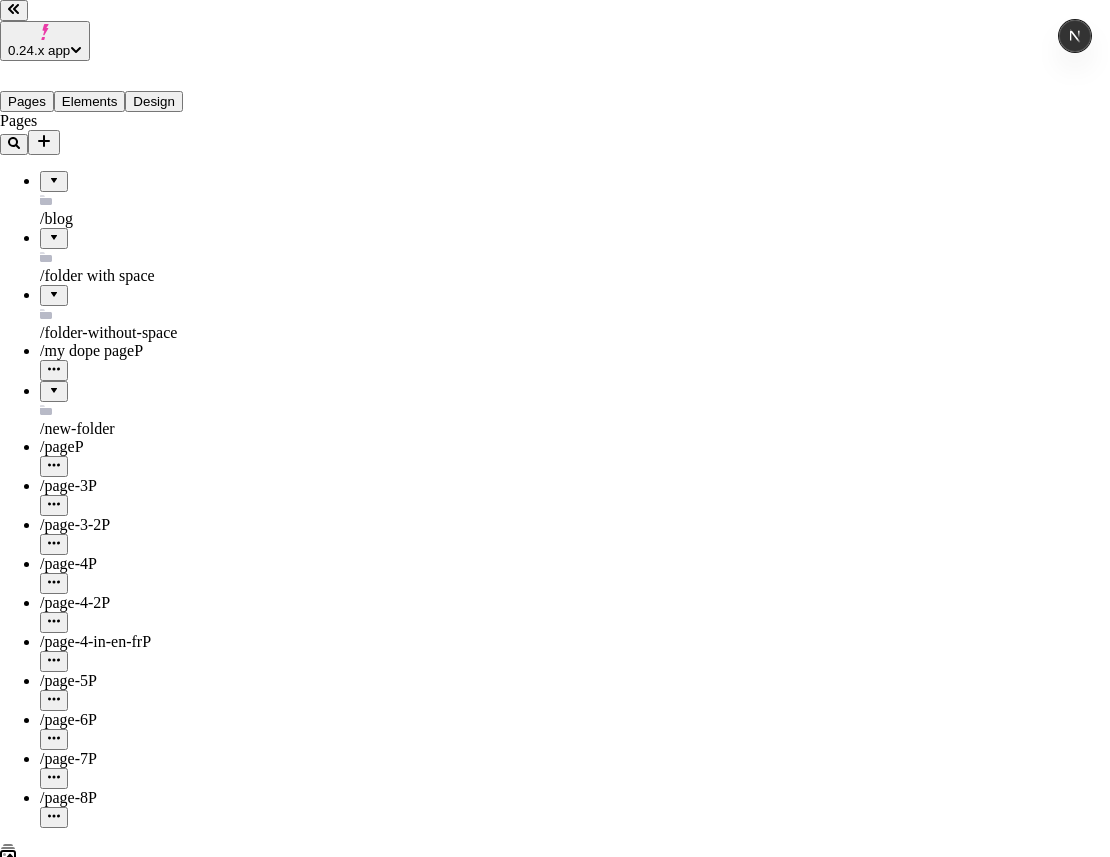 click on "Yes, take offline" at bounding box center (112, 2558) 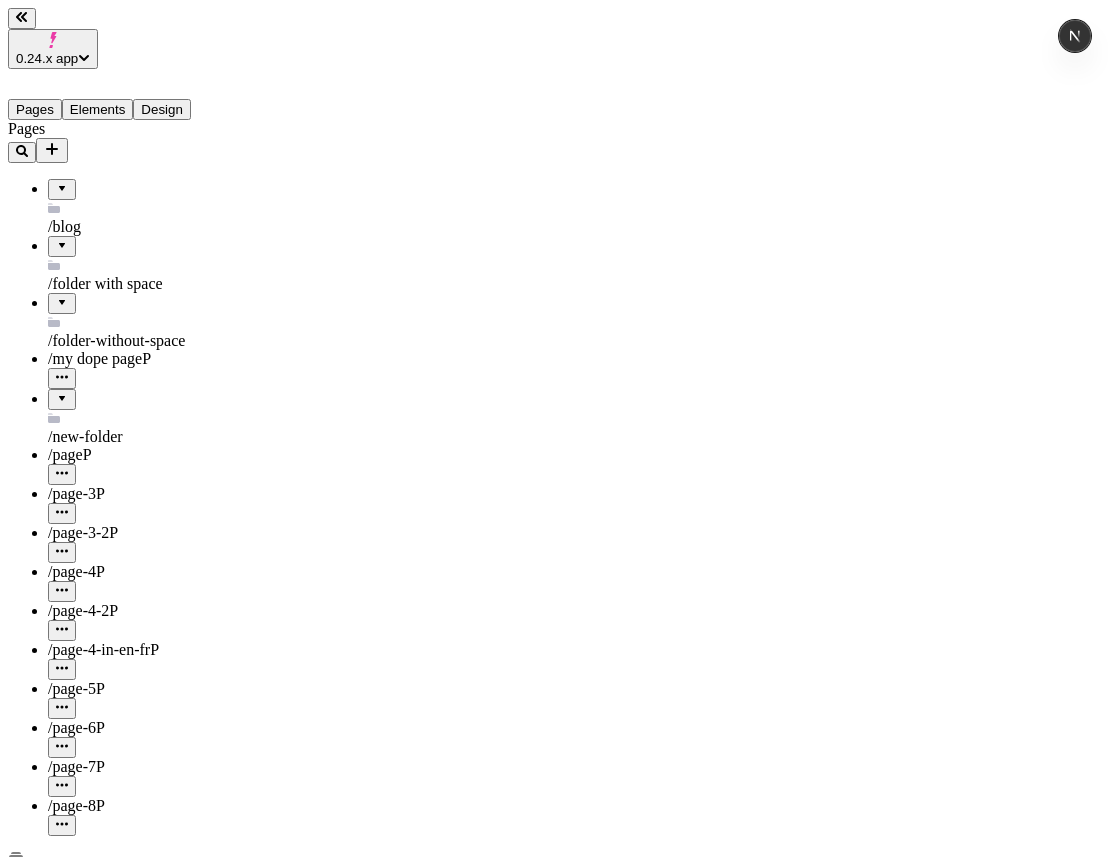 click at bounding box center (60, 2243) 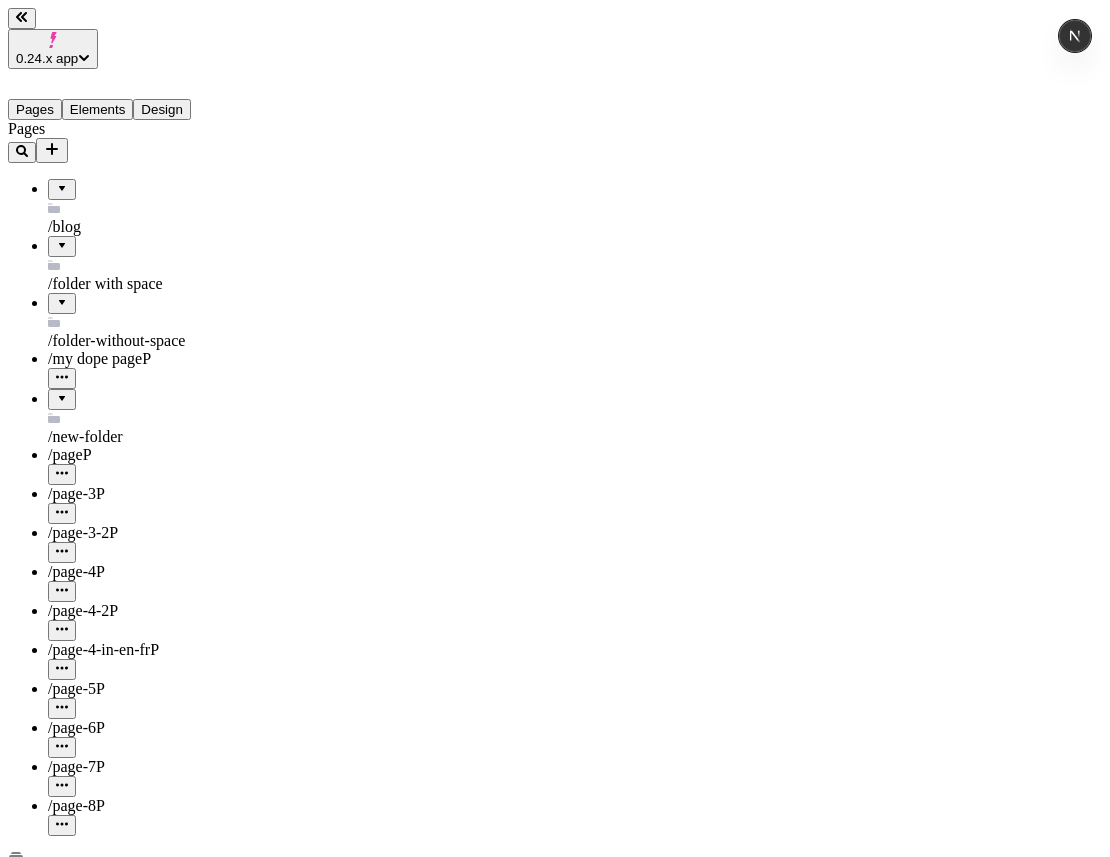 click at bounding box center (60, 2243) 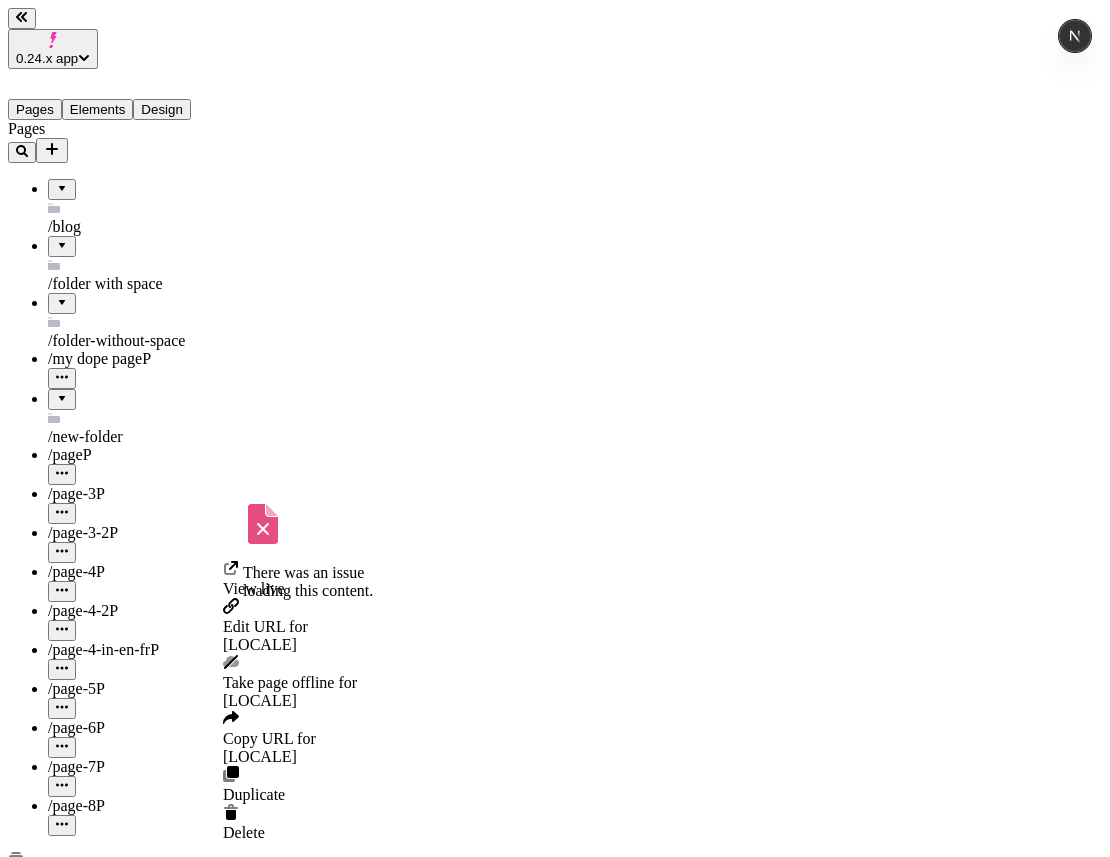 click 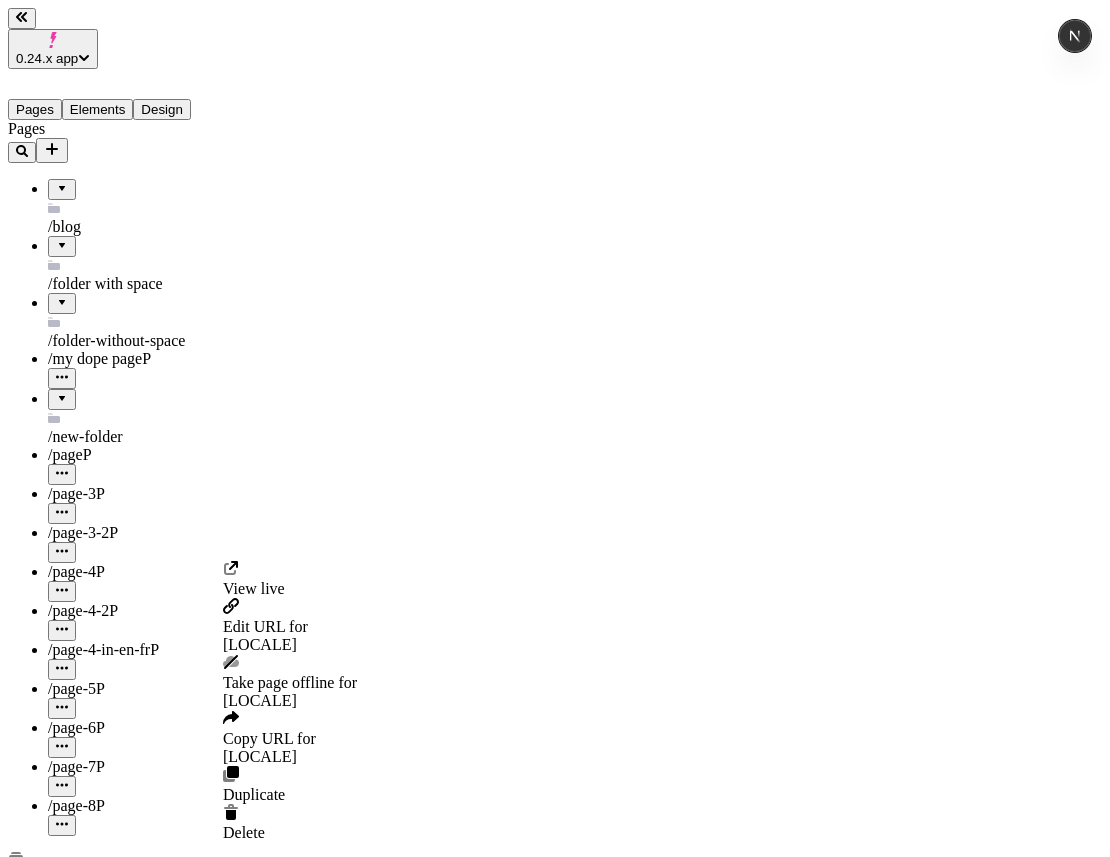 click on "Edit URL   for  en-FR" at bounding box center [290, 636] 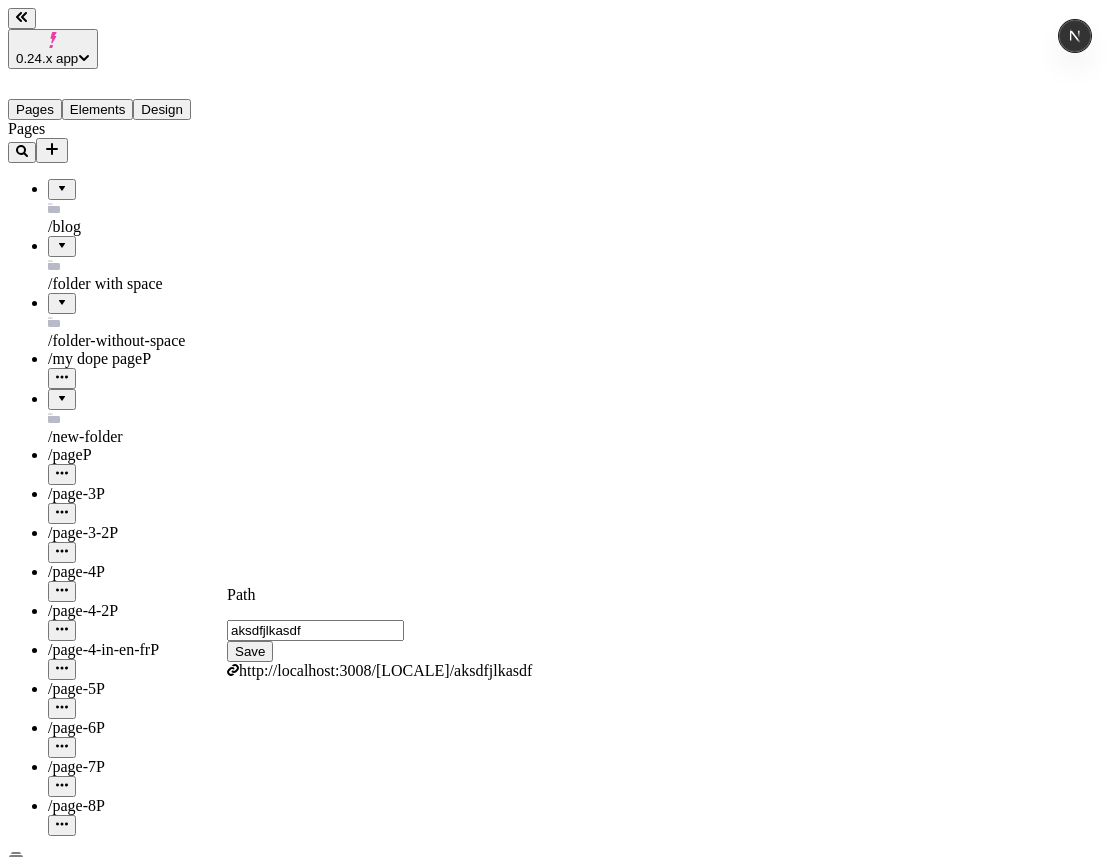 type on "aksdfjlkasdf" 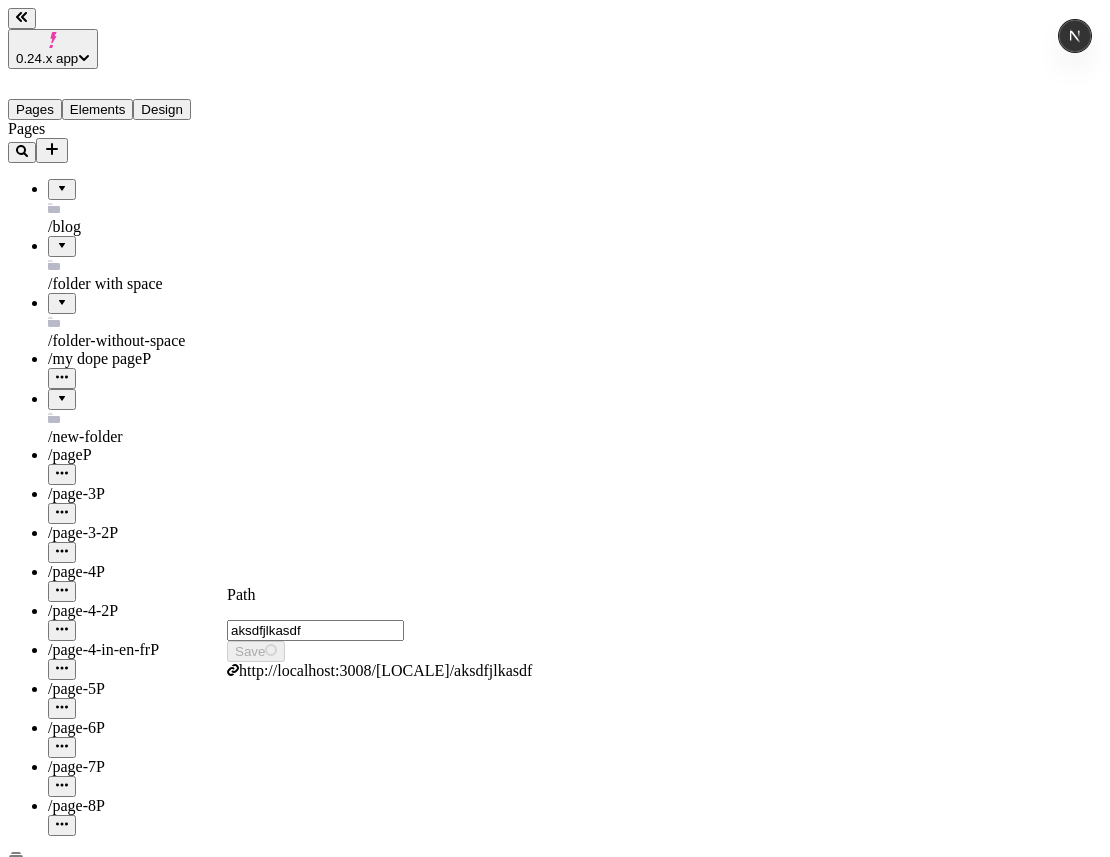 type on "/aksdfjlkasdf" 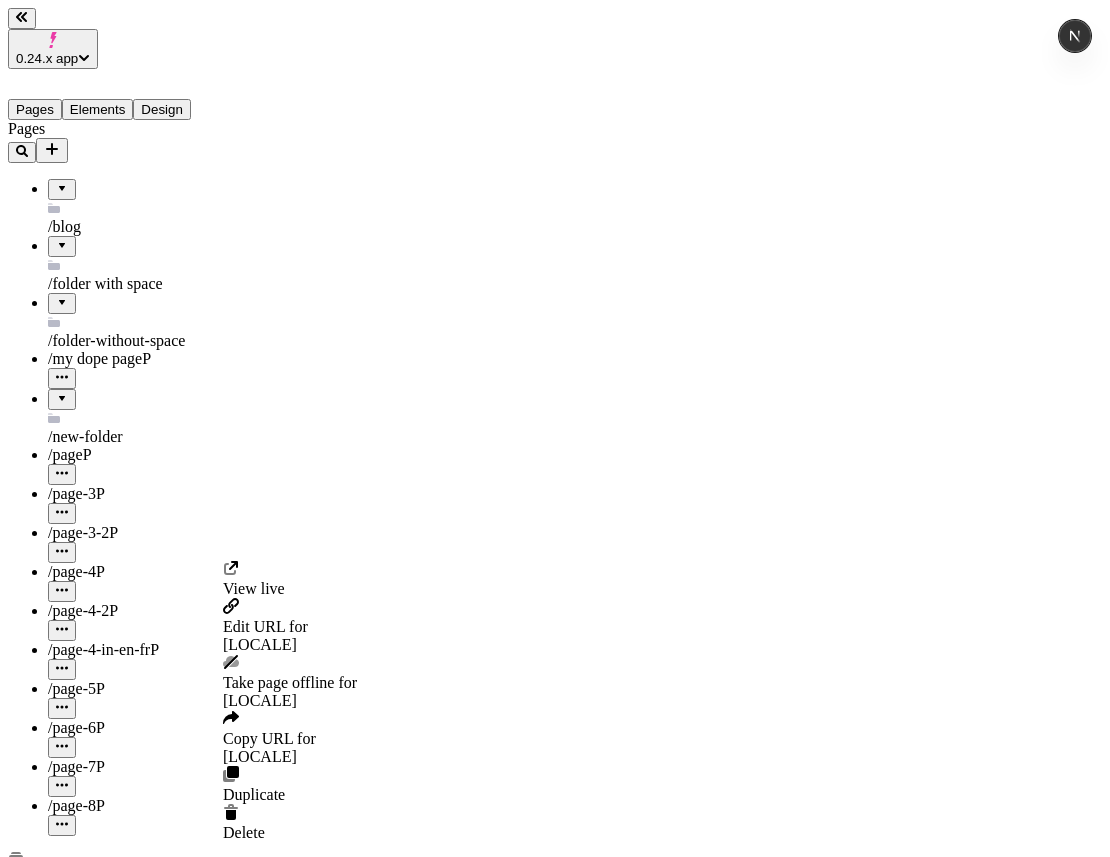 click at bounding box center [62, 825] 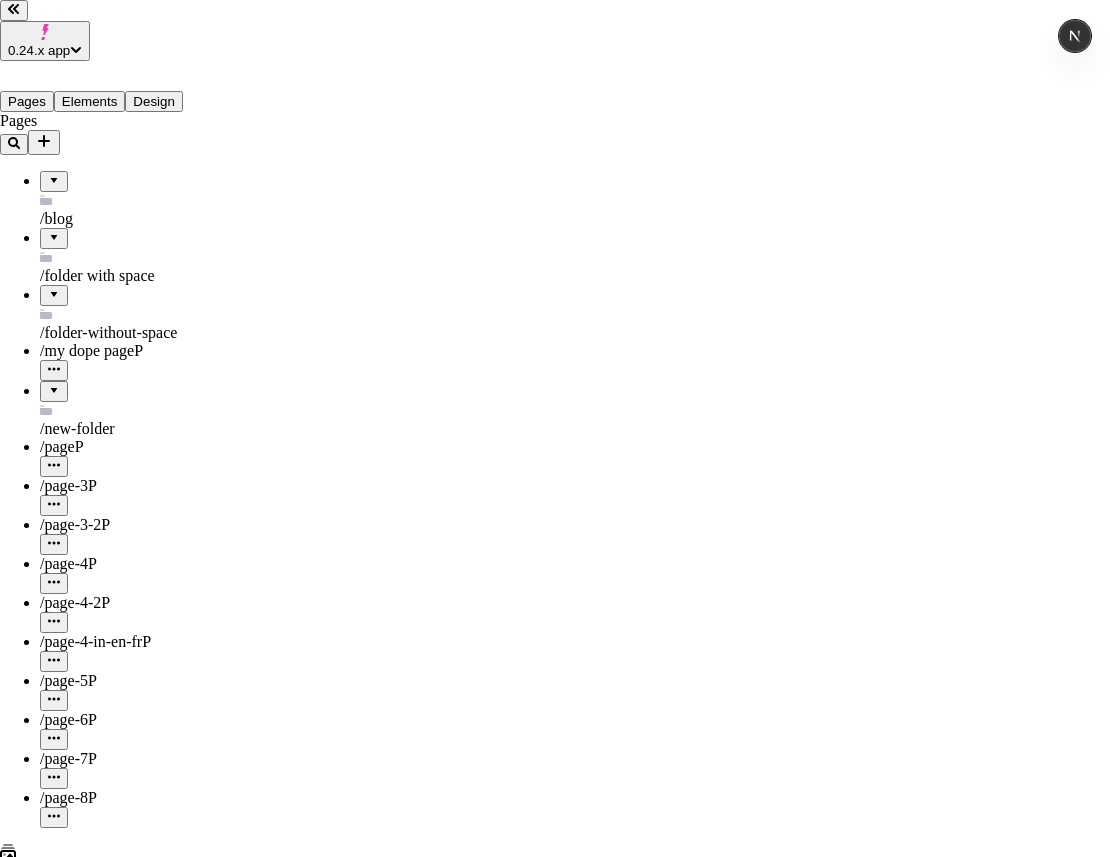 click on "Yes, take offline" at bounding box center (112, 2926) 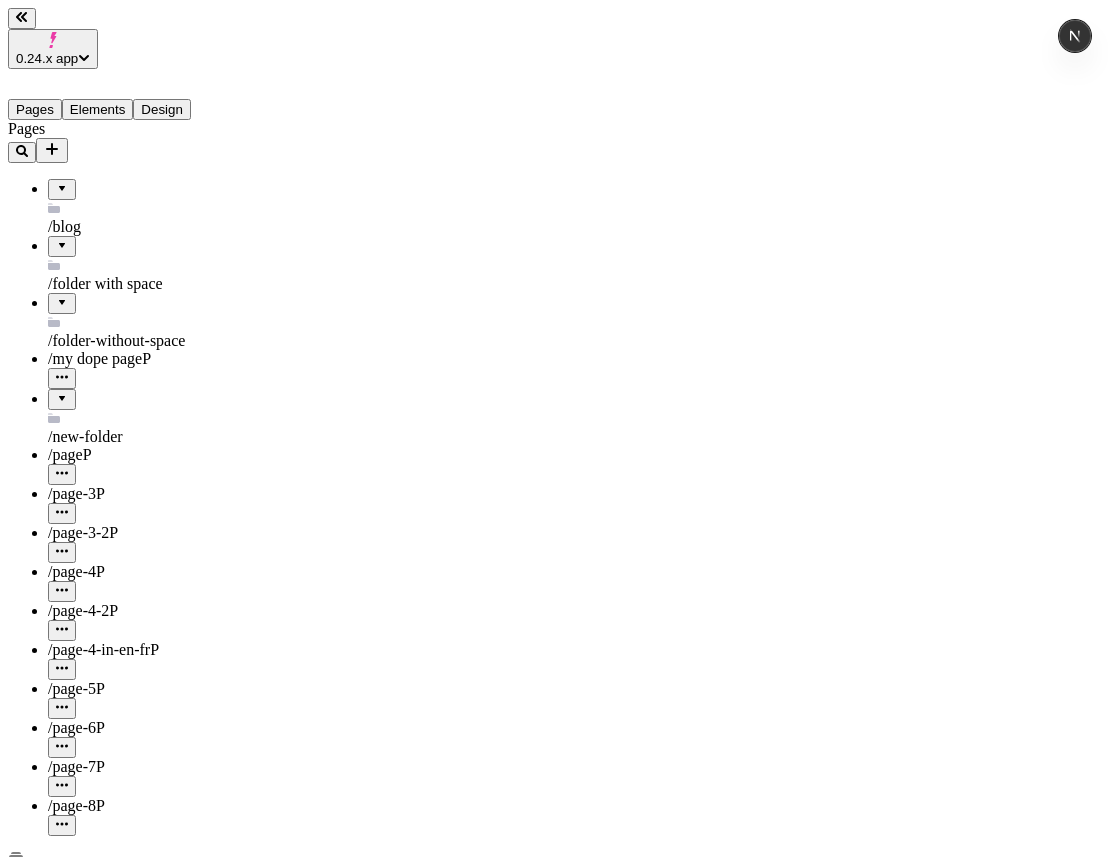 click at bounding box center [60, 2243] 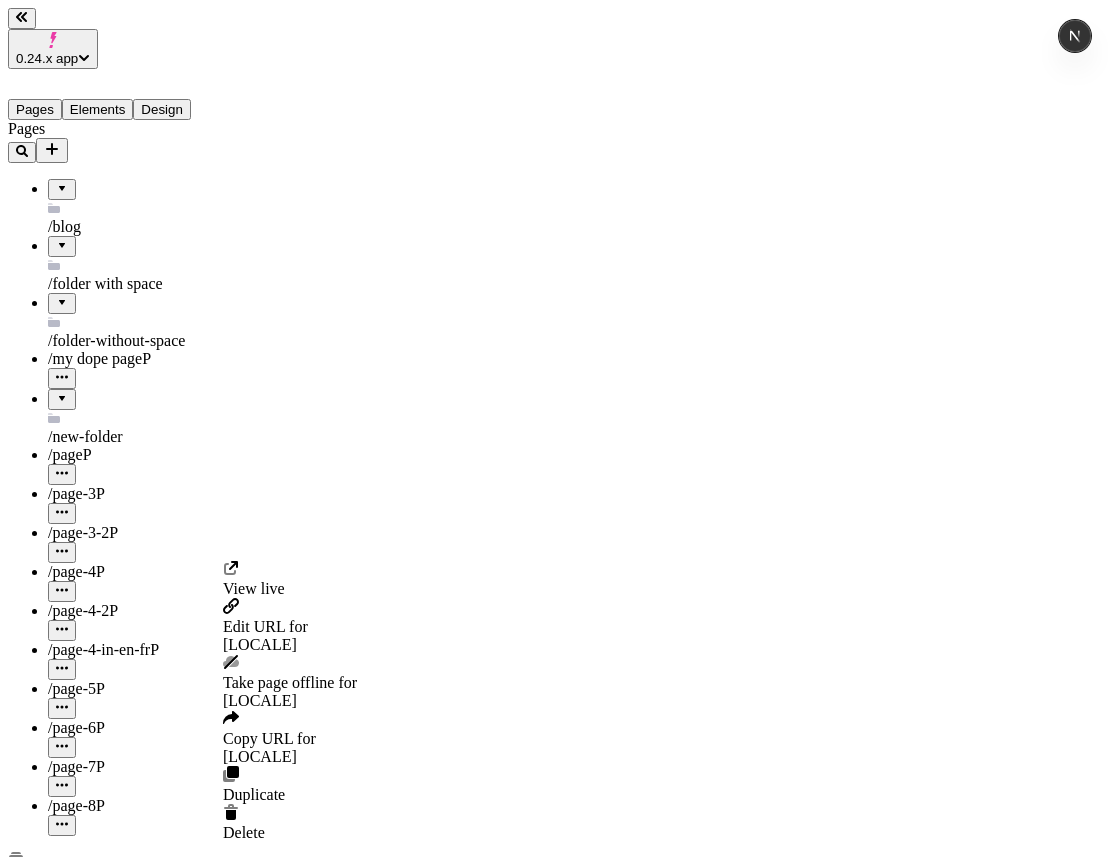 click on "en-FR" at bounding box center (290, 757) 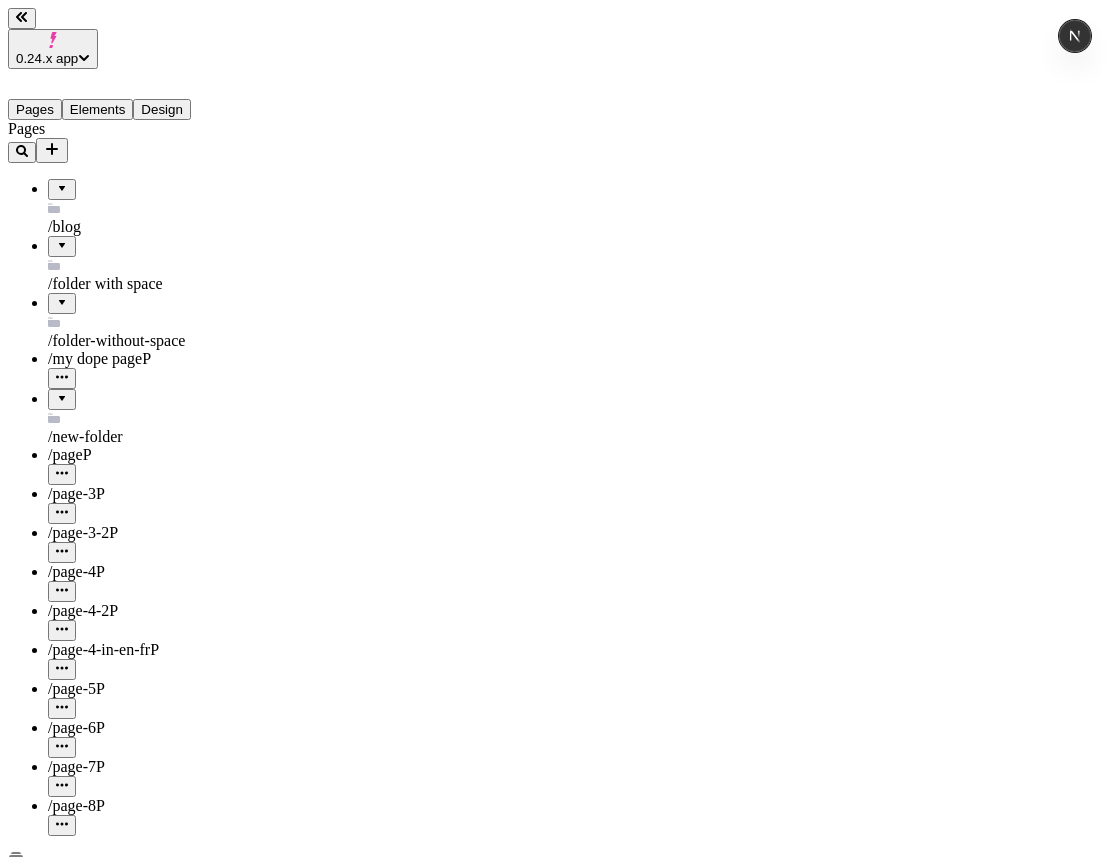 type 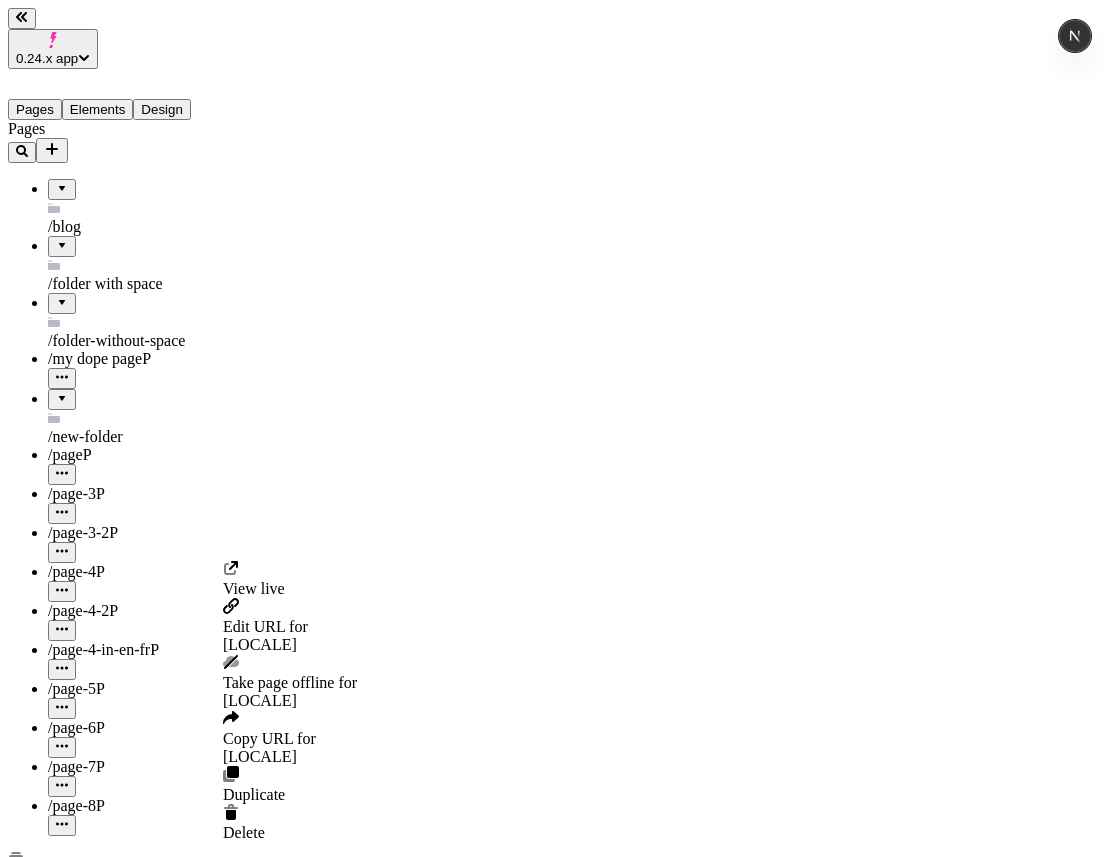click on "en-FR" at bounding box center (290, 645) 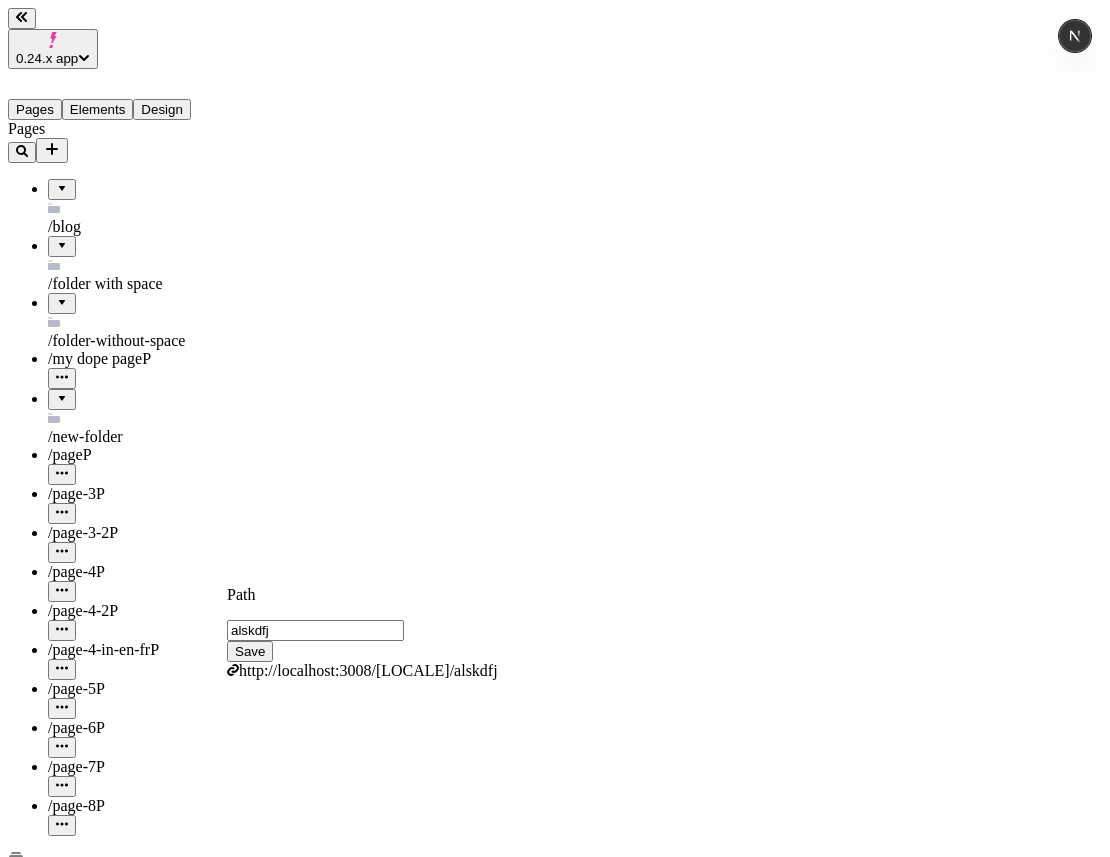 type on "alskdfj" 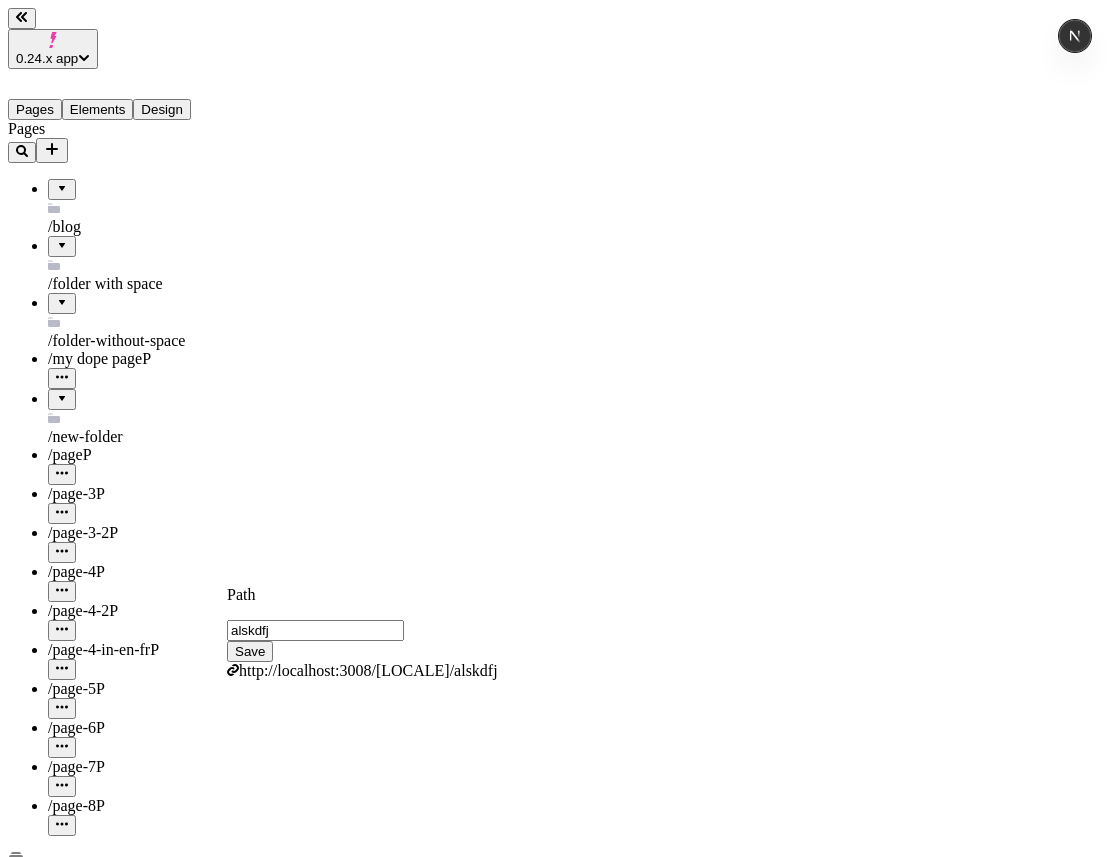 click on "Save" at bounding box center (250, 651) 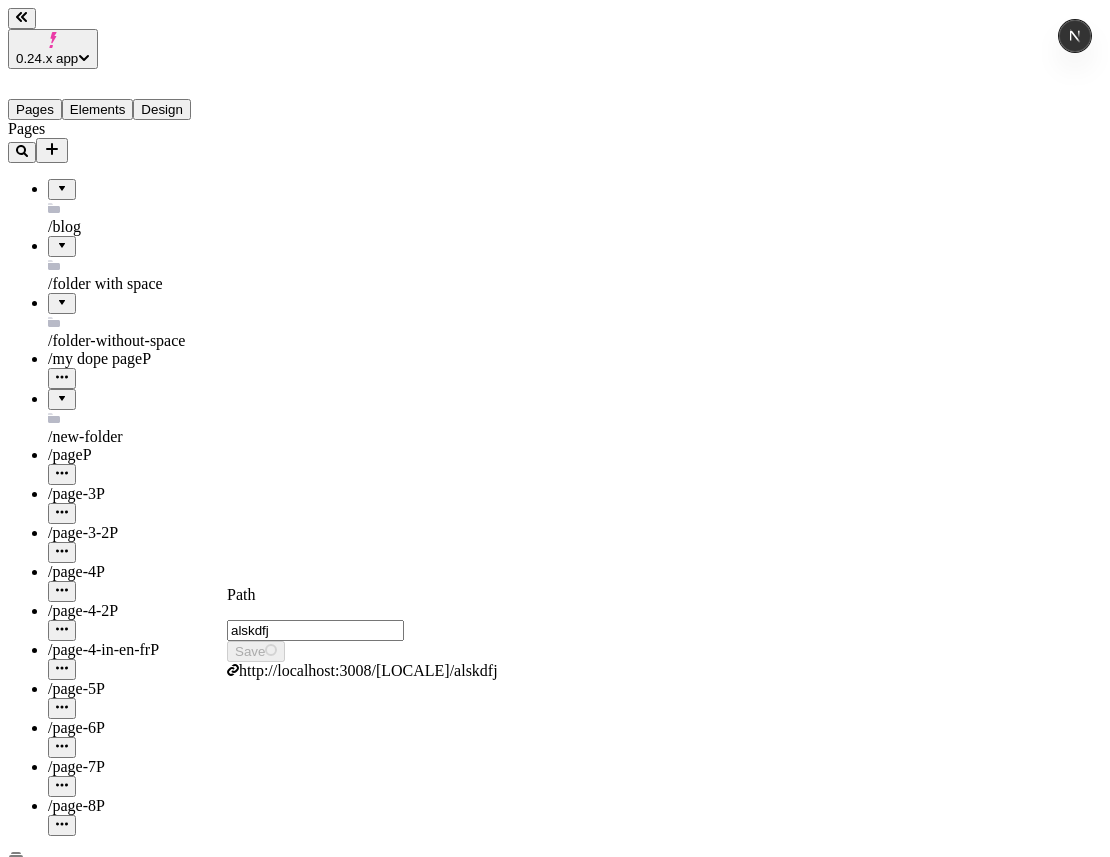 type on "/alskdfj" 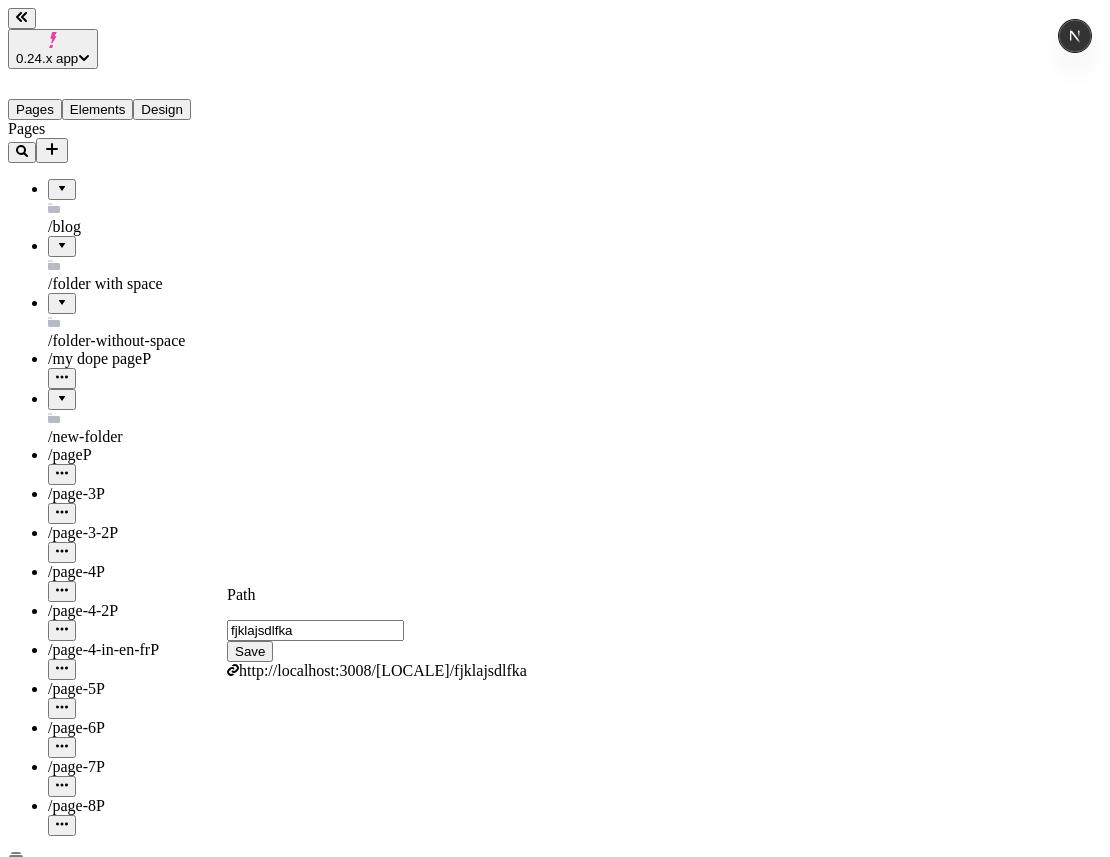 type on "fjklajsdlfka" 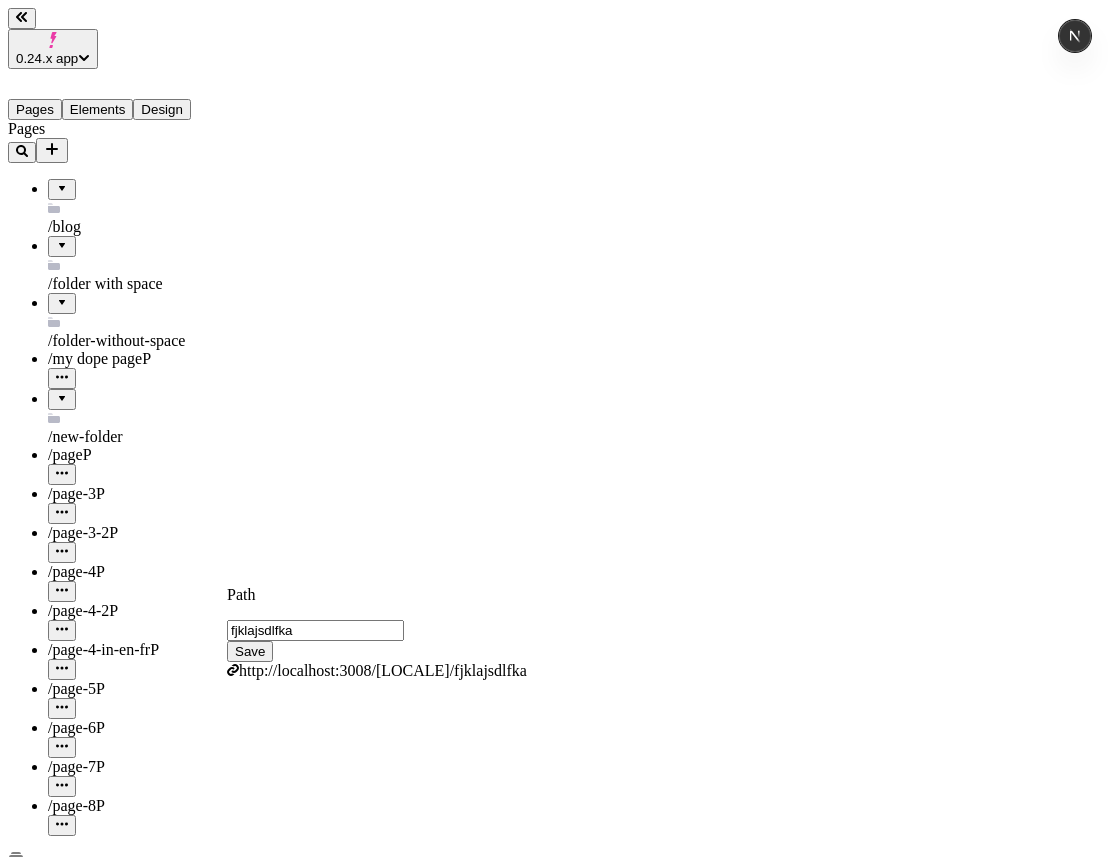 click on "Save" at bounding box center (250, 651) 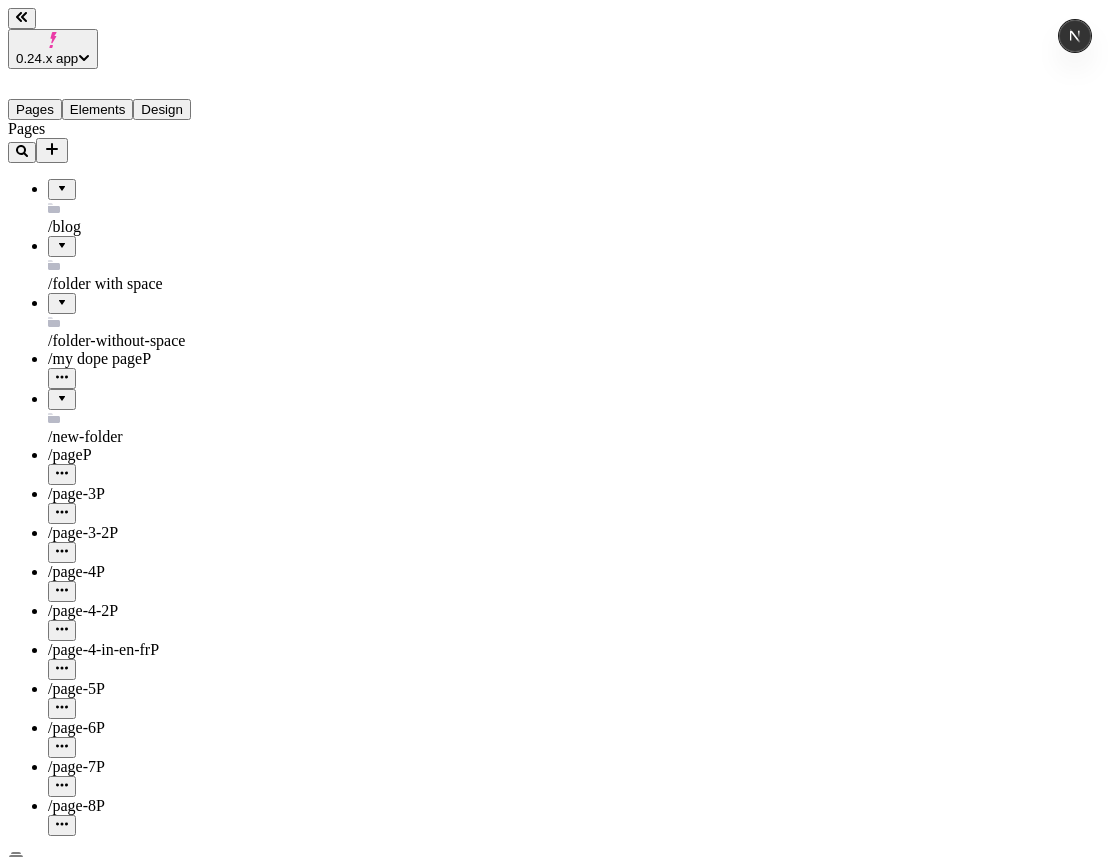 click 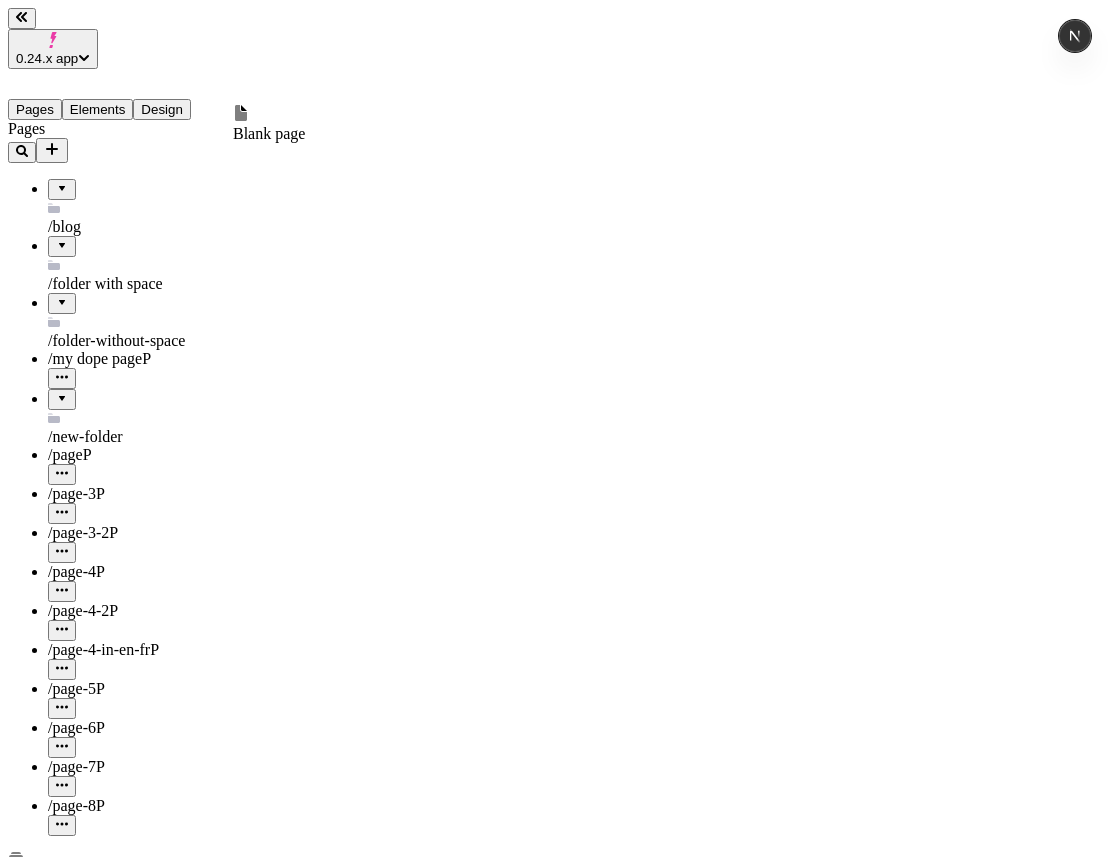 click on "Blank page" at bounding box center (269, 124) 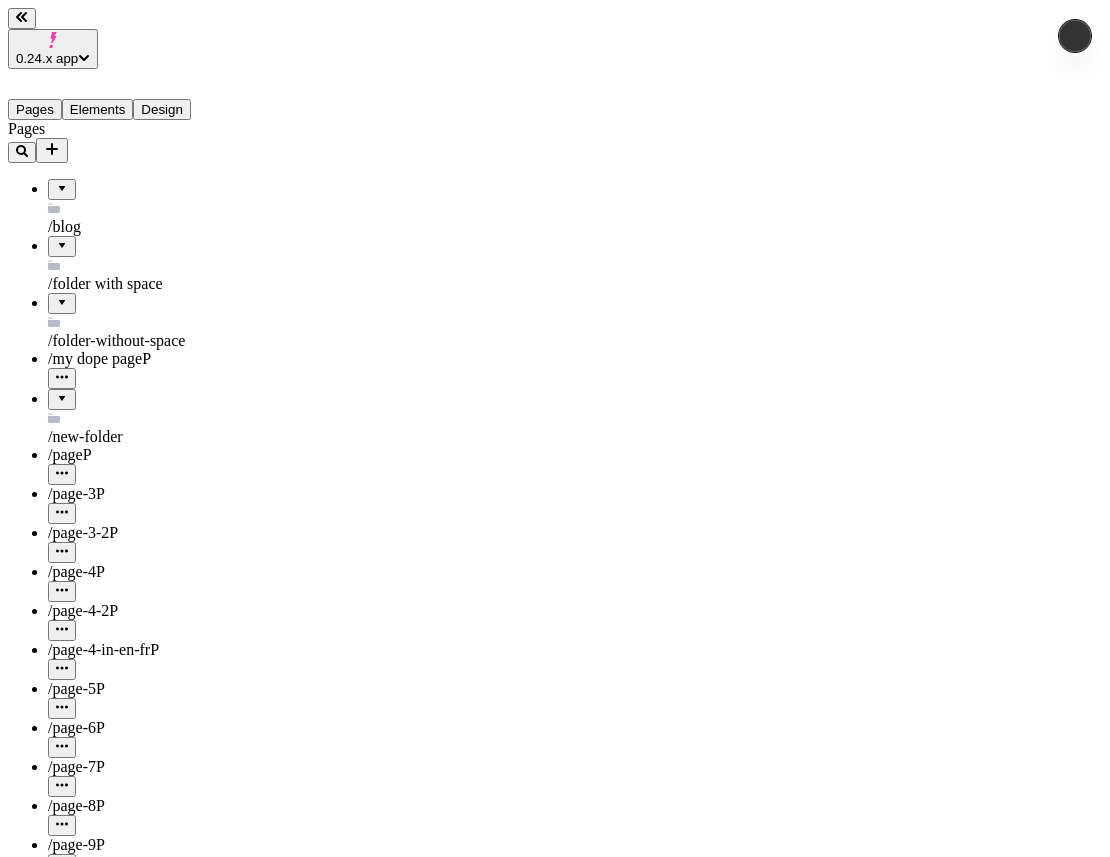 click at bounding box center [148, 864] 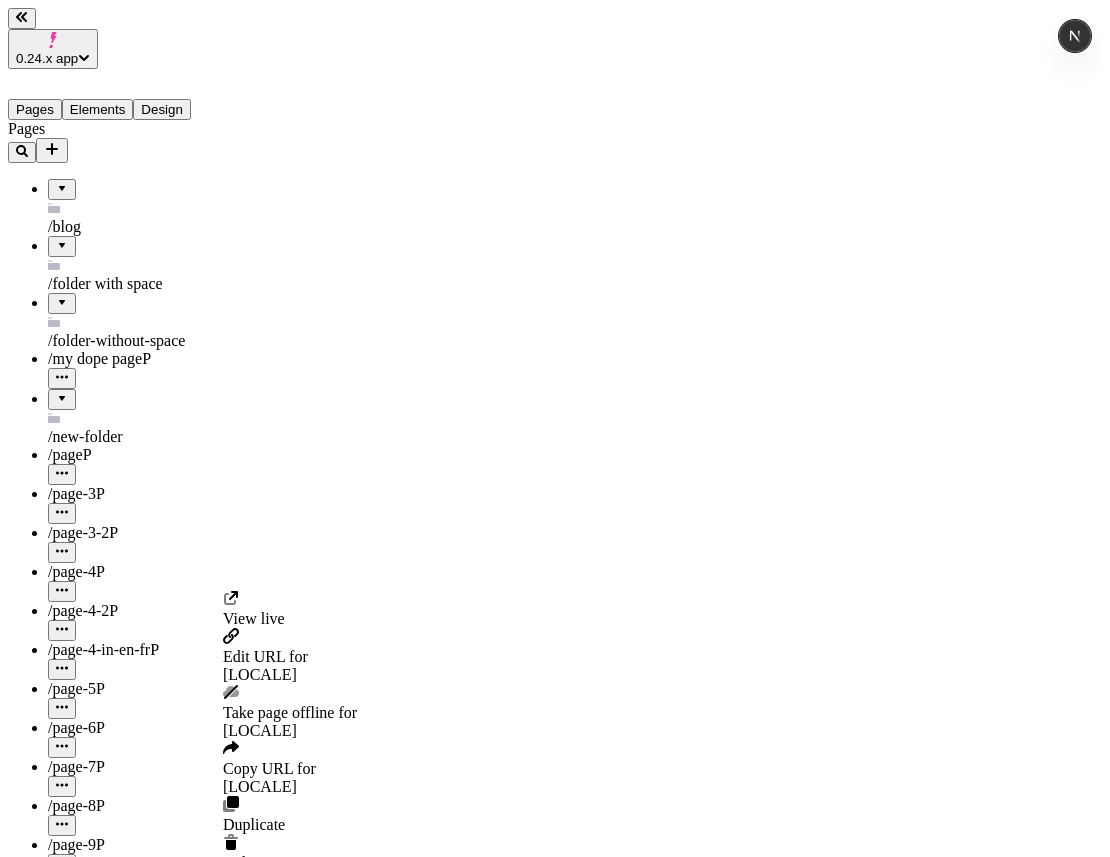 click on "Edit URL   for  en-FR" at bounding box center [290, 666] 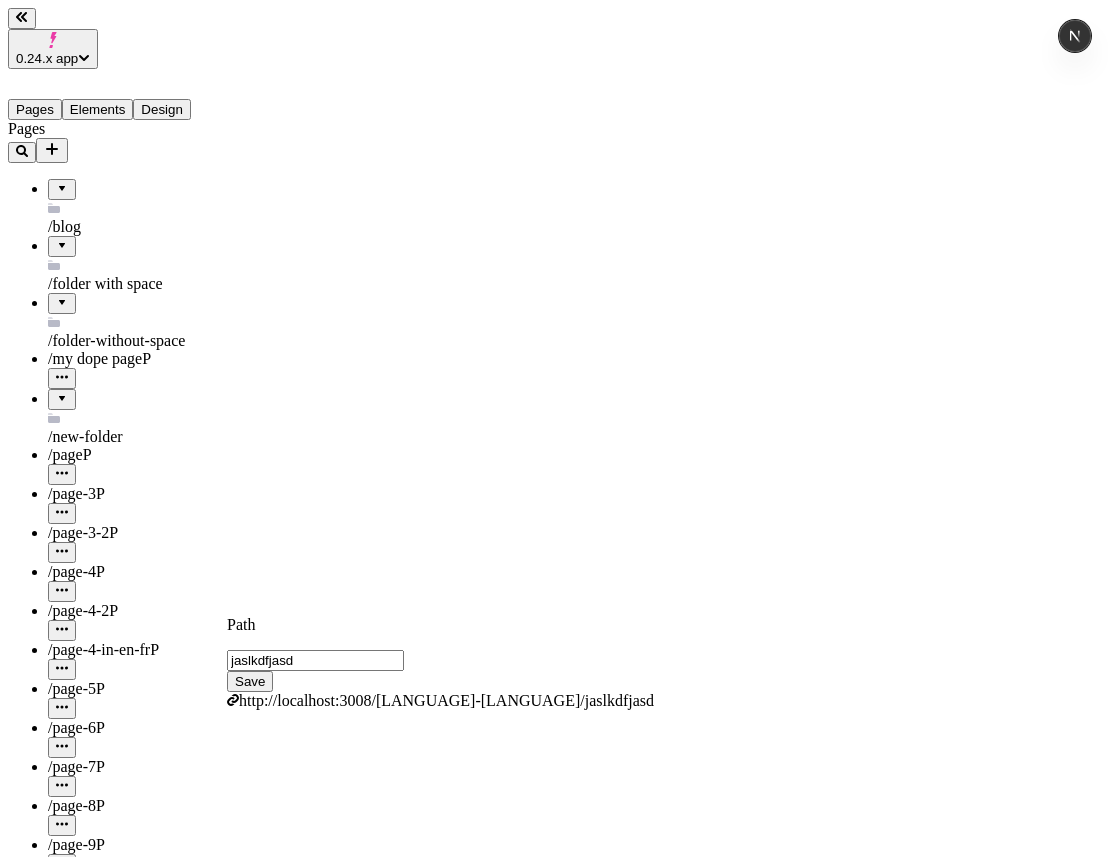 type on "jaslkdfjasd" 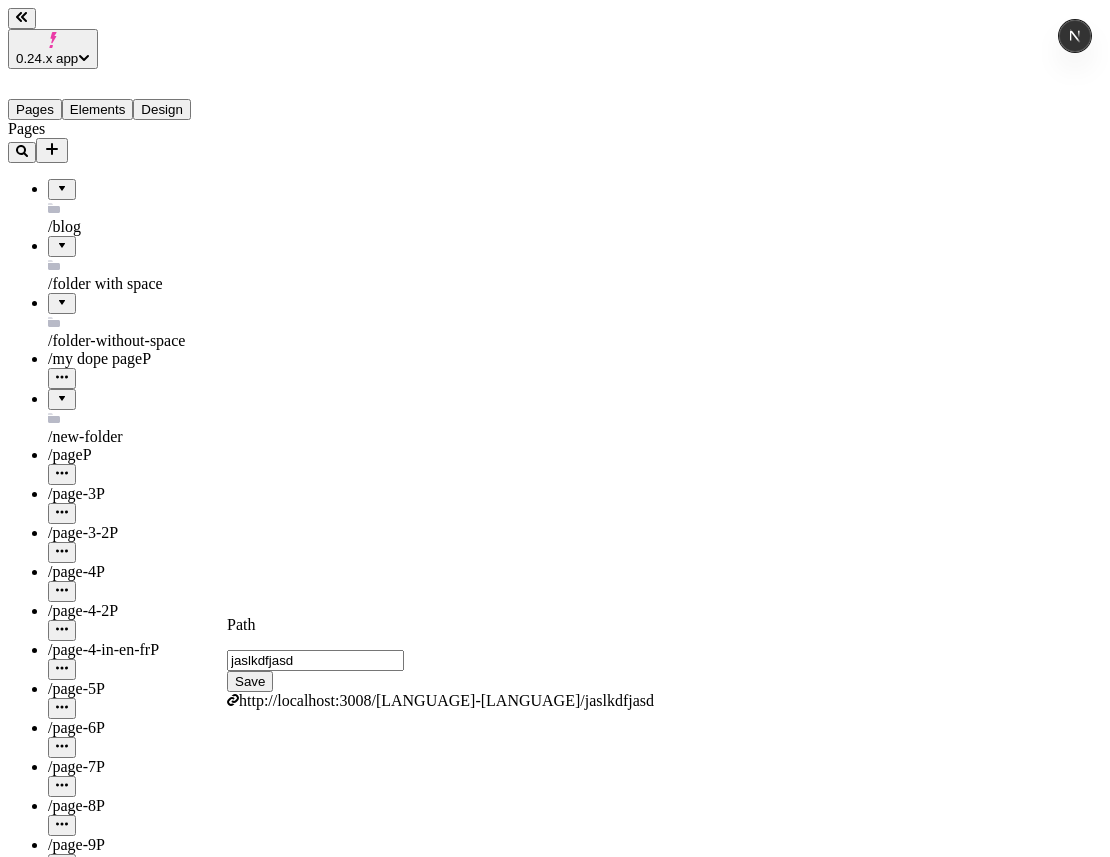 click on "Save" at bounding box center (250, 681) 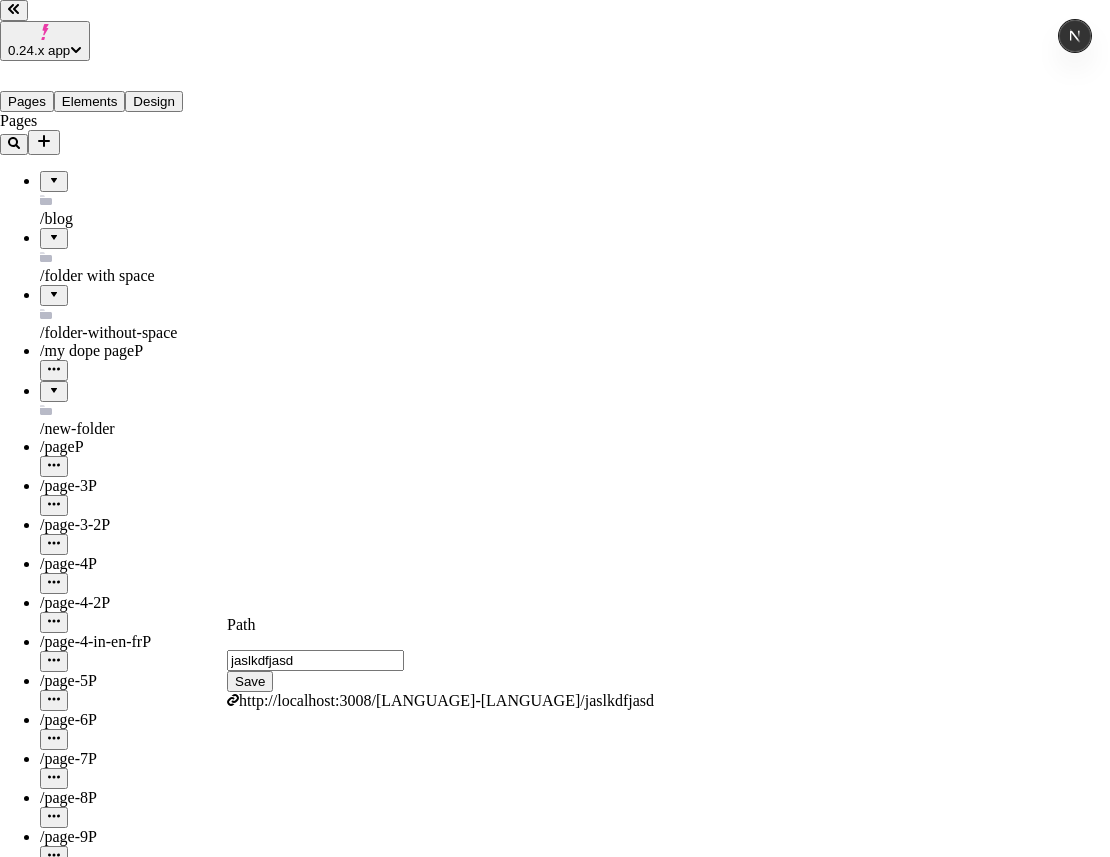 click on "Localize content" at bounding box center (114, 2597) 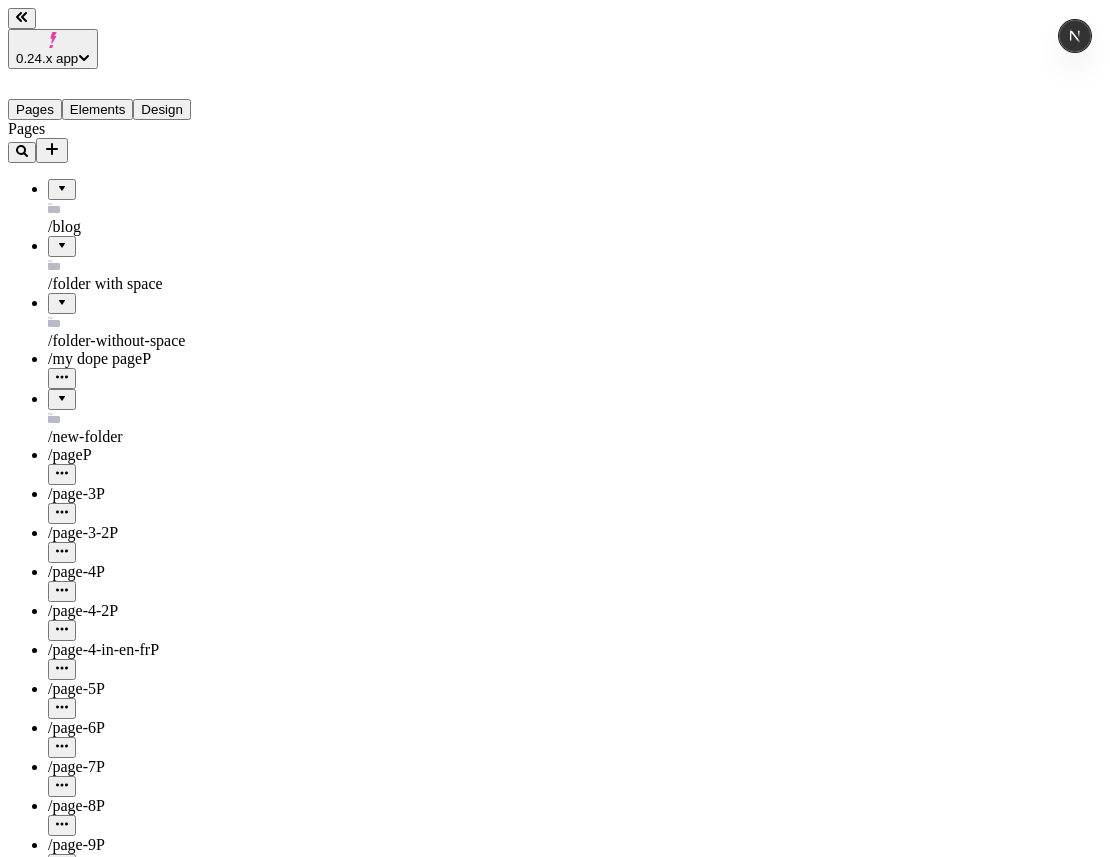 drag, startPoint x: 1075, startPoint y: 72, endPoint x: 968, endPoint y: 88, distance: 108.18965 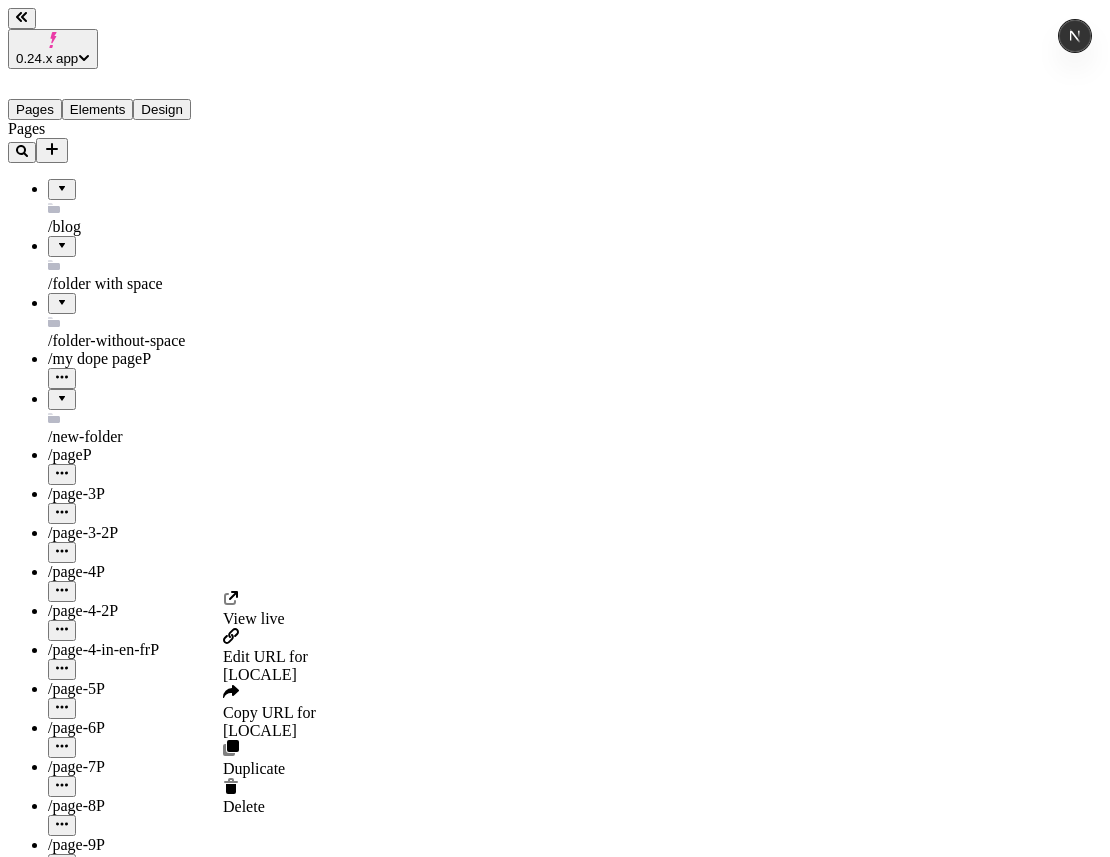 click on "Edit URL   for  en-FR" at bounding box center (269, 666) 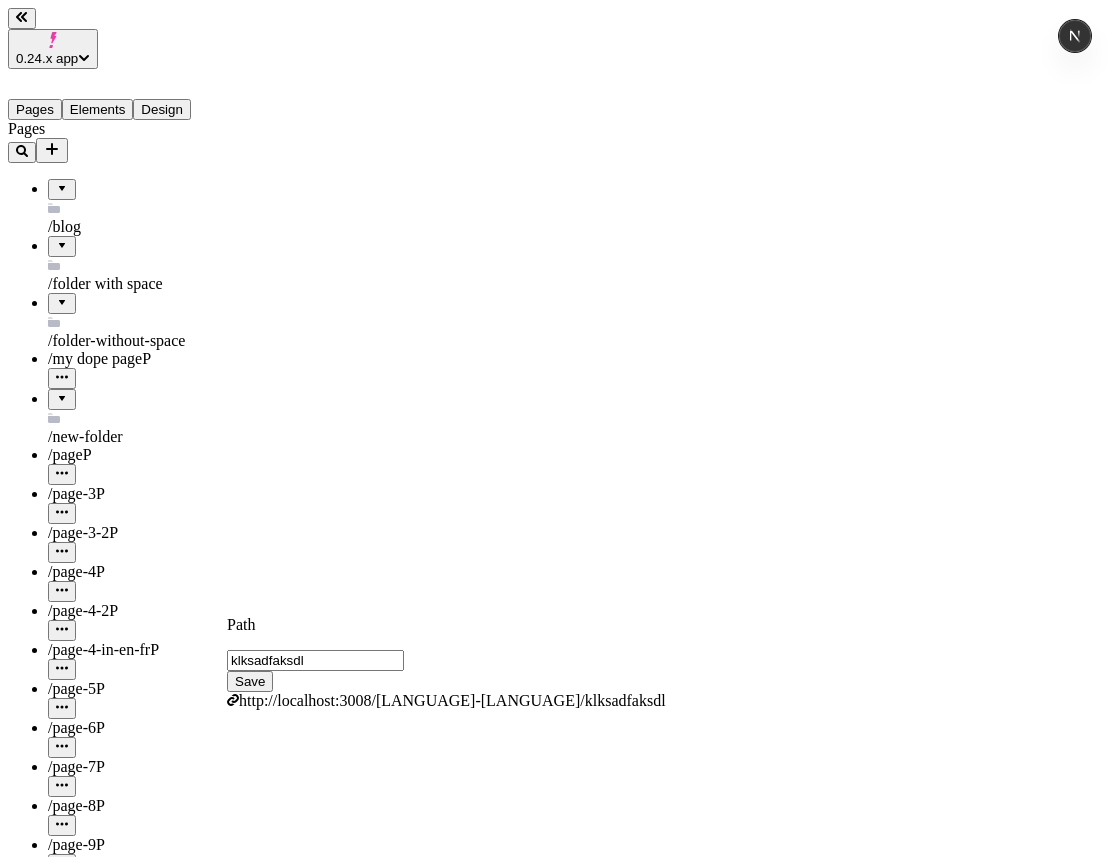 type on "klksadfaksdl" 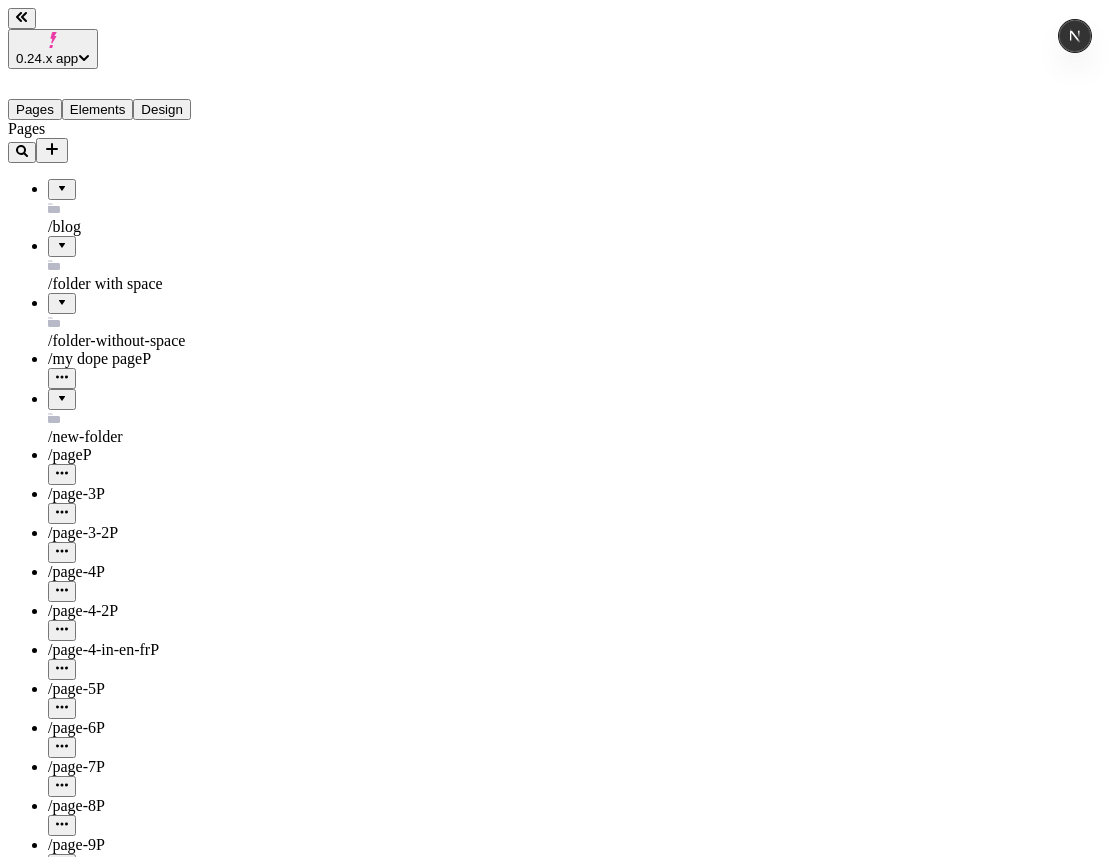 click on "Pages" at bounding box center [128, 141] 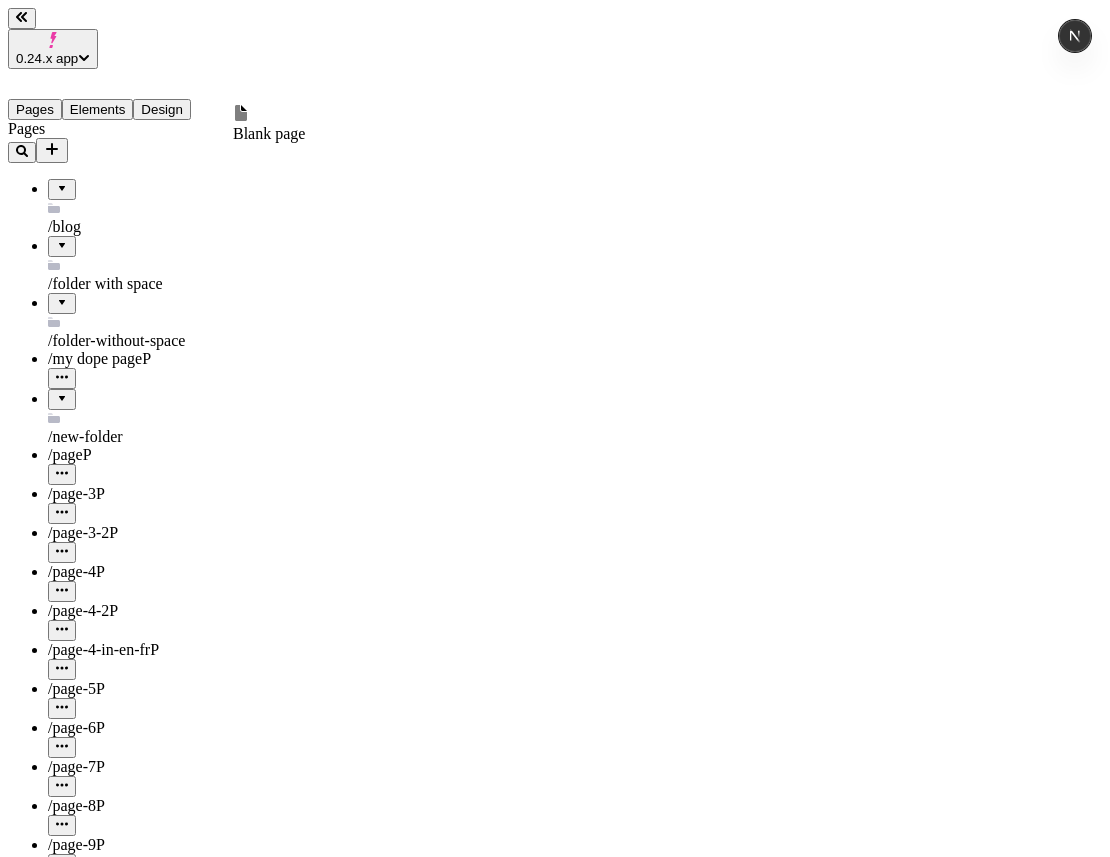 click 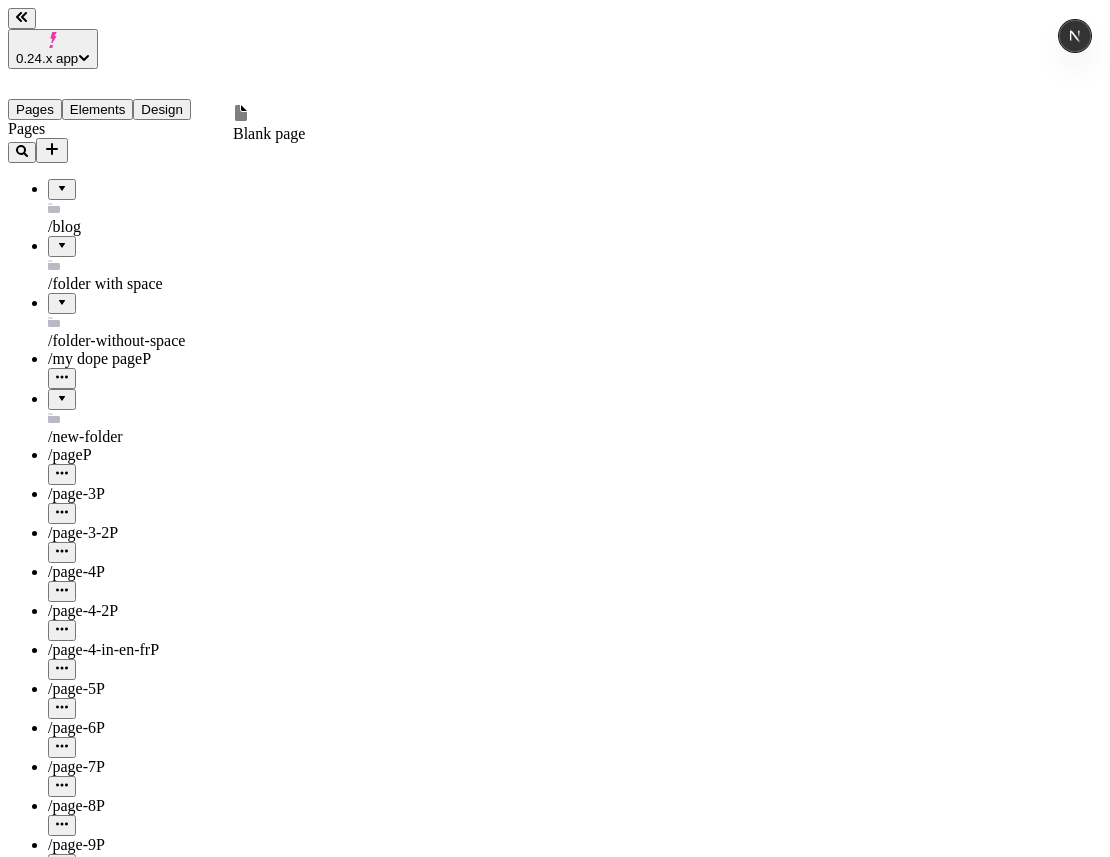 click on "Blank page" at bounding box center (269, 133) 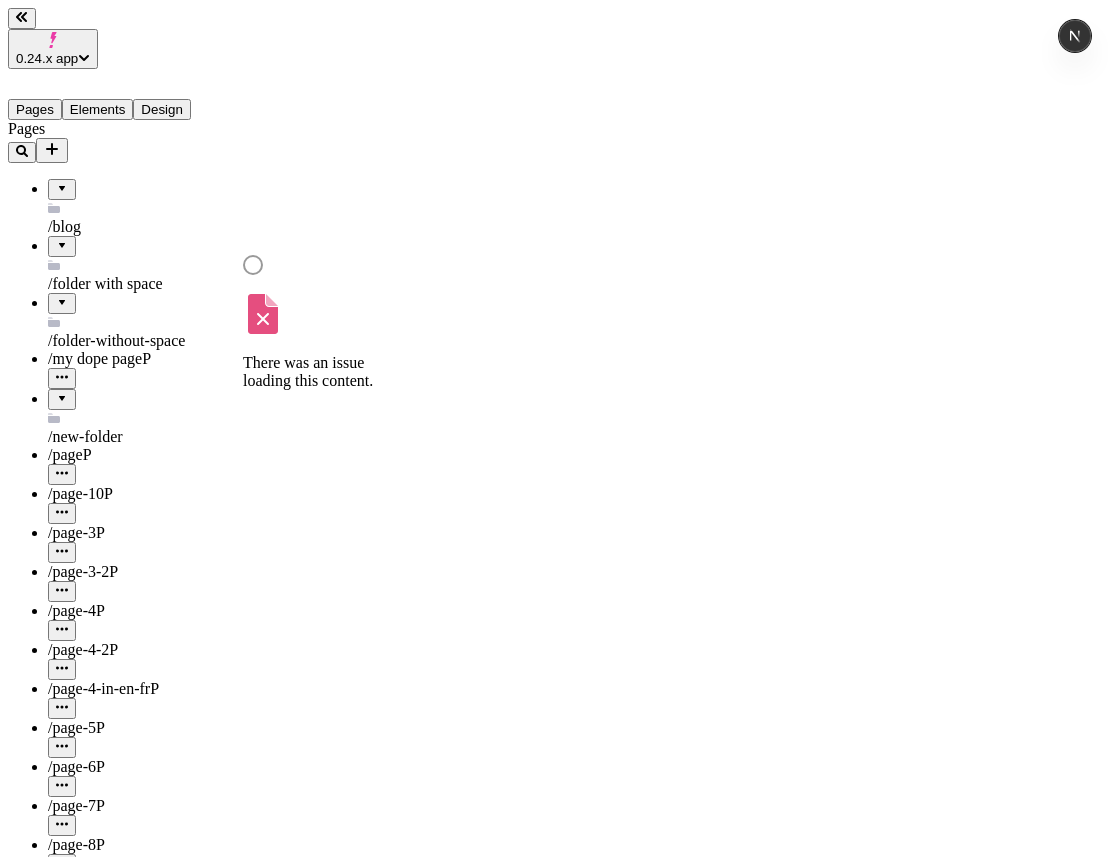 click at bounding box center (62, 513) 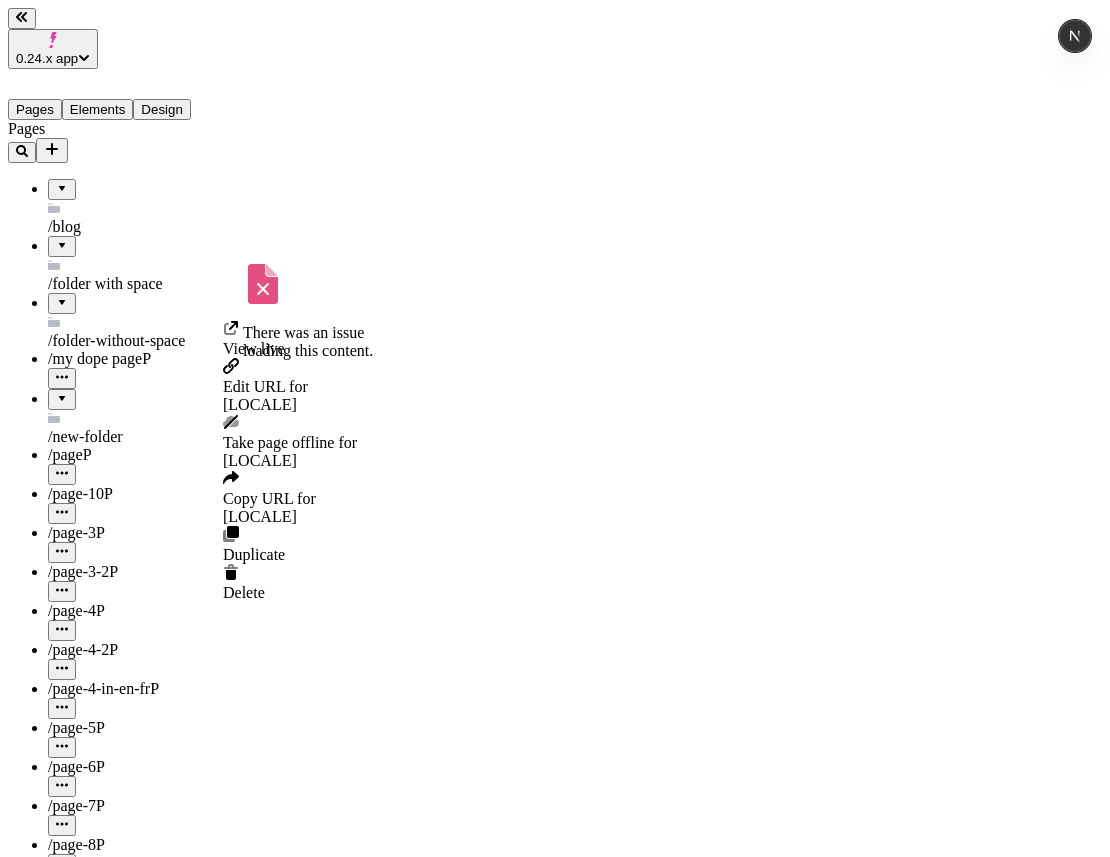 click 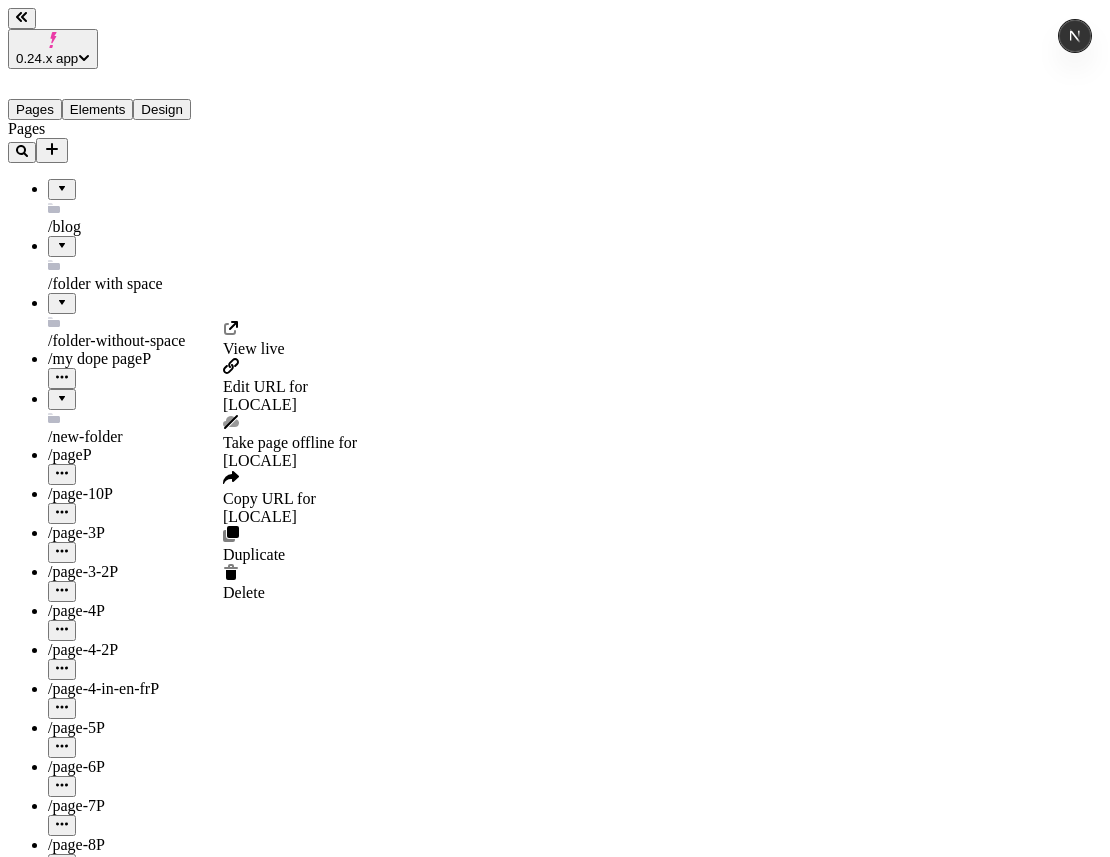 click 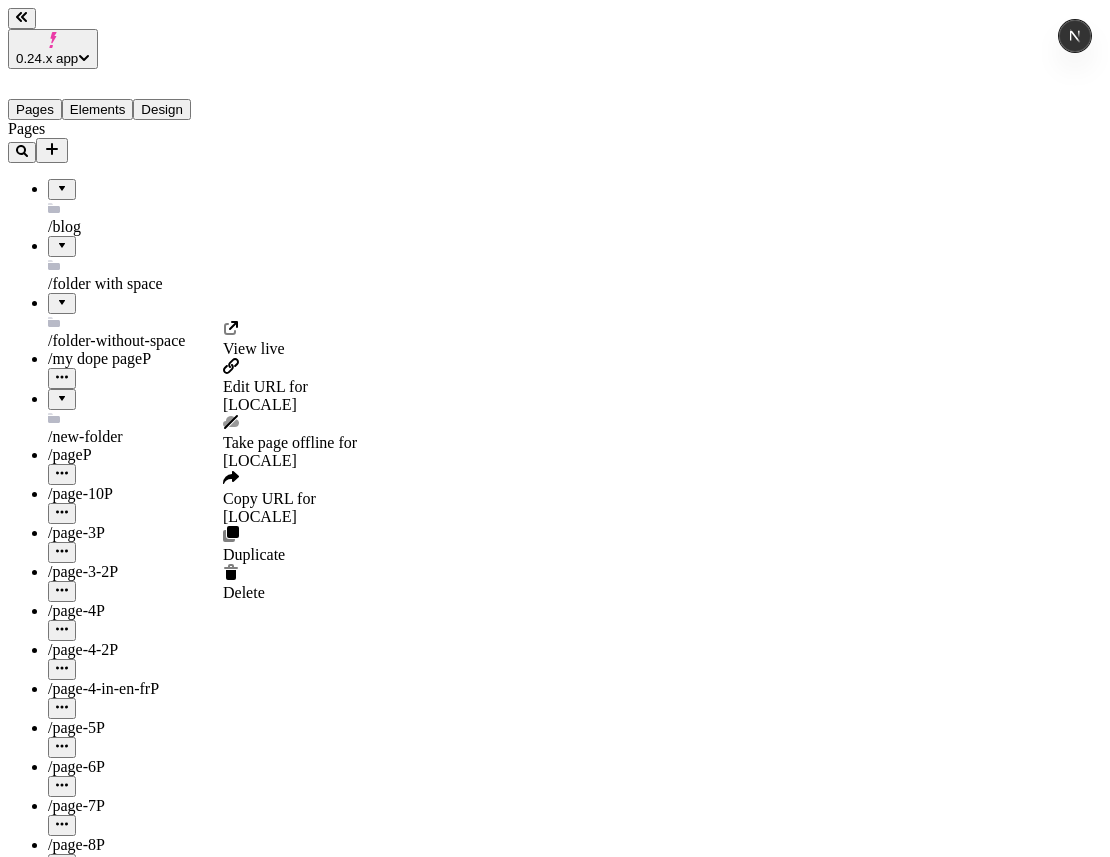 click on "Take page offline for   en-FR" at bounding box center (290, 442) 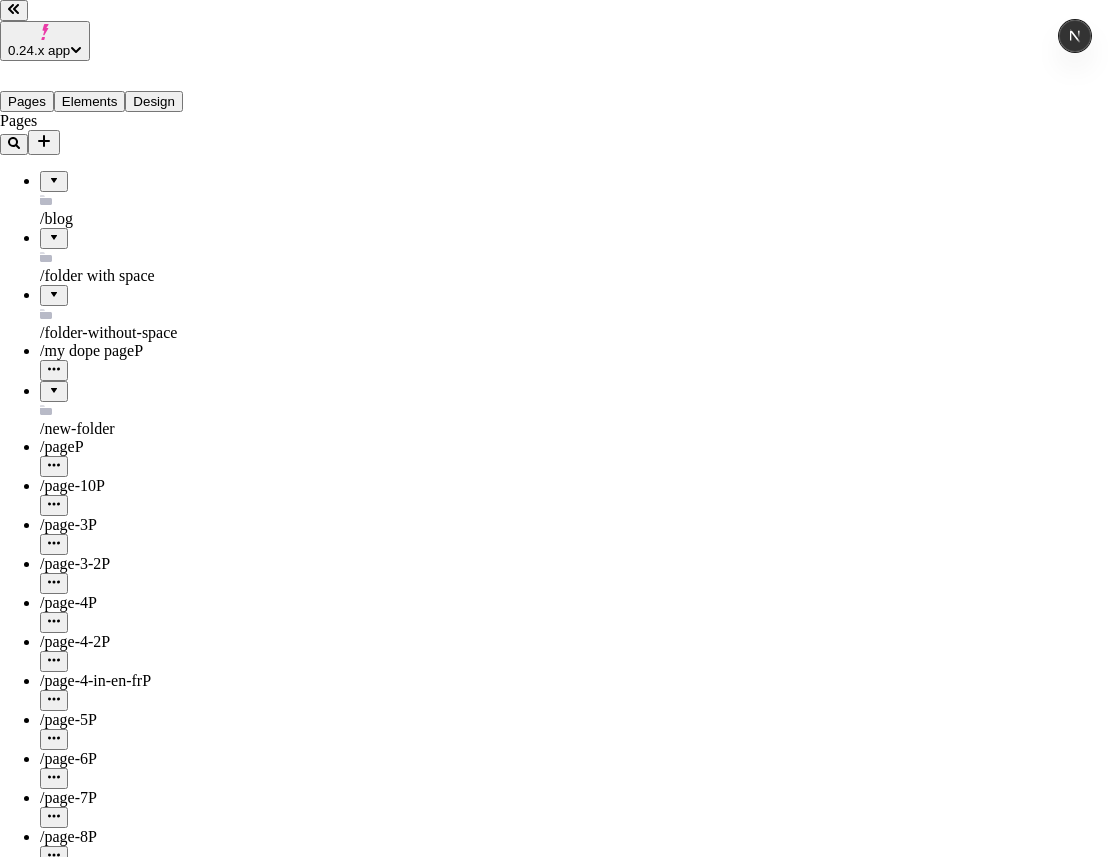click on "Yes, take offline" at bounding box center (112, 2636) 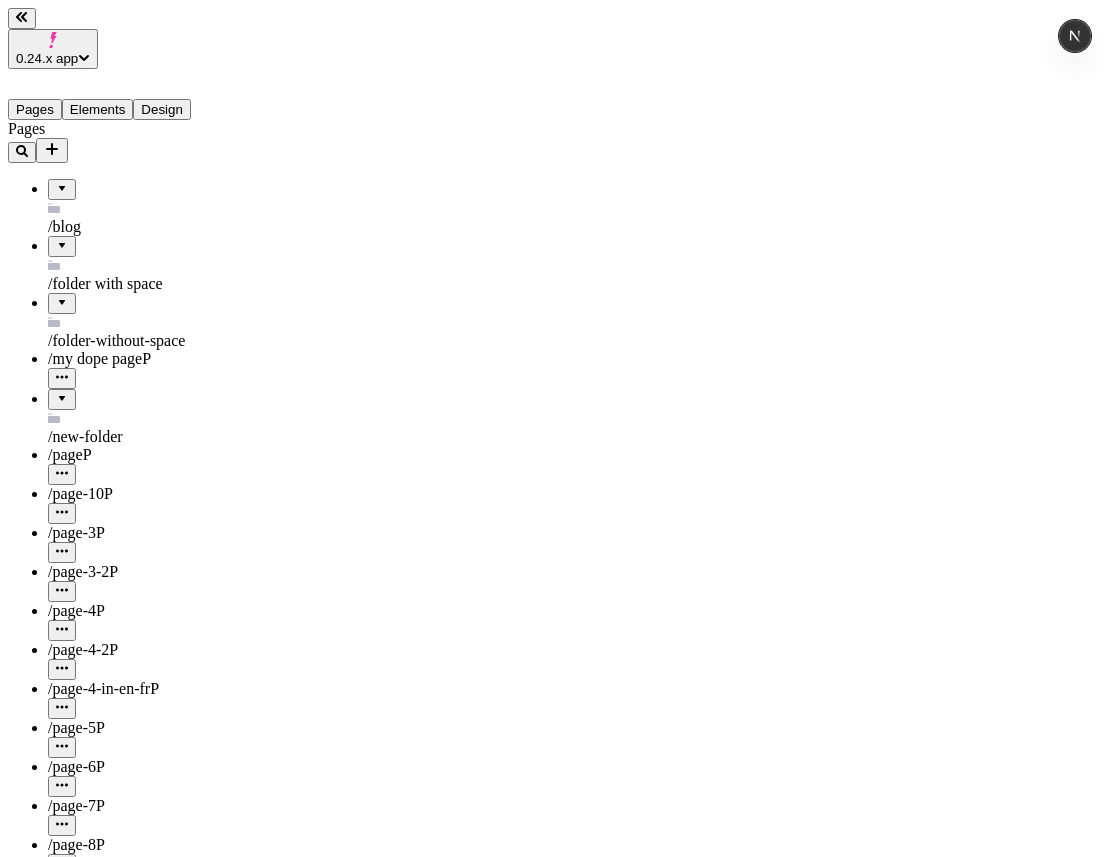 click on "/page-10" at bounding box center (96, 2356) 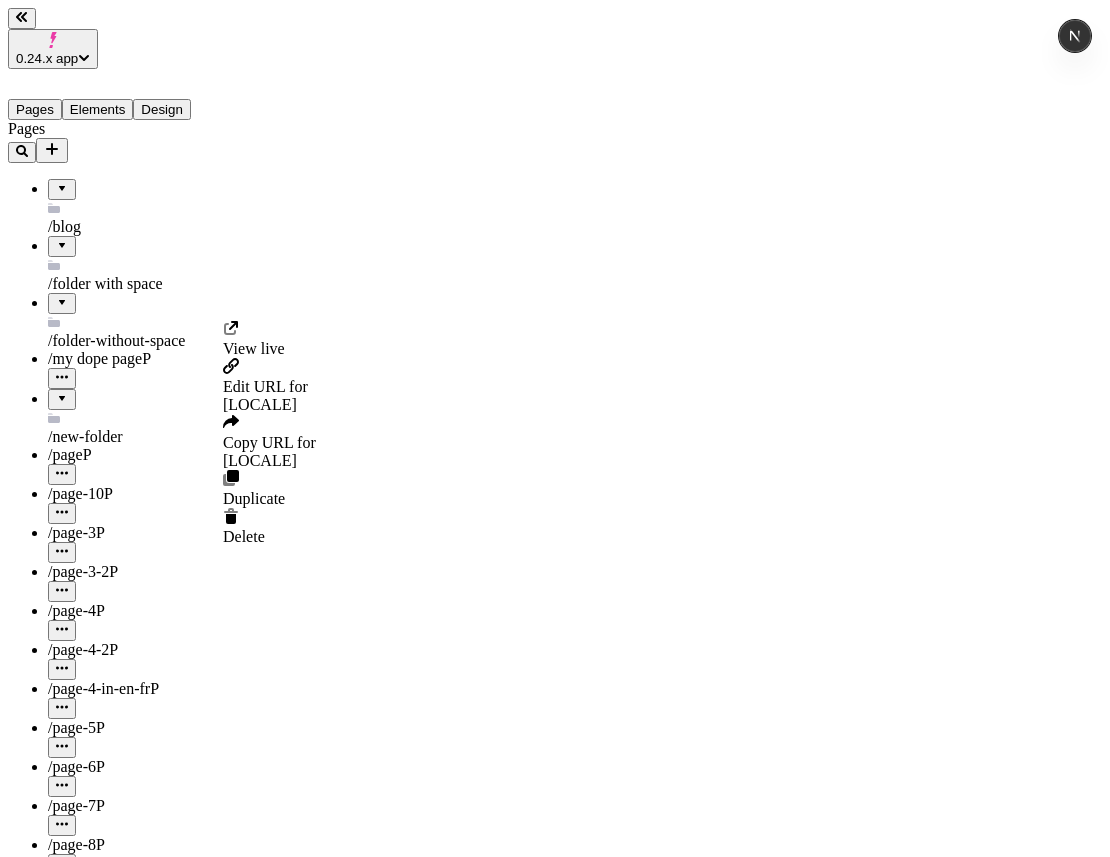 click on "en-FR" at bounding box center (269, 461) 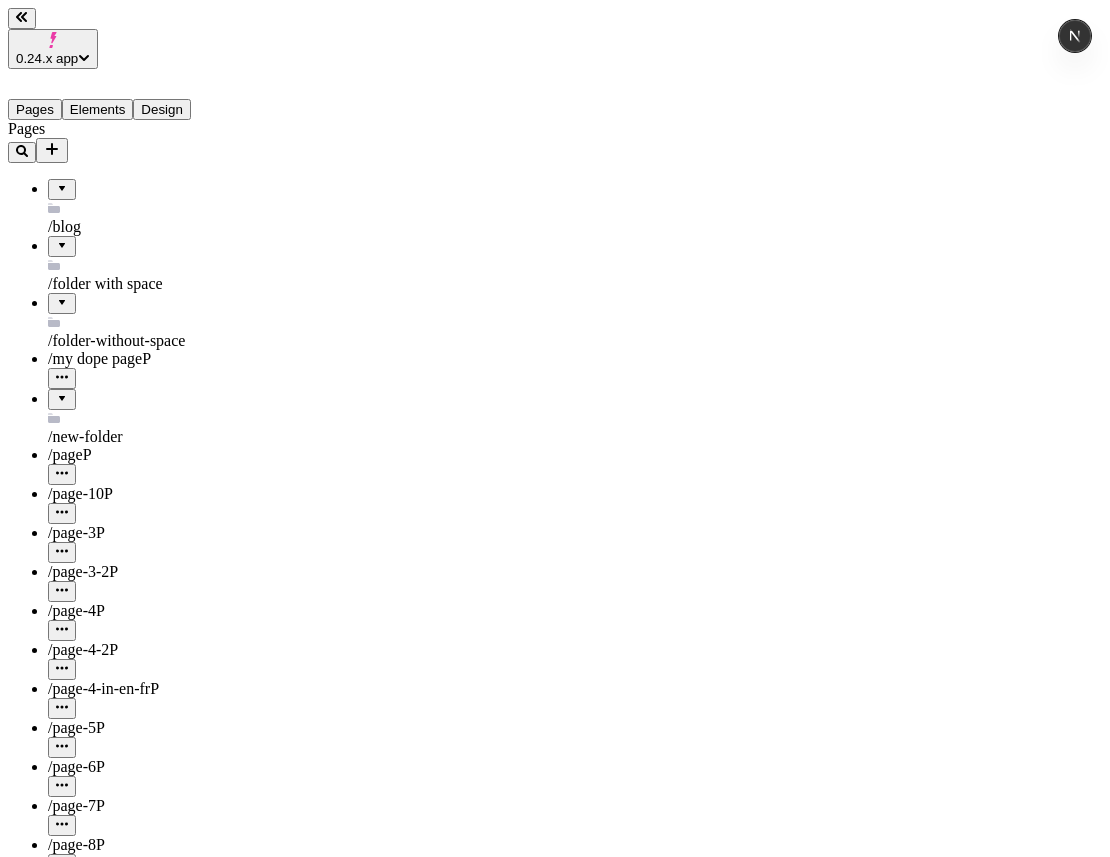 type 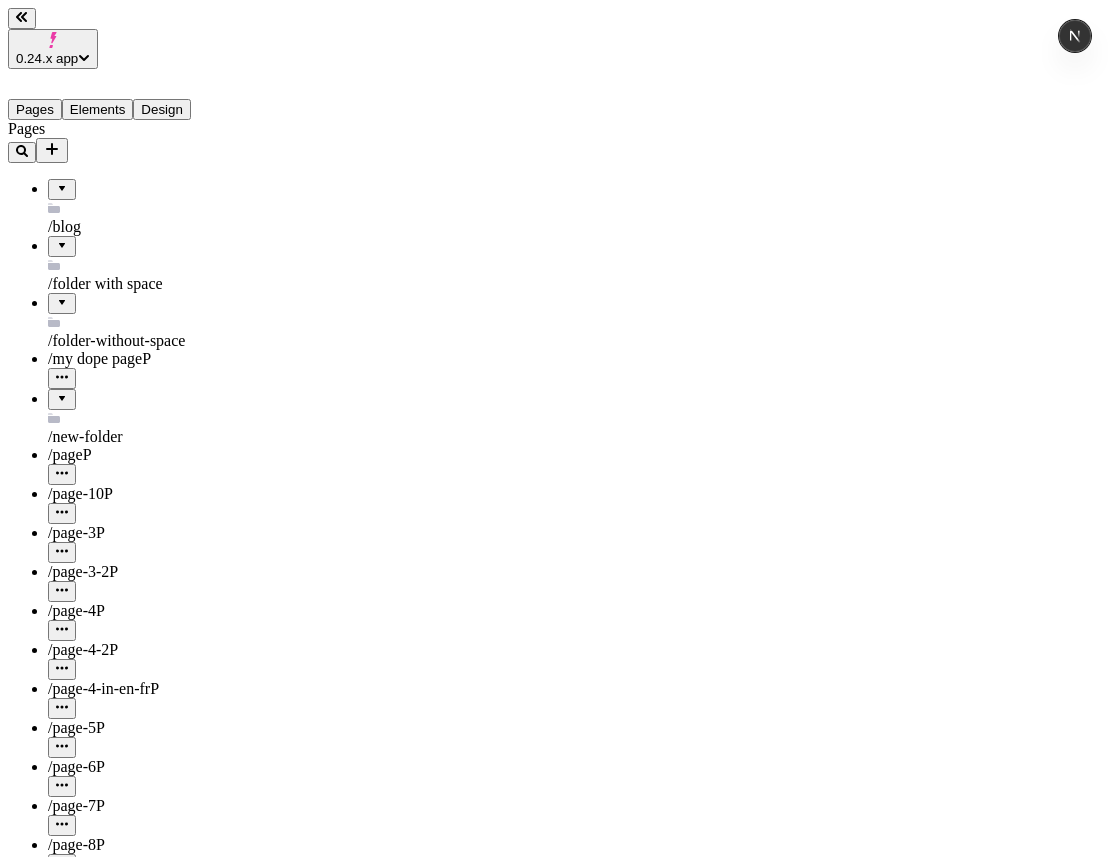 click 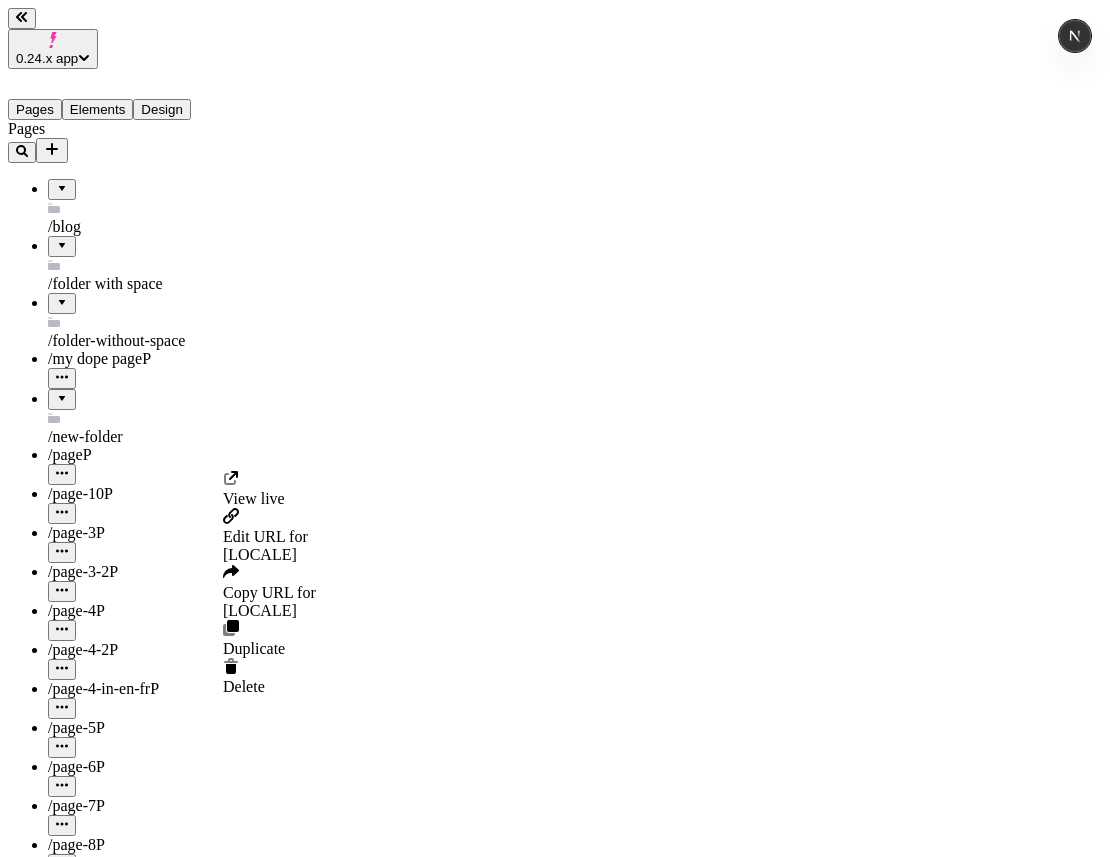 click on "Delete" at bounding box center [244, 686] 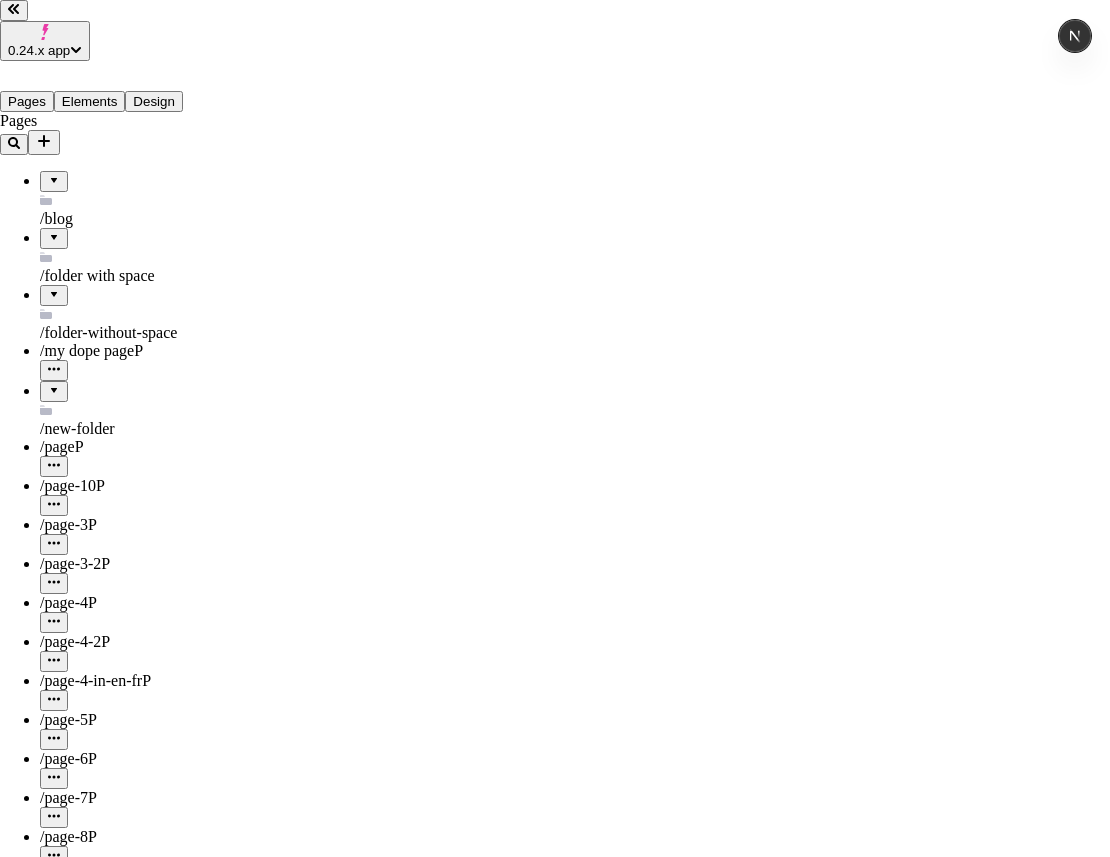 click on "Yes, delete page" at bounding box center [57, 2972] 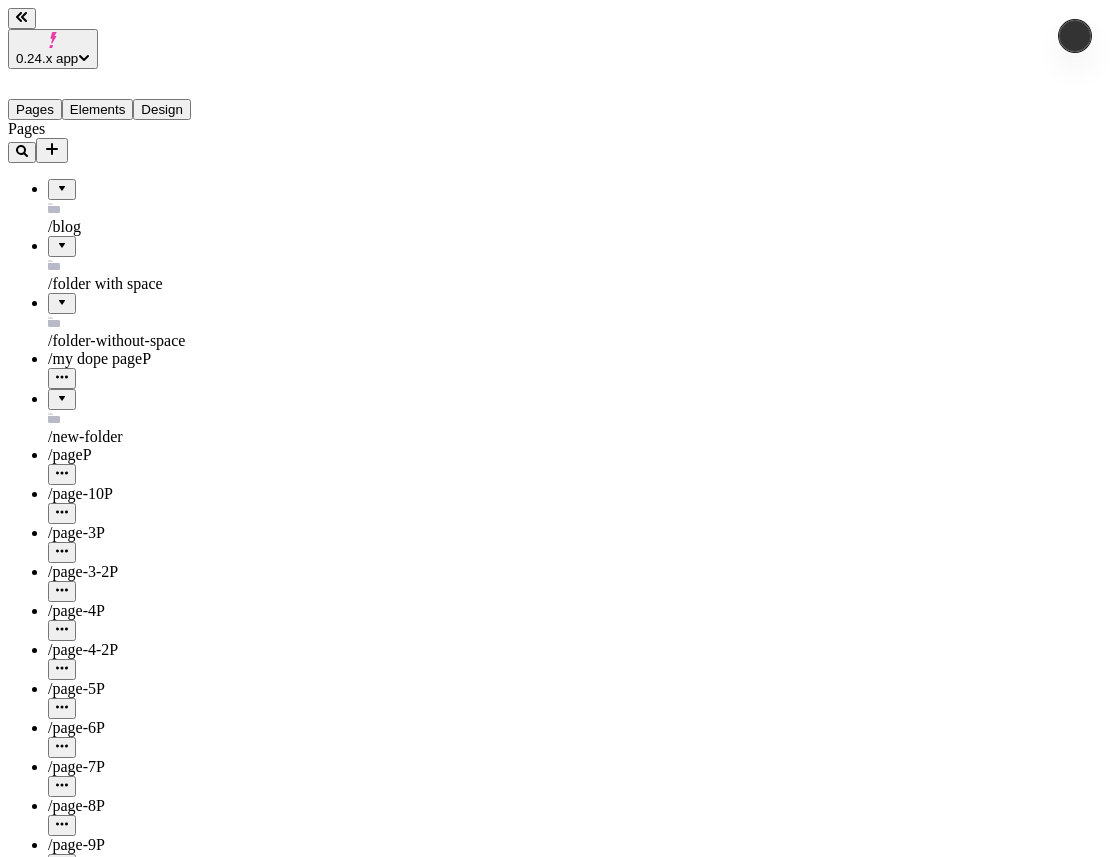 click at bounding box center (62, 864) 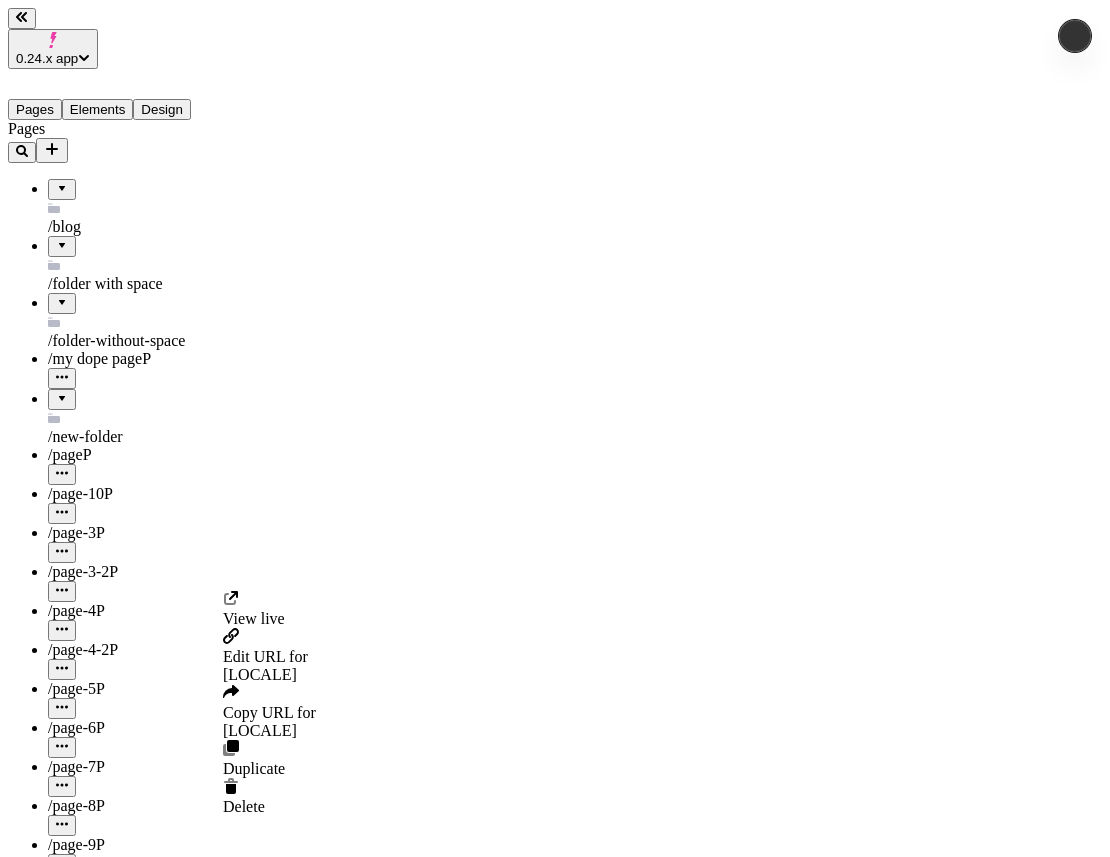 click on "Delete" at bounding box center [244, 806] 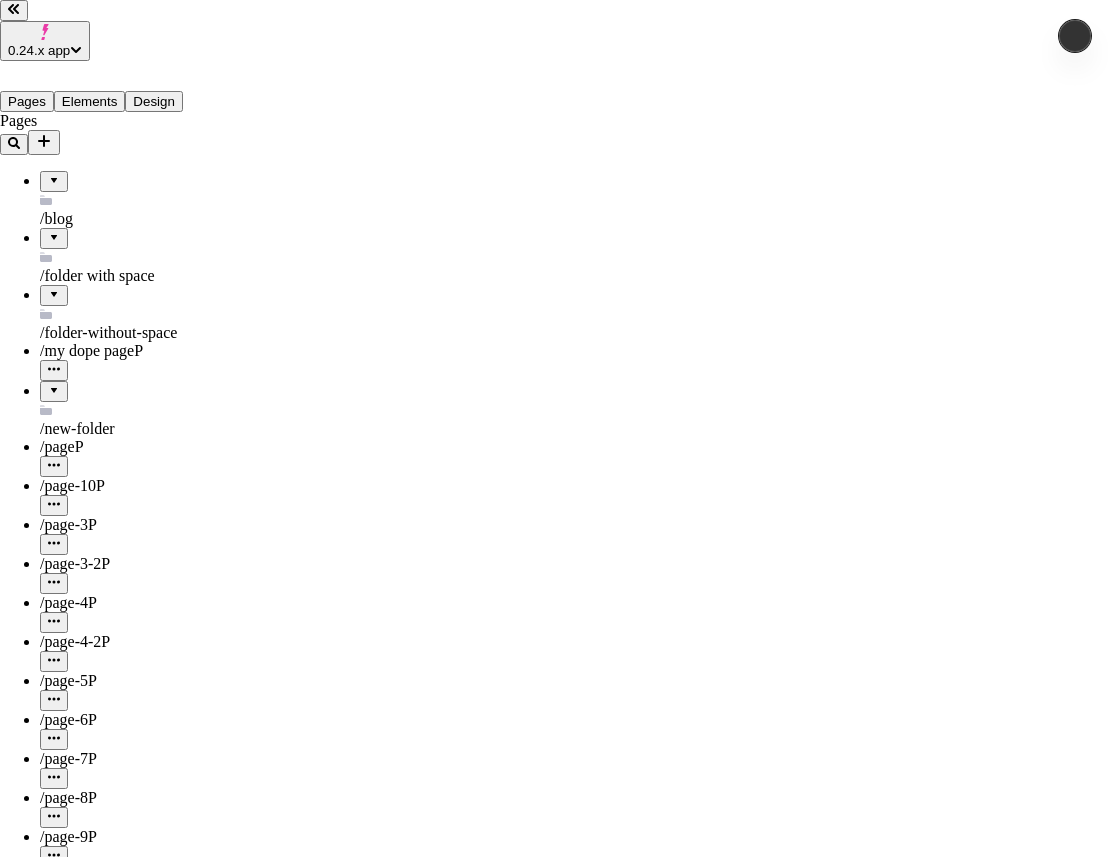 click on "Yes, delete page" at bounding box center [57, 2933] 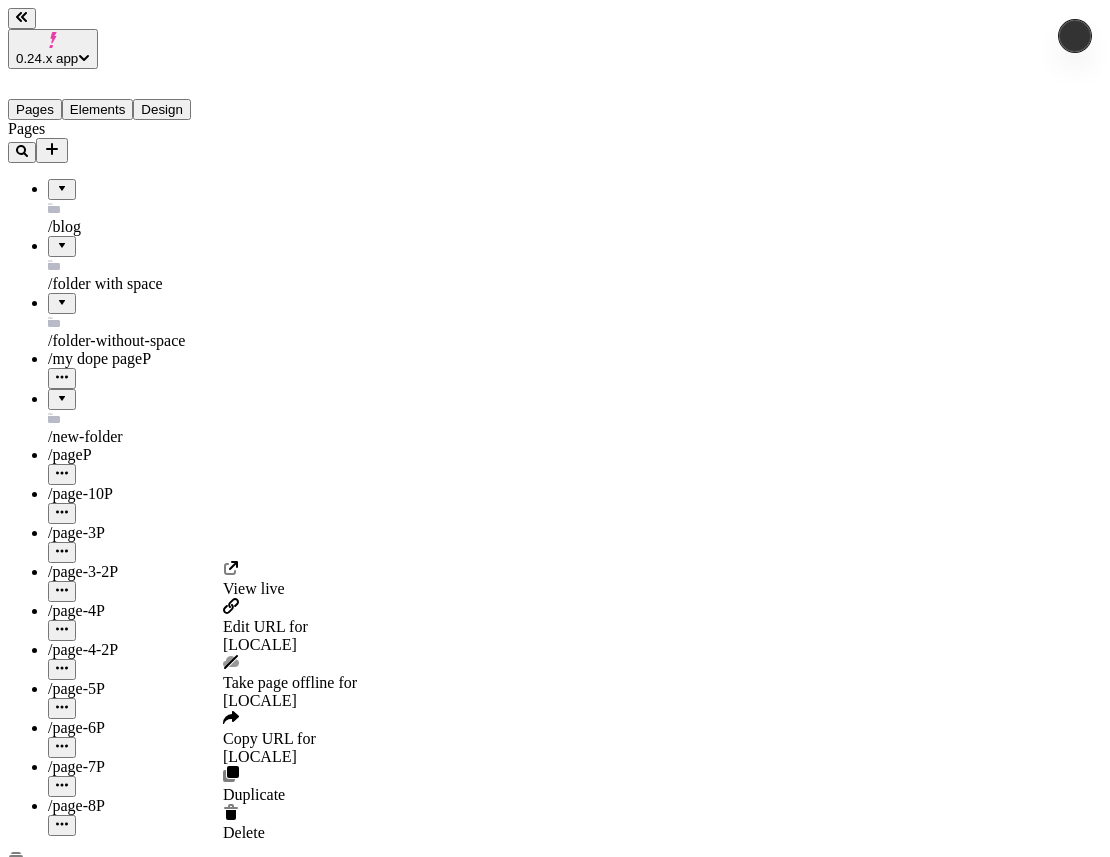 click 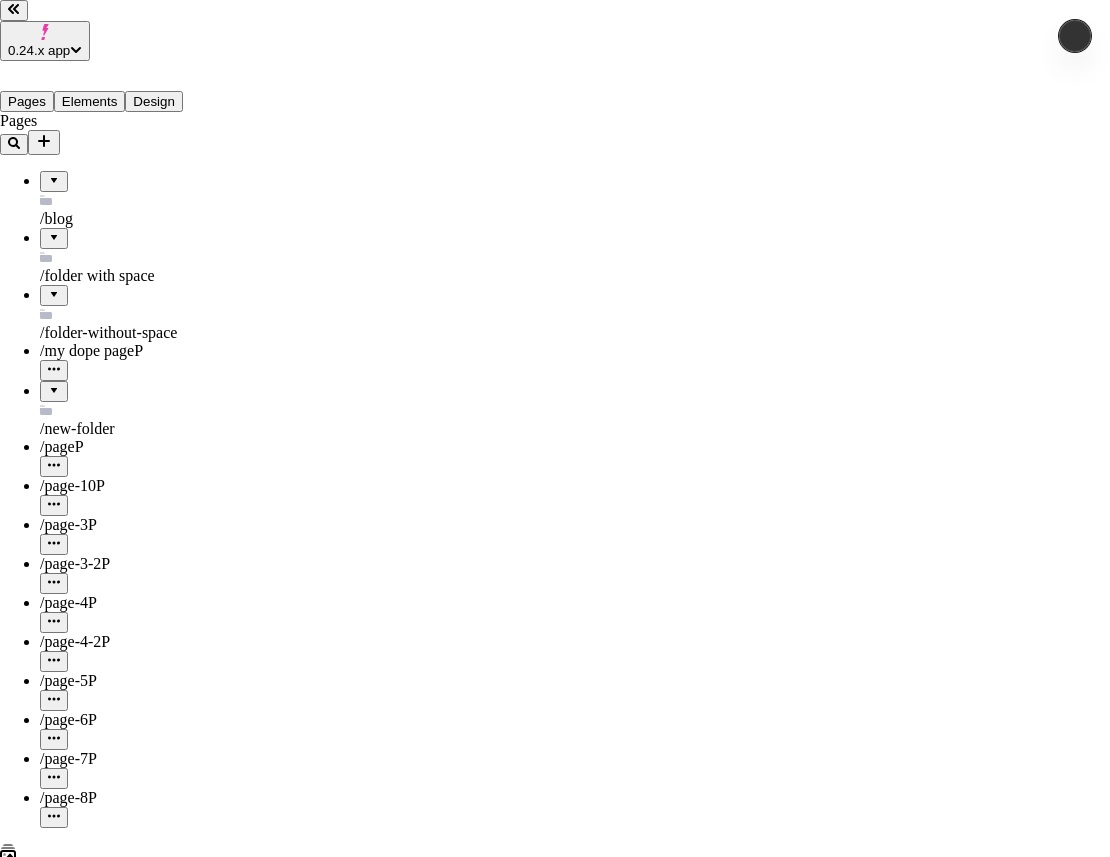 click on "Yes, delete page" at bounding box center (57, 2894) 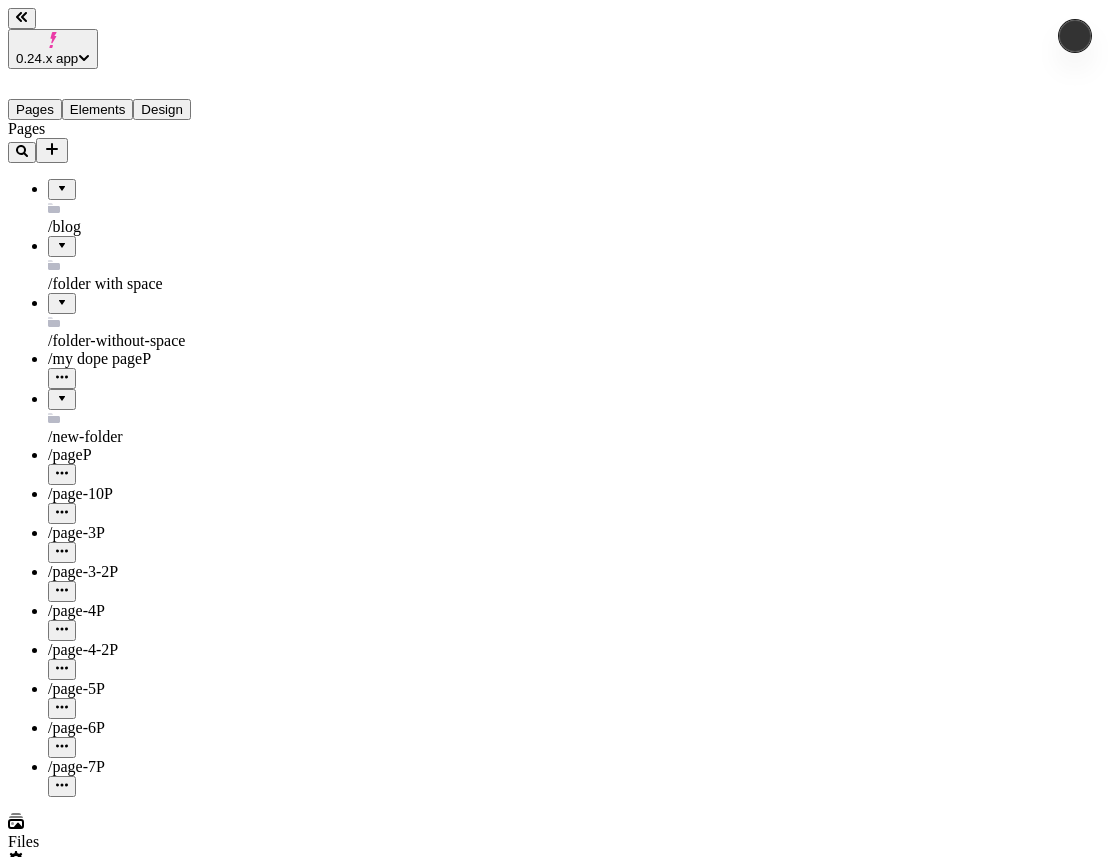 type on "/page-10" 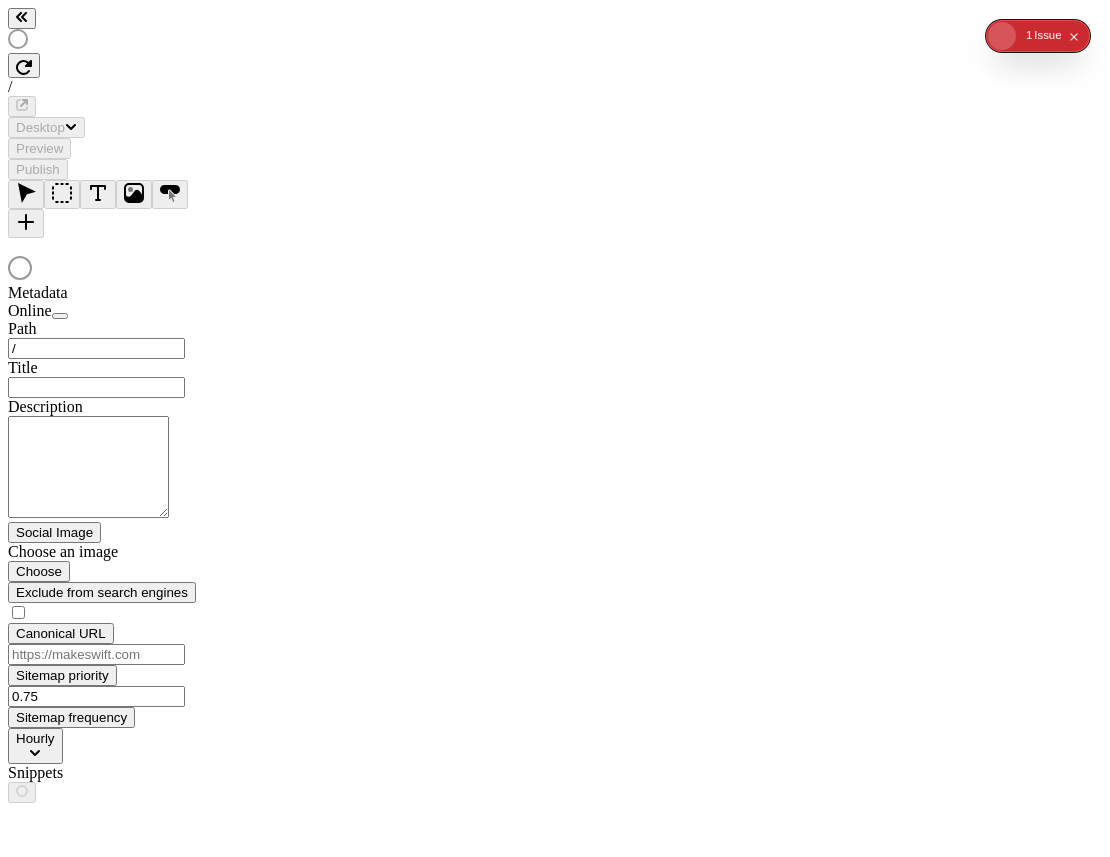 type on "/page-10" 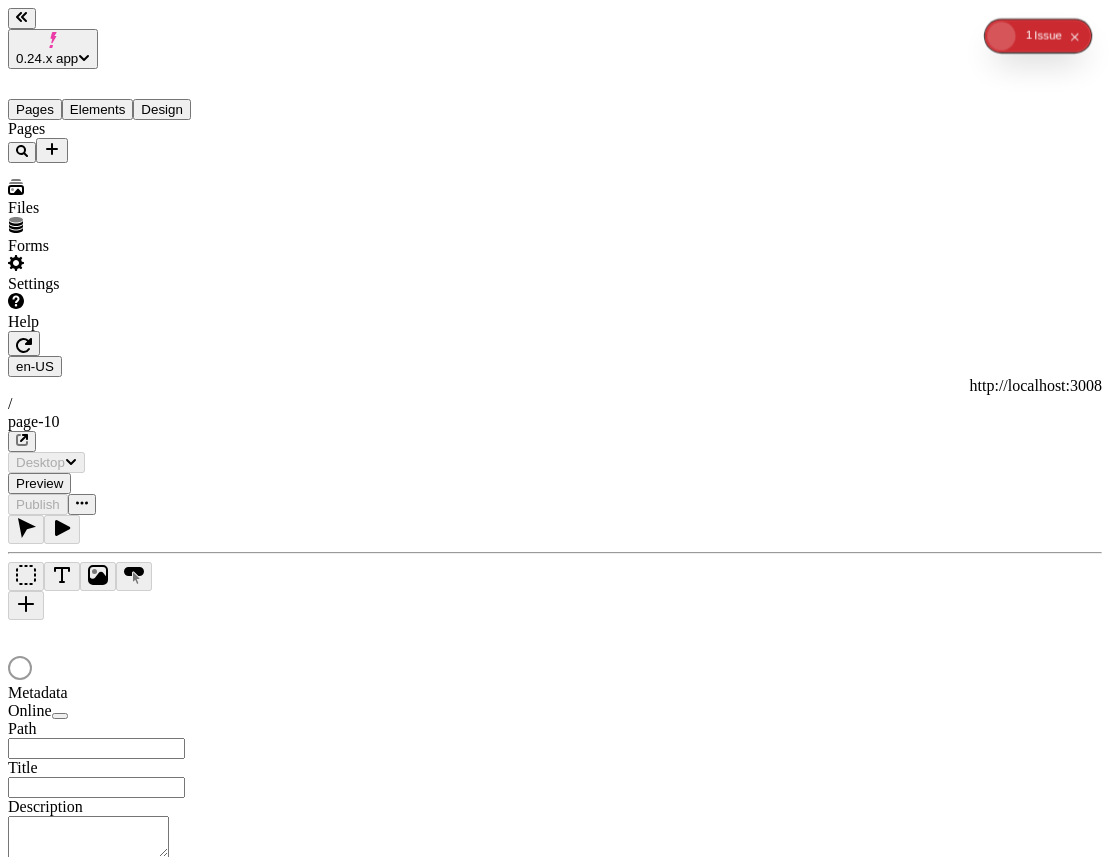 type on "/page-10" 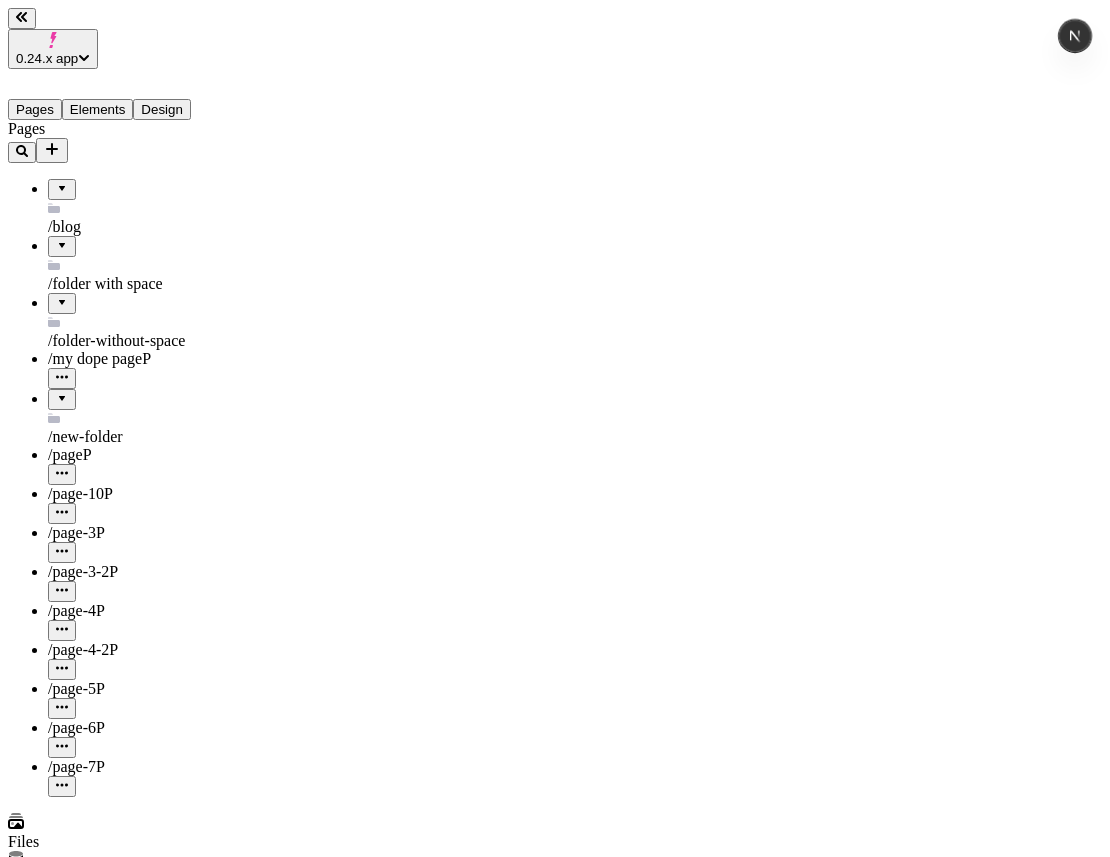 scroll, scrollTop: 0, scrollLeft: 0, axis: both 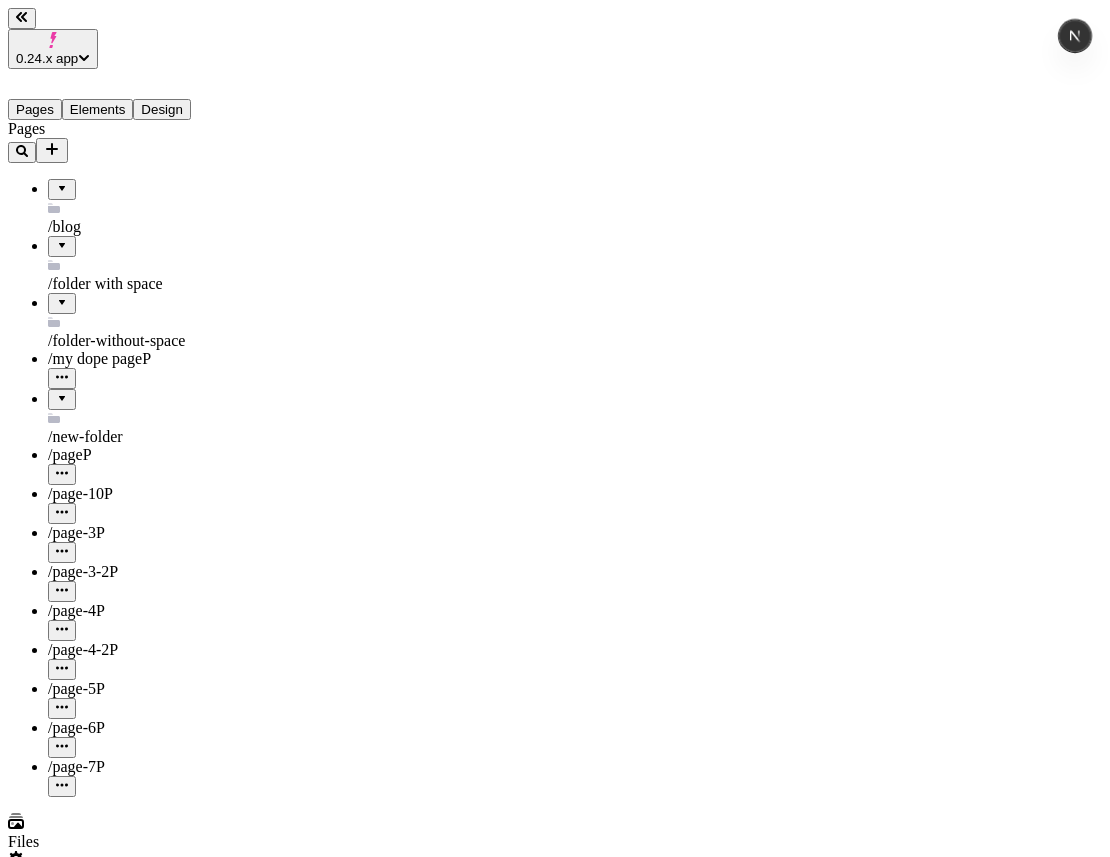 click 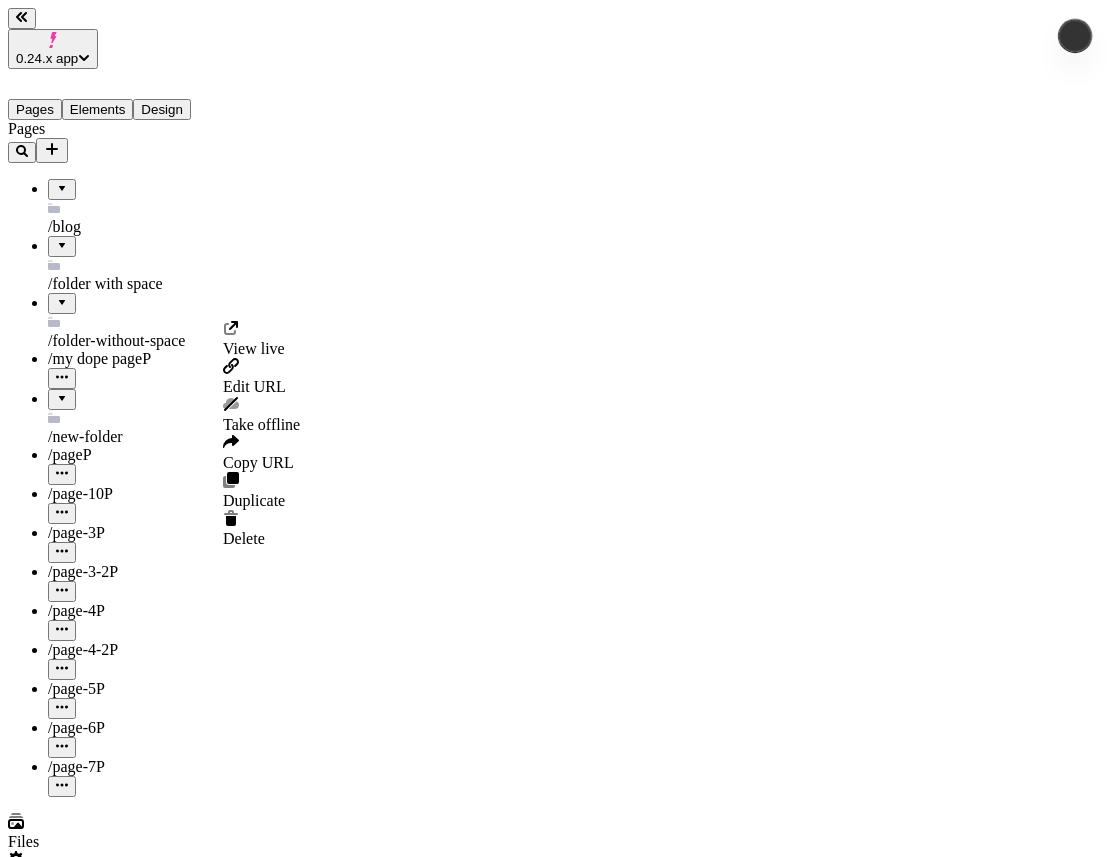click on "Delete" at bounding box center (244, 538) 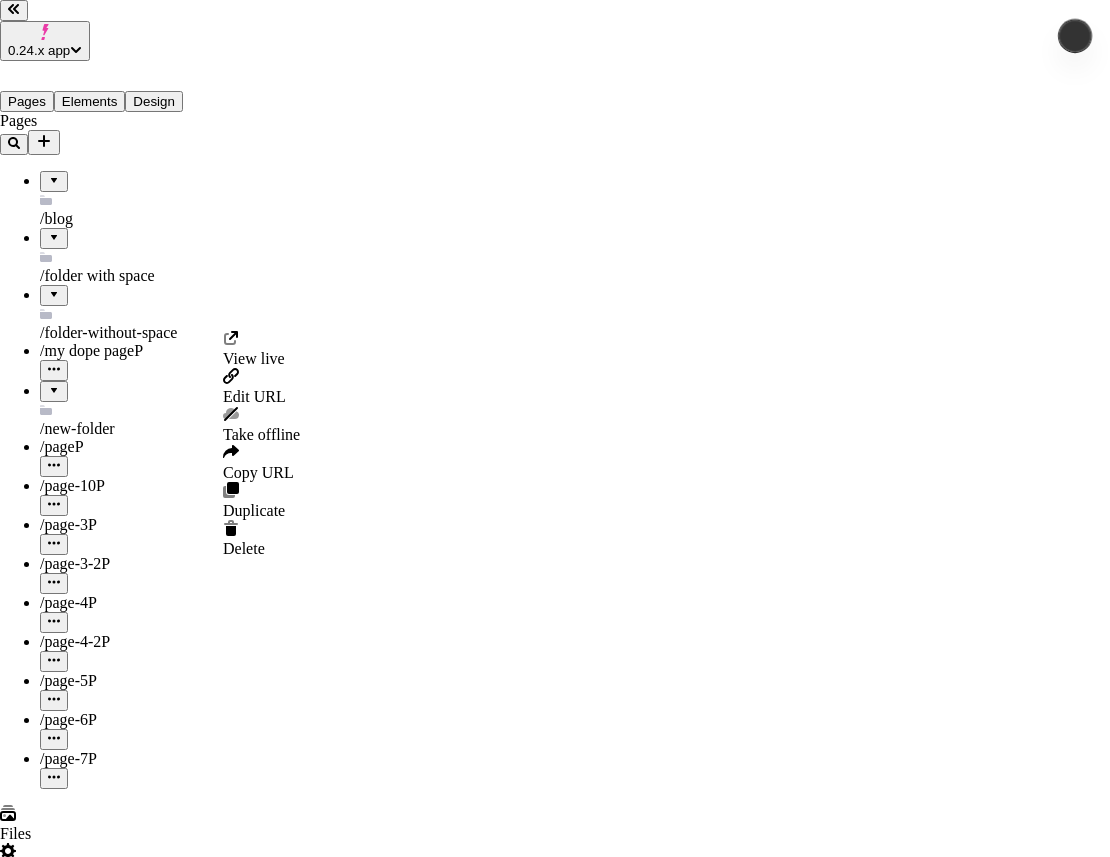 scroll, scrollTop: 0, scrollLeft: 0, axis: both 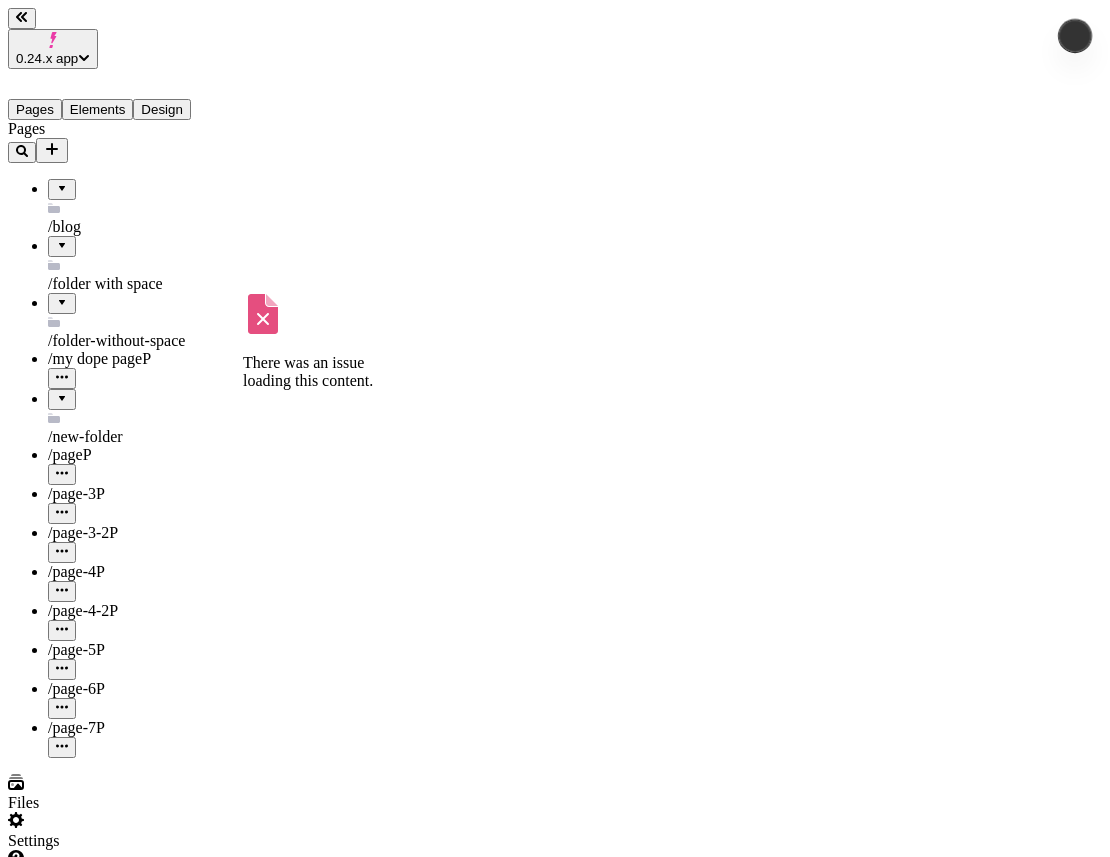 type on "/page" 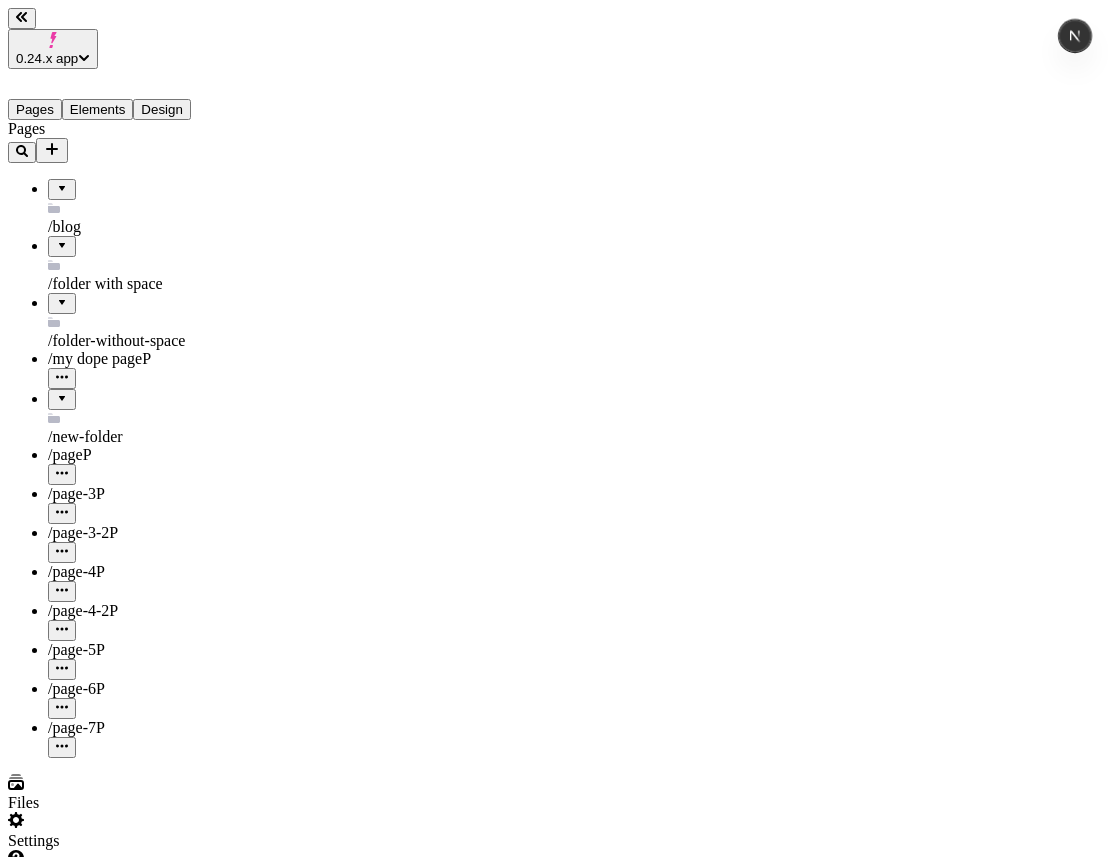 click on "0.24.x app" at bounding box center (47, 58) 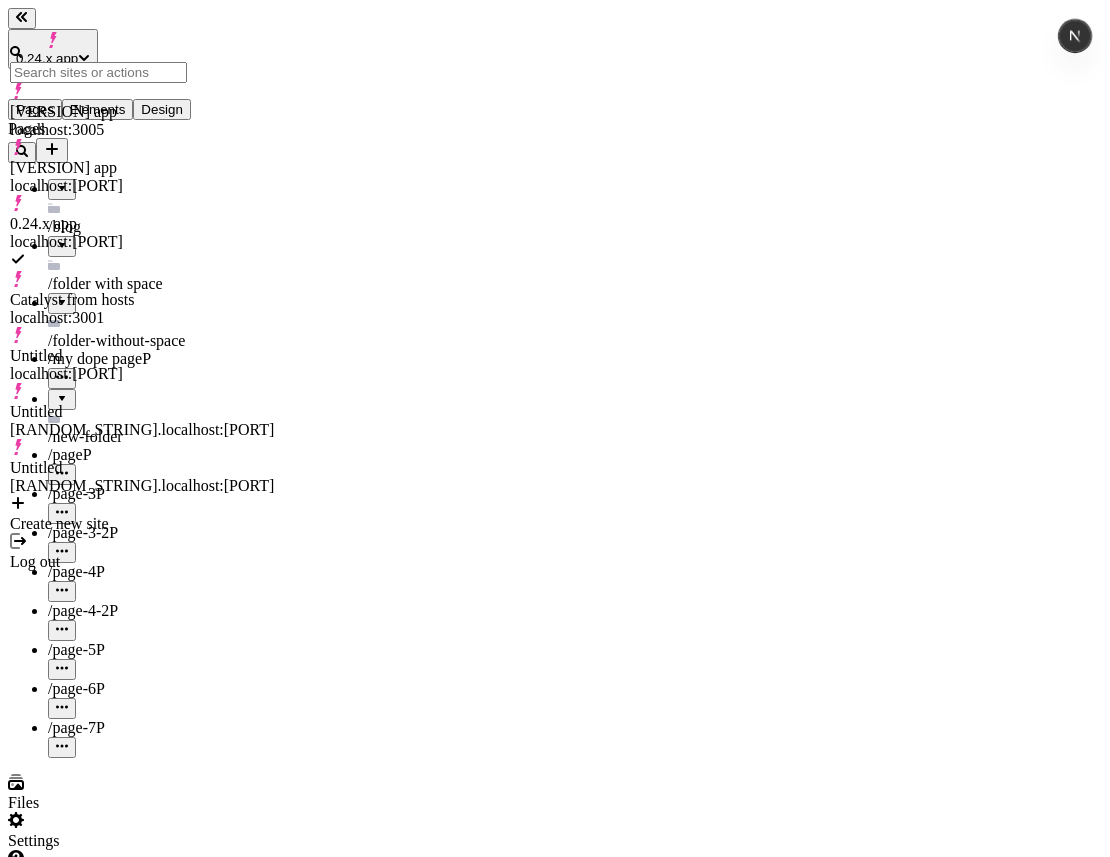 click on "Pages /blog /folder with space /folder-without-space /my dope page P /new-folder /page P /page-3 P /page-3-2 P /page-4 P /page-4-2 P /page-5 P /page-6 P /page-7 P" at bounding box center (128, 439) 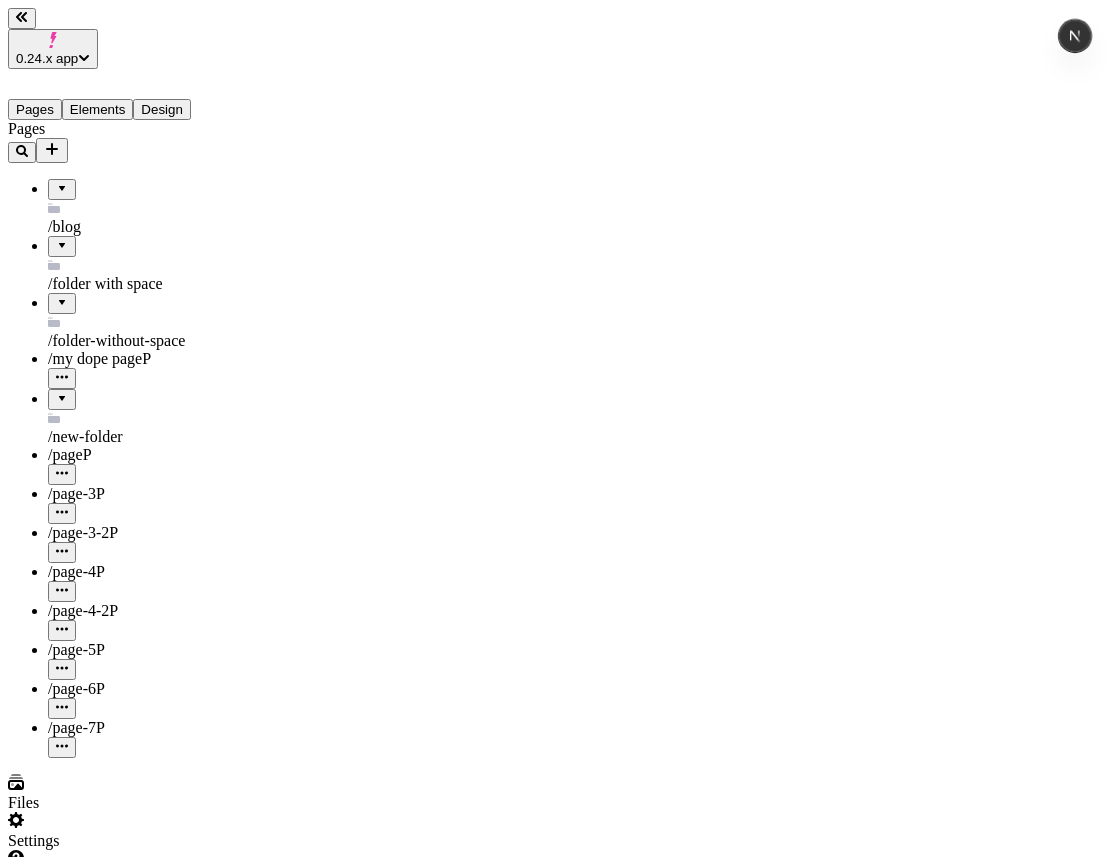 click on "Settings" at bounding box center (128, 831) 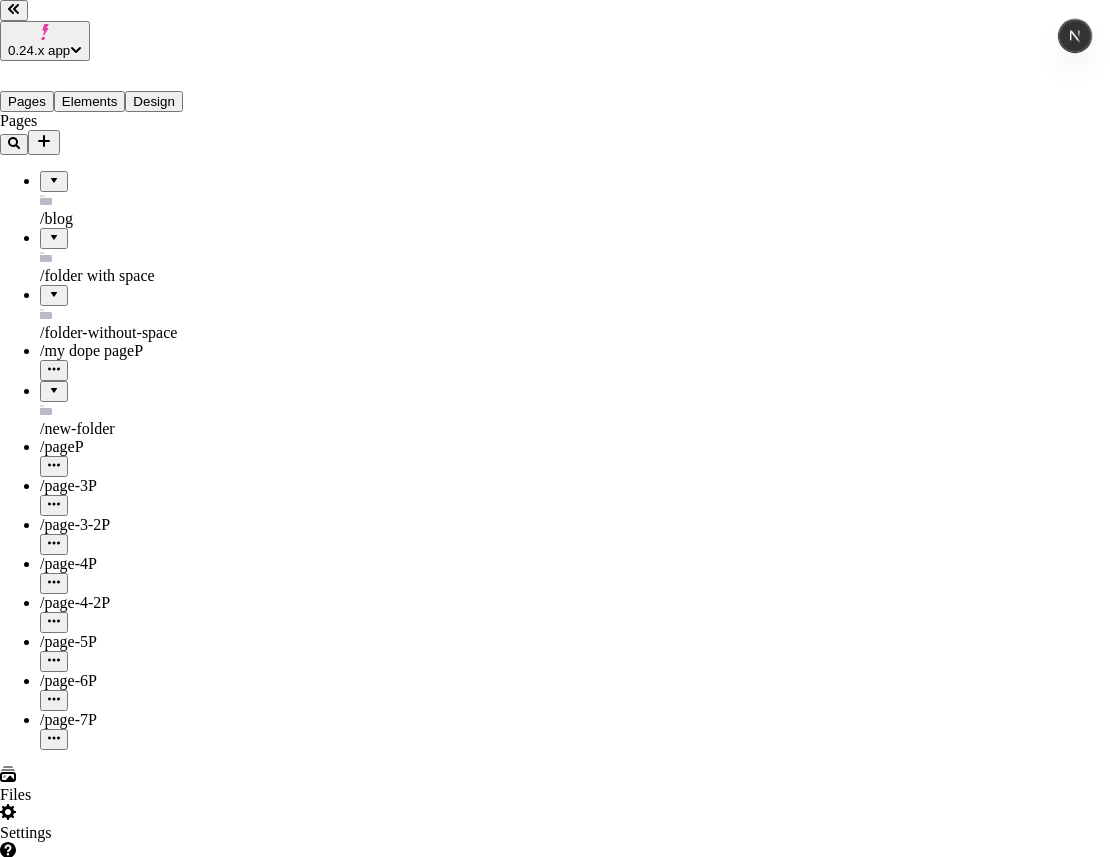 click on "Feature previews" at bounding box center [555, 3334] 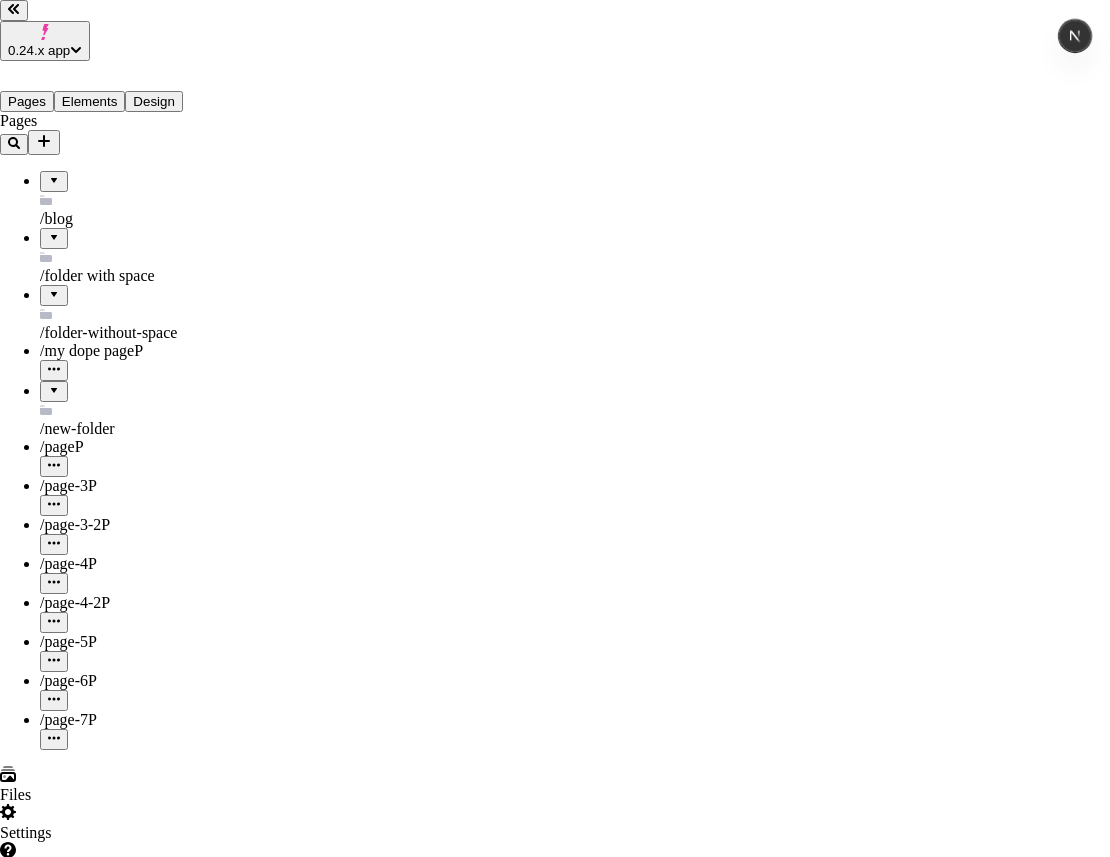 click at bounding box center [555, 3629] 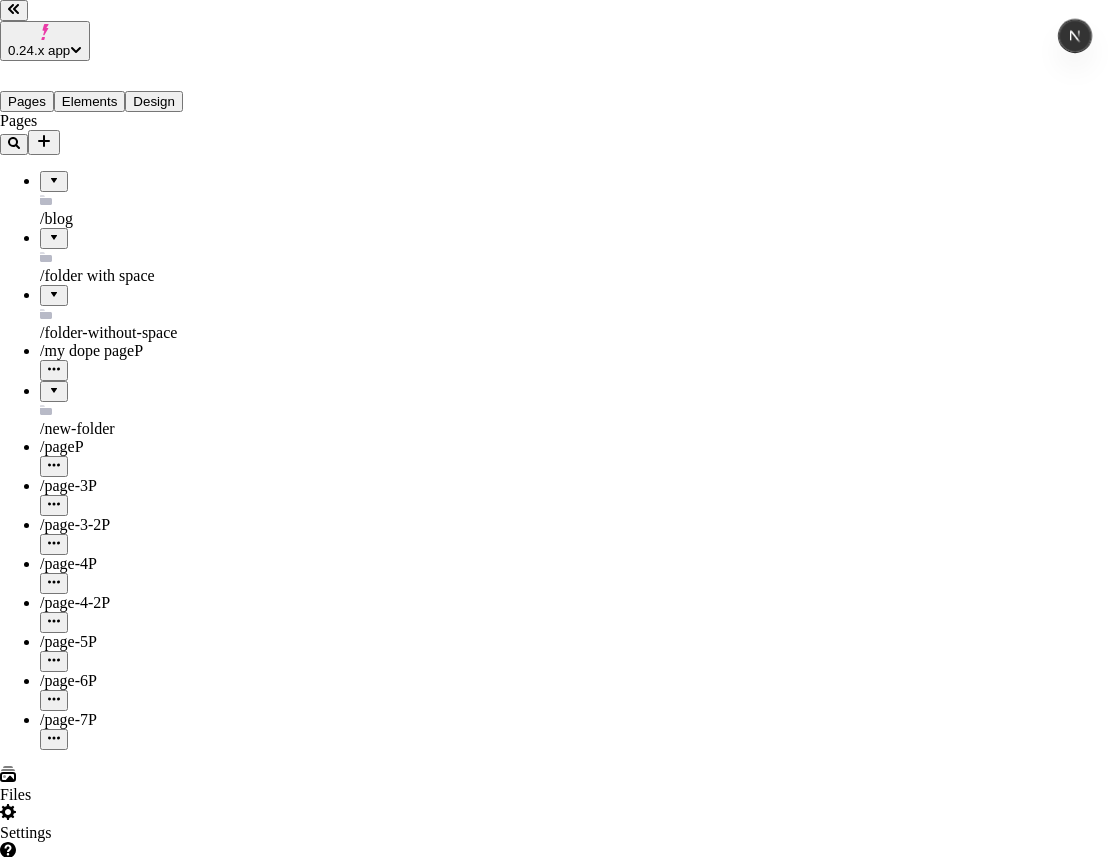 click at bounding box center (8, 3634) 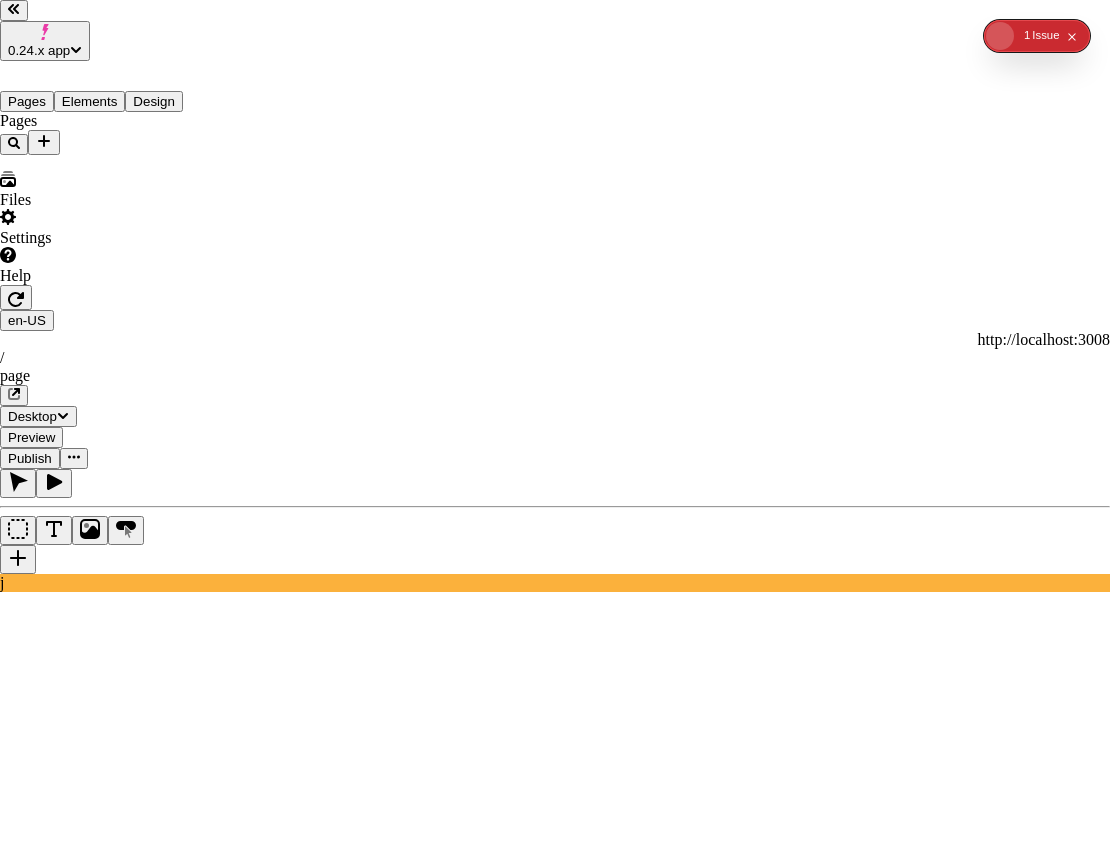 type 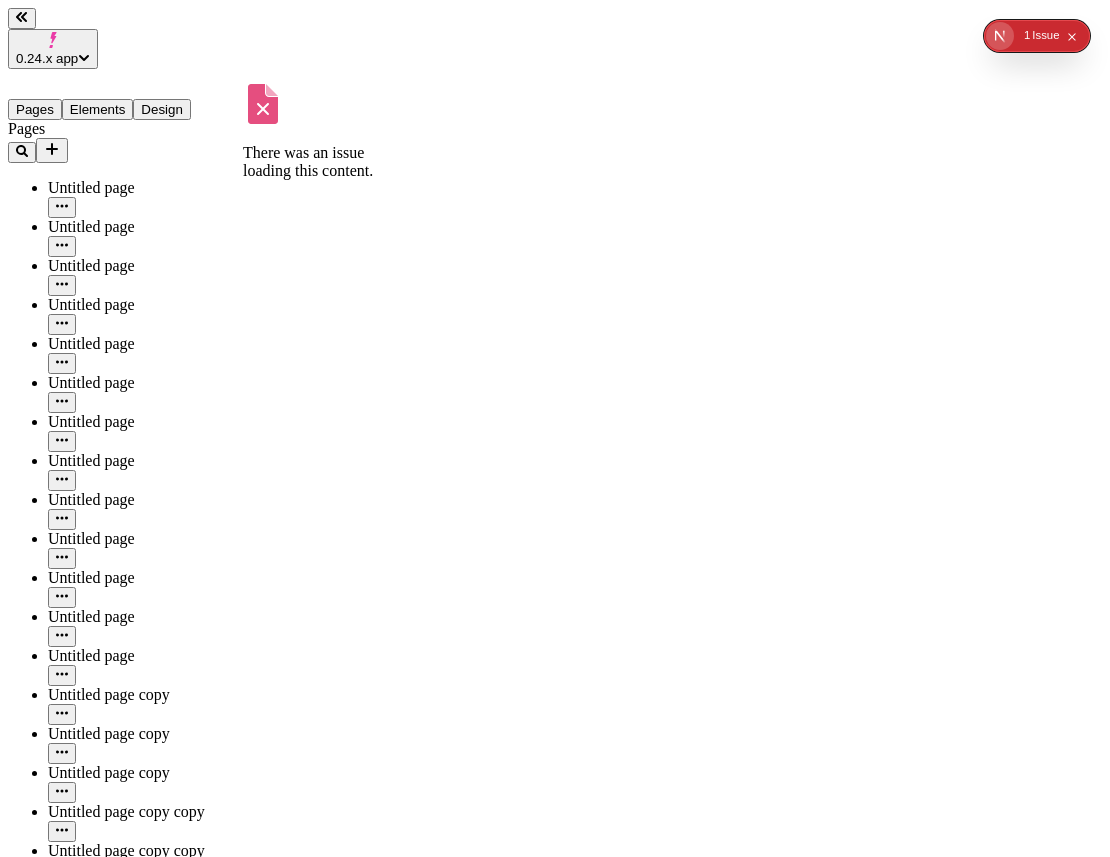 click 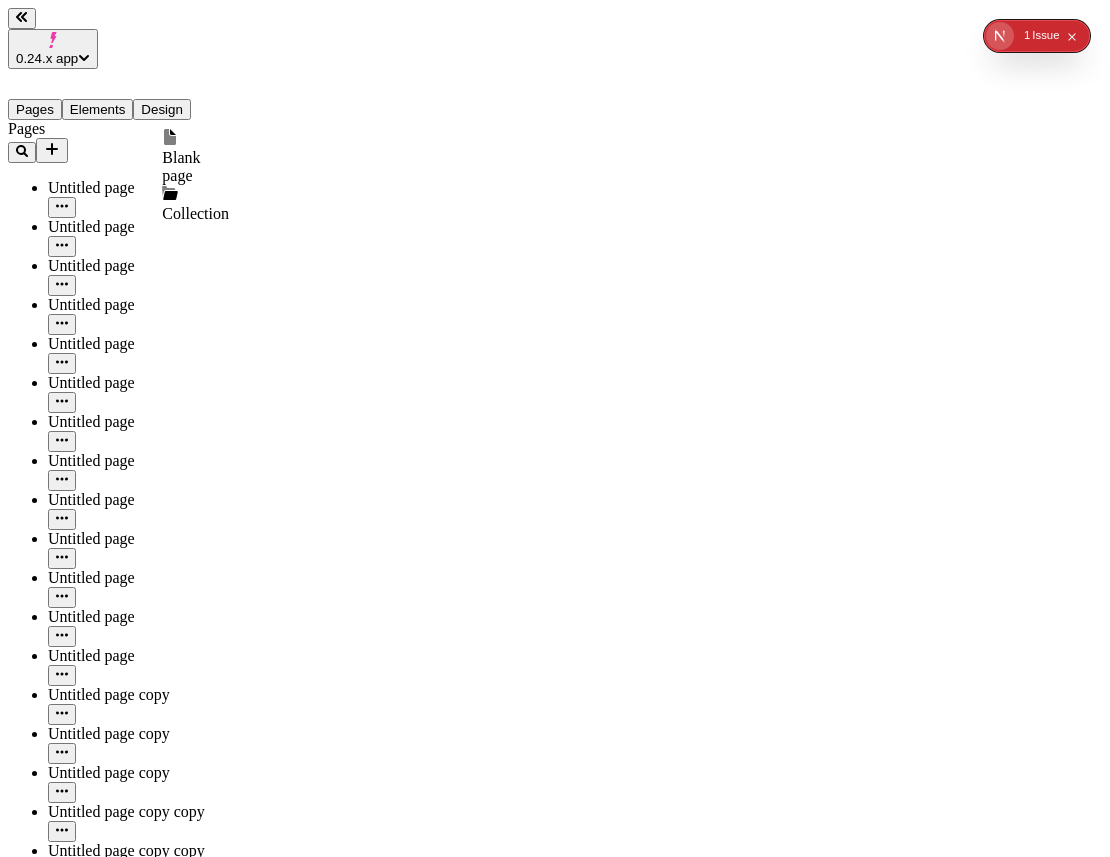 click on "Blank page" at bounding box center (195, 157) 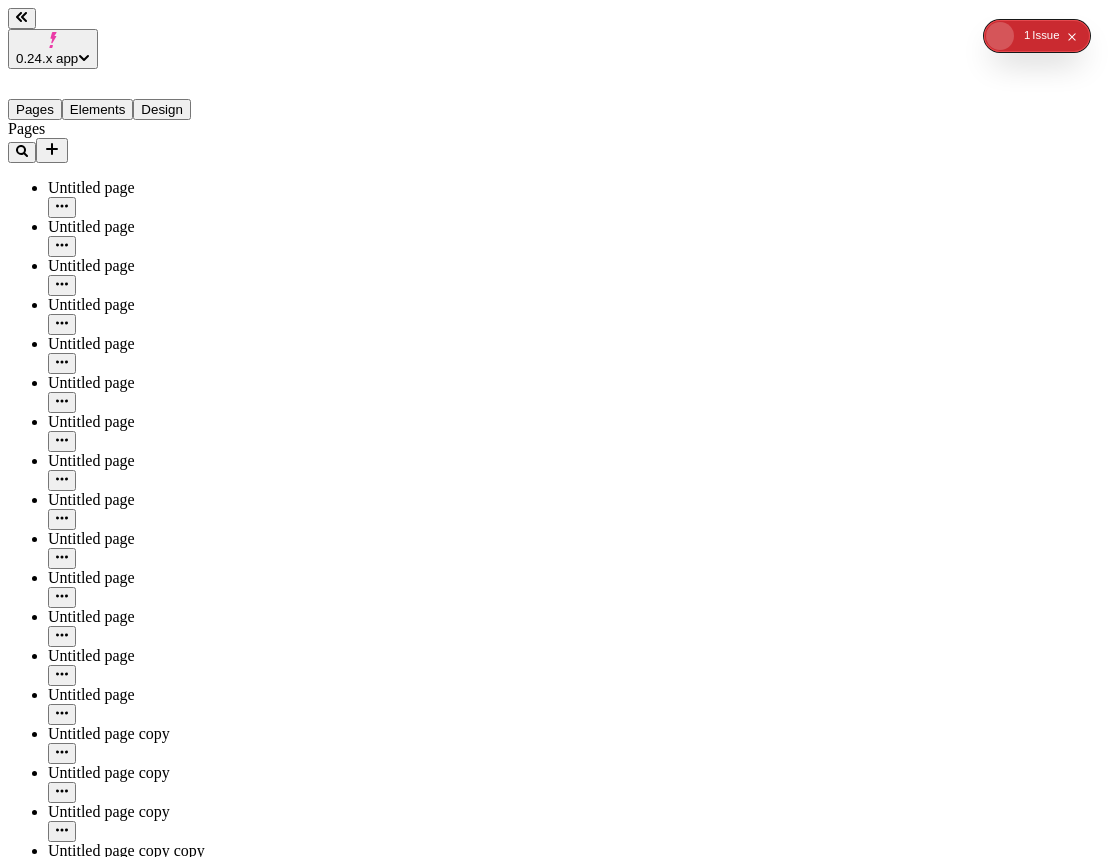type on "/page-9" 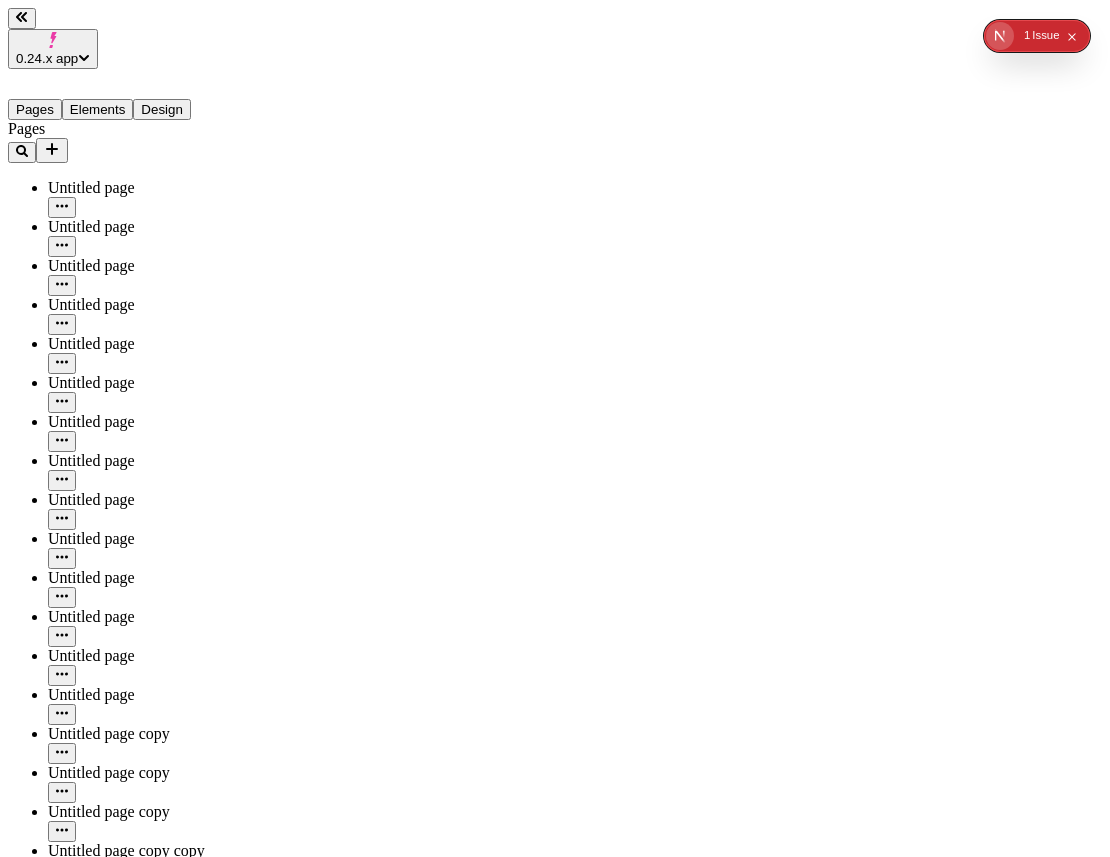 click on "0.24.x app Pages Elements Design Pages Untitled page Untitled page Untitled page Untitled page Untitled page Untitled page Untitled page Untitled page Untitled page Untitled page Untitled page Untitled page Untitled page Untitled page Untitled page copy Untitled page copy Untitled page copy Untitled page copy copy Untitled page copy copy Files Settings Help en-US http://localhost:3008 / page-9 Desktop Preview Publish j Metadata Online Path /page-9 Title Description Social Image Choose an image Choose Exclude from search engines Canonical URL Sitemap priority 0.75 Sitemap frequency Hourly Snippets" at bounding box center [555, 1462] 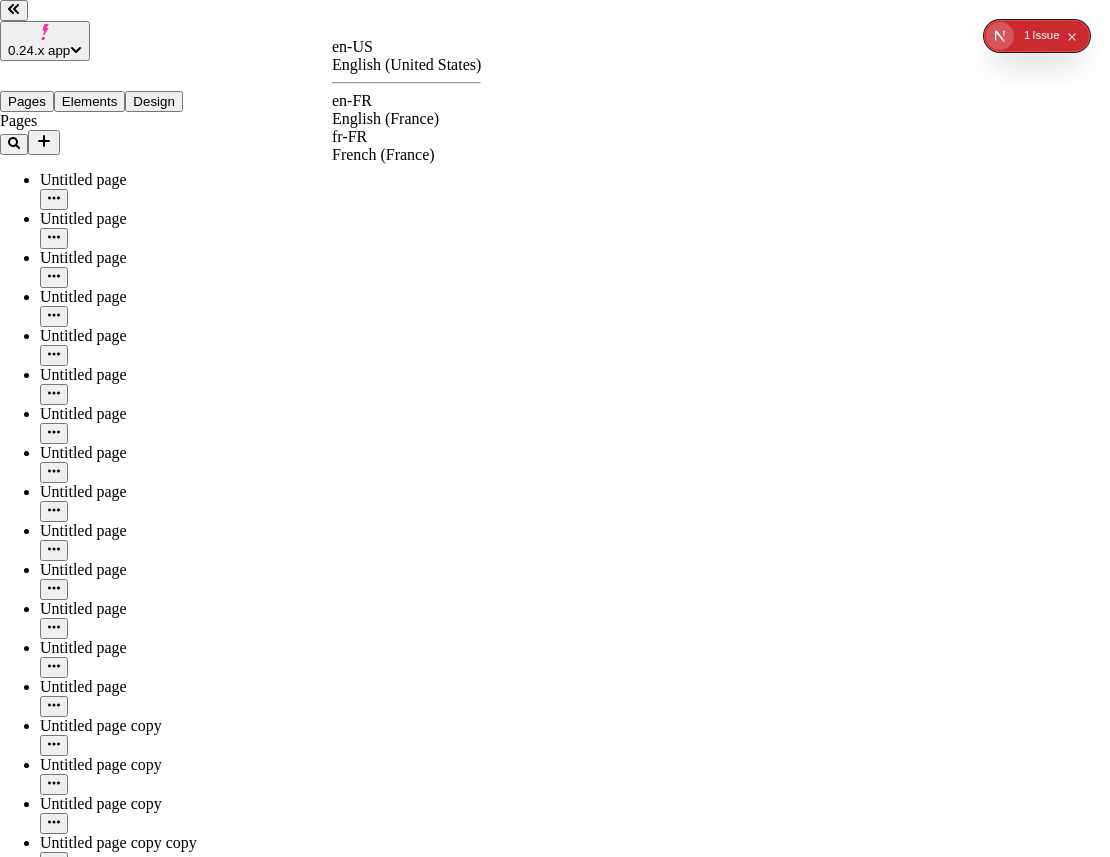 click on "en-US English (United States) en-FR English (France) fr-FR French (France)" at bounding box center [406, 101] 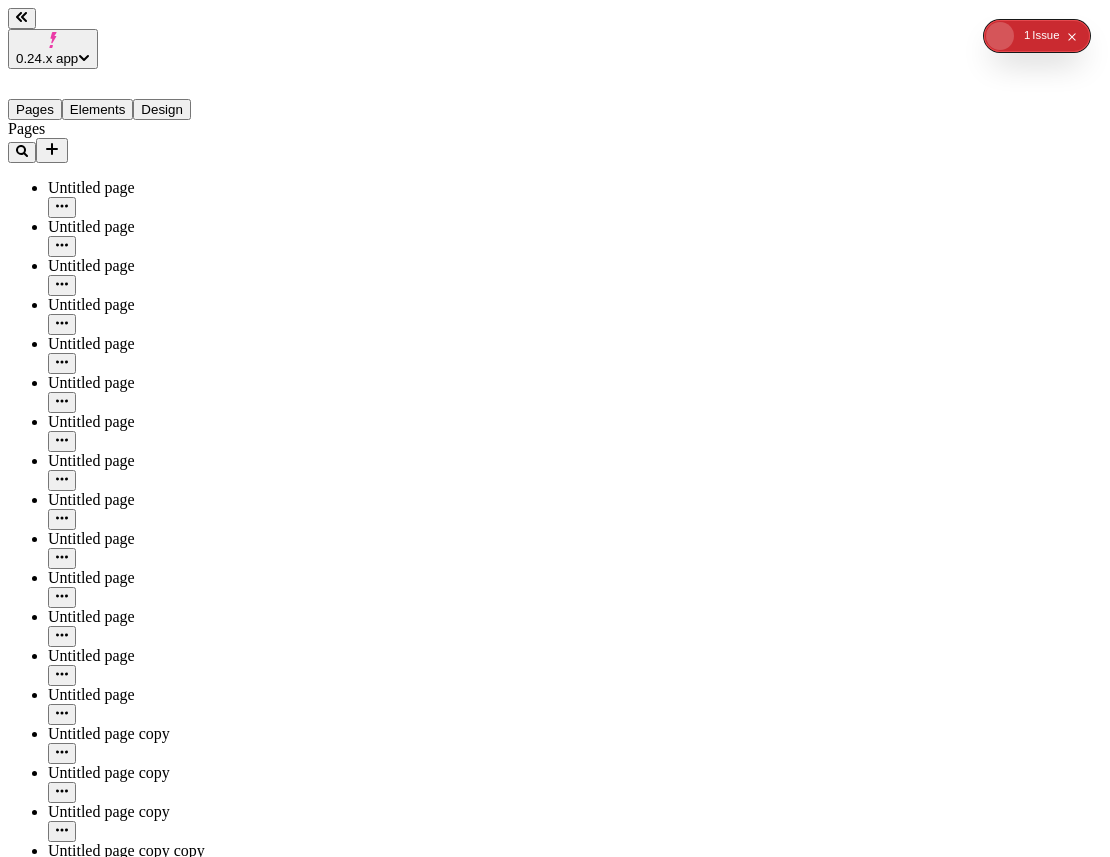 type 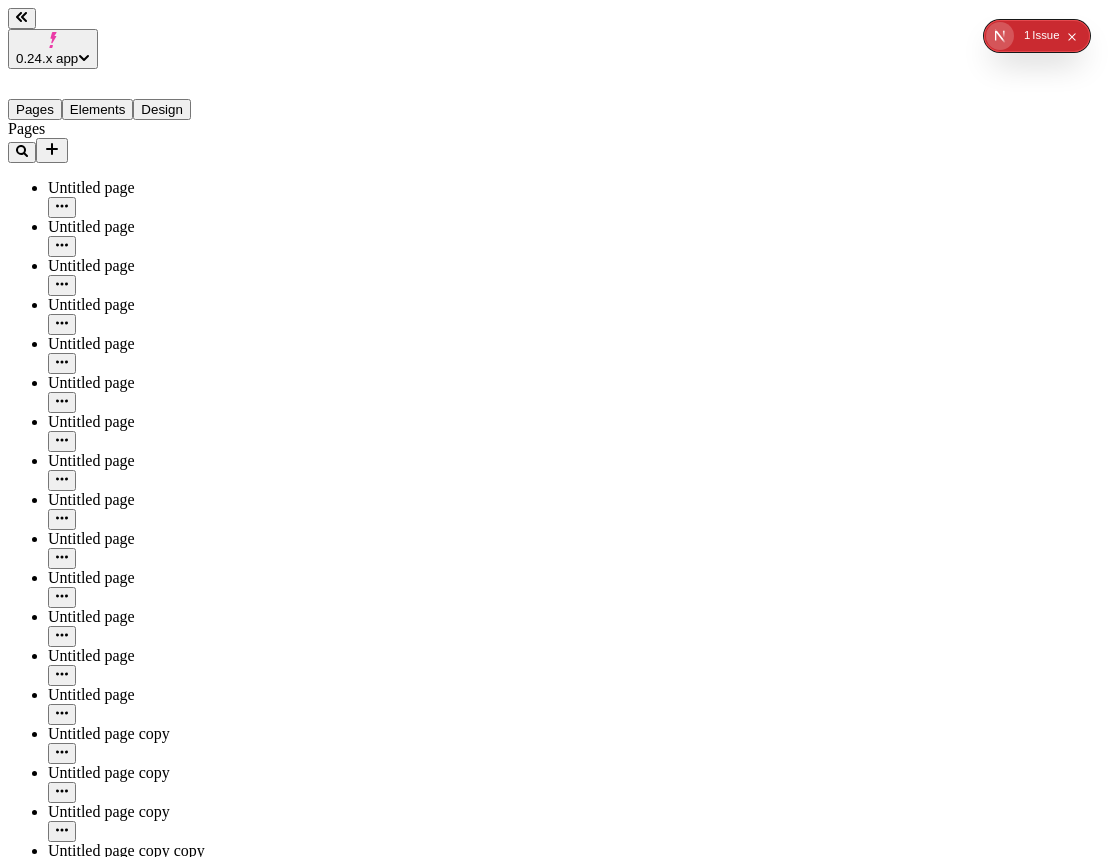 click on "Localize content" at bounding box center [64, 2395] 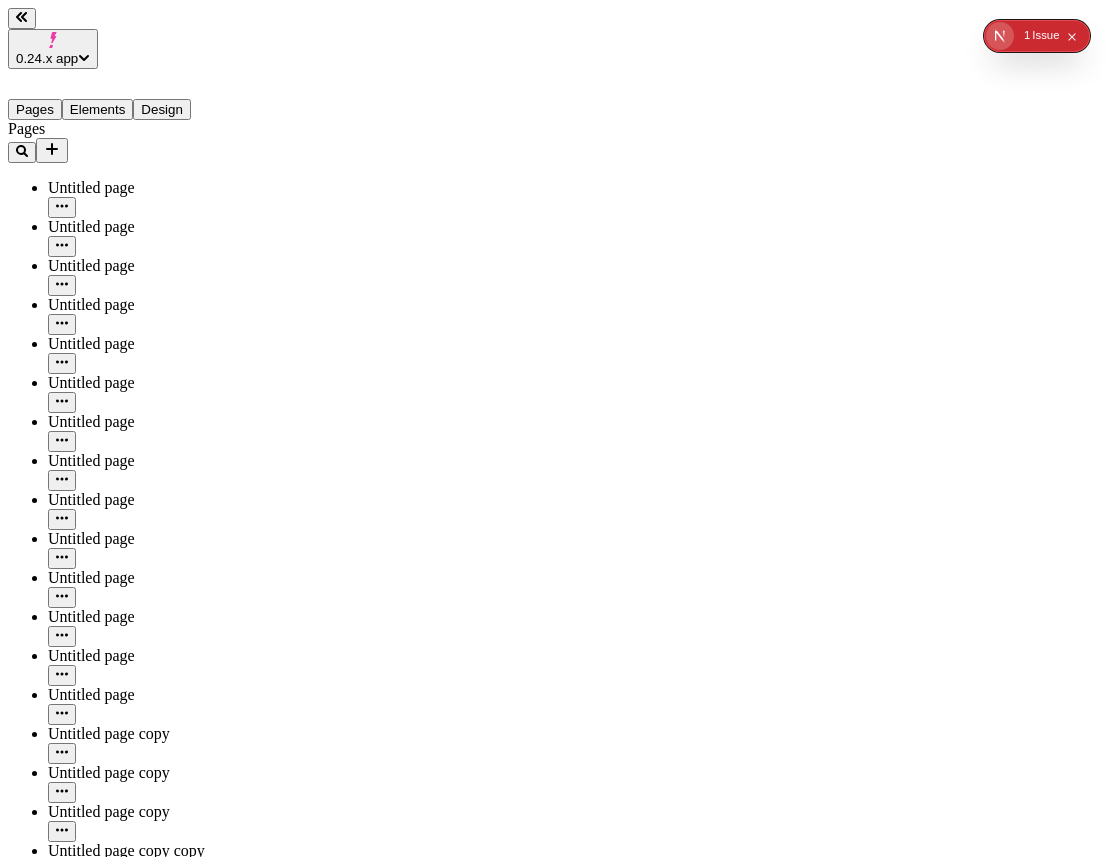 click on "0.24.x app Pages Elements Design Pages Untitled page Untitled page Untitled page Untitled page Untitled page Untitled page Untitled page Untitled page Untitled page Untitled page Untitled page Untitled page Untitled page Untitled page Untitled page copy Untitled page copy Untitled page copy Untitled page copy copy Untitled page copy copy Files Settings Help en-FR http://localhost:3008/en-FR / page-9 Desktop Preview Publish j Metadata Online Path /page-9 Title Description Social Image Choose an image Choose Exclude from search engines Canonical URL Sitemap priority 0.75 Sitemap frequency Hourly Snippets" at bounding box center [555, 1462] 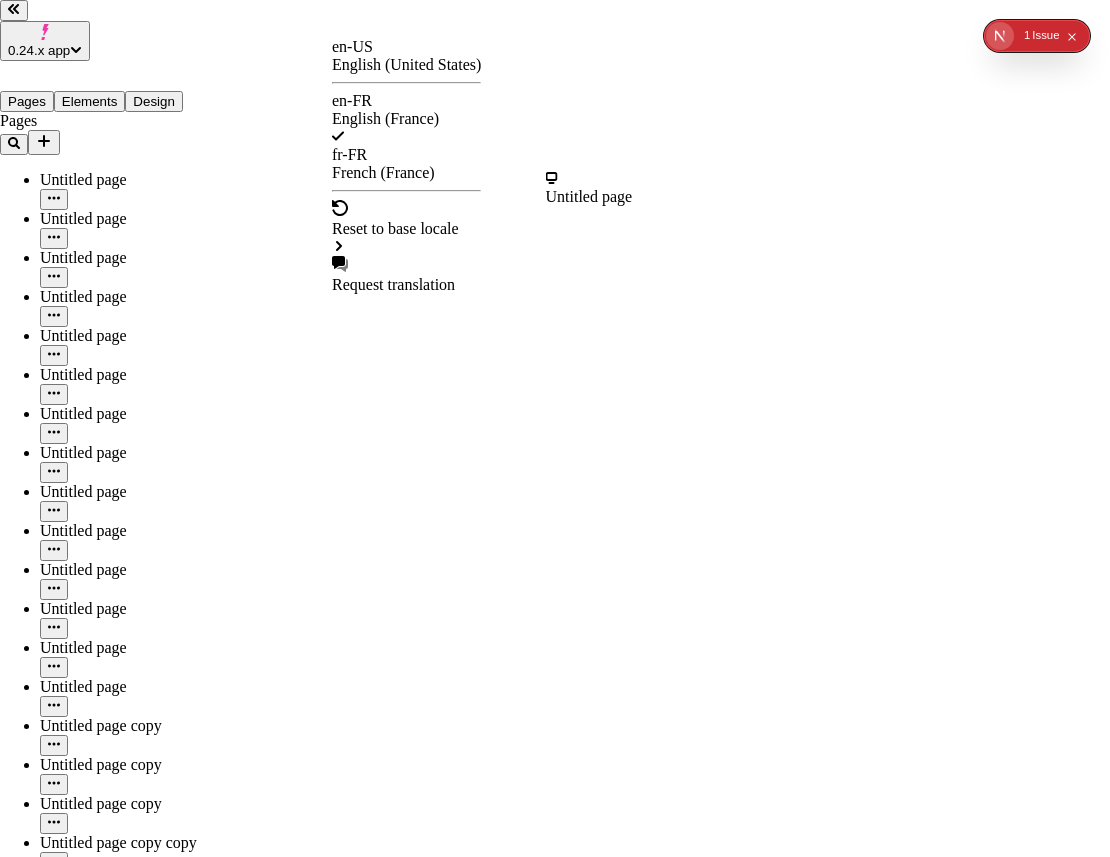 click on "fr-FR French (France)" at bounding box center (406, 164) 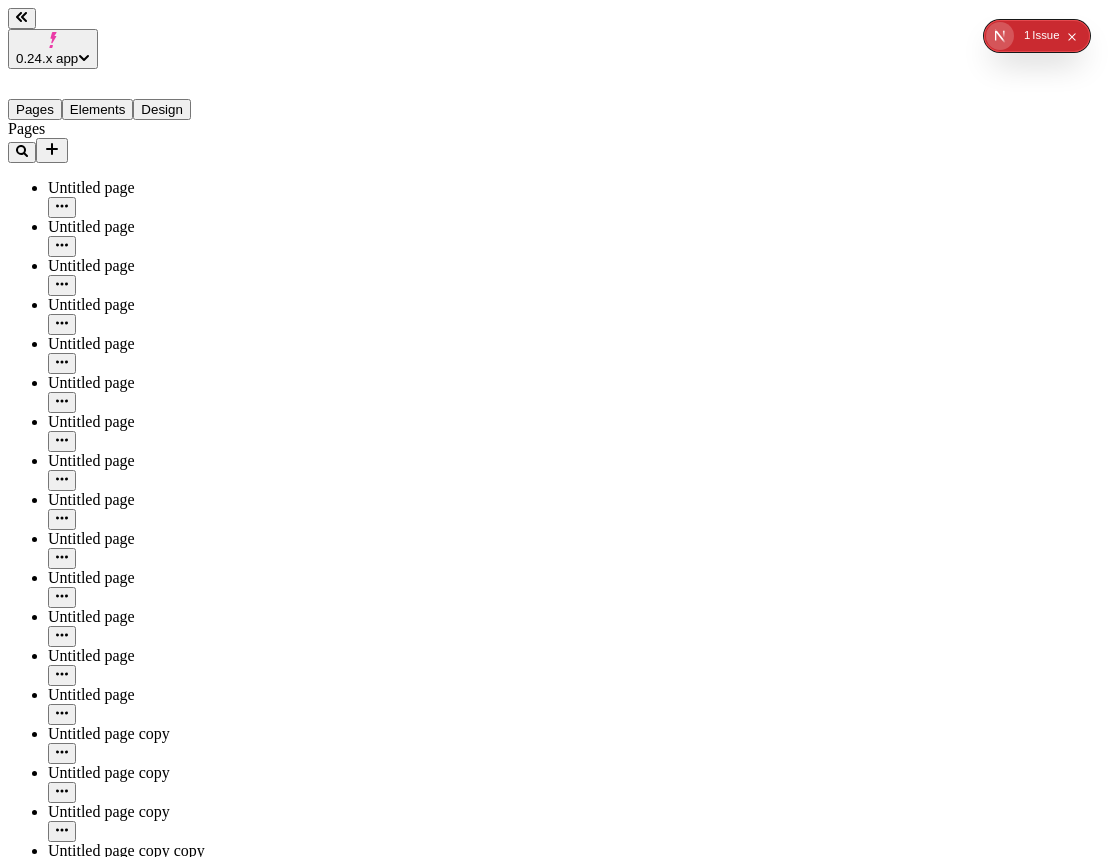 click on "Localize content" at bounding box center (64, 2367) 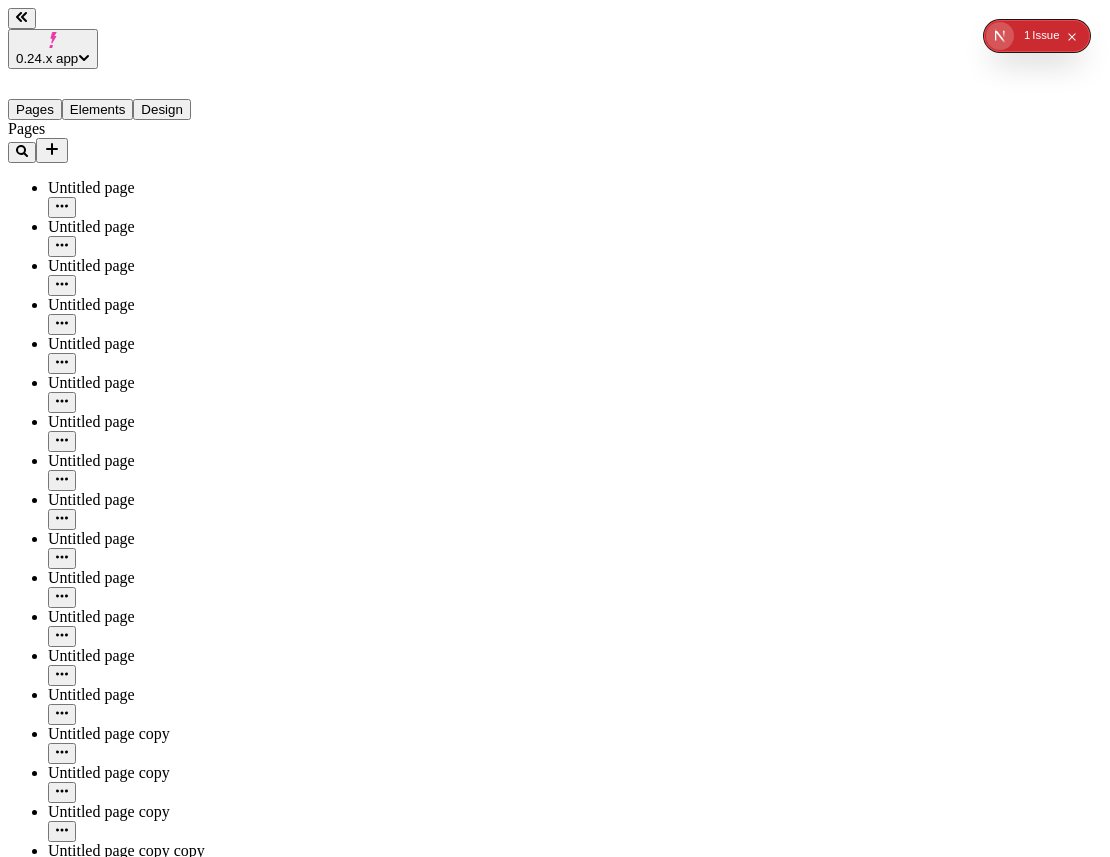 type on "/page-9" 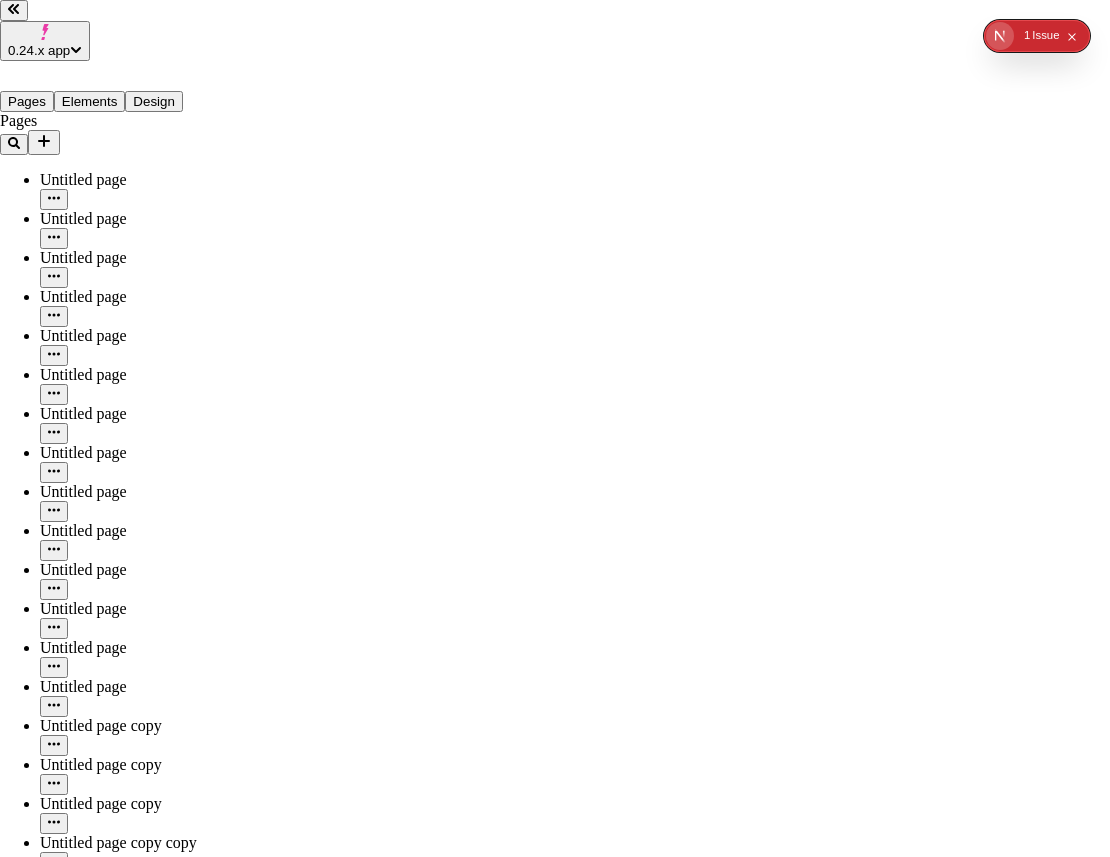 click on "Feature previews" at bounding box center (555, 3496) 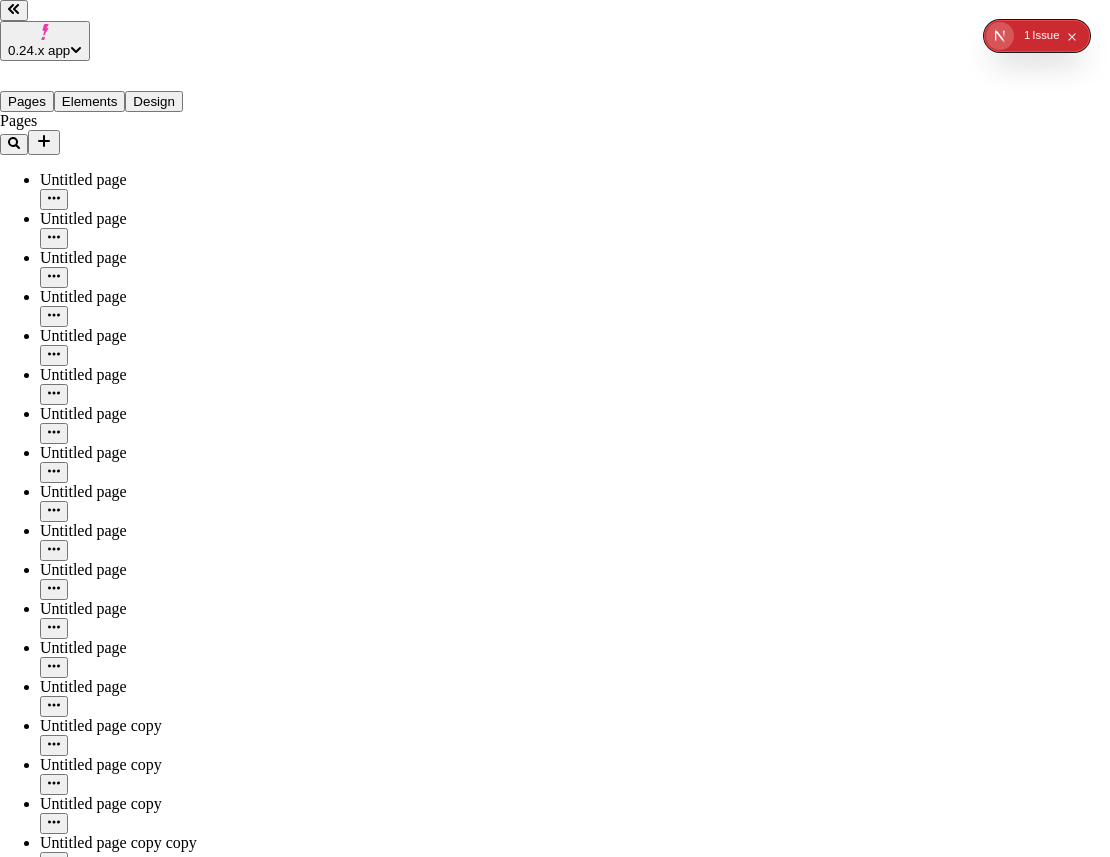 click at bounding box center (8, 3796) 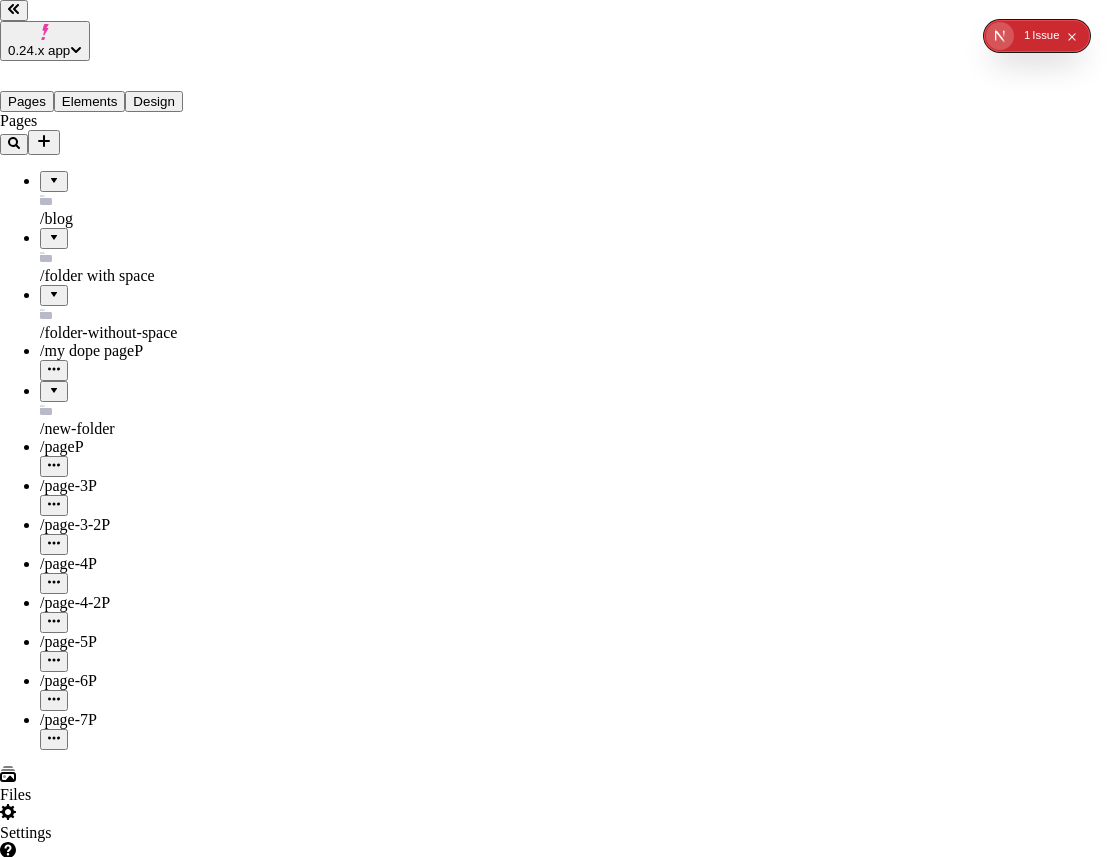 click on "Site settings Site Host Domains Locales Redirects Workspace settings Workspace Users Plans Billing Usage Integrations User settings Profile Login methods Feature previews Feature previews New Pages Sidebar Our new pages sidebar organizes pages by pathname, making it easier to find and navigate between pages. Like a sitemap, it gives you a holistic view of your site." at bounding box center [555, 3202] 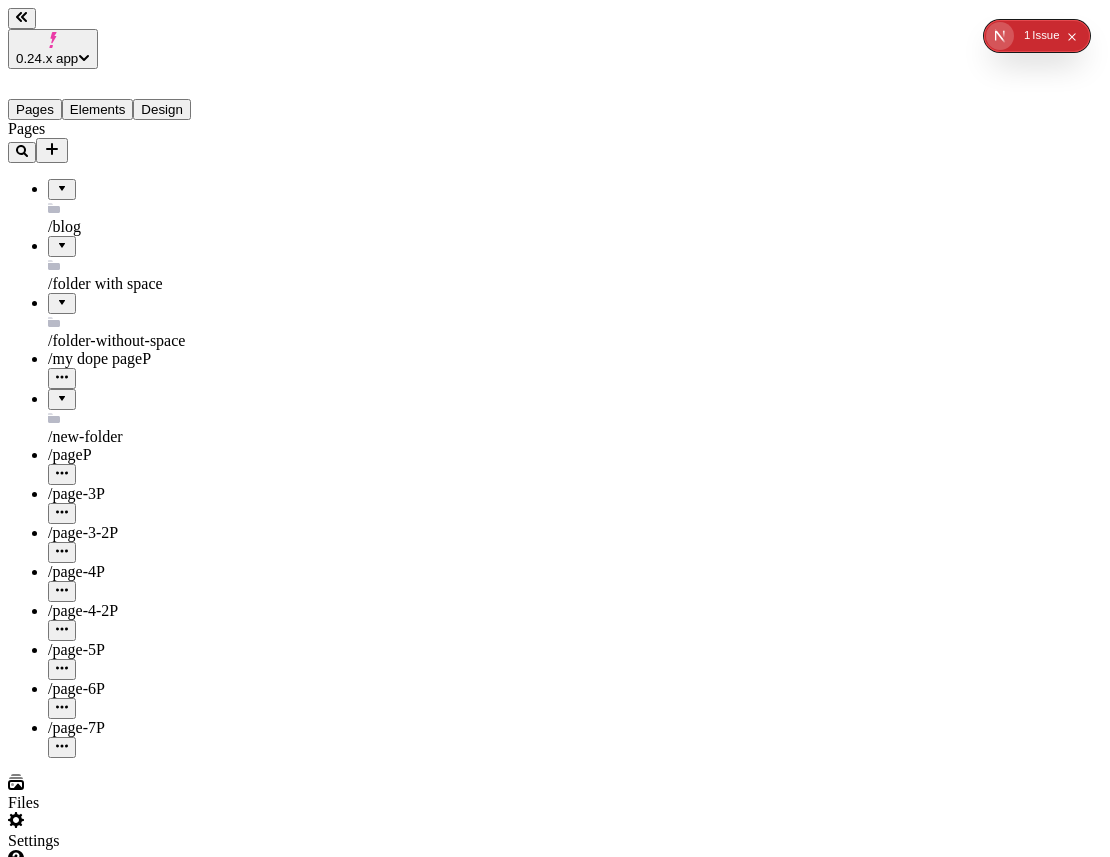 click 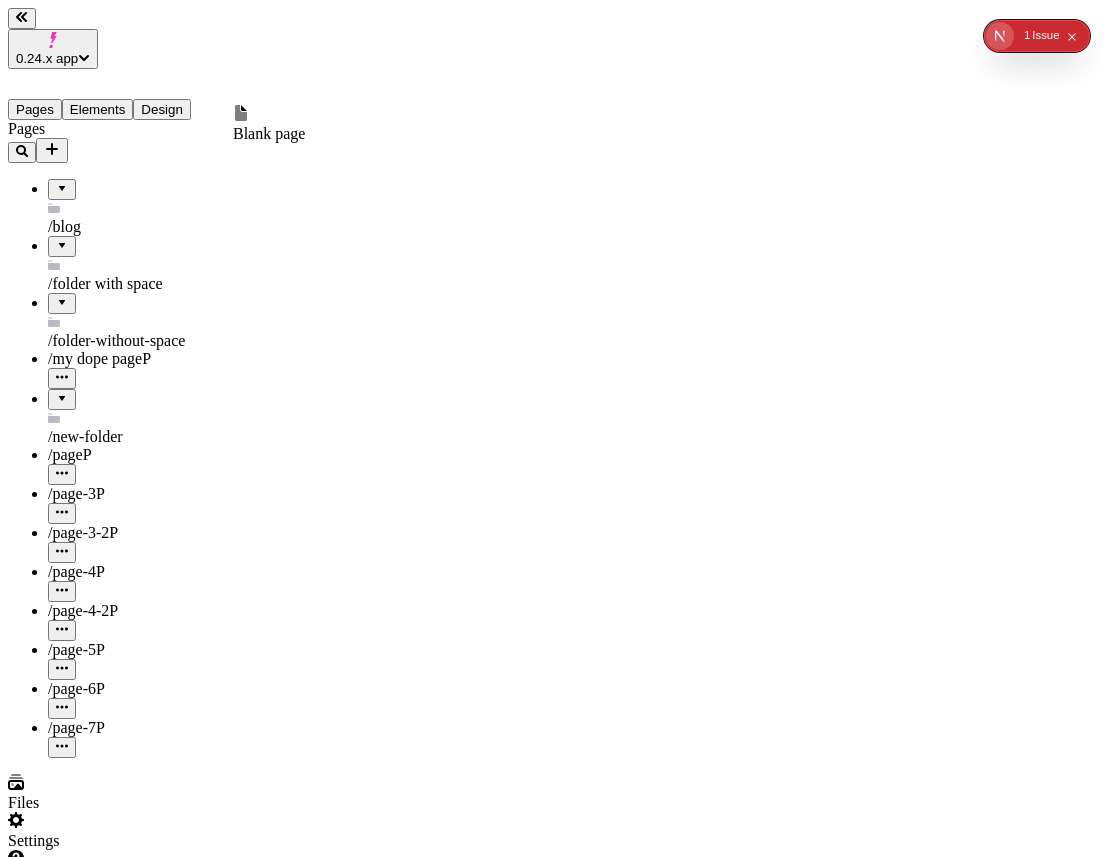 click at bounding box center [269, 115] 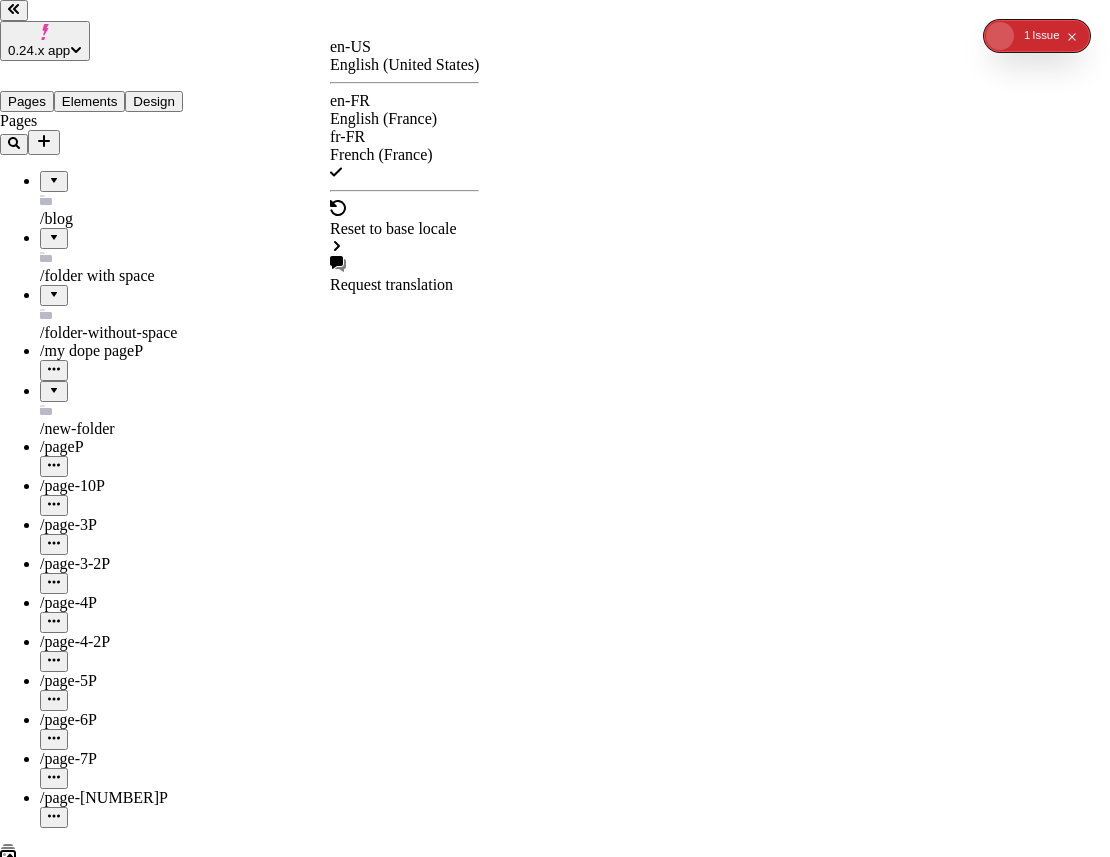 click on "0.24.x app Pages Elements Design Pages /blog /folder with space /folder-without-space /my dope page P /new-folder /page P /page-10 P /page-3 P /page-3-2 P /page-4 P /page-4-2 P /page-5 P /page-6 P /page-7 P /page-9 P Files Settings Help fr-FR http://localhost:3008/fr-FR / page-10 Desktop Preview Publish Metadata Online Path Title Description Social Image Choose an image Choose Exclude from search engines Canonical URL Sitemap priority 0.75 Sitemap frequency Hourly Snippets en-US English (United States) en-FR English (France) fr-FR French (France) Reset to base locale Request translation" at bounding box center [555, 1354] 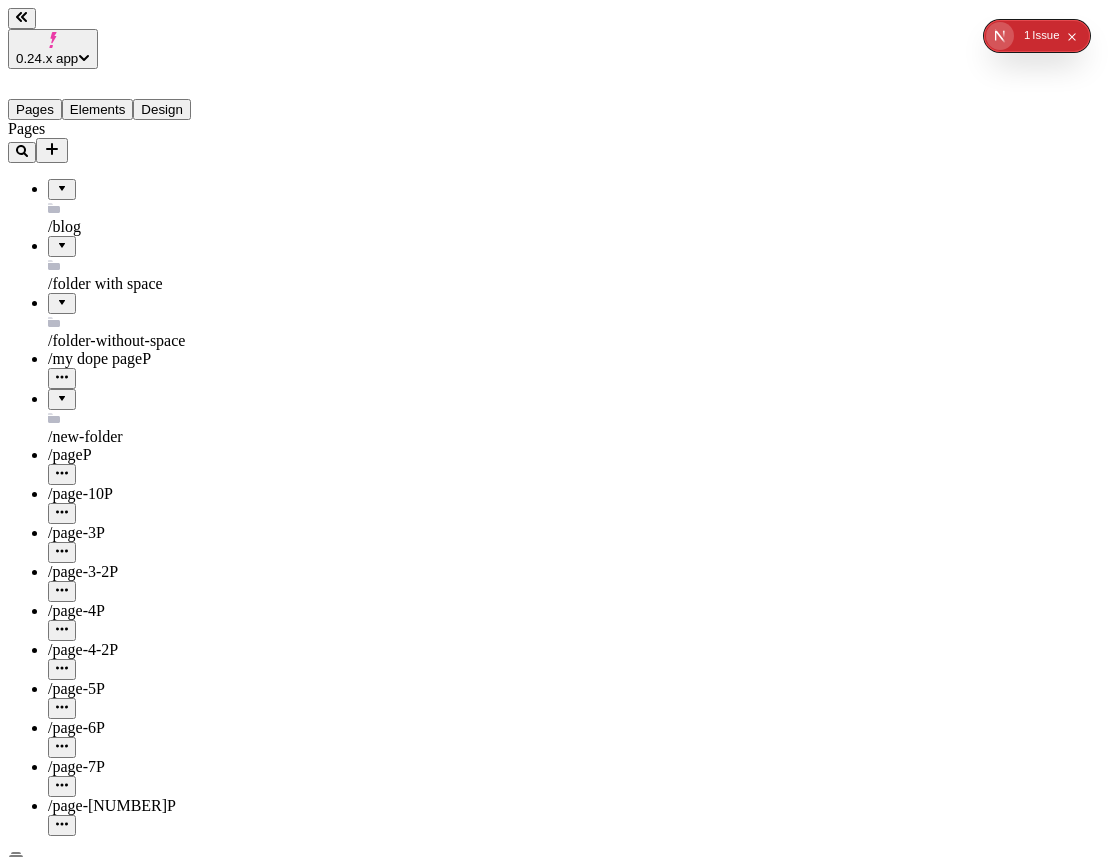 click on "0.24.x app Pages Elements Design Pages /blog /folder with space /folder-without-space /my dope page P /new-folder /page P /page-10 P /page-3 P /page-3-2 P /page-4 P /page-4-2 P /page-5 P /page-6 P /page-7 P /page-9 P Files Settings Help fr-FR http://localhost:3008/fr-FR / page-10 Desktop Preview Publish j Page content for this locale is currently synced with the base locale Localize content" at bounding box center (555, 1252) 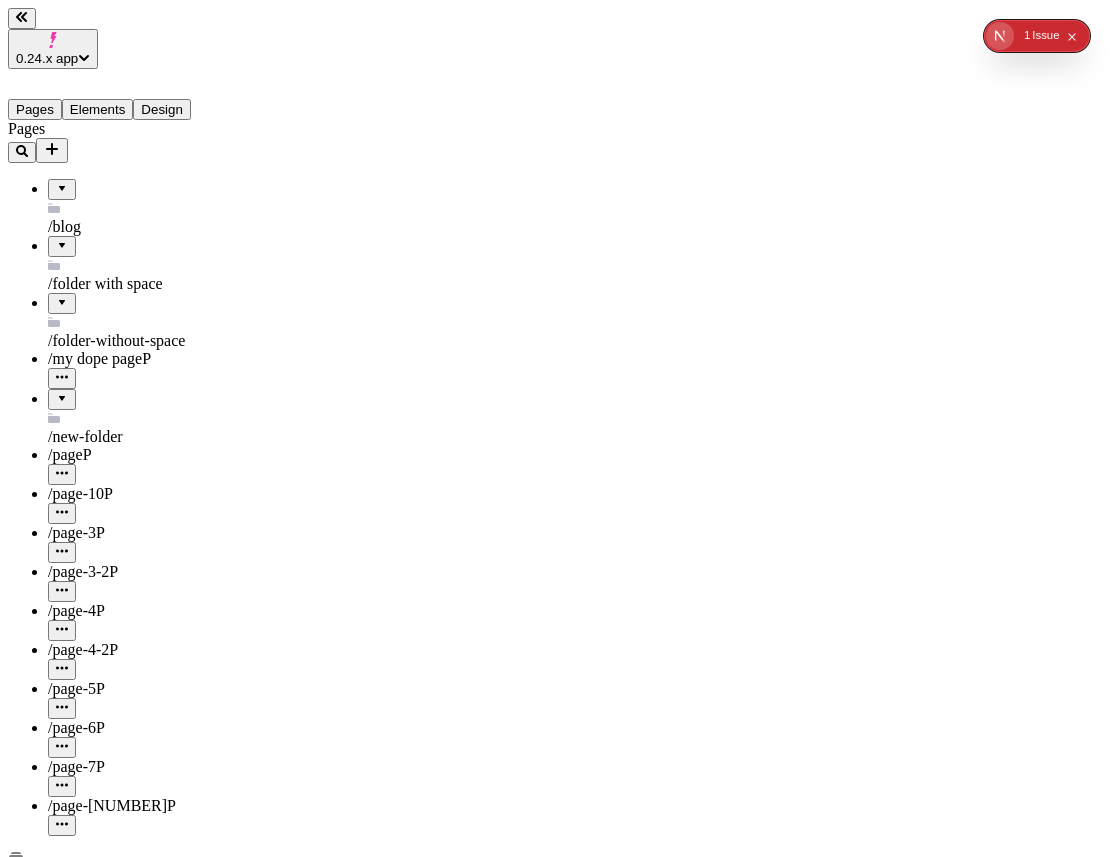 click on "Localize content" at bounding box center [64, 2283] 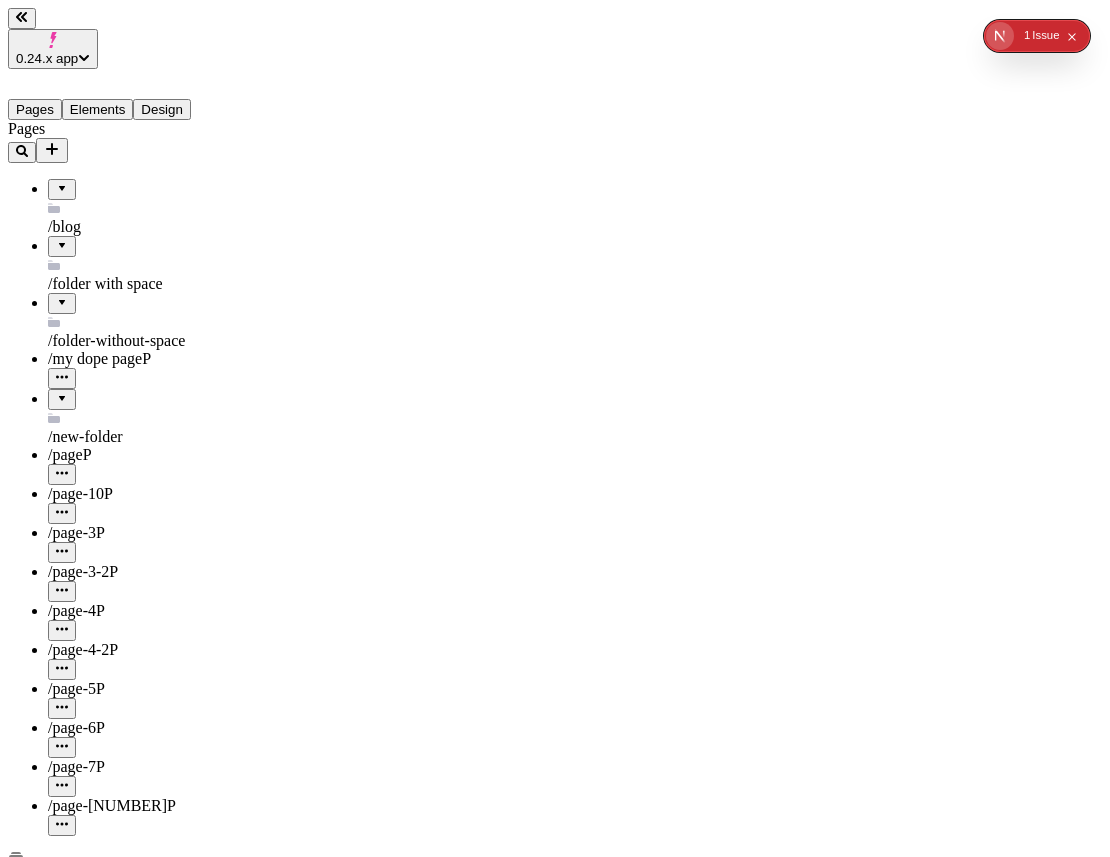 click on "0.24.x app Pages Elements Design Pages /blog /folder with space /folder-without-space /my dope page P /new-folder /page P /page-10 P /page-3 P /page-3-2 P /page-4 P /page-4-2 P /page-5 P /page-6 P /page-7 P /page-9 P Files Settings Help fr-FR http://localhost:3008/fr-FR / page-10 Desktop Preview Publish j Metadata Online Path /page-10 Title Description Social Image Choose an image Choose Exclude from search engines Canonical URL Sitemap priority 0.75 Sitemap frequency Hourly Snippets" at bounding box center (555, 1420) 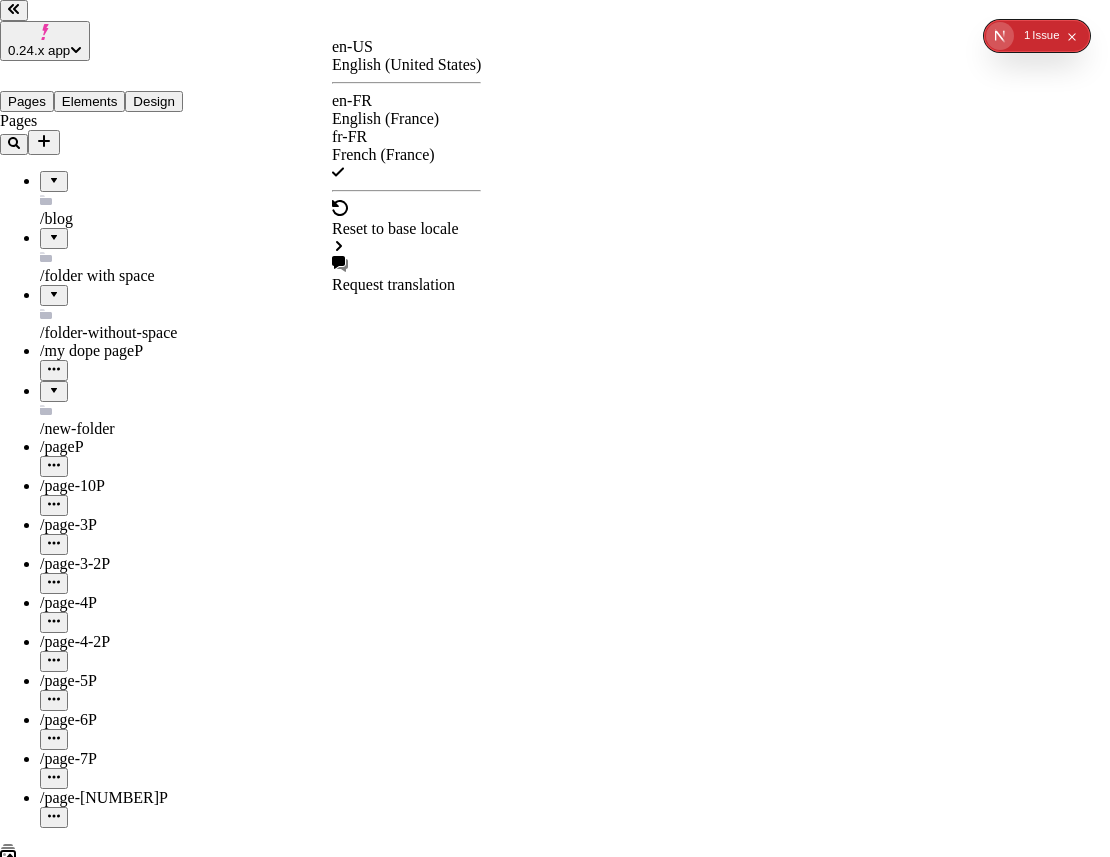 click on "English (France)" at bounding box center (406, 119) 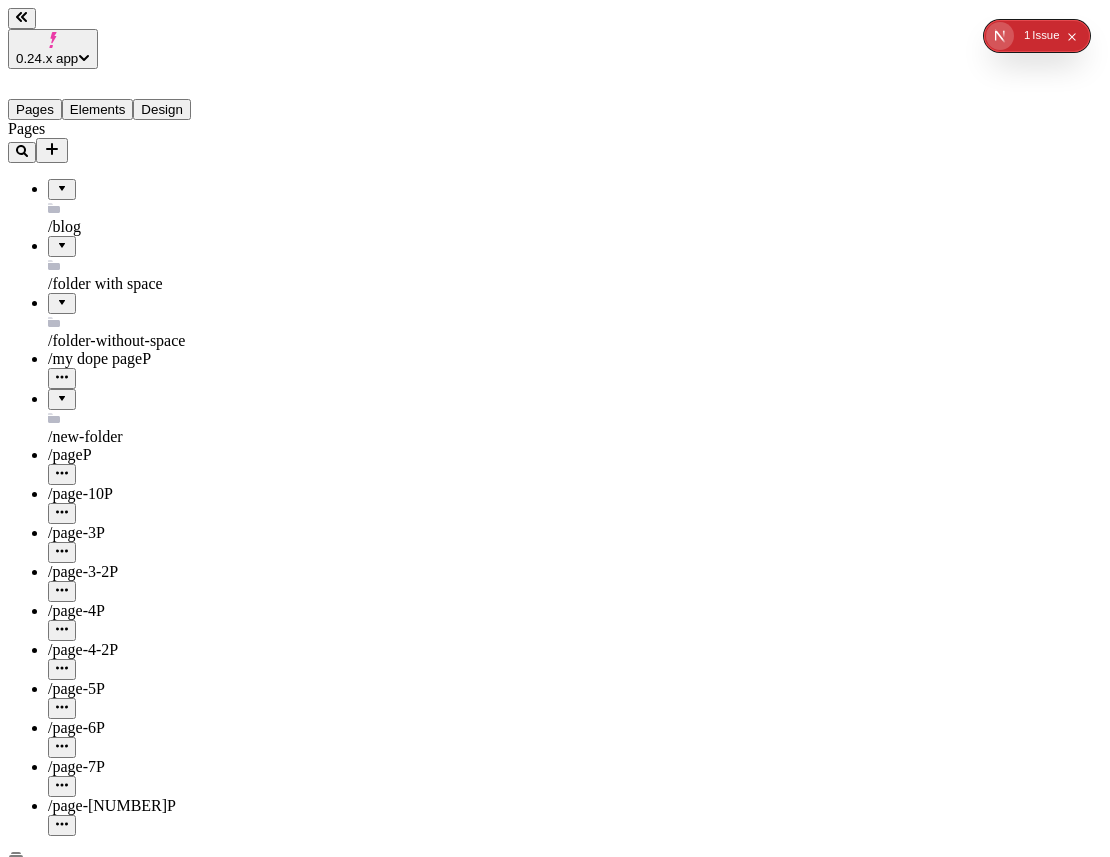 click on "Localize content" at bounding box center (64, 2311) 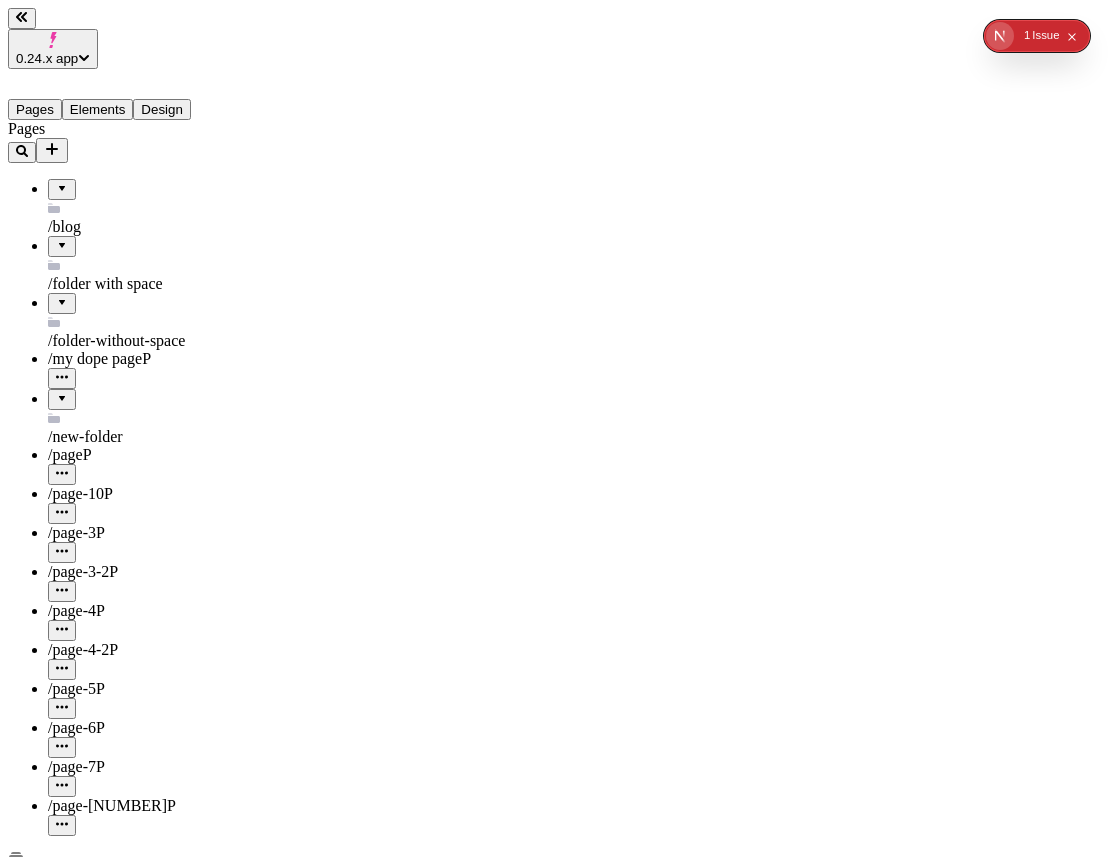 click on "Retry" at bounding box center [32, 2301] 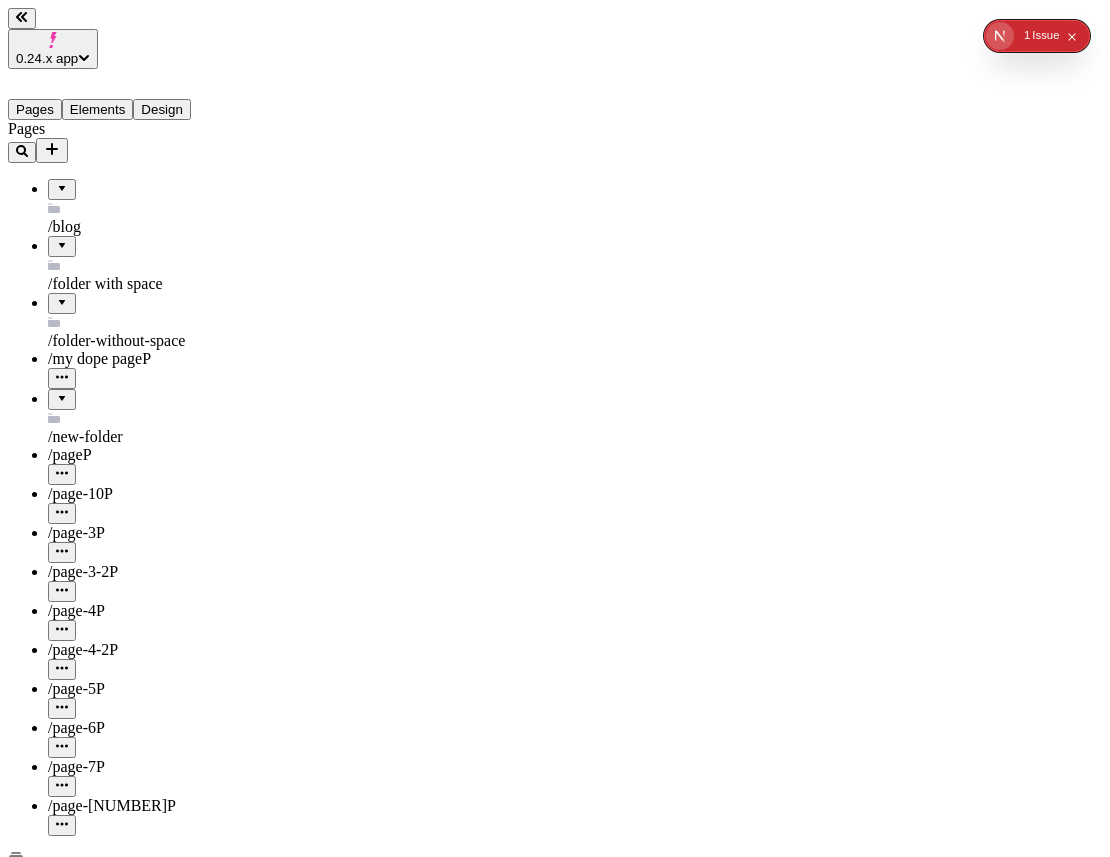 type on "/page-10" 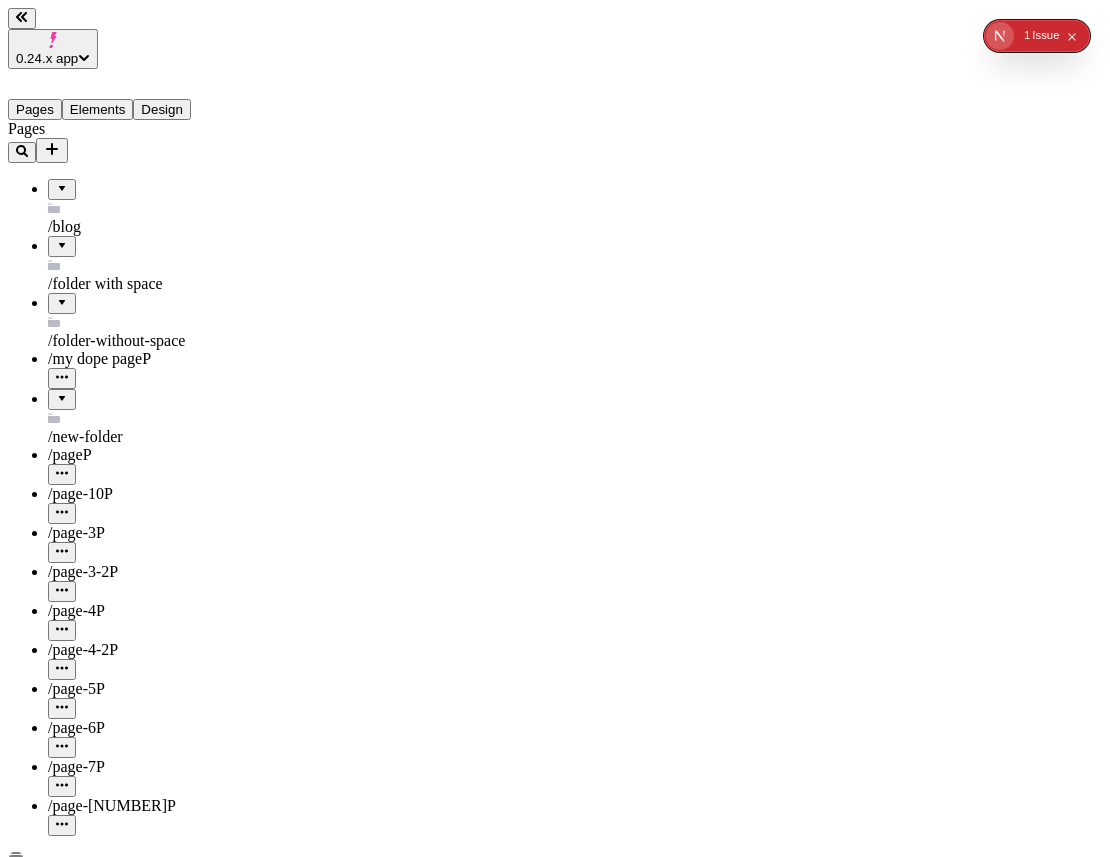 click at bounding box center [52, 150] 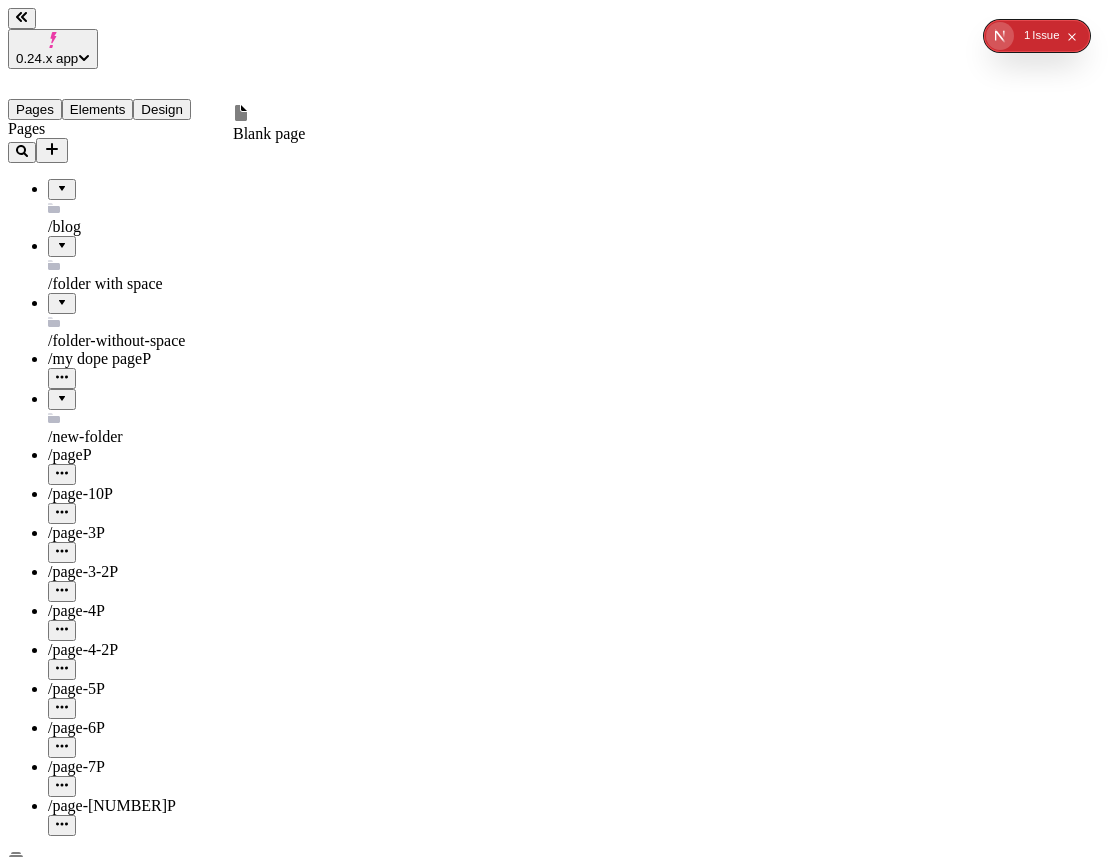 click on "Blank page" at bounding box center (269, 133) 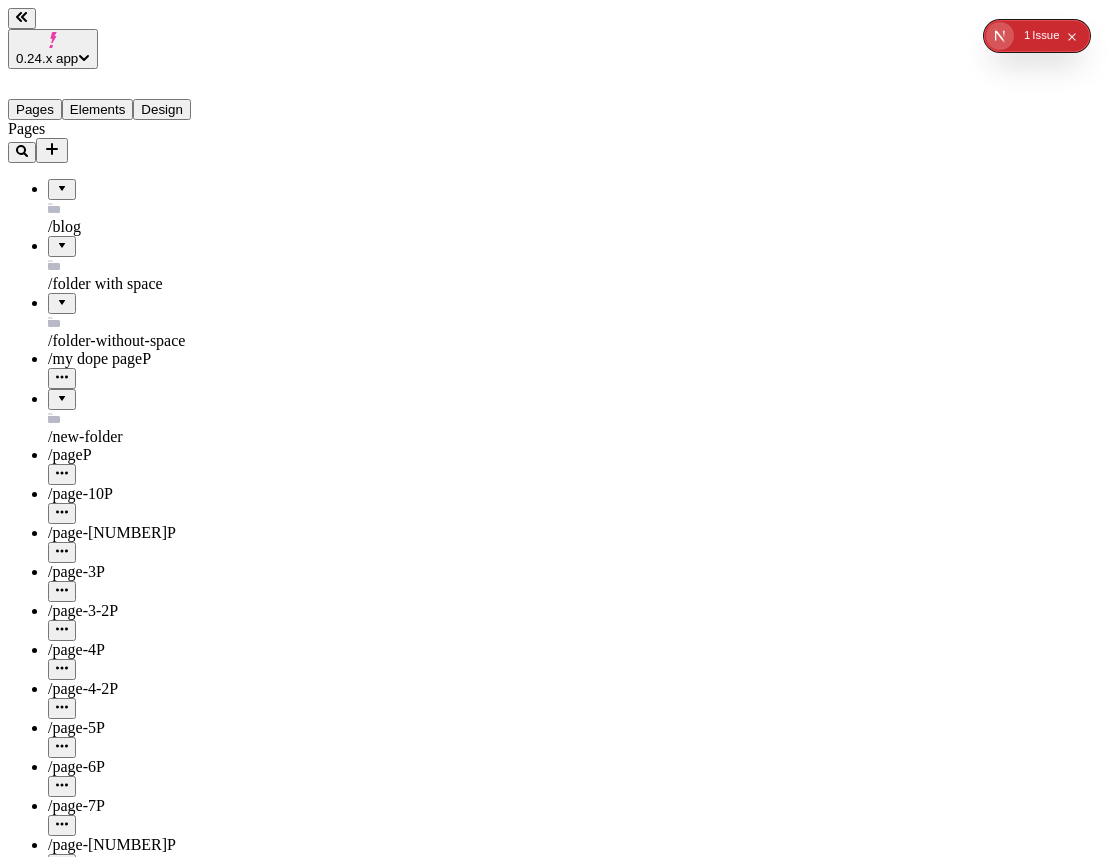 click on "Localize content" at bounding box center (64, 2322) 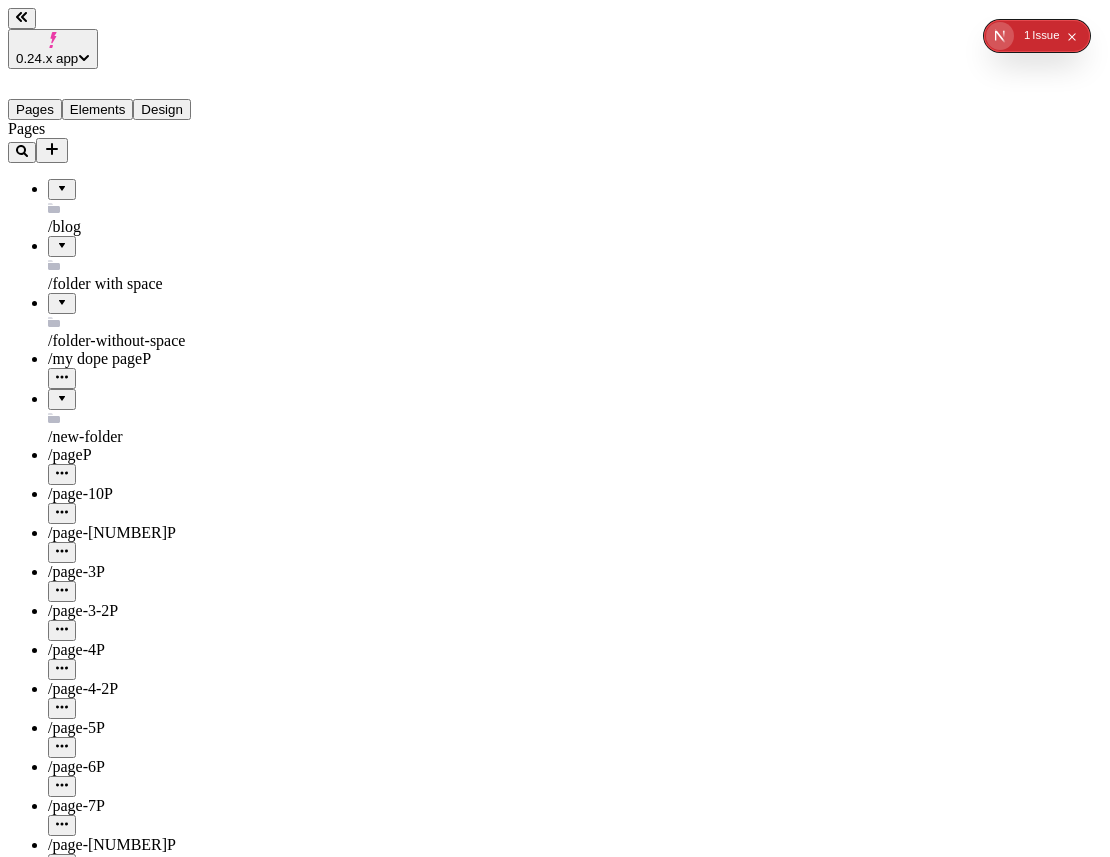 type on "/page-11" 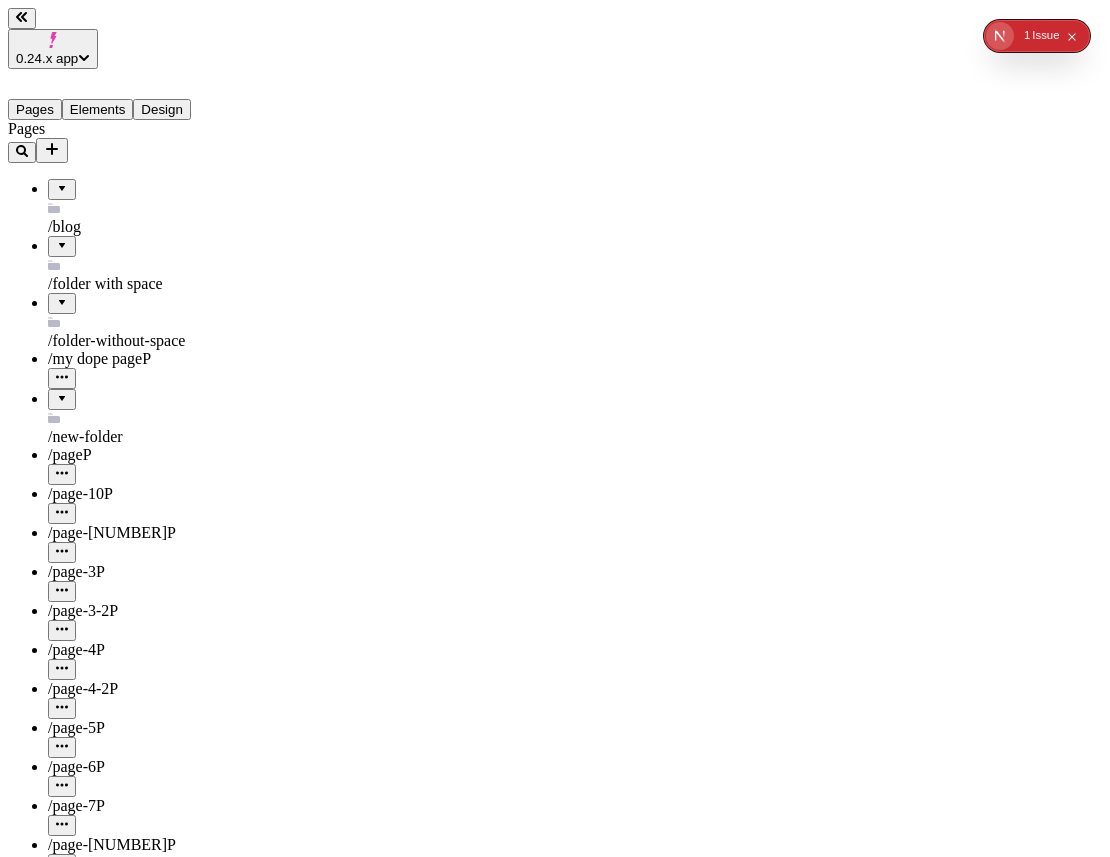 click on "0.24.x app Pages Elements Design Pages /blog /folder with space /folder-without-space /my dope page P /new-folder /page P /page-10 P /page-11 P /page-3 P /page-3-2 P /page-4 P /page-4-2 P /page-5 P /page-6 P /page-7 P /page-9 P Files Settings Help en-FR http://localhost:3008/en-FR / page-11 Desktop Preview Publish j Metadata Online Path /page-11 Title Description Social Image Choose an image Choose Exclude from search engines Canonical URL Sitemap priority 0.75 Sitemap frequency Hourly Snippets" at bounding box center (555, 1440) 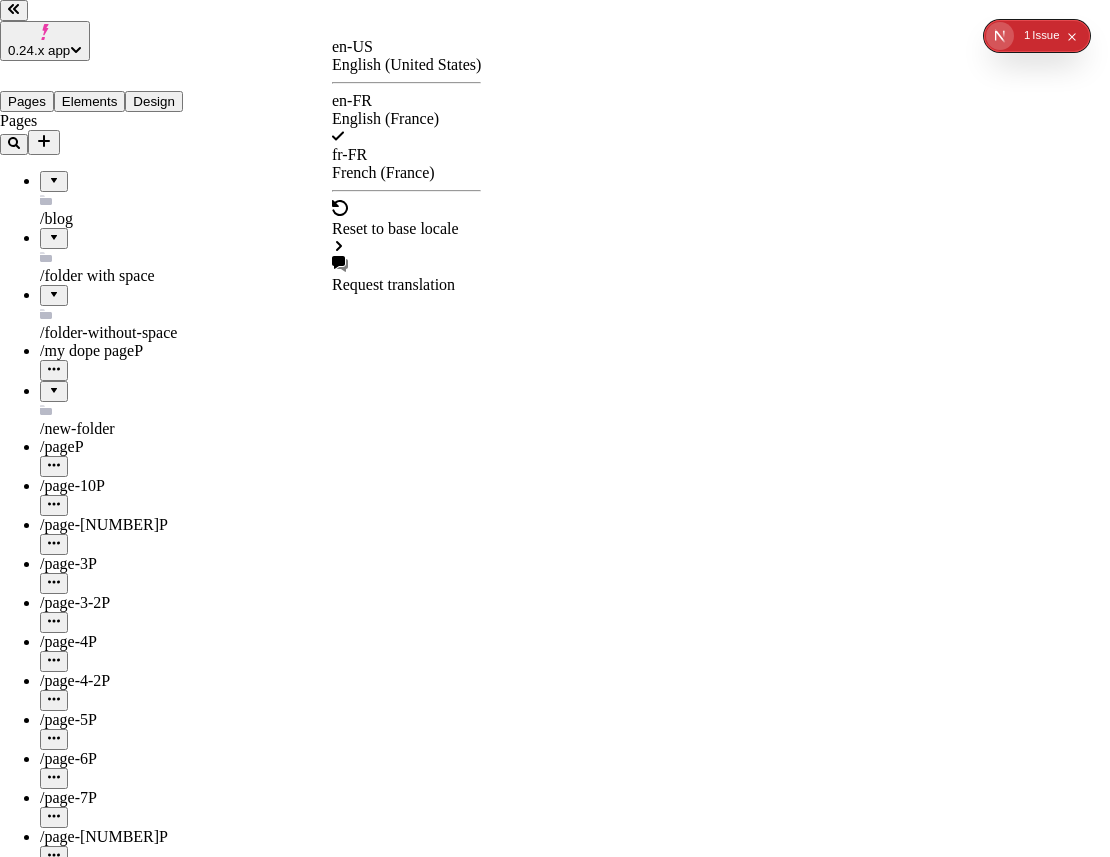click on "French (France)" at bounding box center (406, 173) 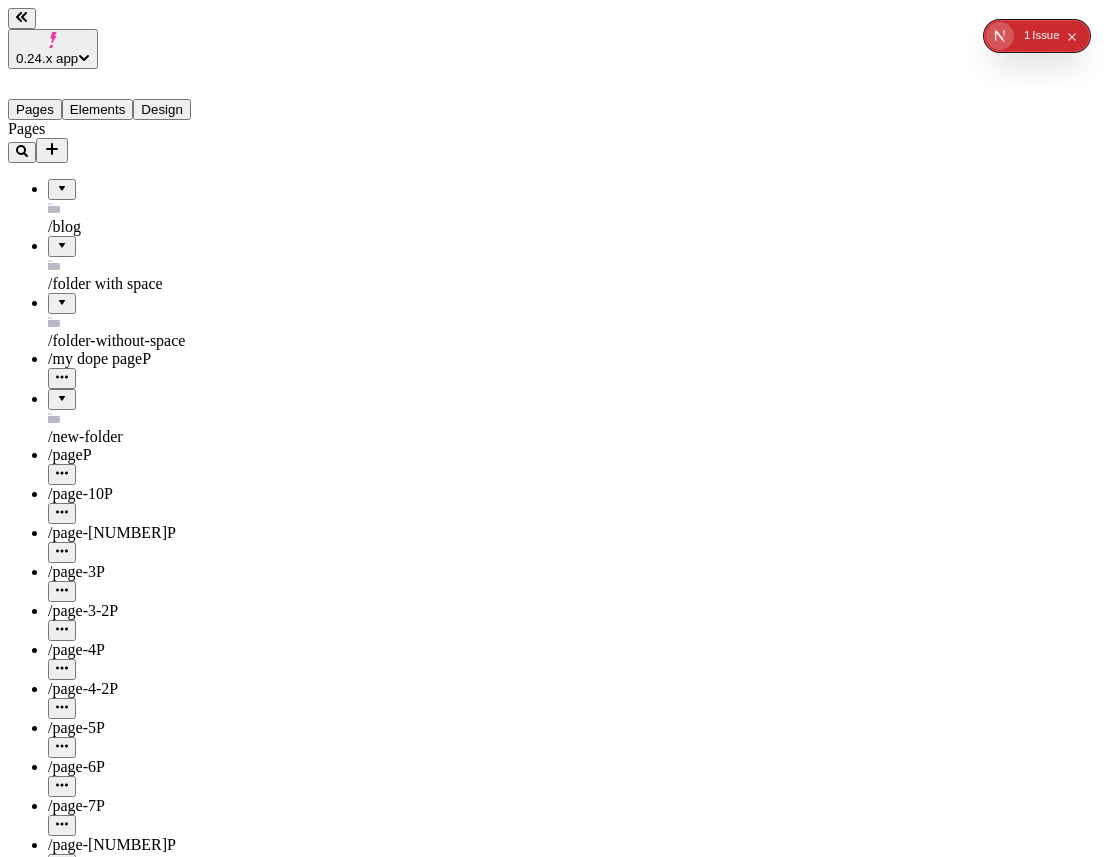 click on "Localize content" at bounding box center [64, 2322] 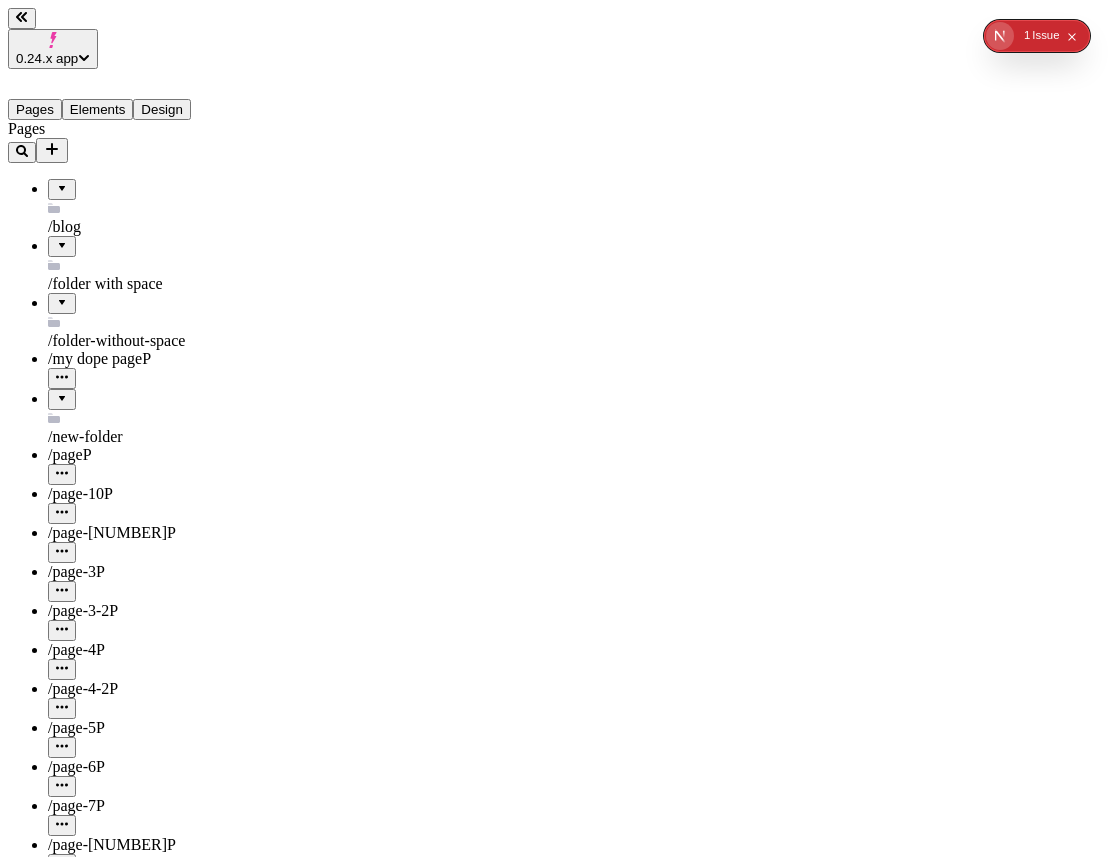 type on "/page-11" 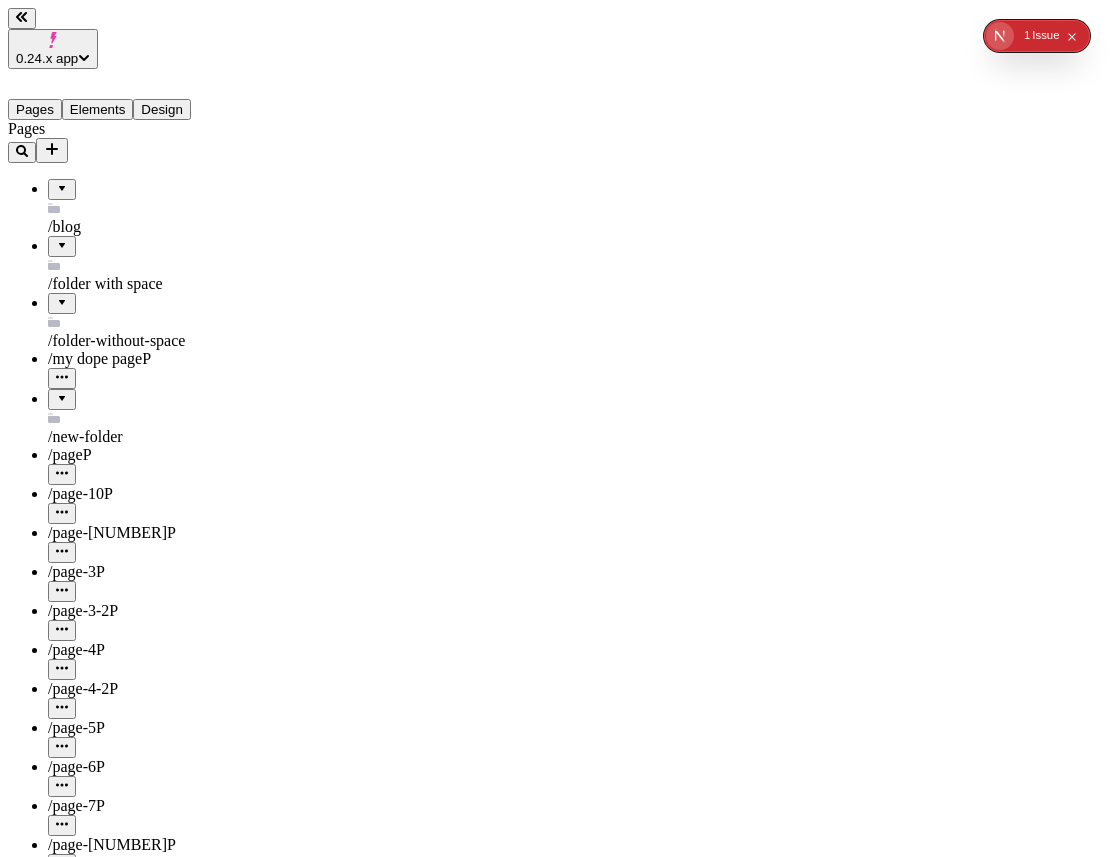 click on "0.24.x app Pages Elements Design Pages /blog /folder with space /folder-without-space /my dope page P /new-folder /page P /page-10 P /page-11 P /page-3 P /page-3-2 P /page-4 P /page-4-2 P /page-5 P /page-6 P /page-7 P /page-9 P Files Settings Help fr-FR http://localhost:3008/fr-FR / page-11 Desktop Preview Publish j Metadata Online Path /page-11 Title Description Social Image Choose an image Choose Exclude from search engines Canonical URL Sitemap priority 0.75 Sitemap frequency Hourly Snippets" at bounding box center (555, 1440) 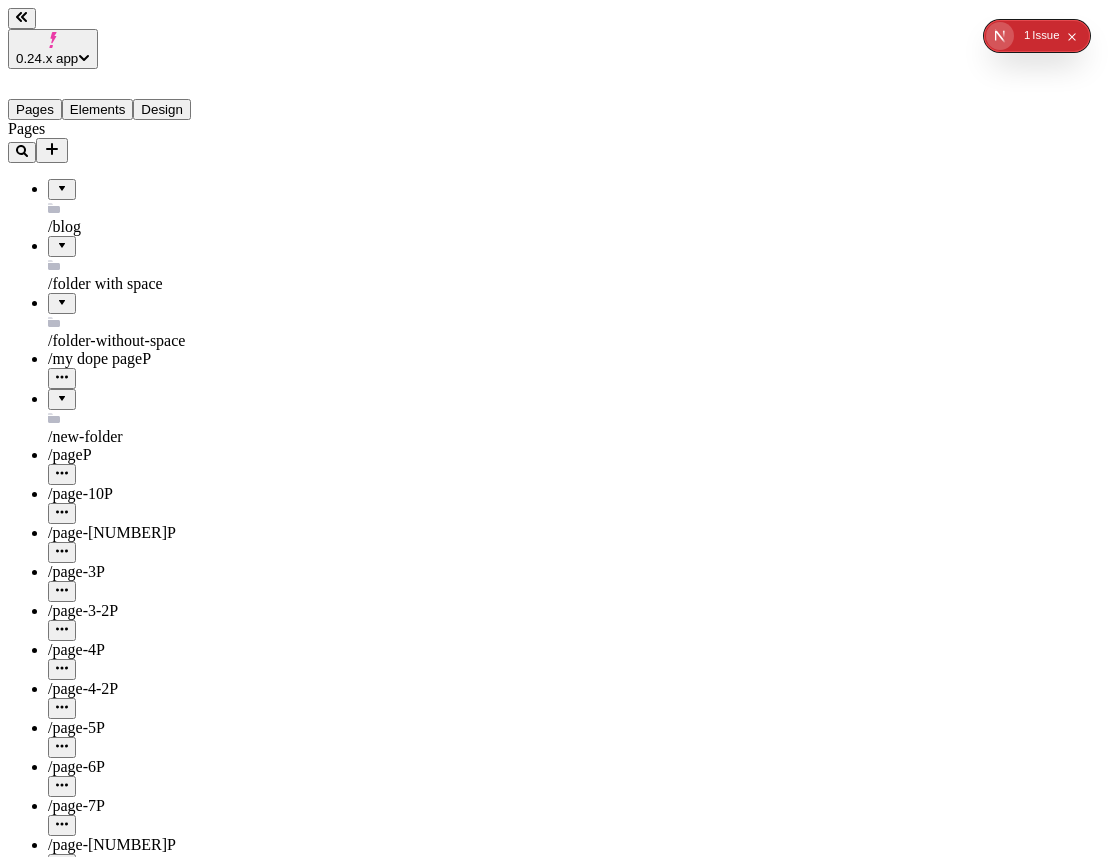 click on "0.24.x app Pages Elements Design Pages /blog /folder with space /folder-without-space /my dope page P /new-folder /page P /page-10 P /page-11 P /page-3 P /page-3-2 P /page-4 P /page-4-2 P /page-5 P /page-6 P /page-7 P /page-9 P Files Settings Help fr-FR http://localhost:3008/fr-FR / page-11 Desktop Preview Publish j Metadata Online Path /page-11 Title Description Social Image Choose an image Choose Exclude from search engines Canonical URL Sitemap priority 0.75 Sitemap frequency Hourly Snippets" at bounding box center [555, 1440] 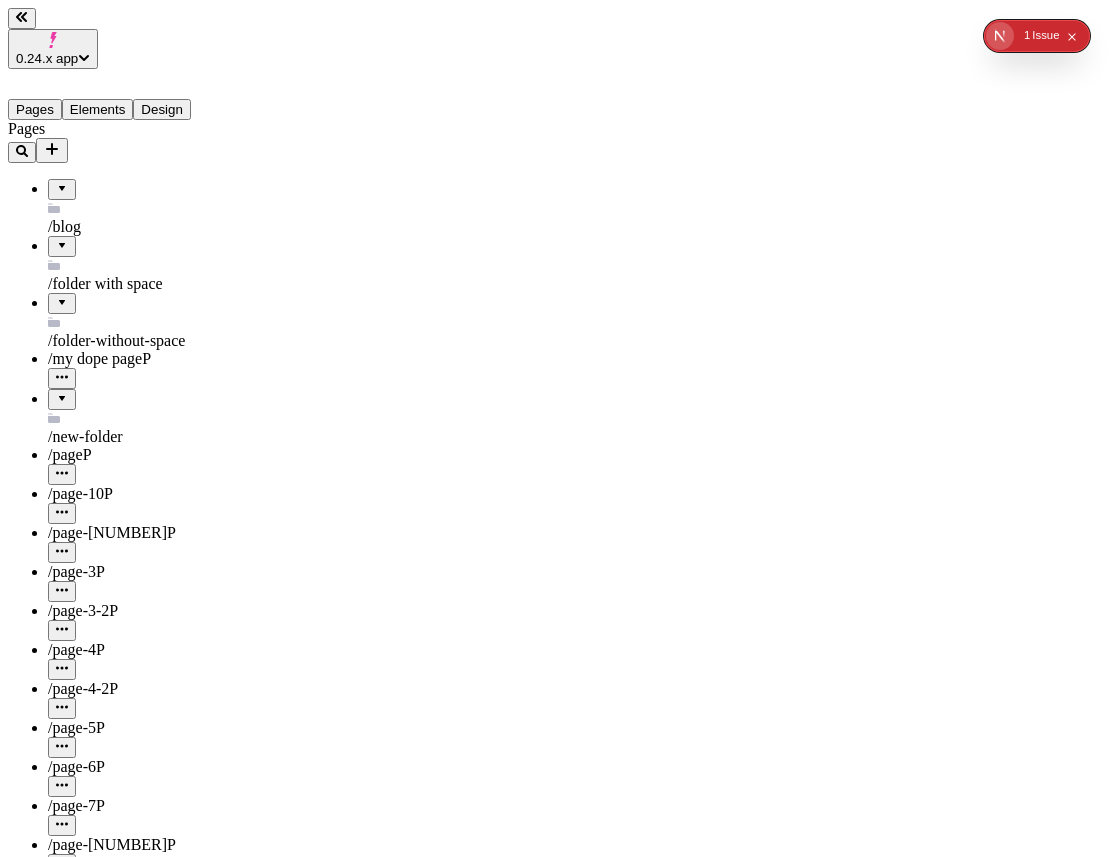 click 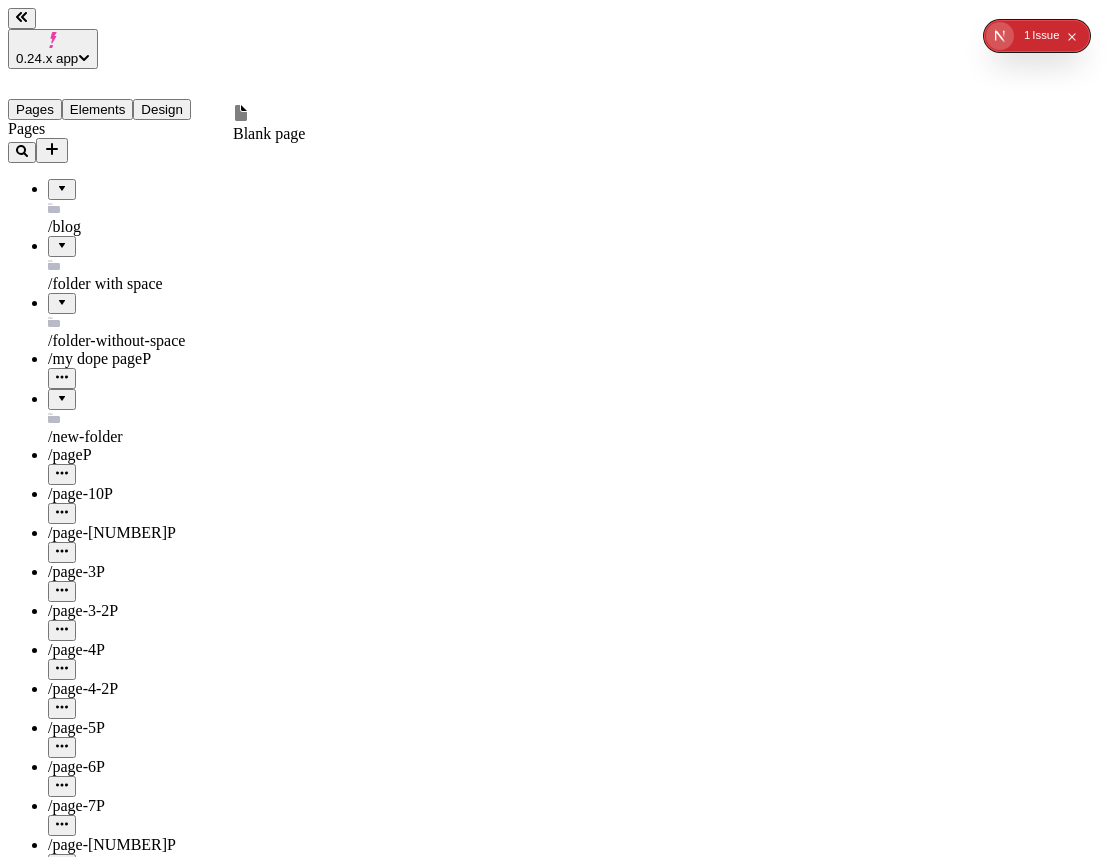 click on "Blank page" at bounding box center [269, 133] 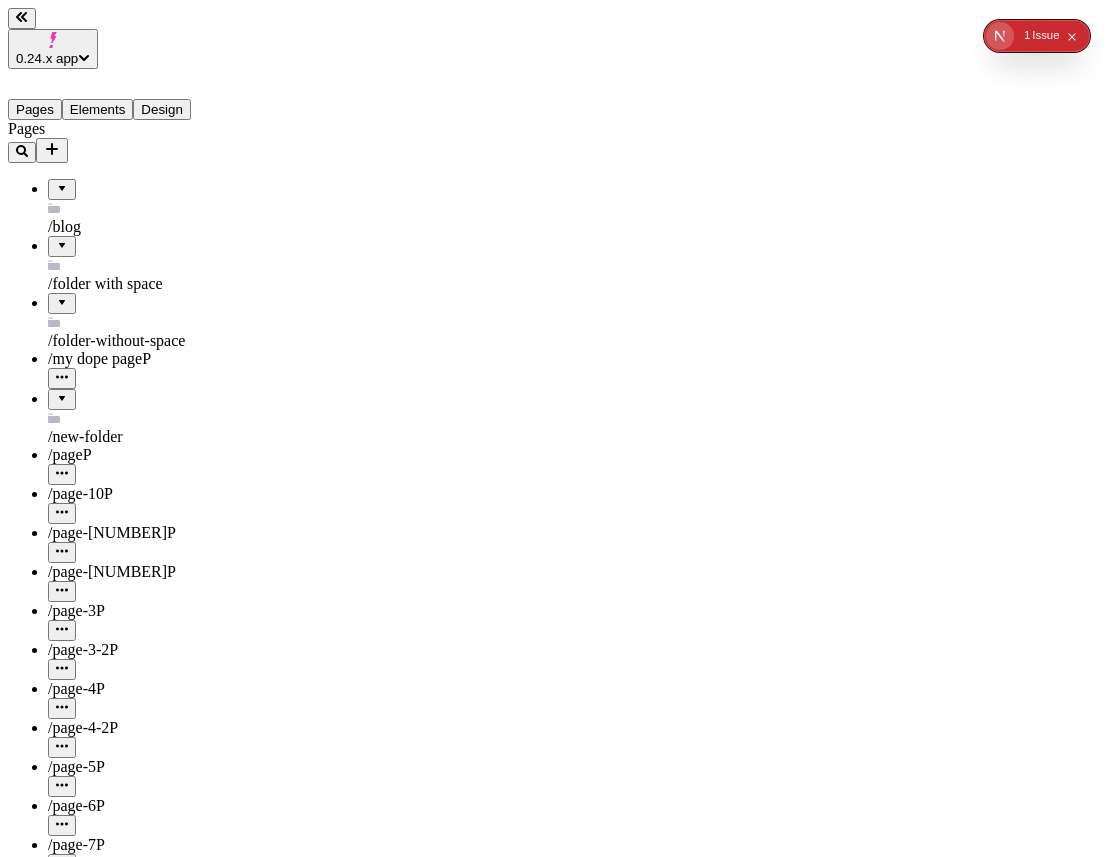 click at bounding box center [62, 591] 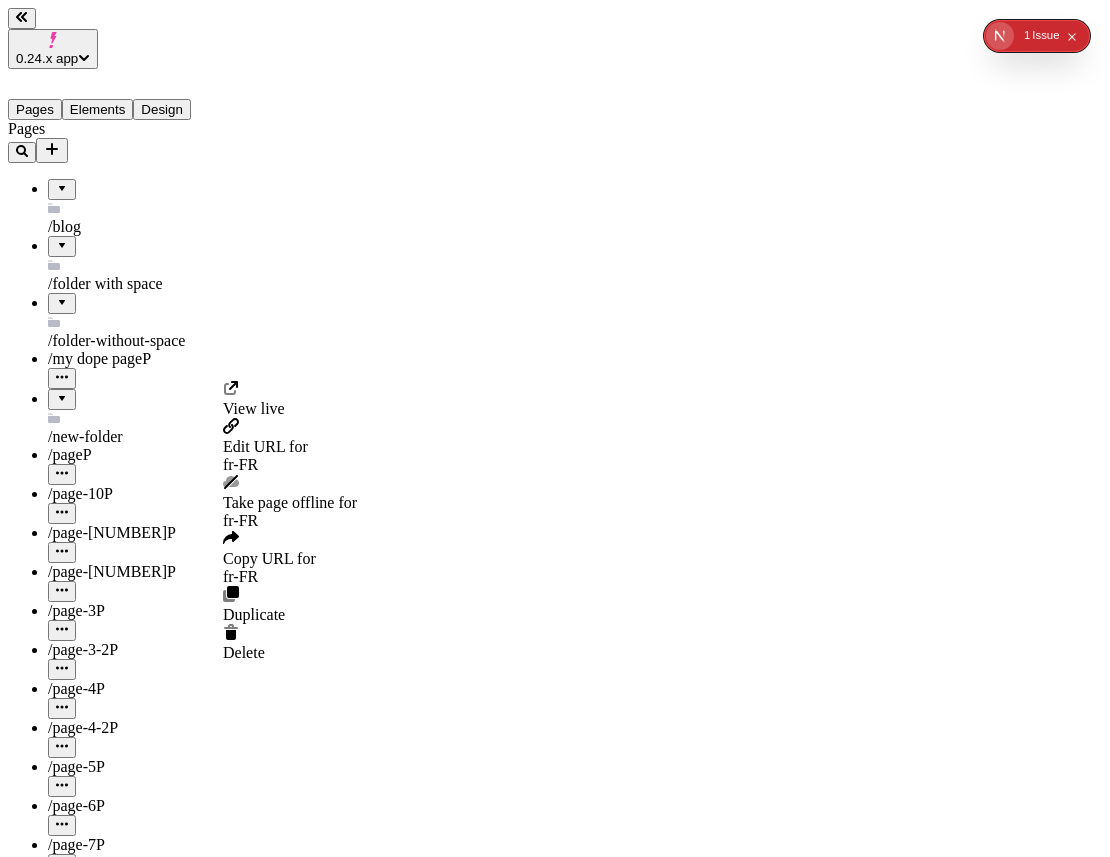 click on "Take page offline for   fr-FR" at bounding box center (290, 512) 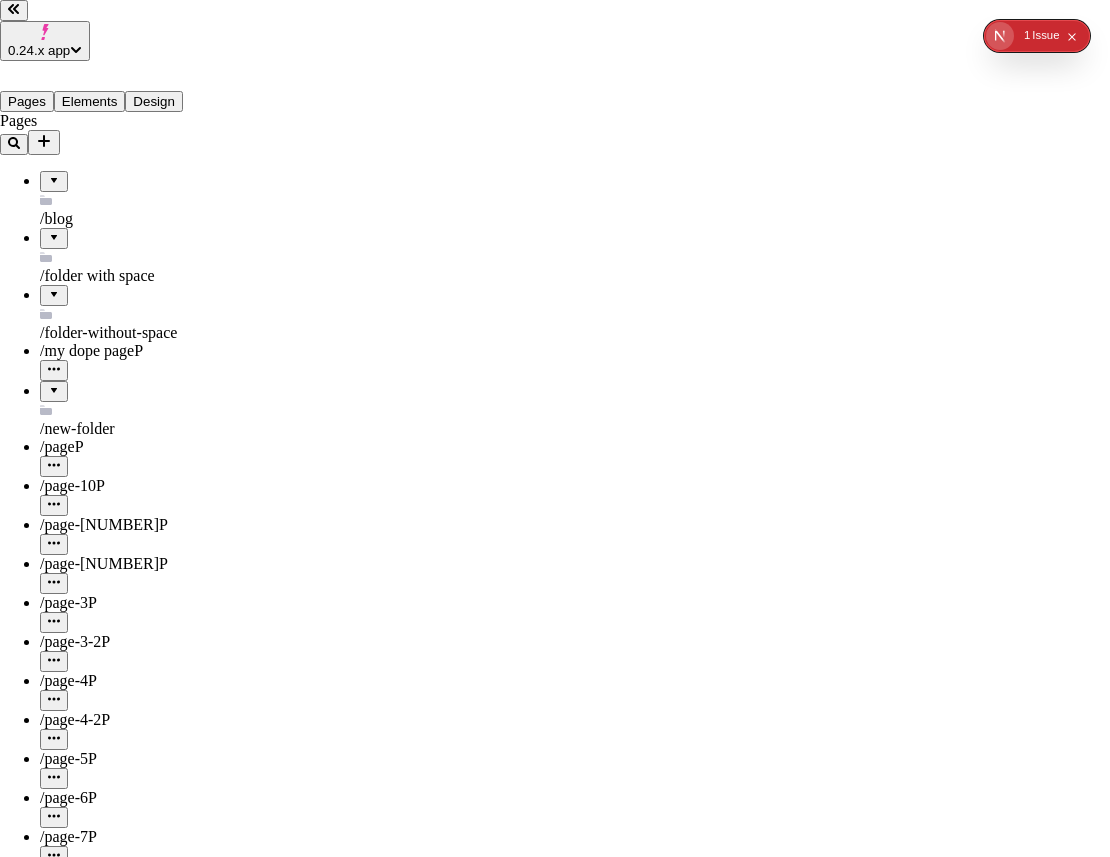click on "Yes, take offline" at bounding box center [112, 2636] 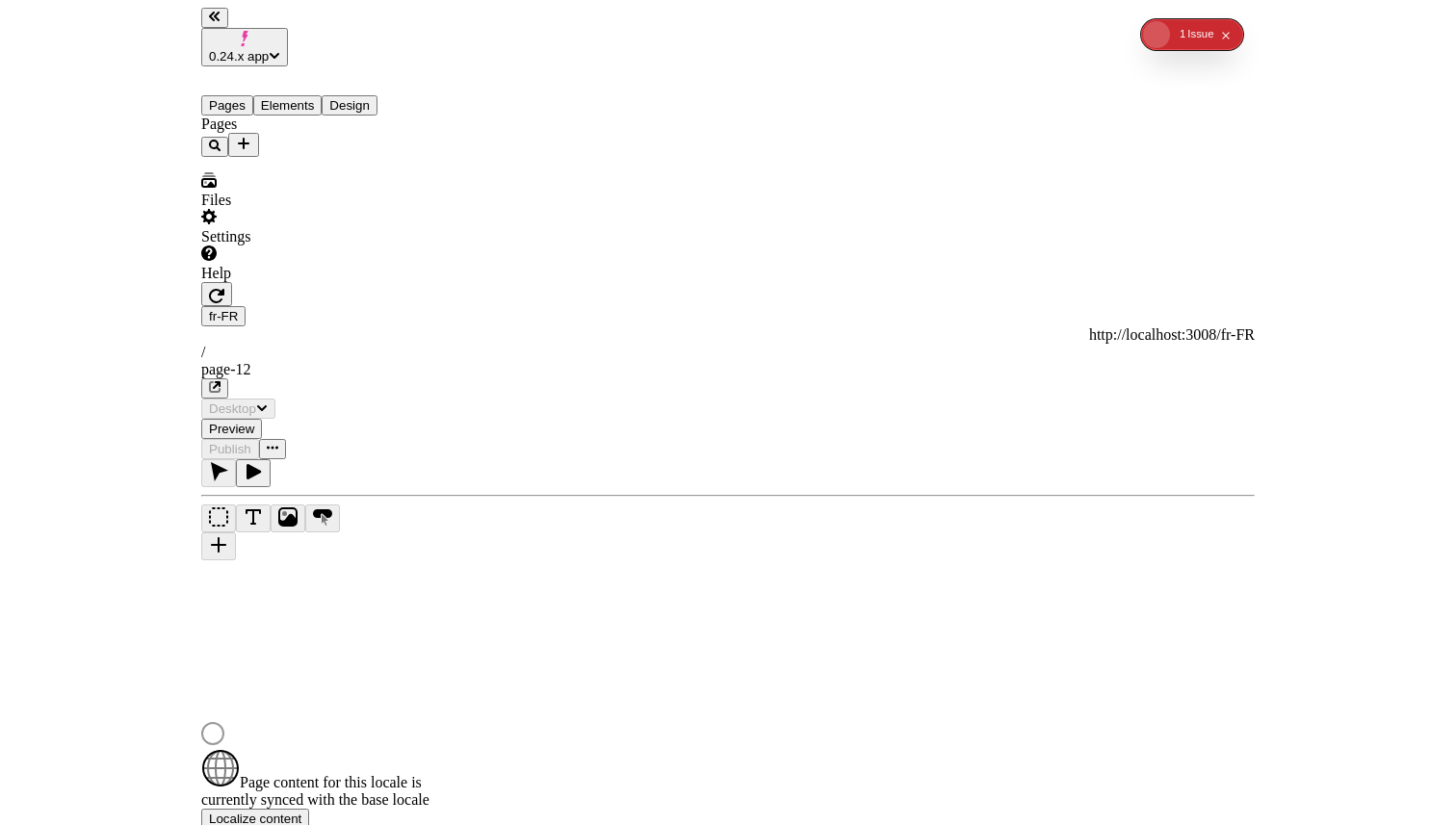 scroll, scrollTop: 0, scrollLeft: 0, axis: both 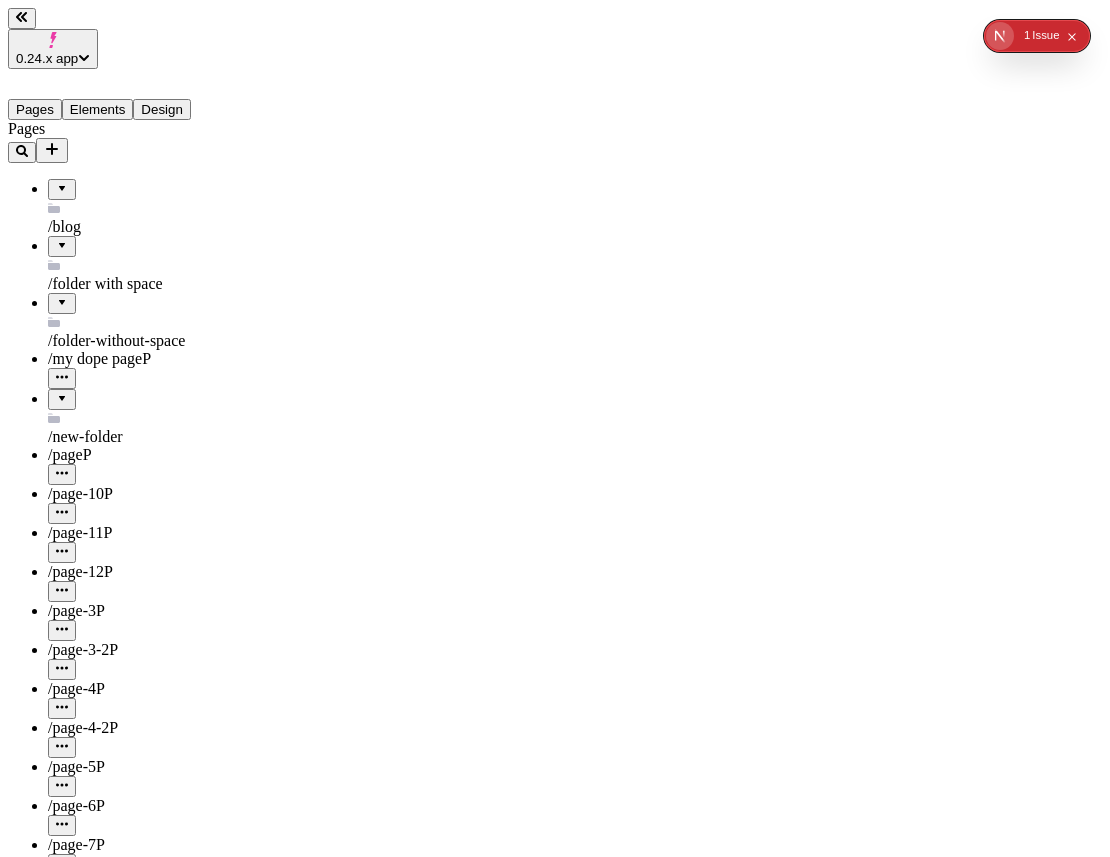 click 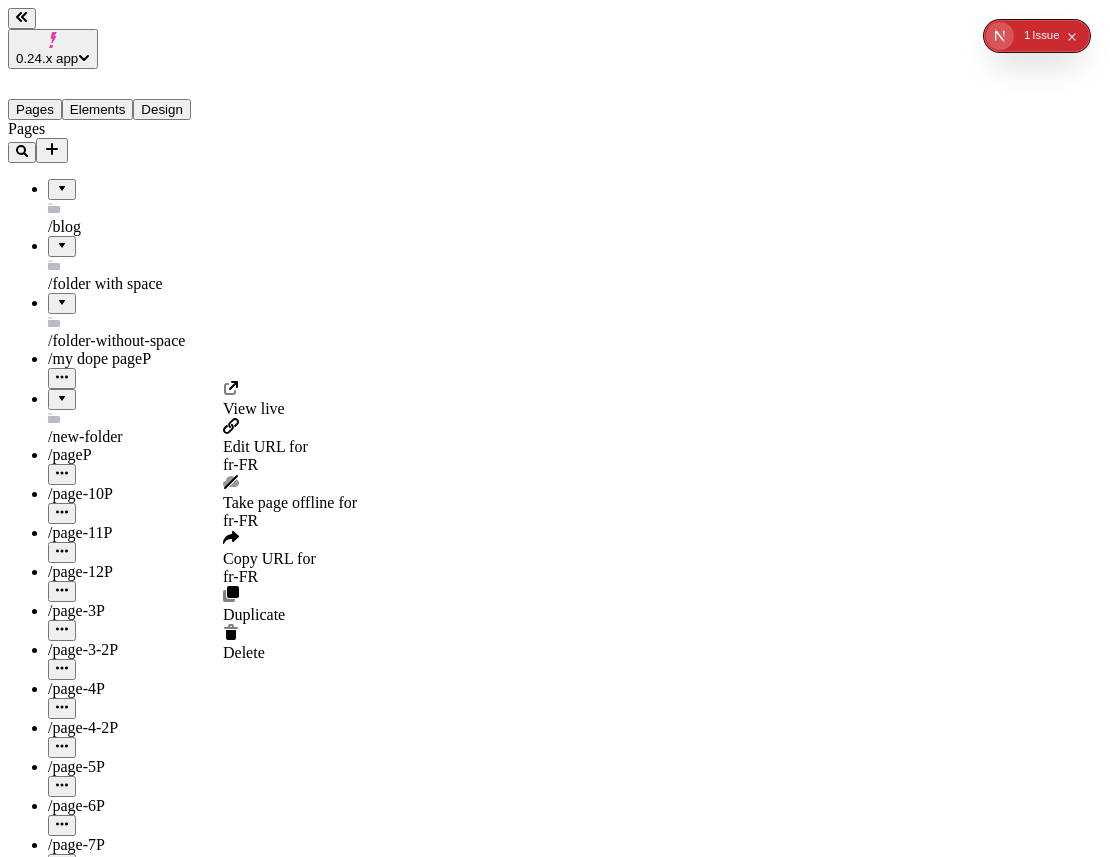 click on "Take page offline for fr-FR" at bounding box center (290, 512) 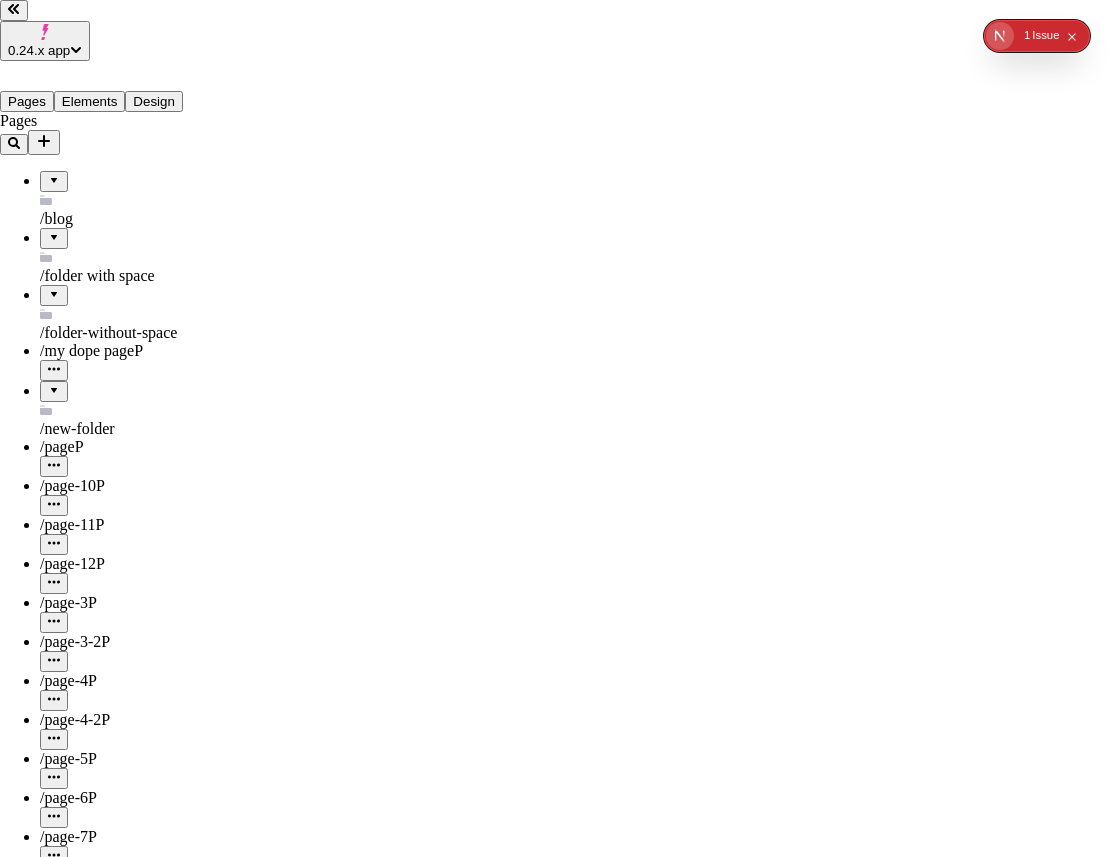 click on "Yes, take offline" at bounding box center [112, 2636] 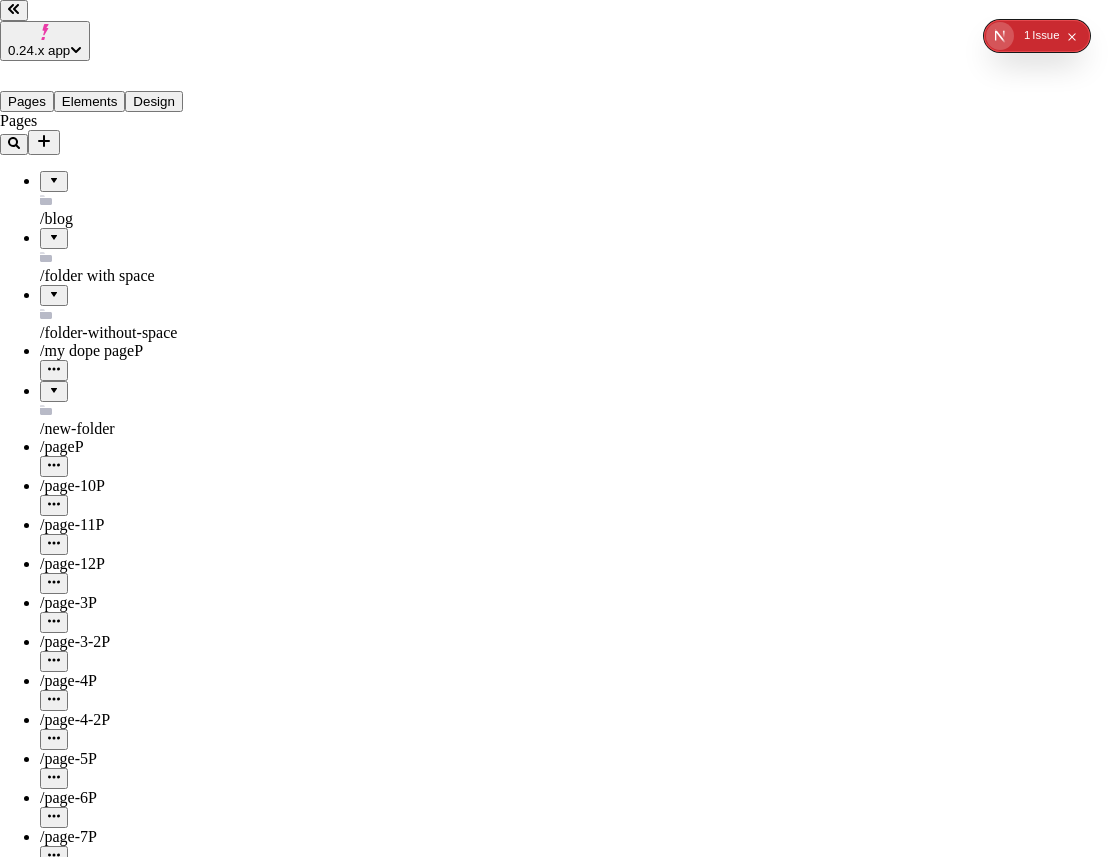 click on "Localize content" at bounding box center (114, 2745) 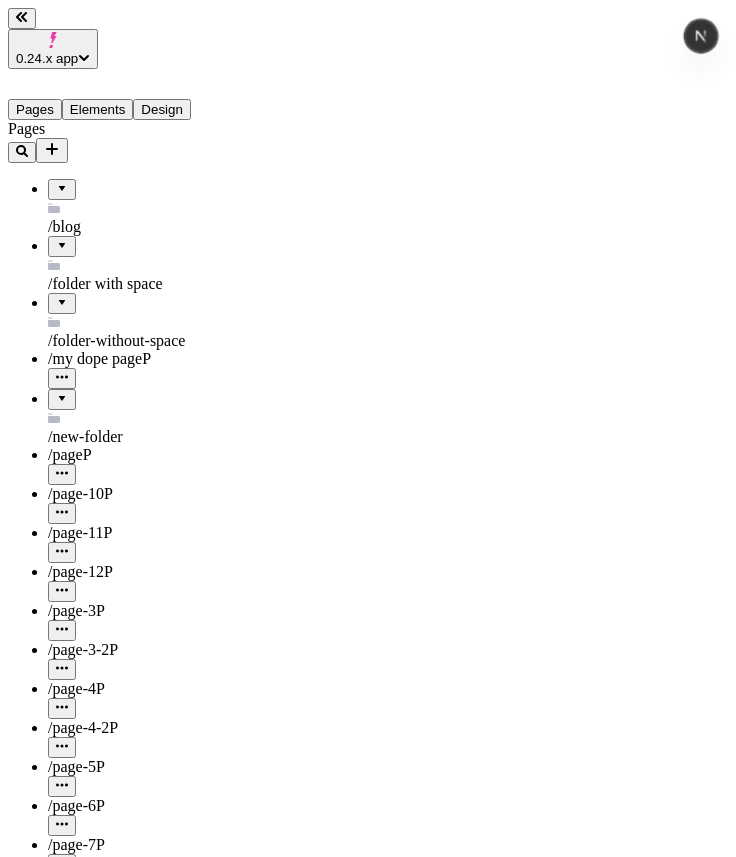 type 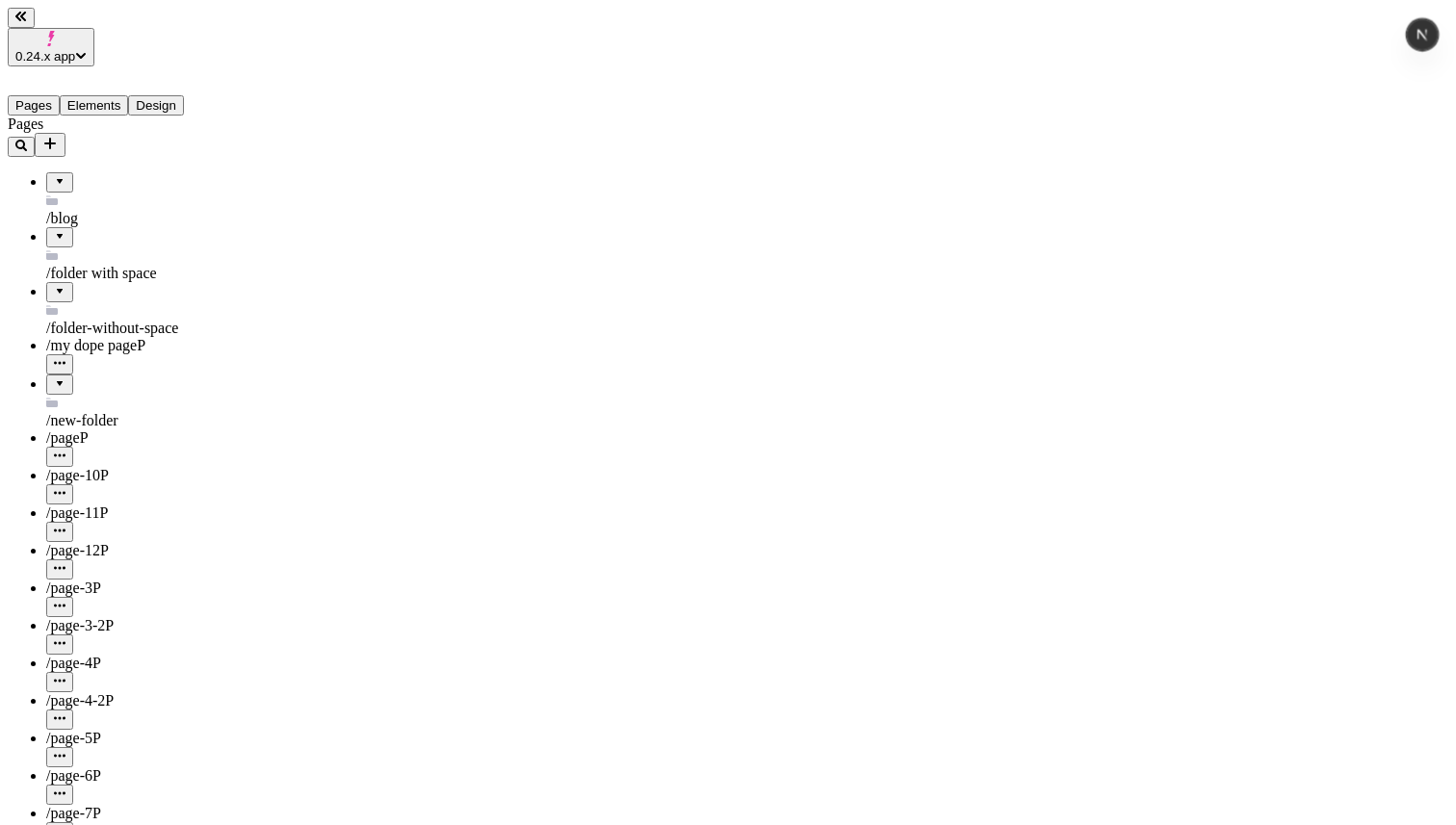 click 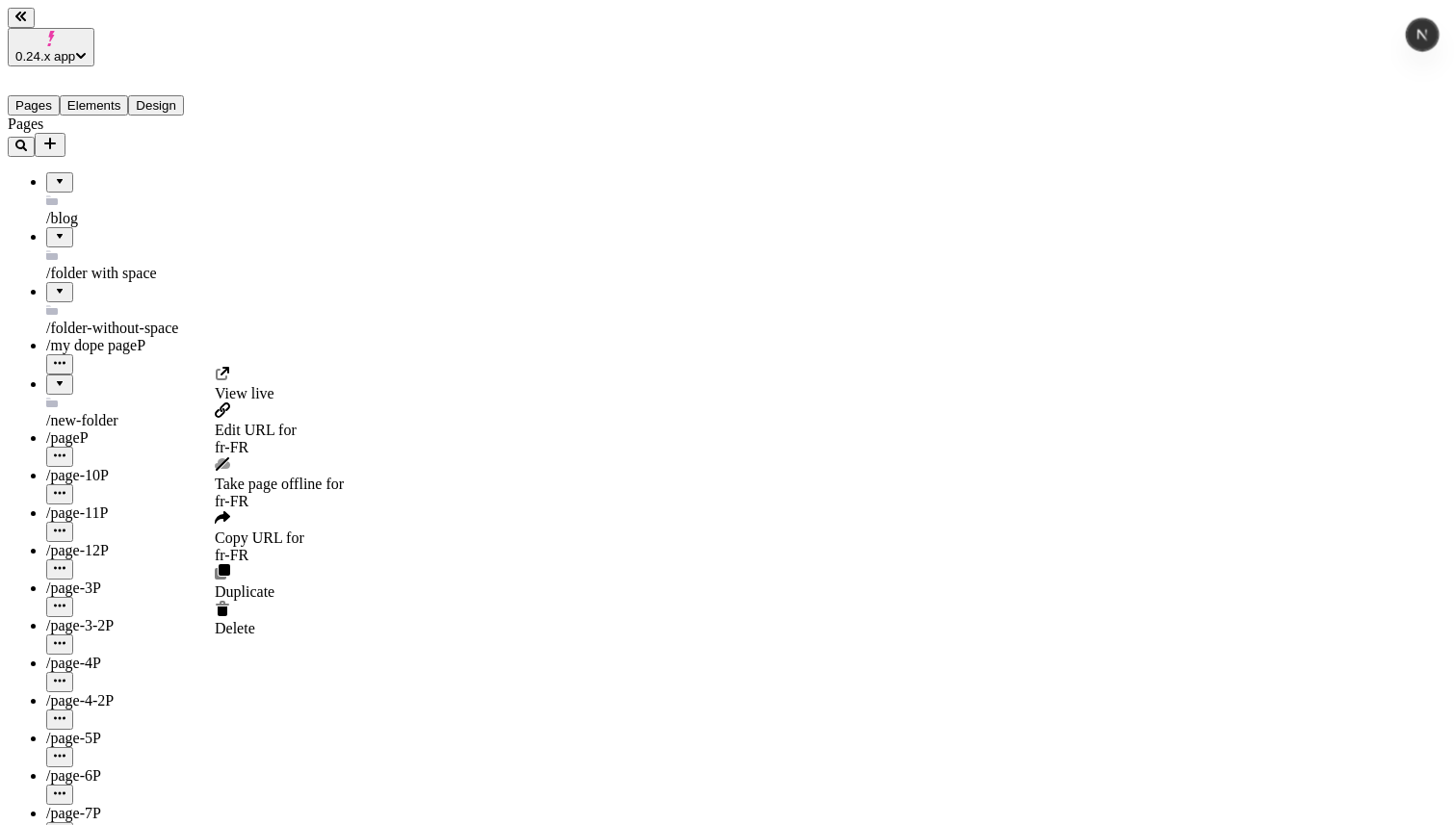 click on "Take page offline for fr-FR" at bounding box center (279, 493) 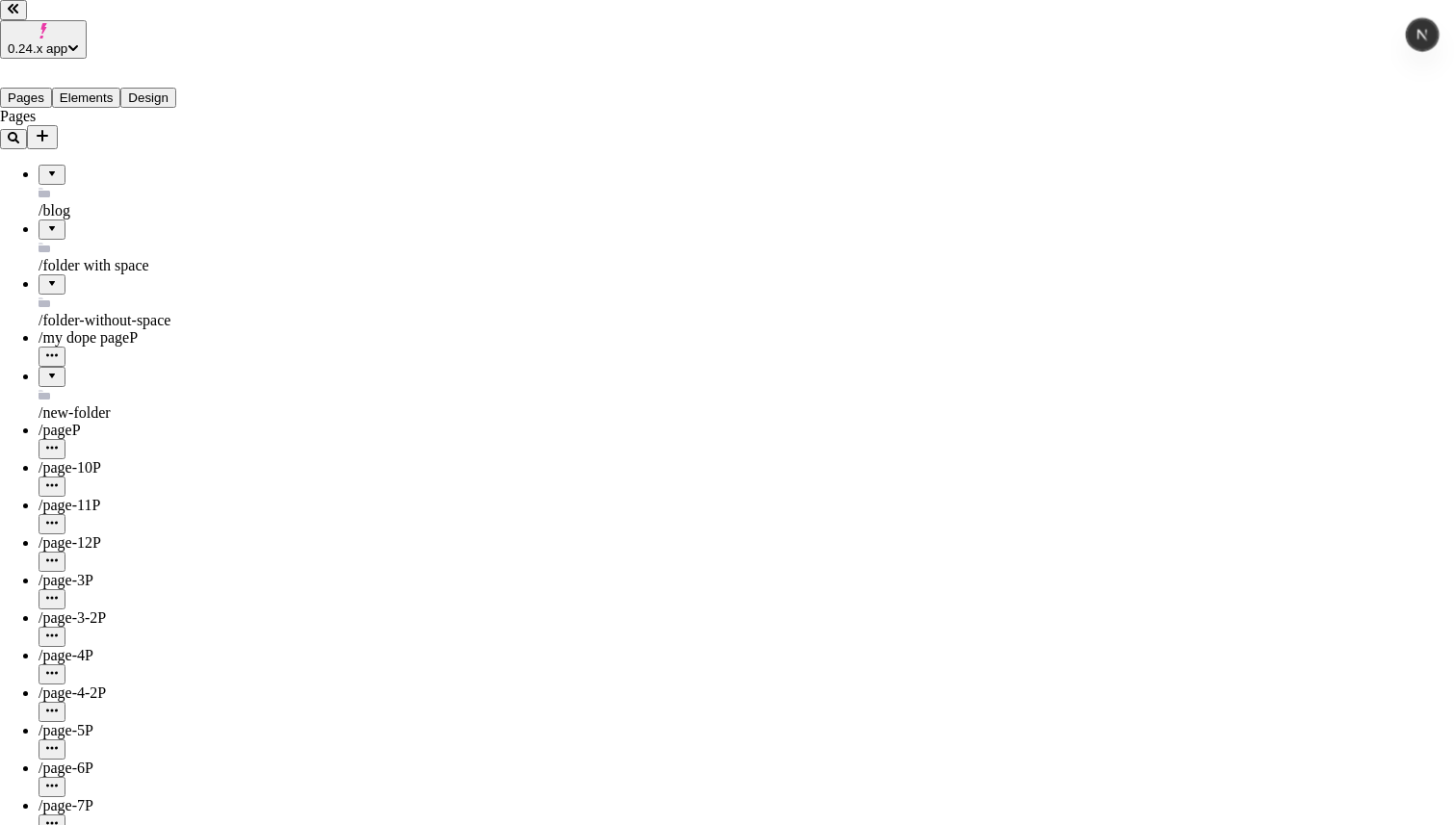 click on "Yes, take offline" at bounding box center (108, 2538) 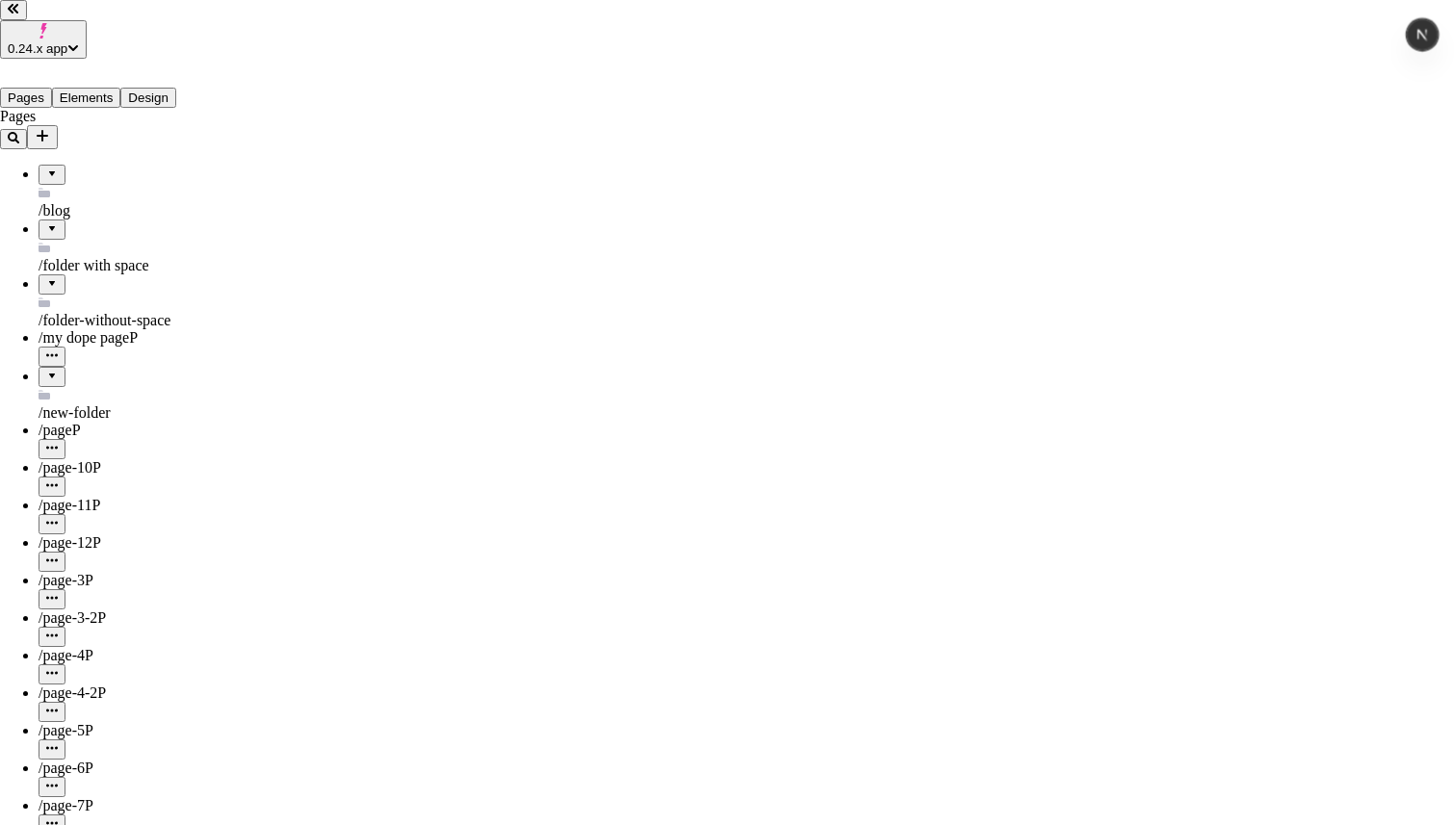 click on "Localize content" at bounding box center (110, 2643) 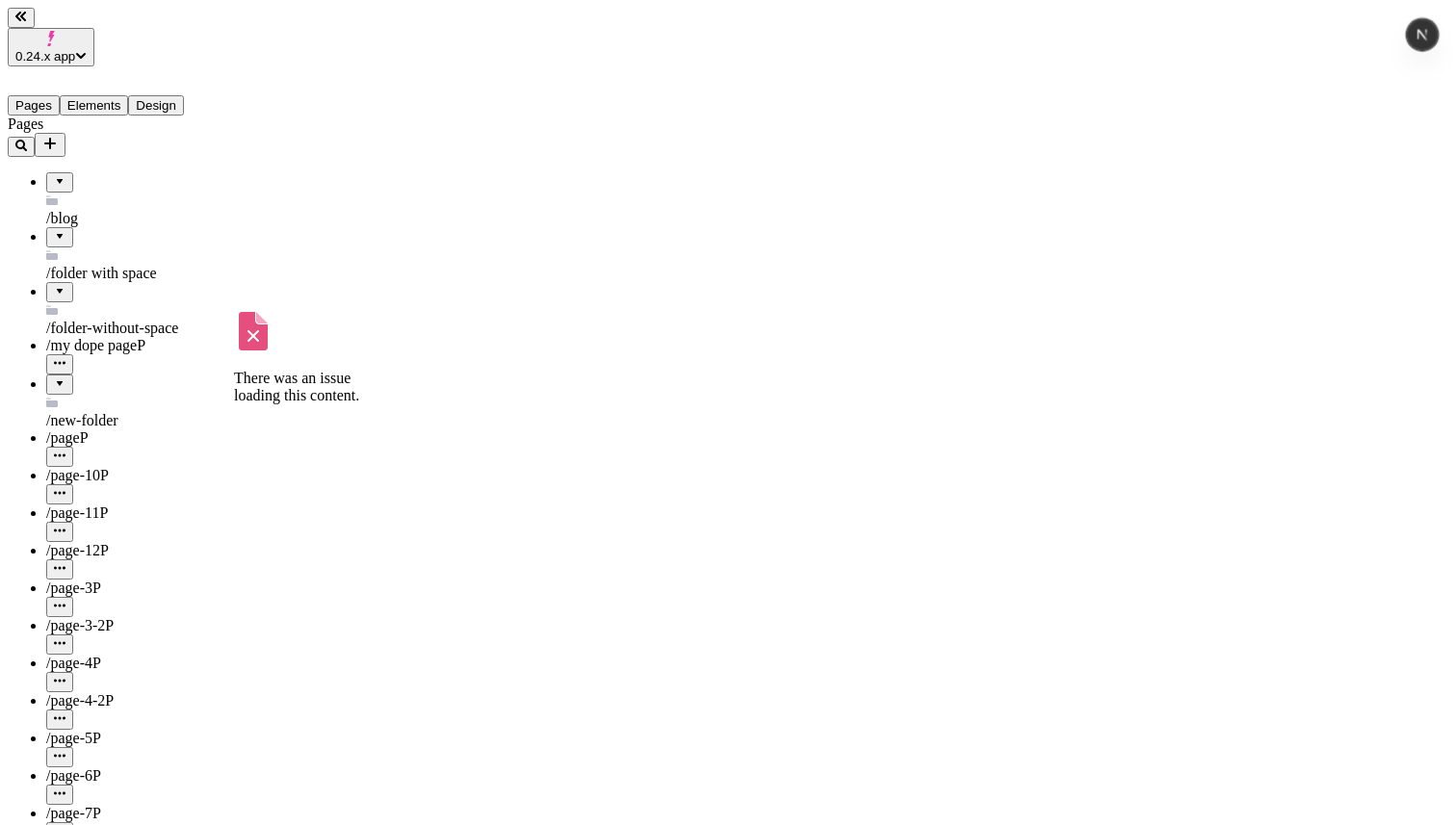 click on "/page-3 P" at bounding box center (143, 598) 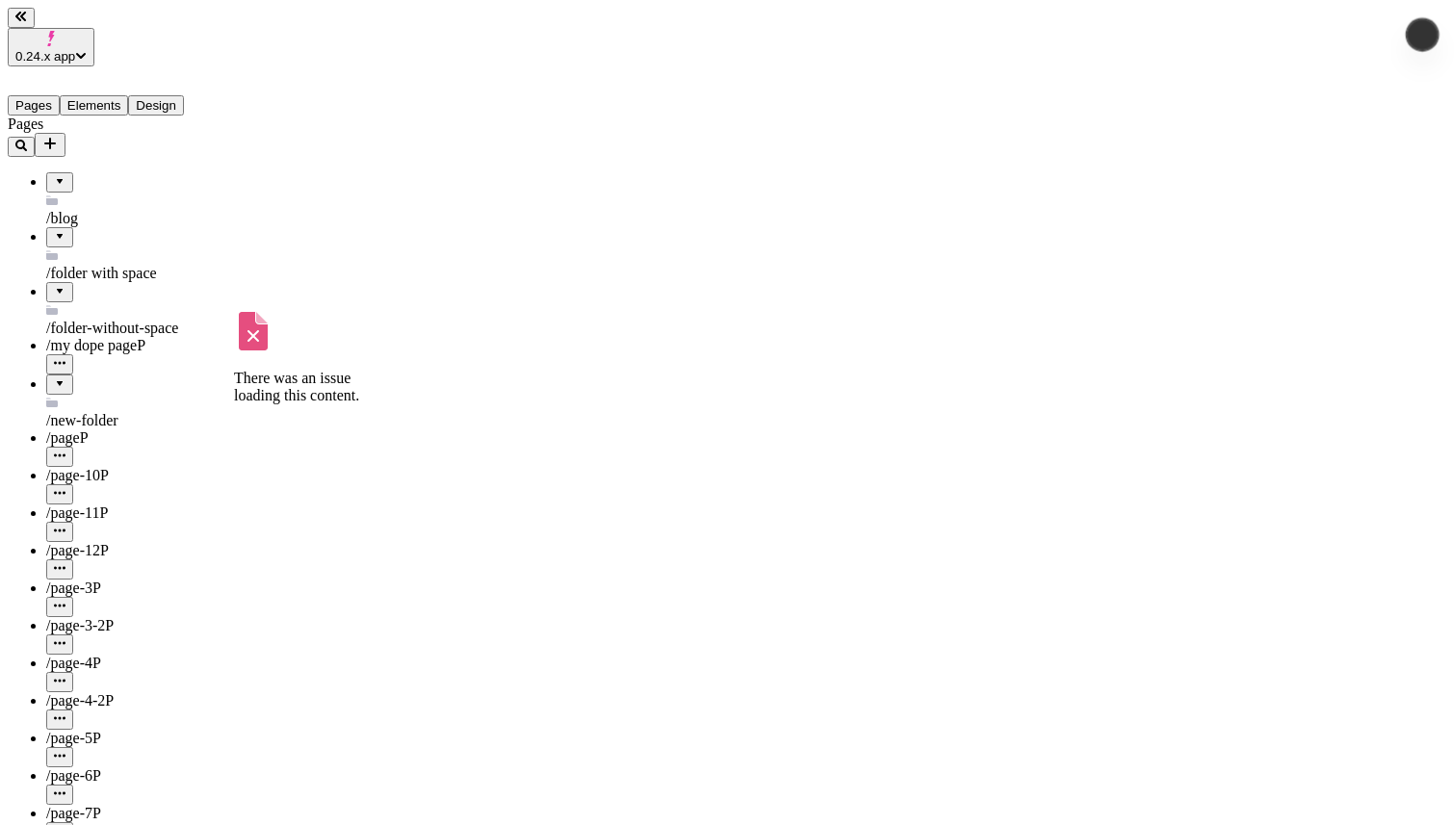 click on "/page-12 P" at bounding box center [143, 551] 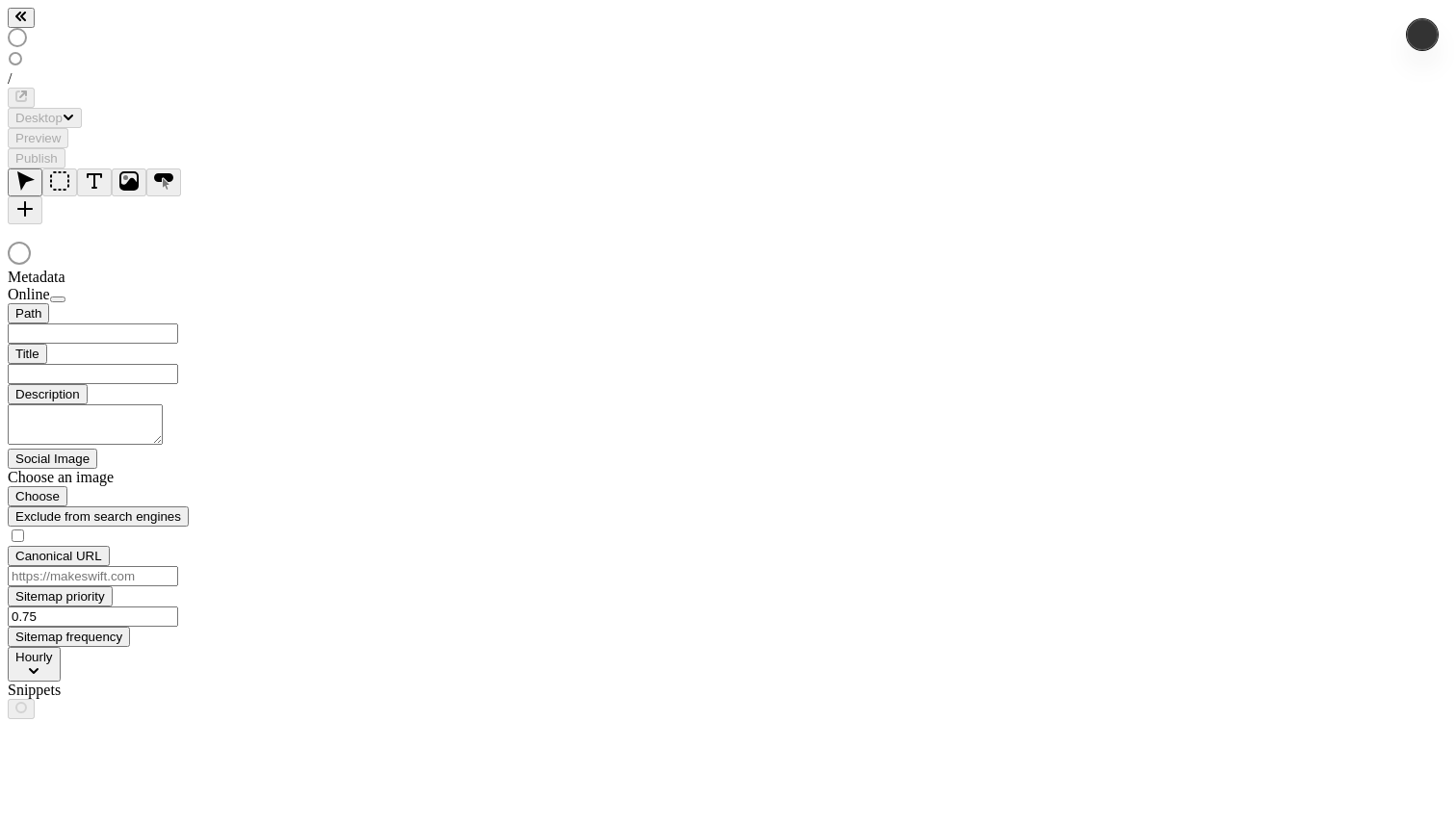 scroll, scrollTop: 0, scrollLeft: 0, axis: both 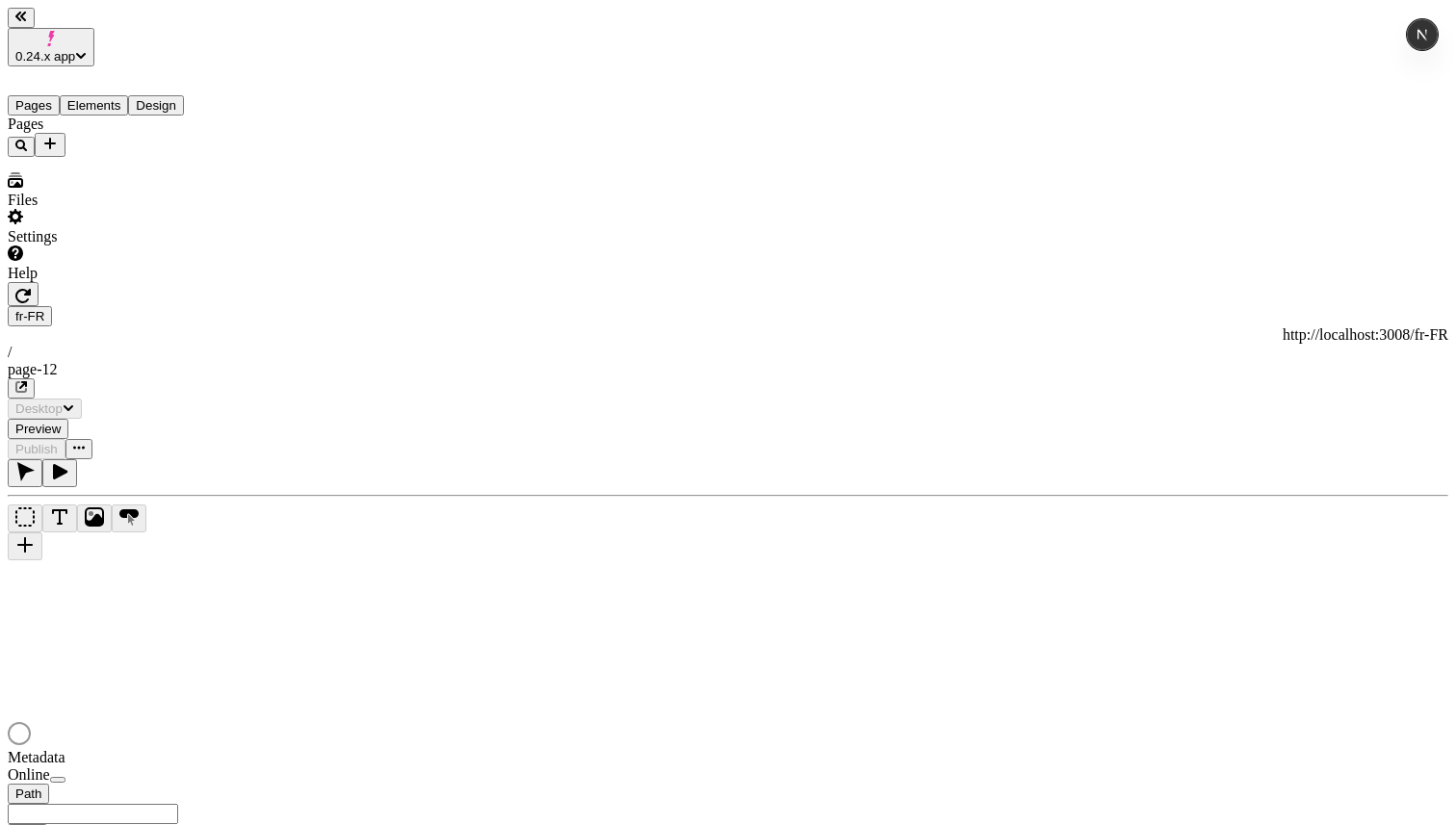 type on "/page-[NUMBER]" 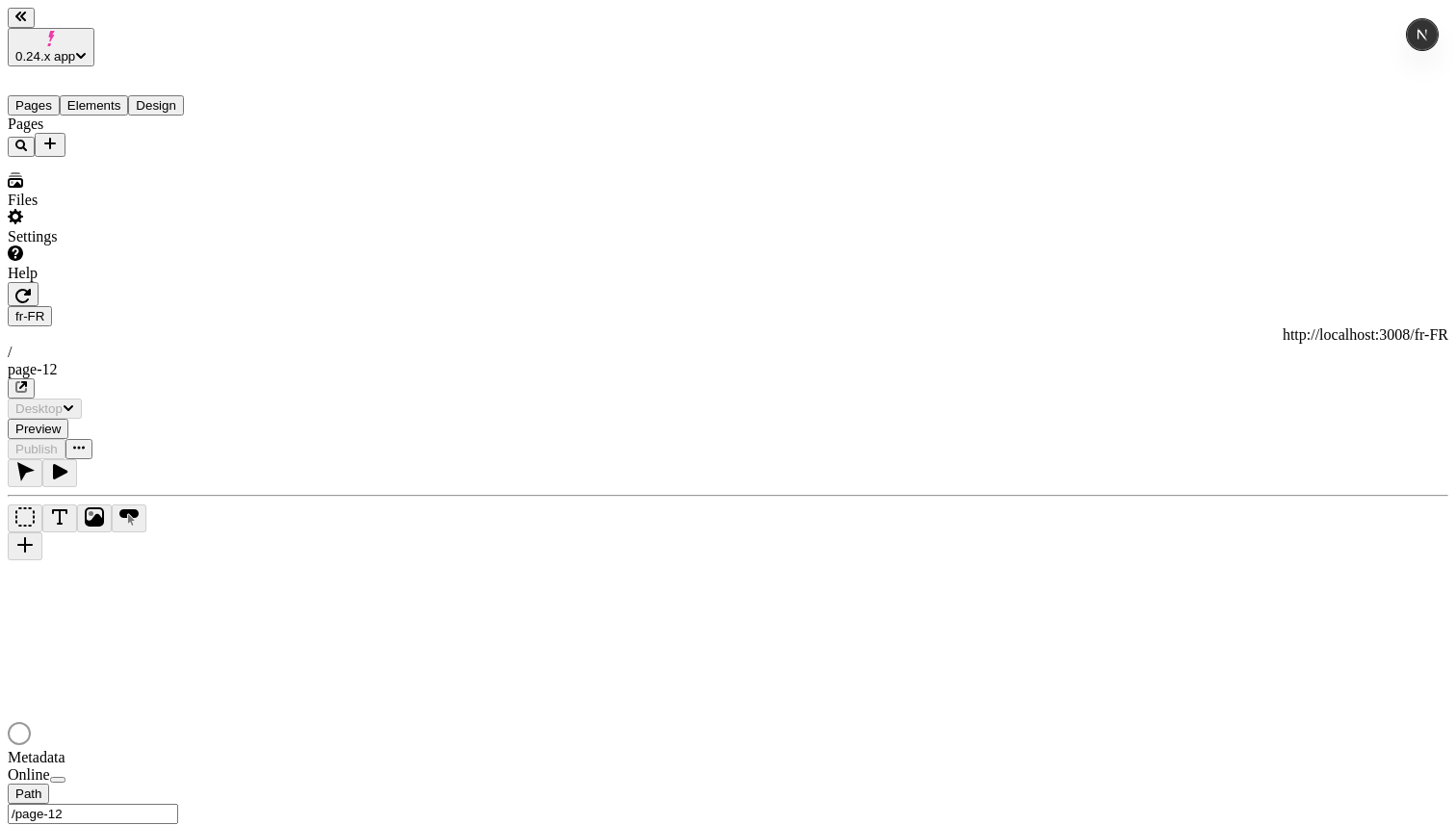 scroll, scrollTop: 0, scrollLeft: 0, axis: both 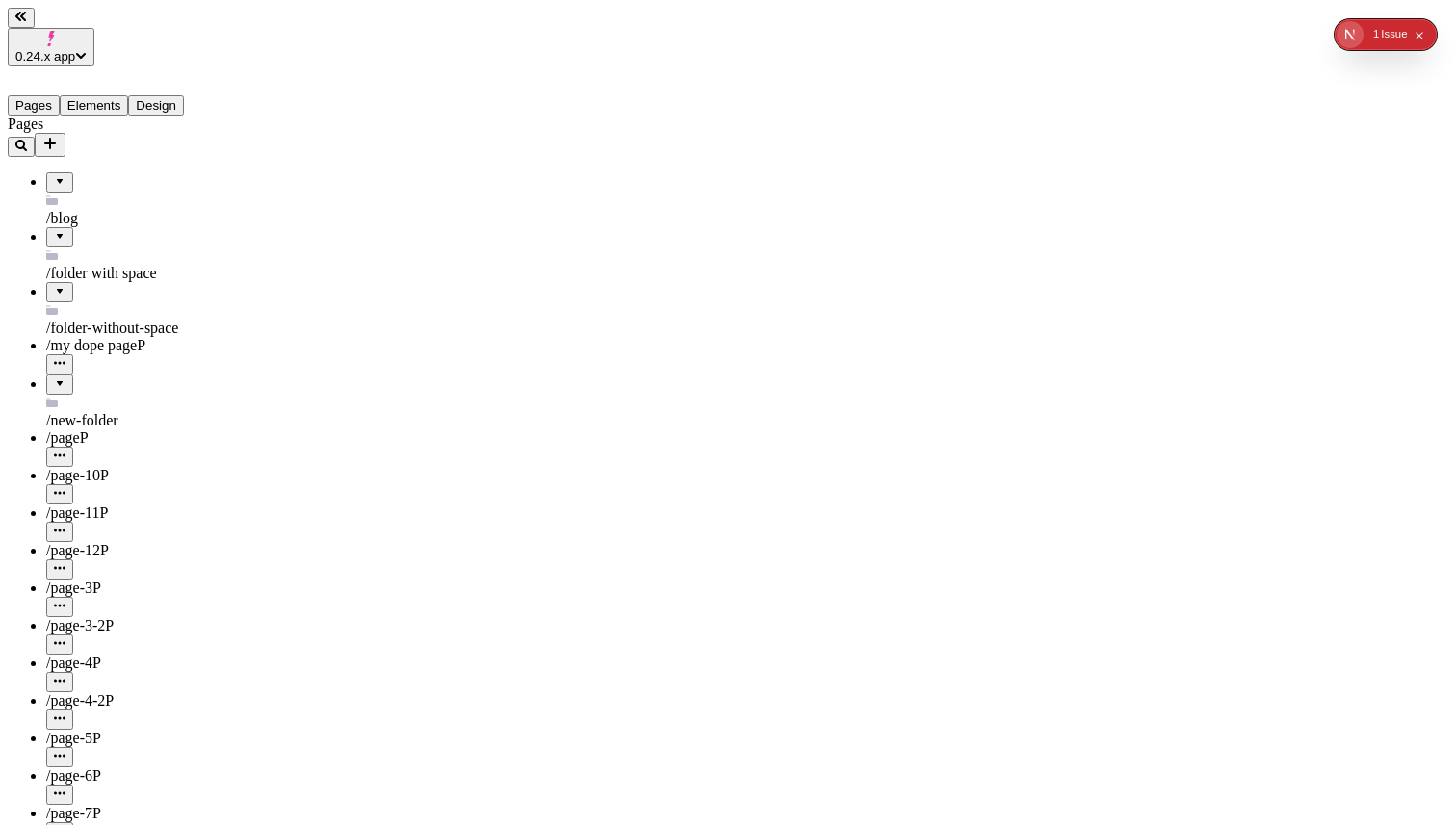 click at bounding box center (60, 569) 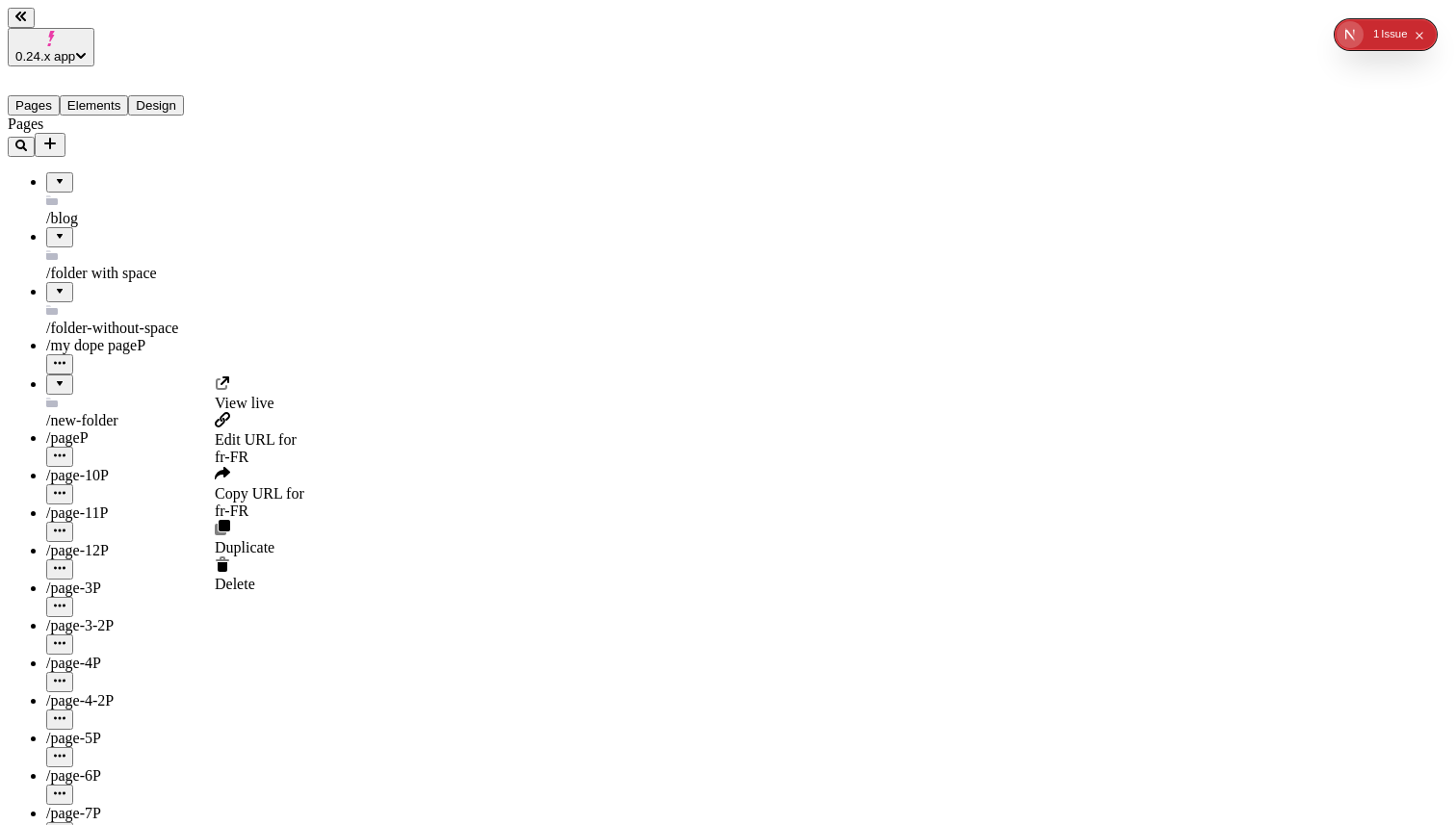 click at bounding box center [58, 2234] 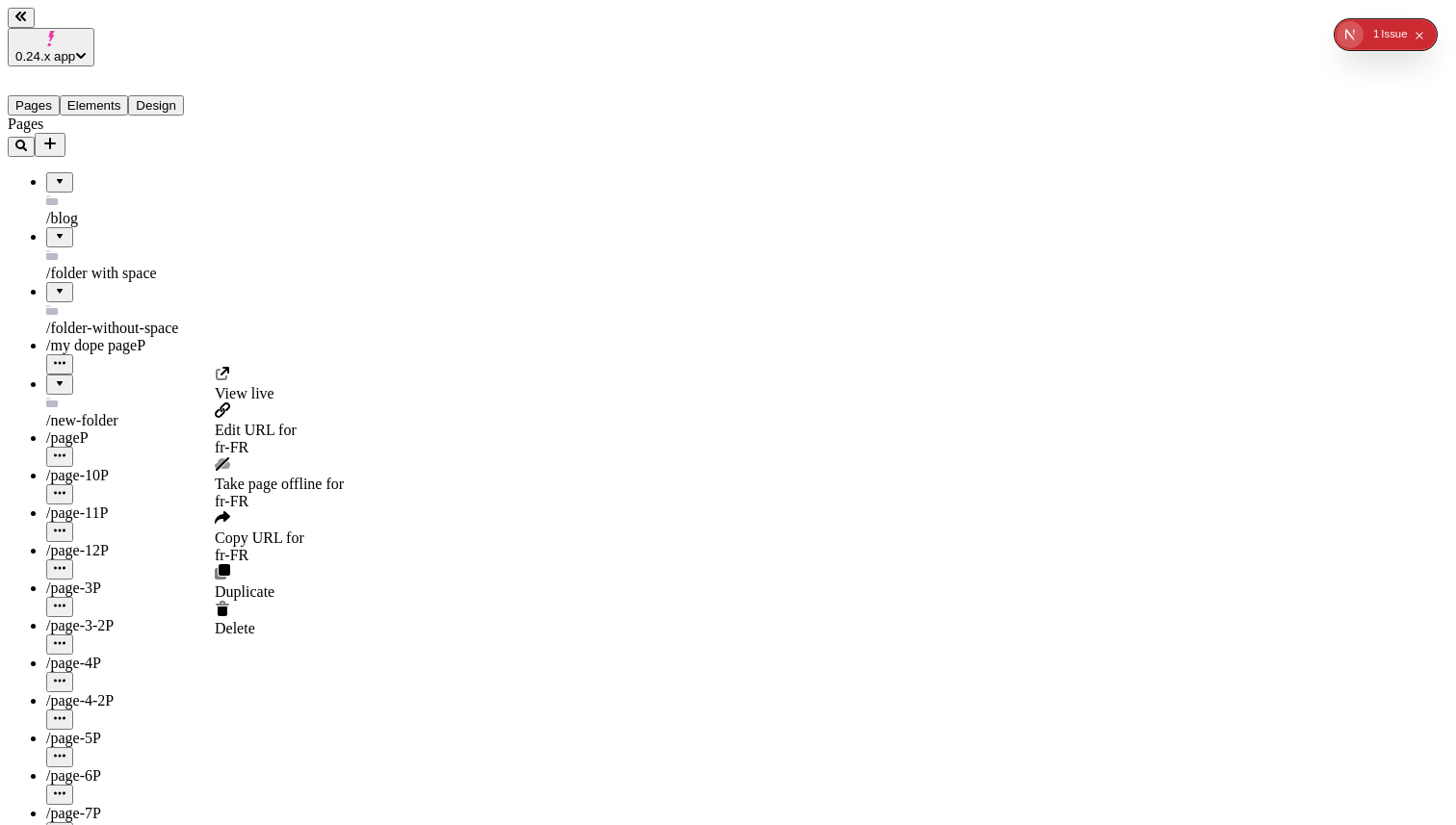 click 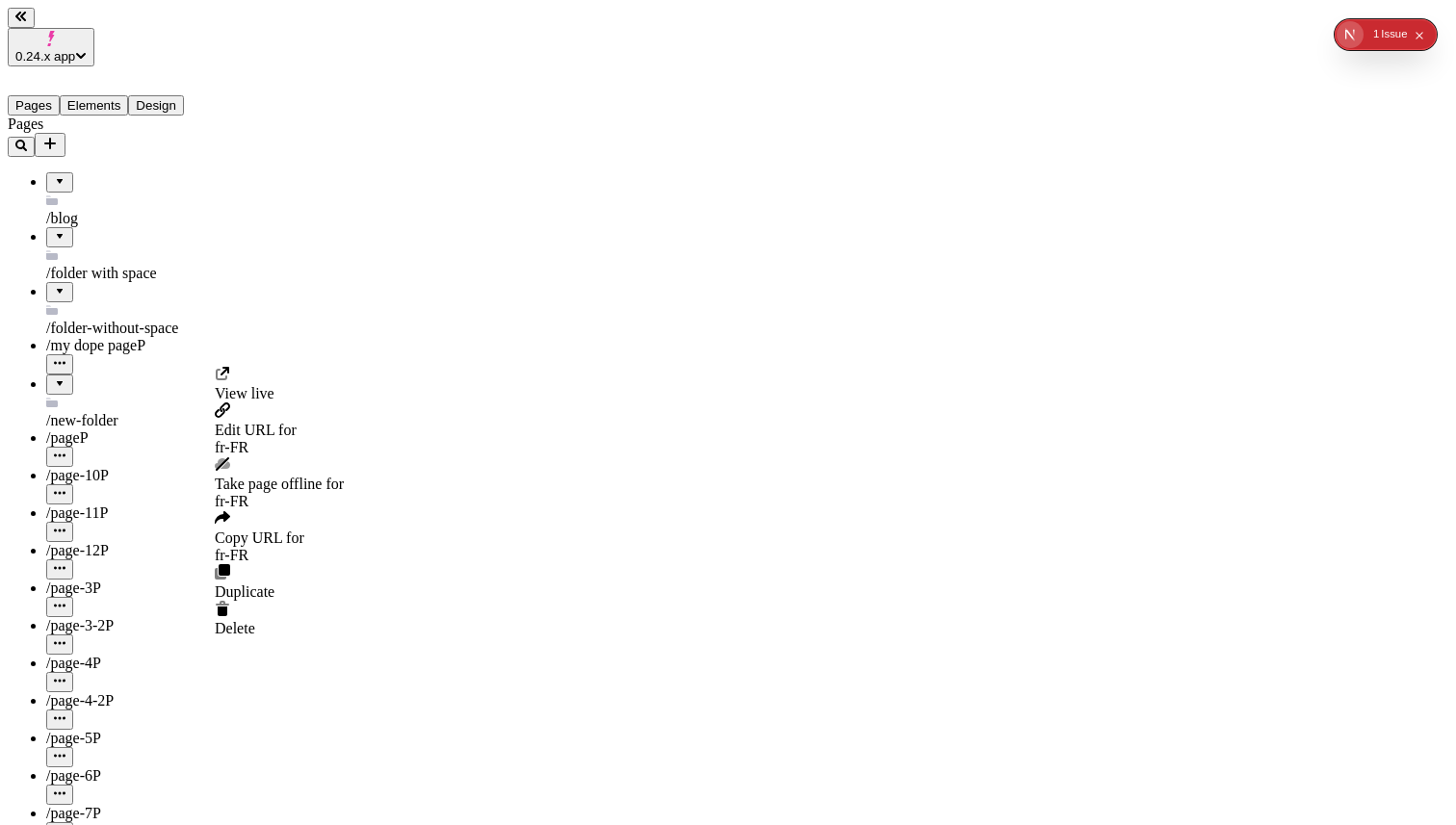 click on "Delete" at bounding box center (235, 628) 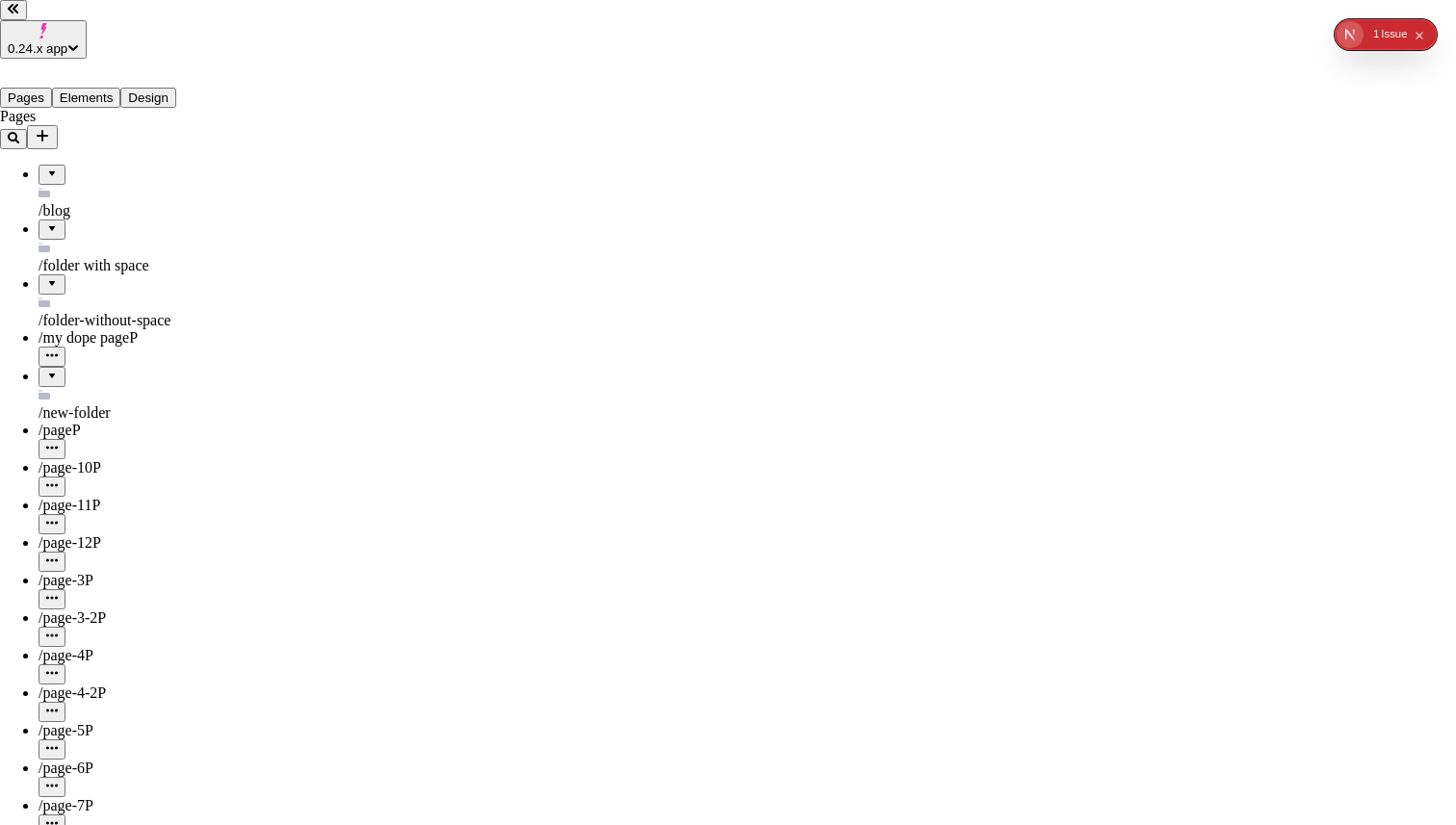click on "Yes, delete page" at bounding box center [55, 2844] 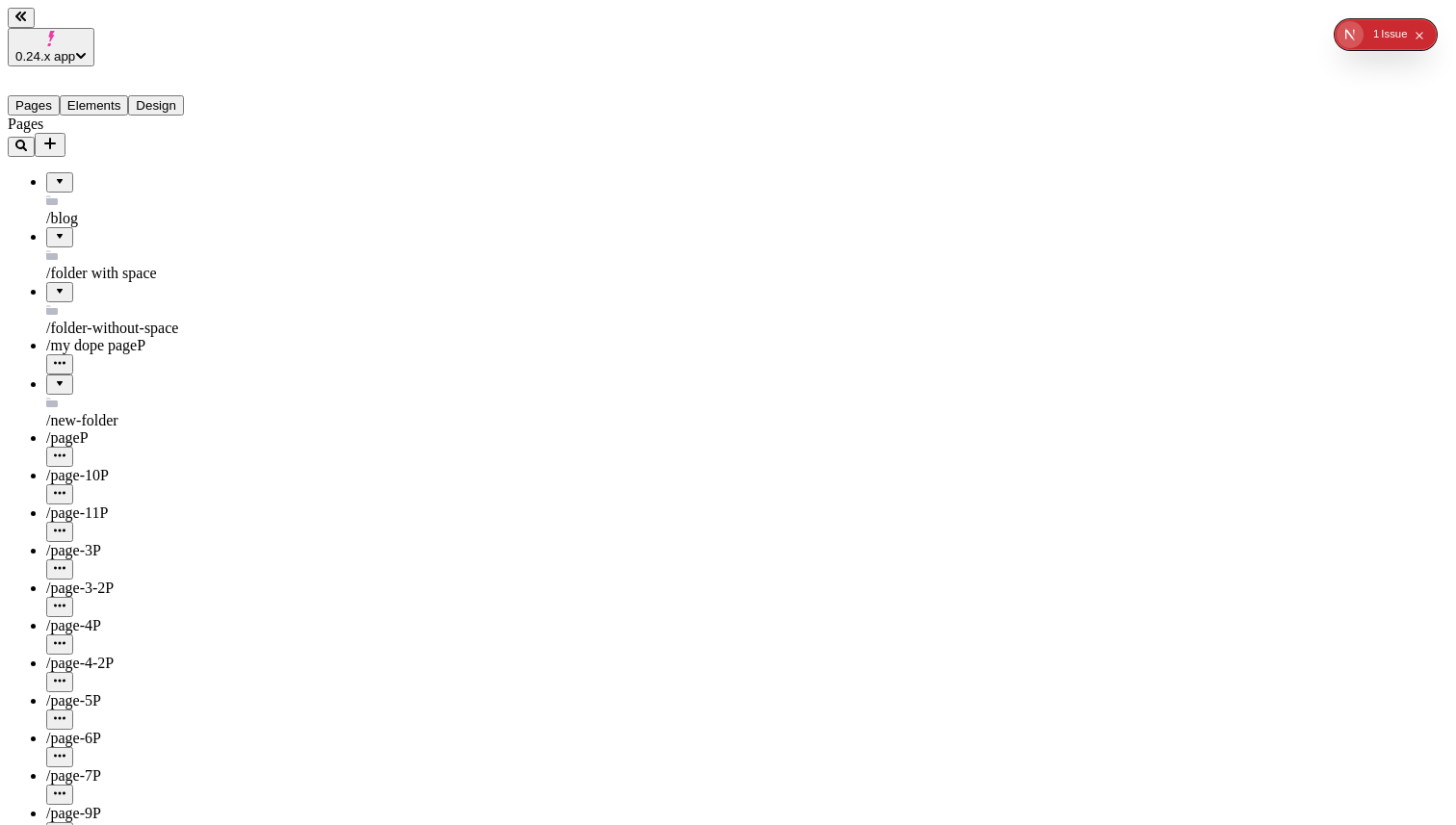 type on "/page" 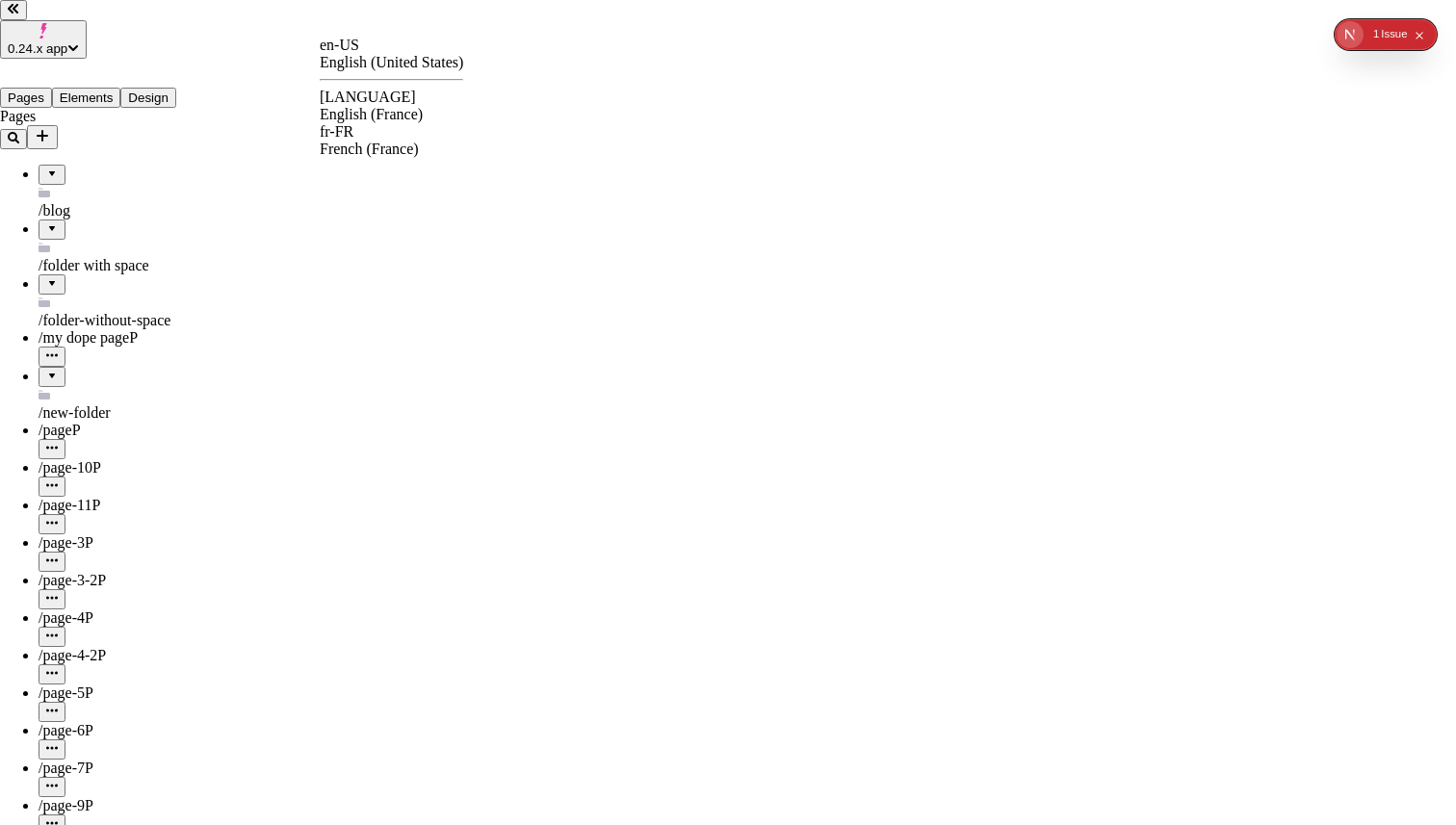 click on "0.24.x app Pages Elements Design Pages /blog /folder with space /folder-without-space /my dope page P /new-folder /page P /page-10 P /page-11 P /page-3 P /page-3-2 P /page-4 P /page-4-2 P /page-5 P /page-6 P /page-7 P /page-9 P Files Settings Help en-US http://localhost:3008 / page Desktop Preview Publish j Metadata Online Path /page Title Description Social Image Choose an image Choose Exclude from search engines Canonical URL Sitemap priority 0.75 Sitemap frequency Hourly Snippets en-US English (United States) en-FR English (France) fr-FR French (France)" at bounding box center [728, 1382] 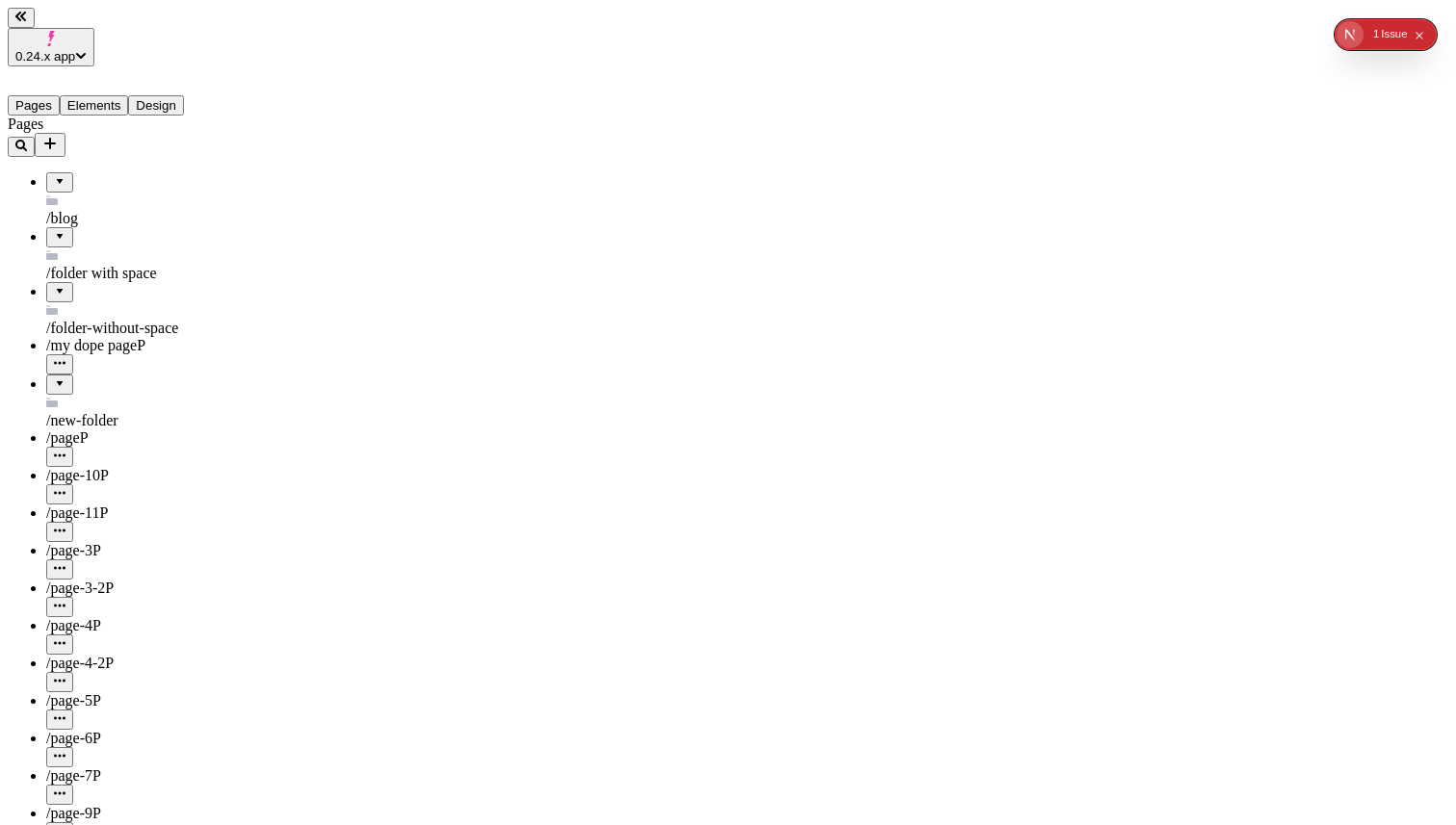 click on "0.24.x app Pages Elements Design Pages /blog /folder with space /folder-without-space /my dope page P /new-folder /page P /page-10 P /page-11 P /page-3 P /page-3-2 P /page-4 P /page-4-2 P /page-5 P /page-6 P /page-7 P /page-9 P Files Settings Help en-US http://localhost:3008 / page Desktop Preview Publish j Metadata Online Path /page Title Description Social Image Choose an image Choose Exclude from search engines Canonical URL Sitemap priority 0.75 Sitemap frequency Hourly Snippets" at bounding box center (728, 1386) 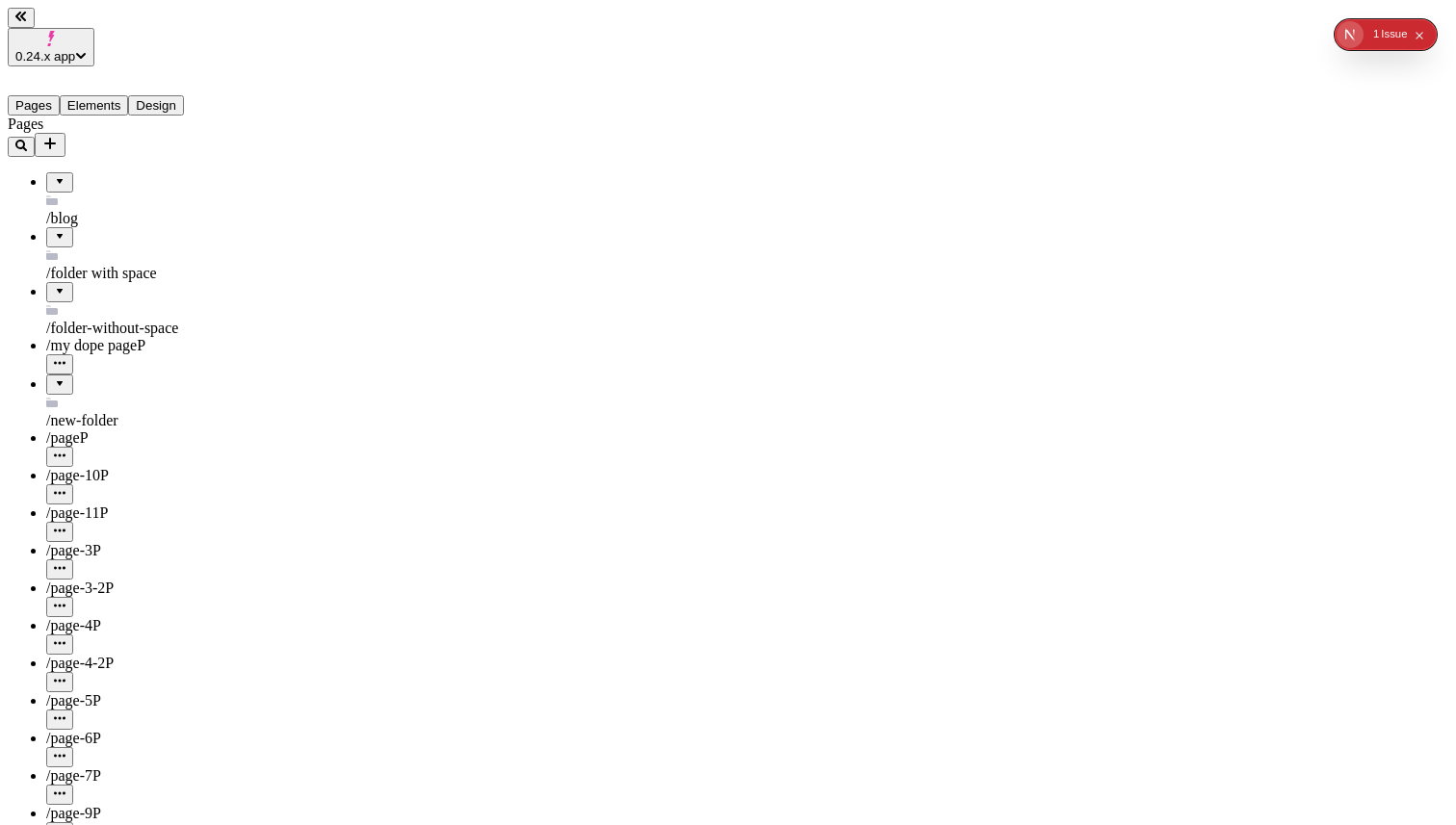 type 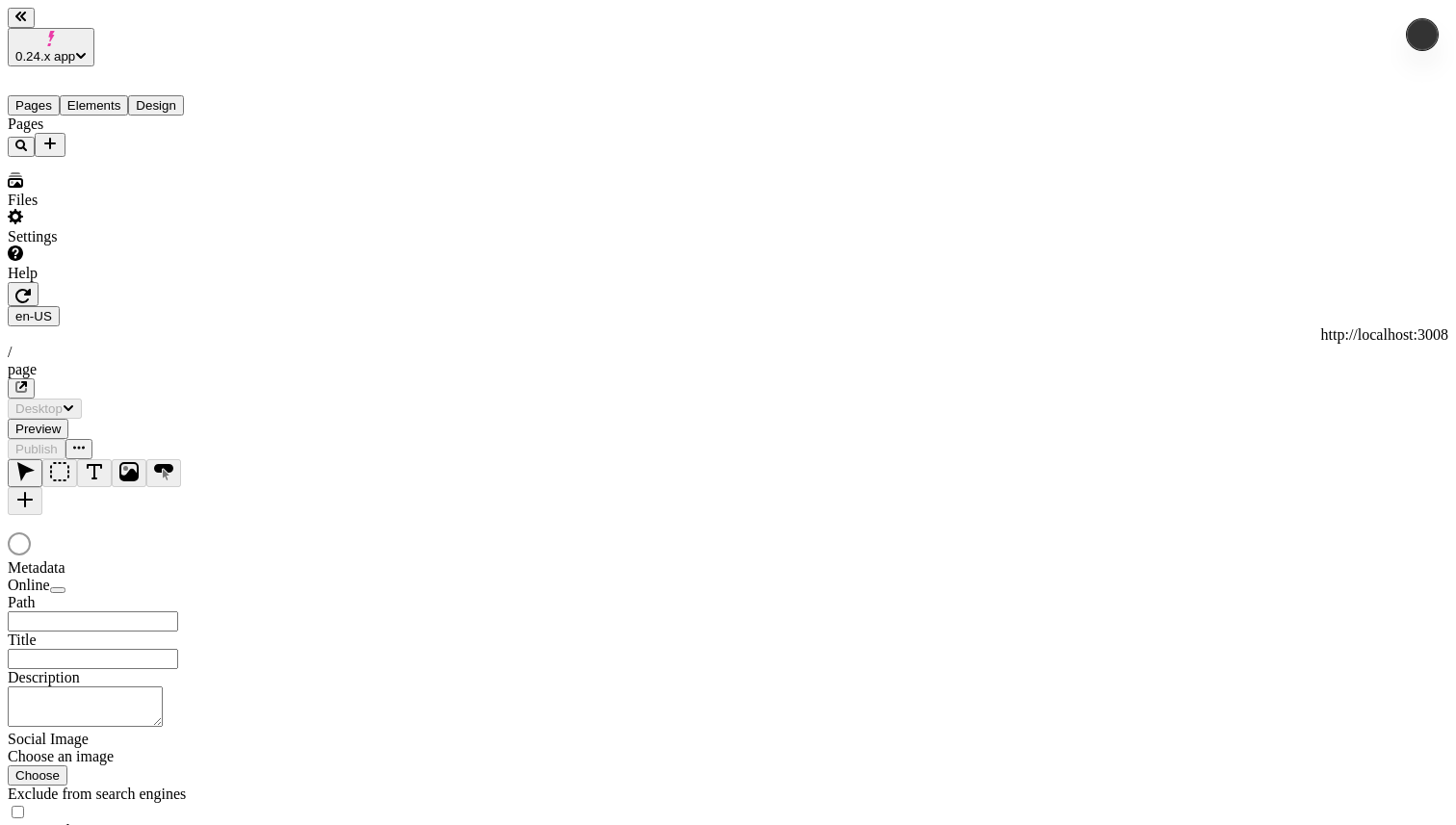 scroll, scrollTop: 0, scrollLeft: 0, axis: both 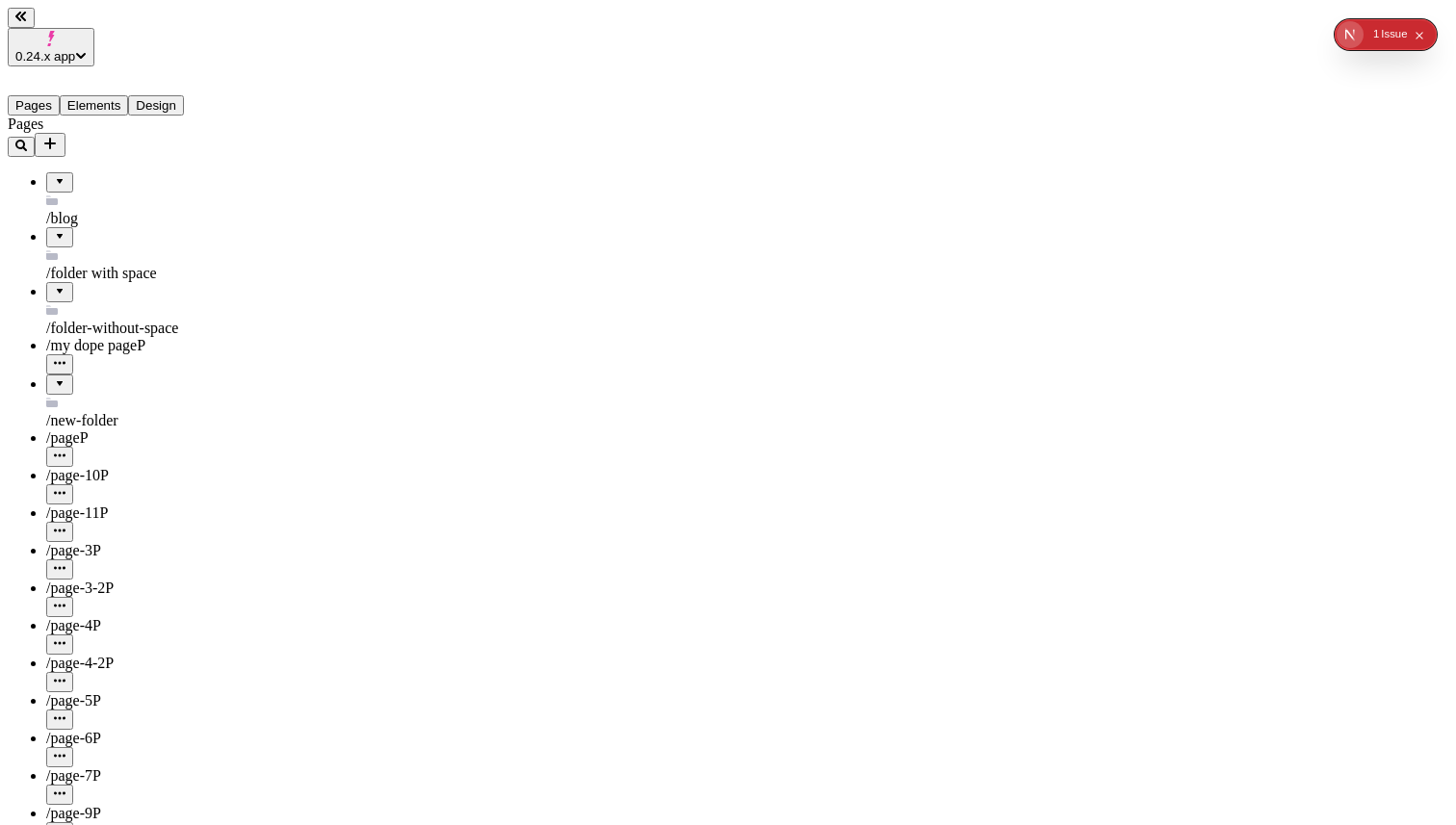 click 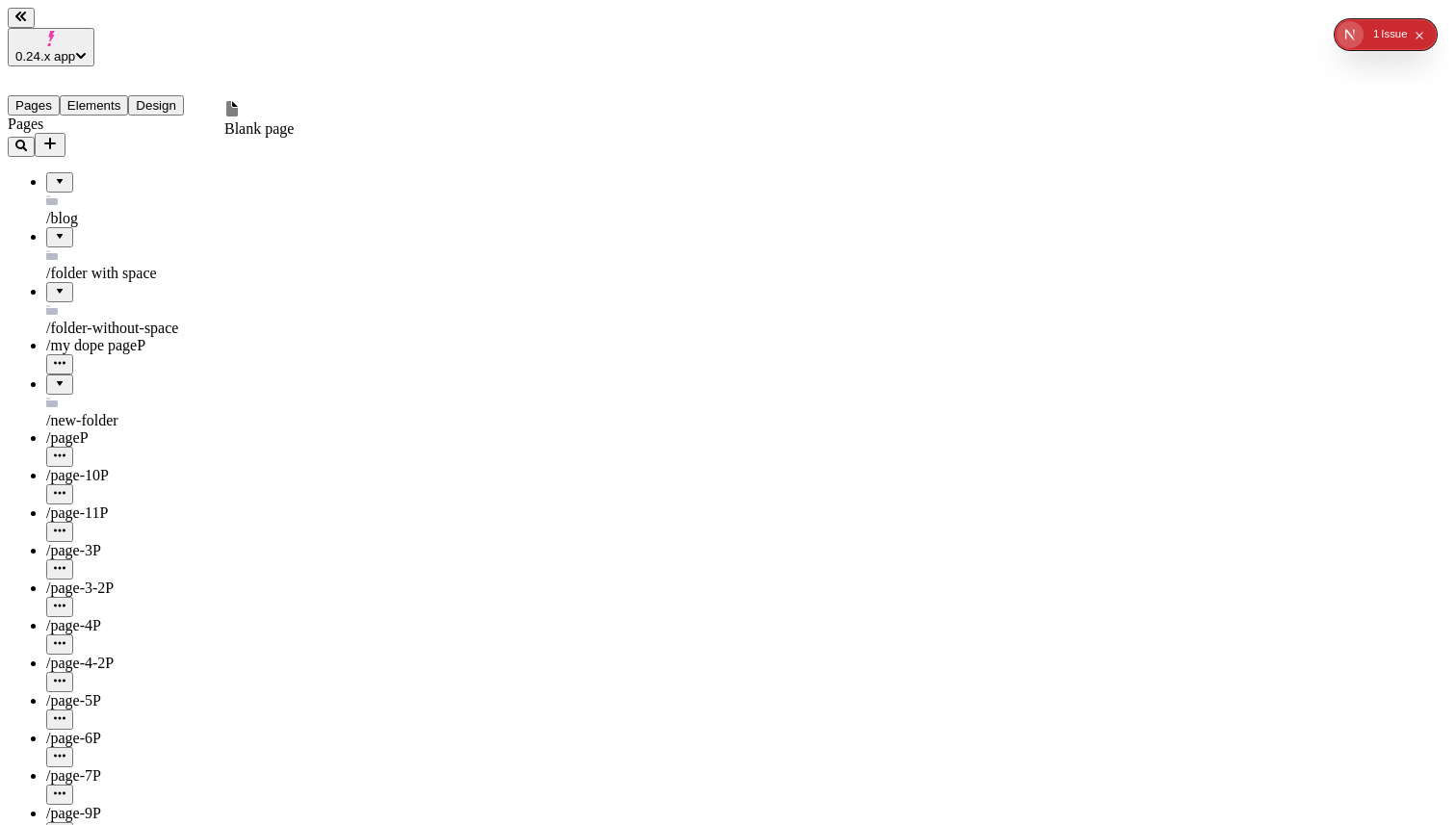 click on "Blank page" at bounding box center (259, 119) 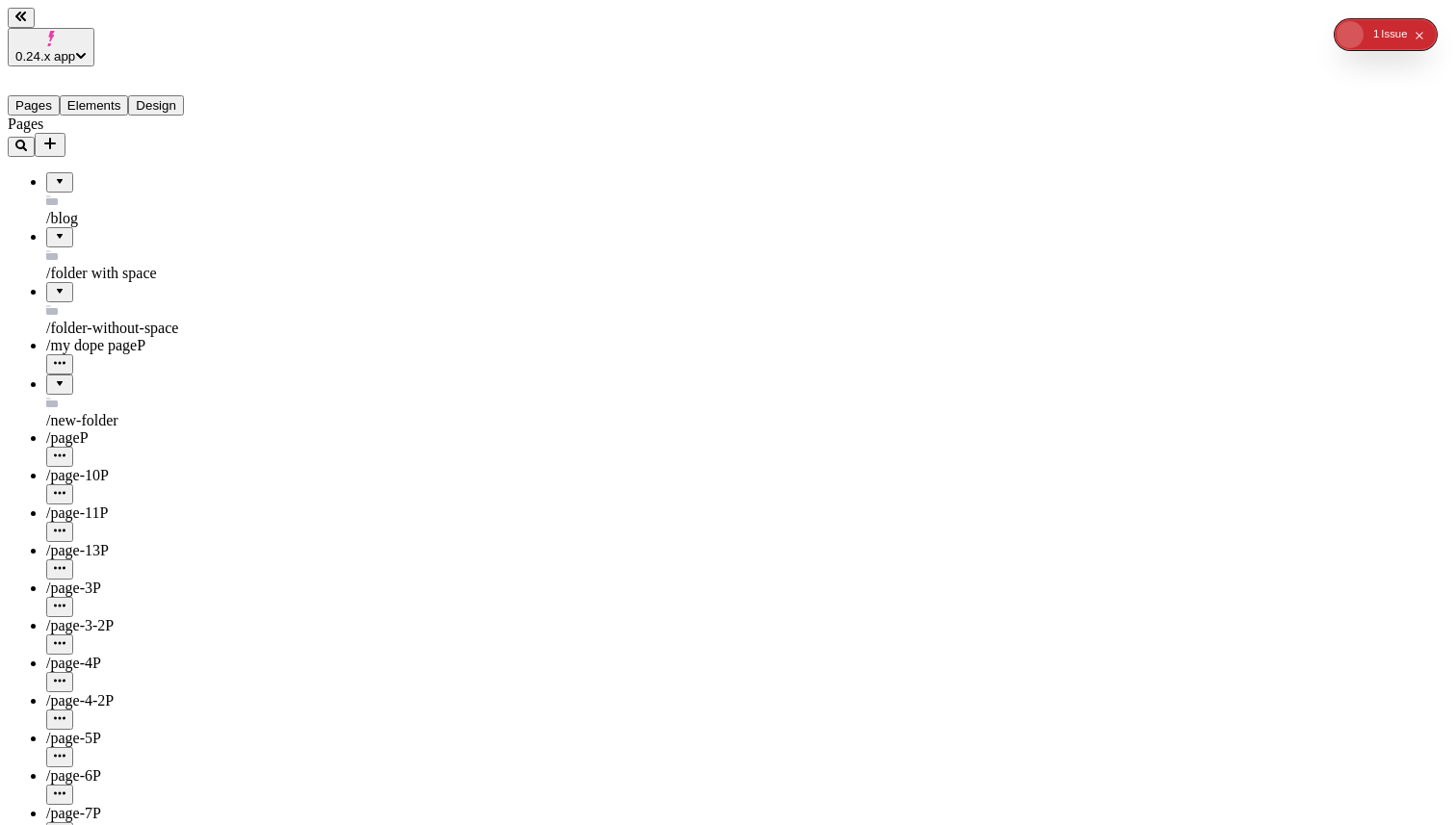 type on "/page-13" 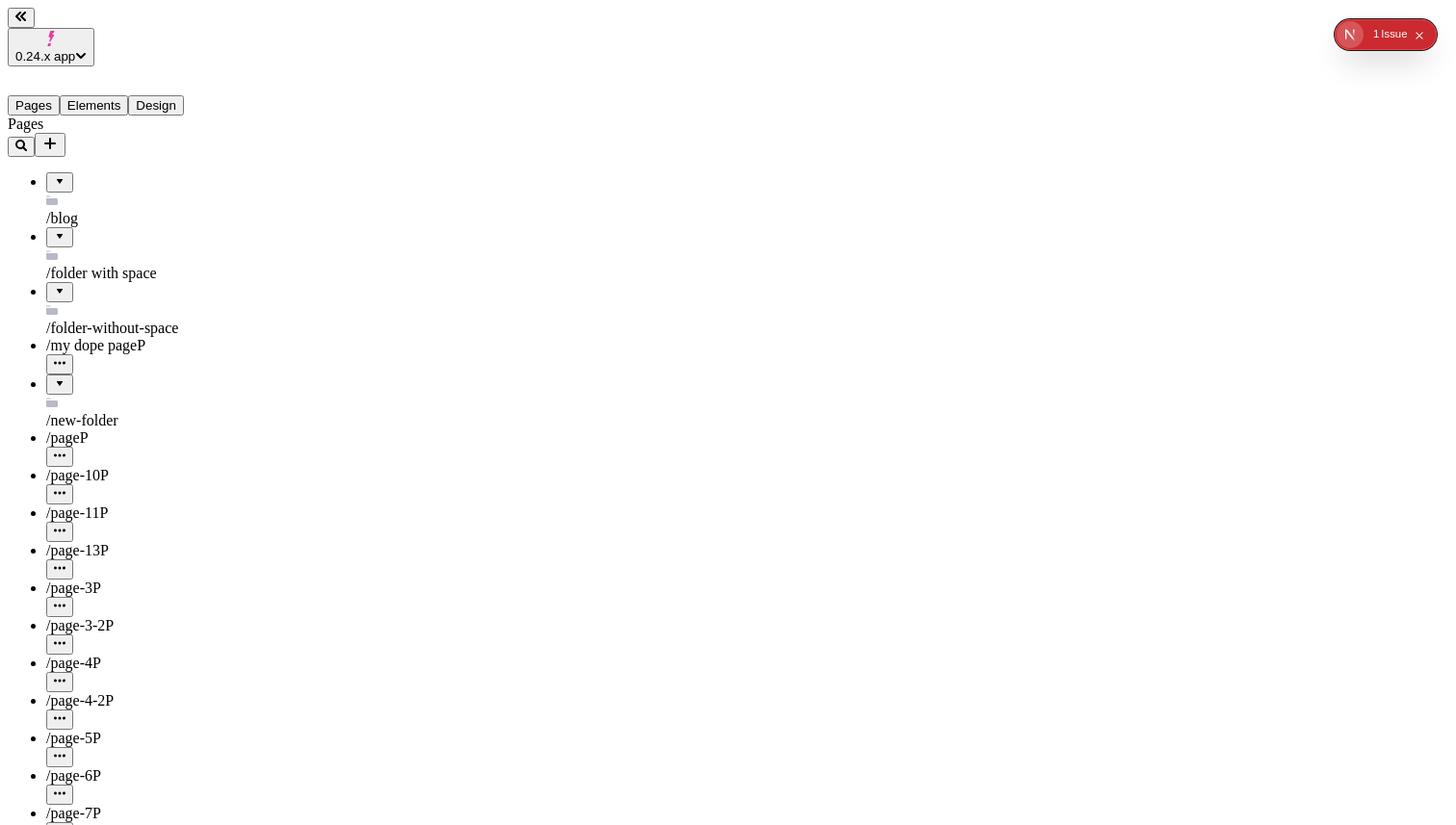 click on "0.24.x app Pages Elements Design Pages /blog /folder with space /folder-without-space /my dope page P /new-folder /page P /page-10 P /page-11 P /page-13 P /page-3 P /page-3-2 P /page-4 P /page-4-2 P /page-5 P /page-6 P /page-7 P /page-9 P Files Settings Help [LANGUAGE_CODE] http://example.com / page-13 Desktop Preview Publish j Metadata Online Path /page-13 Title Description Social Image Choose an image Choose Exclude from search engines Canonical URL Sitemap priority 0.75 Sitemap frequency Hourly Snippets" at bounding box center (728, 1405) 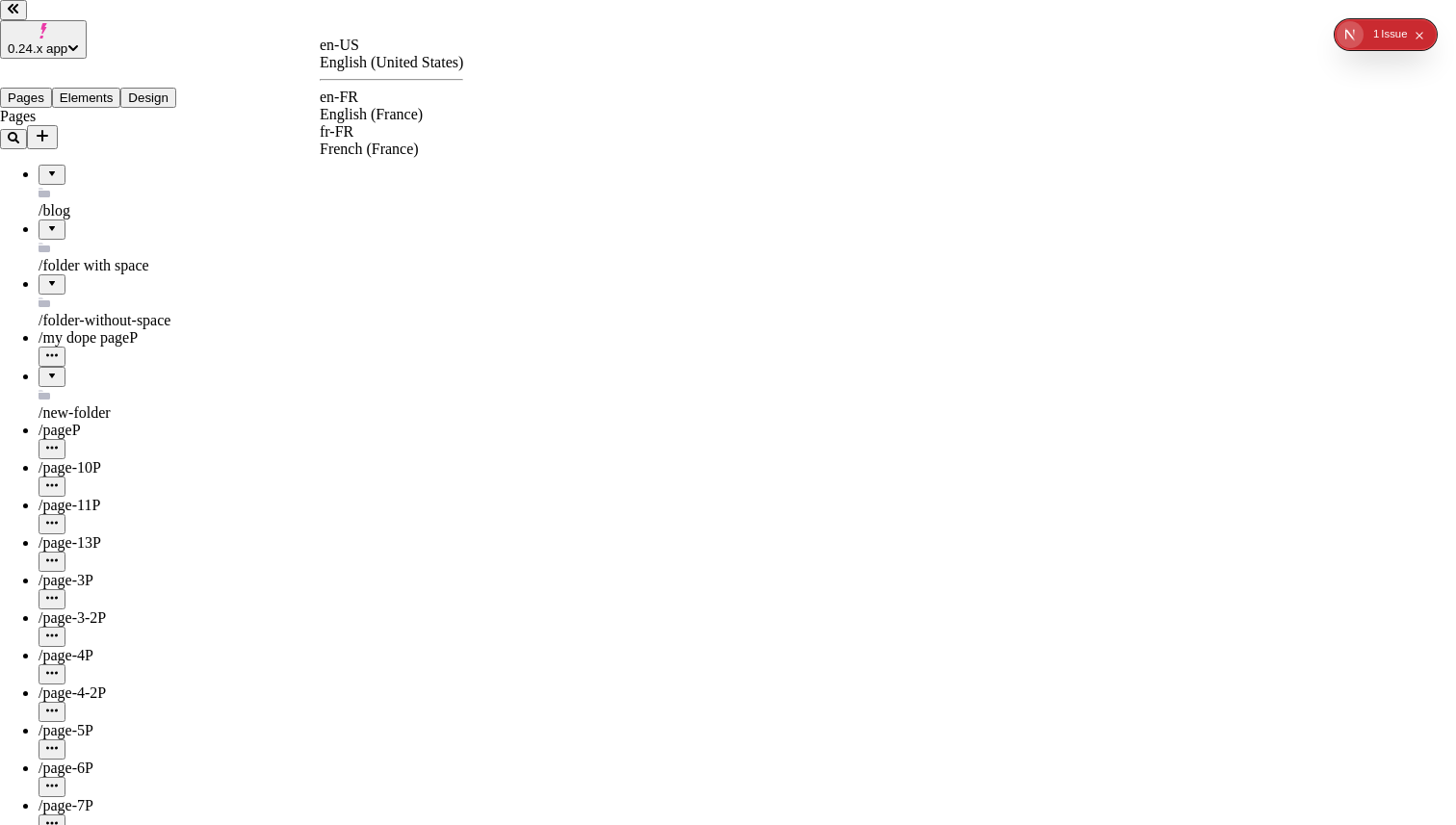 click on "en-US English (United States) en-FR English (France) fr-FR French (France)" at bounding box center (391, 97) 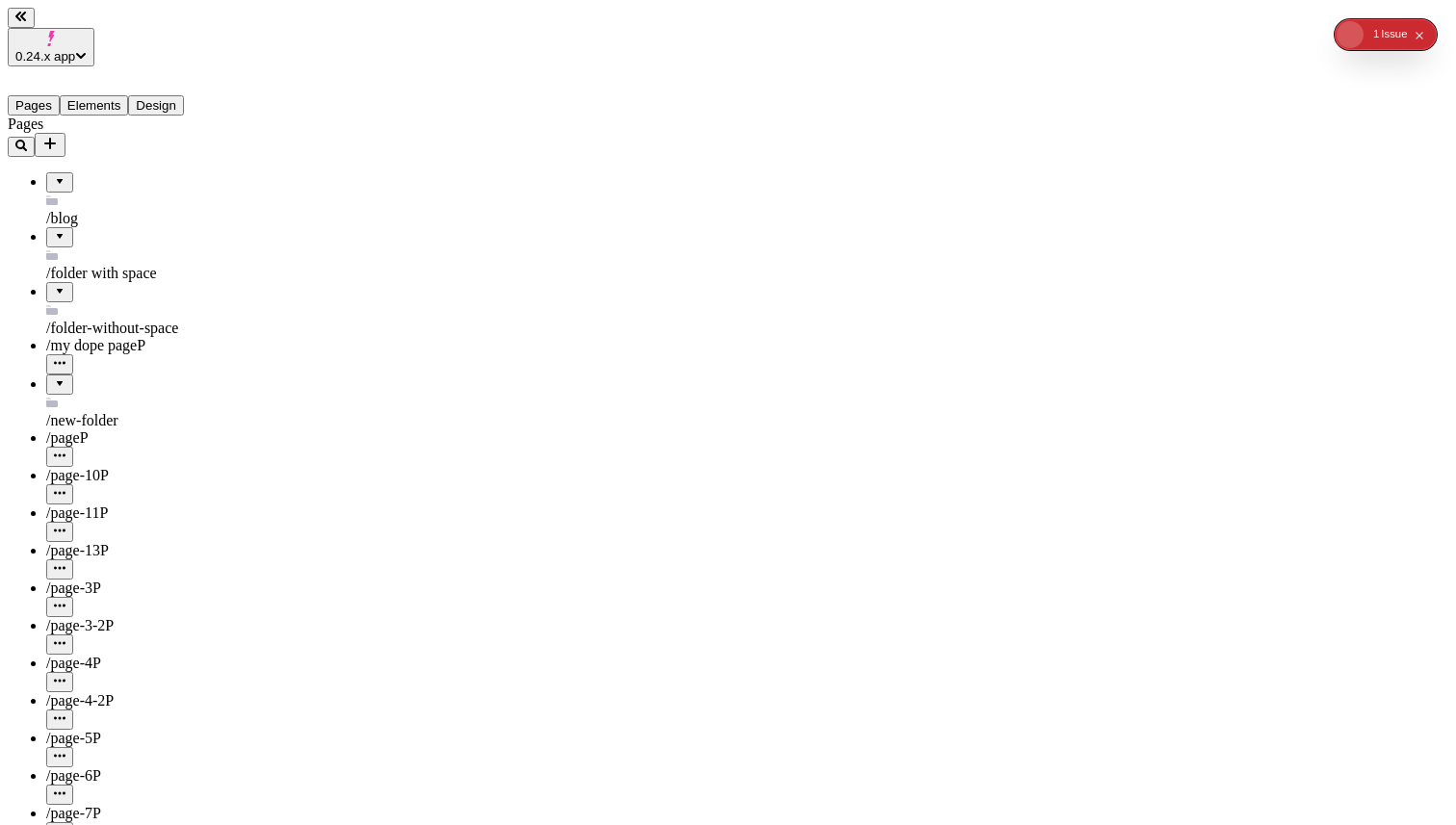 type 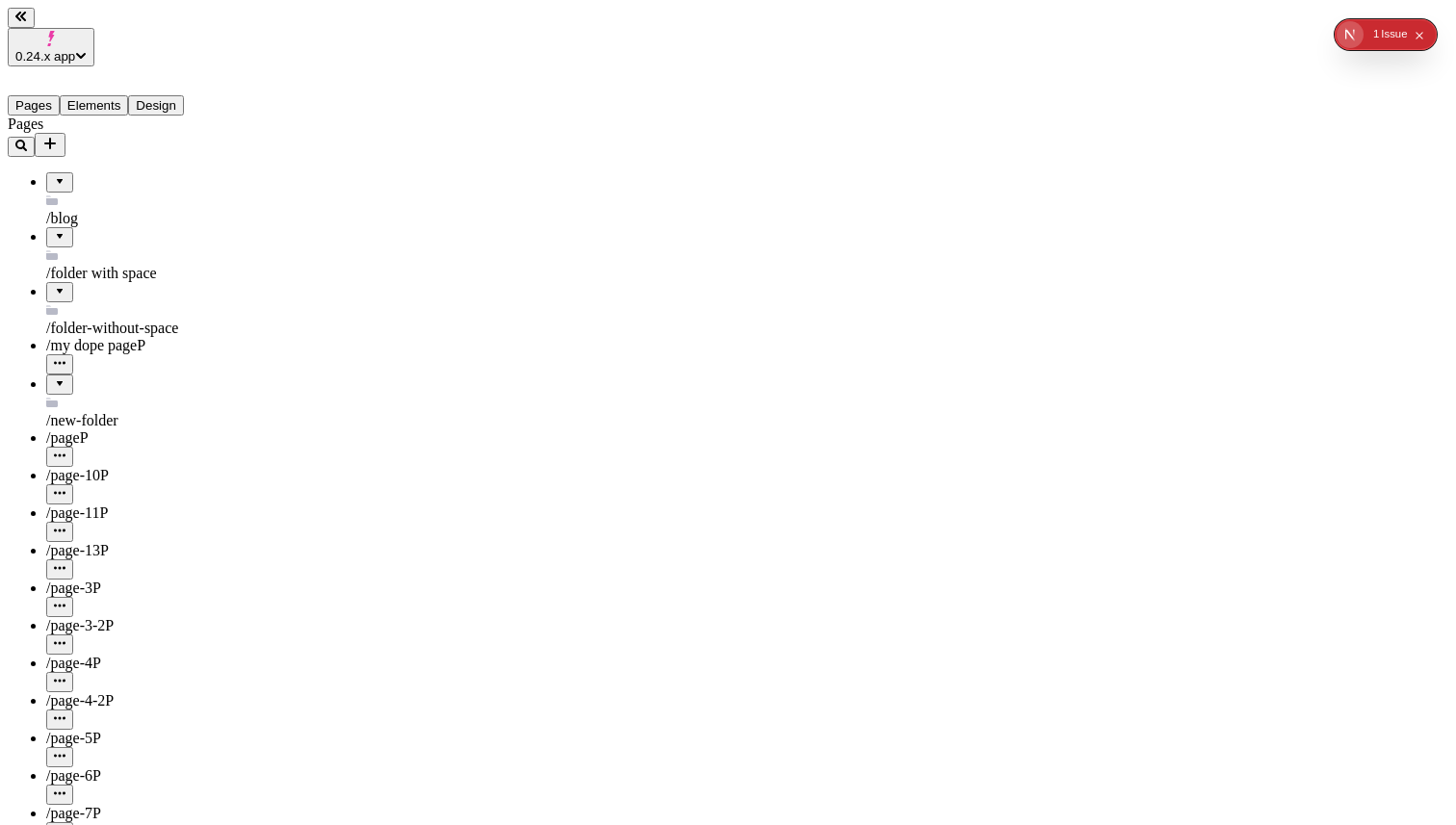 click on "Localize content" at bounding box center [62, 2273] 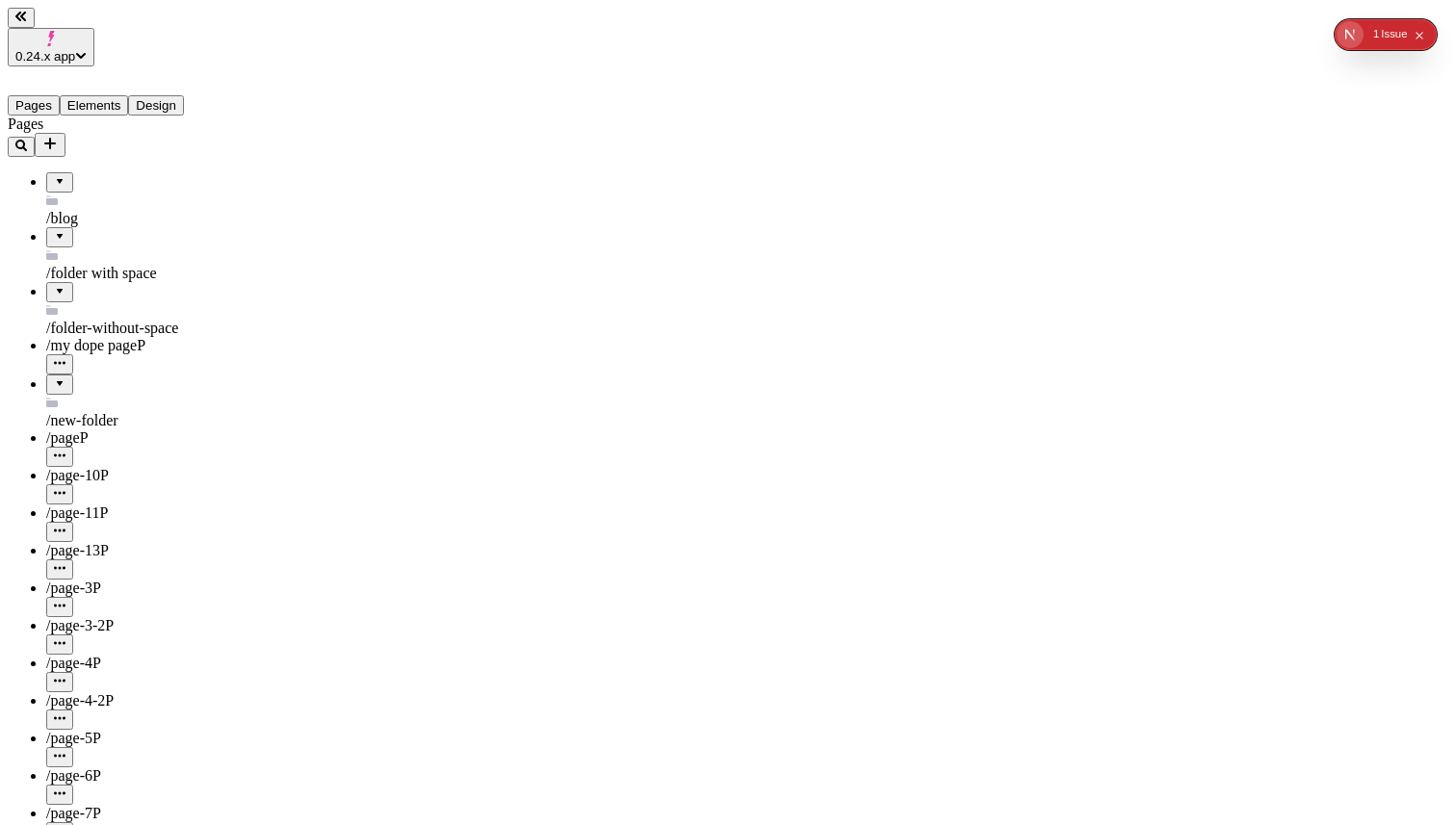 type on "/page-13" 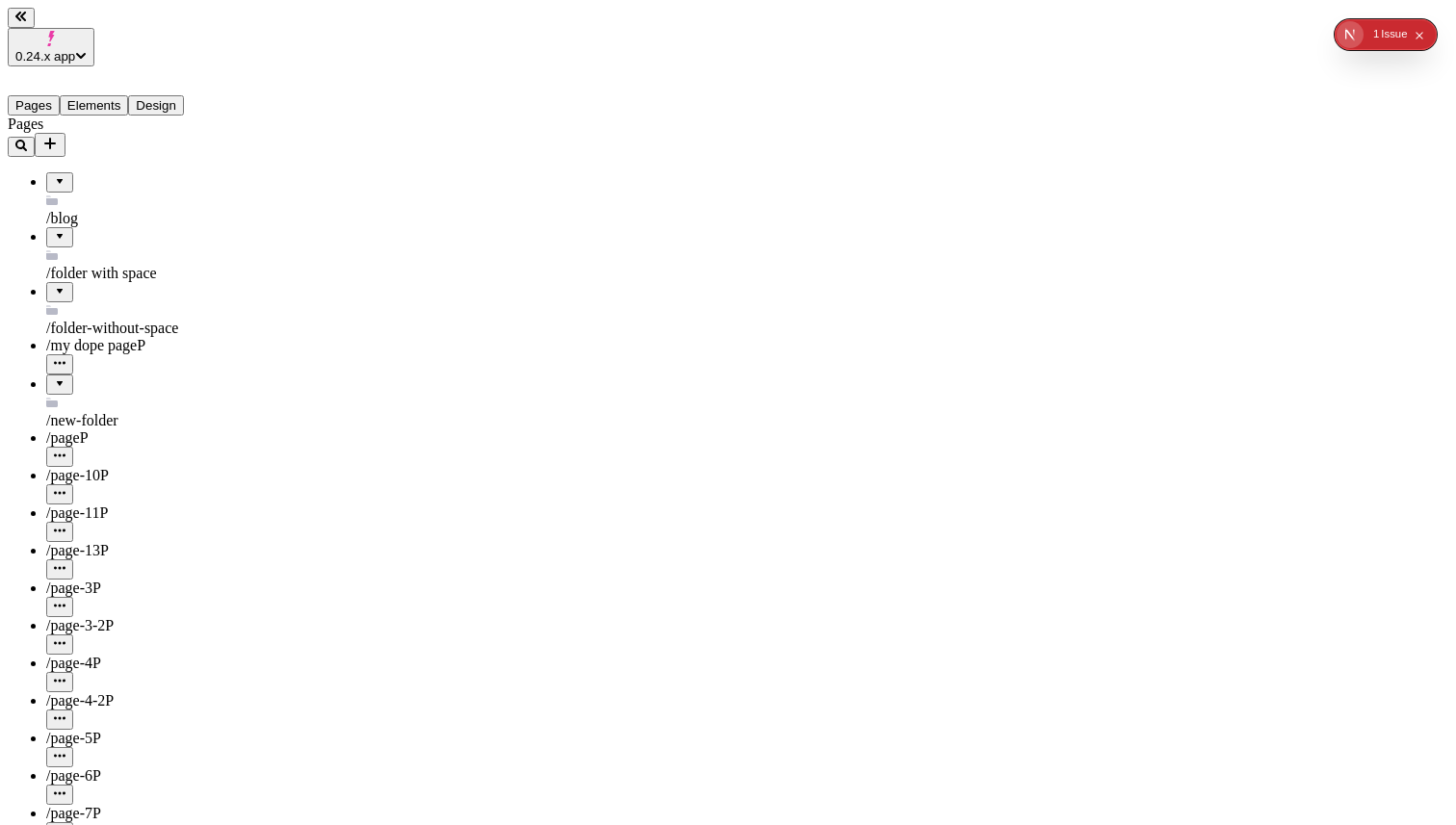 click on "0.24.x app Pages Elements Design Pages /blog /folder with space /folder-without-space /my dope page P /new-folder /page P /page-10 P /page-11 P /page-13 P /page-3 P /page-3-2 P /page-4 P /page-4-2 P /page-5 P /page-6 P /page-7 P /page-9 P Files Settings Help en-FR http://localhost:3008/en-FR / page-13 Desktop Preview Publish j Metadata Online Path /page-13 Title Description Social Image Choose an image Choose Exclude from search engines Canonical URL Sitemap priority 0.75 Sitemap frequency Hourly Snippets" at bounding box center [728, 1405] 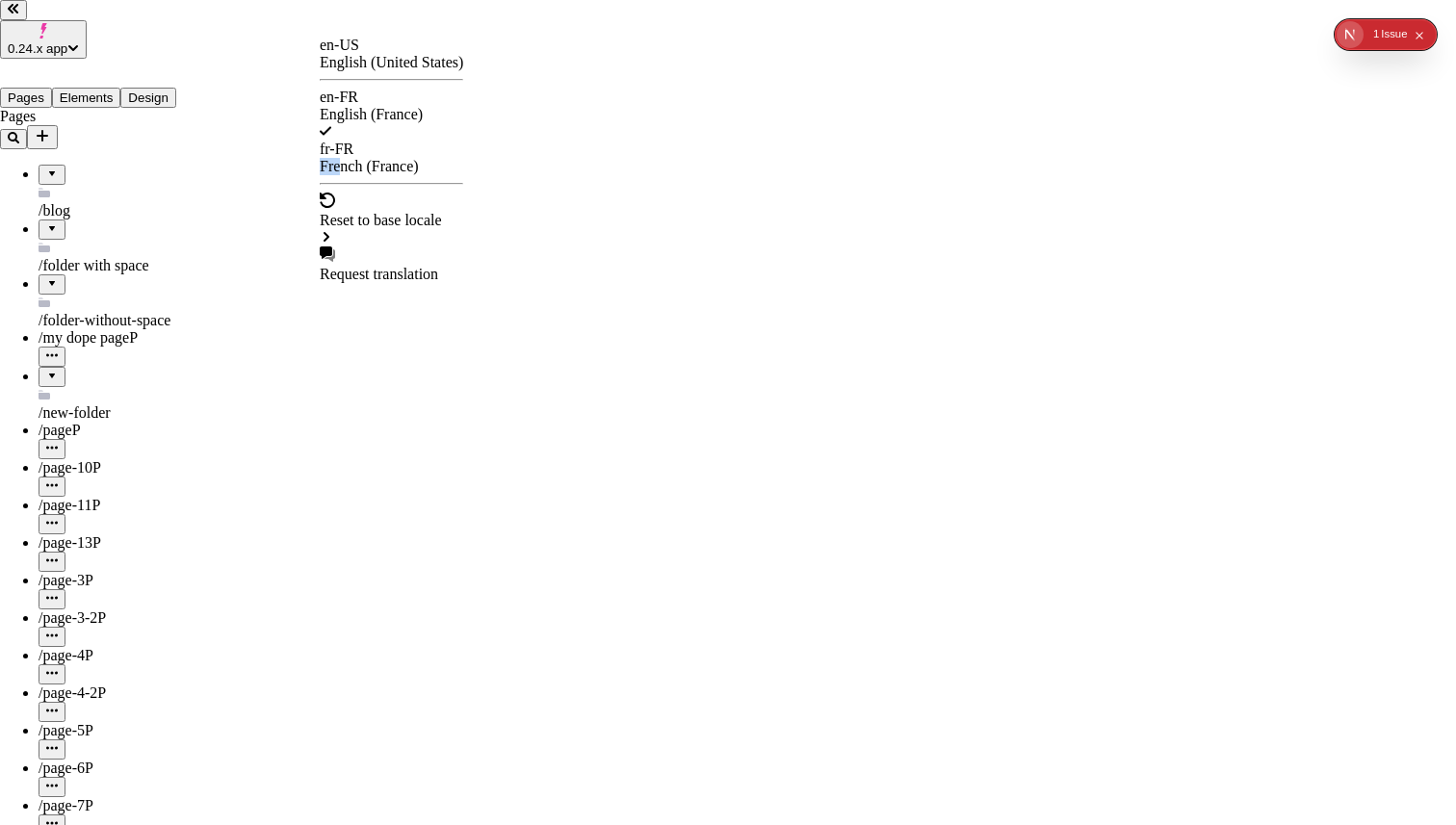 click on "fr-FR French (France)" at bounding box center (391, 158) 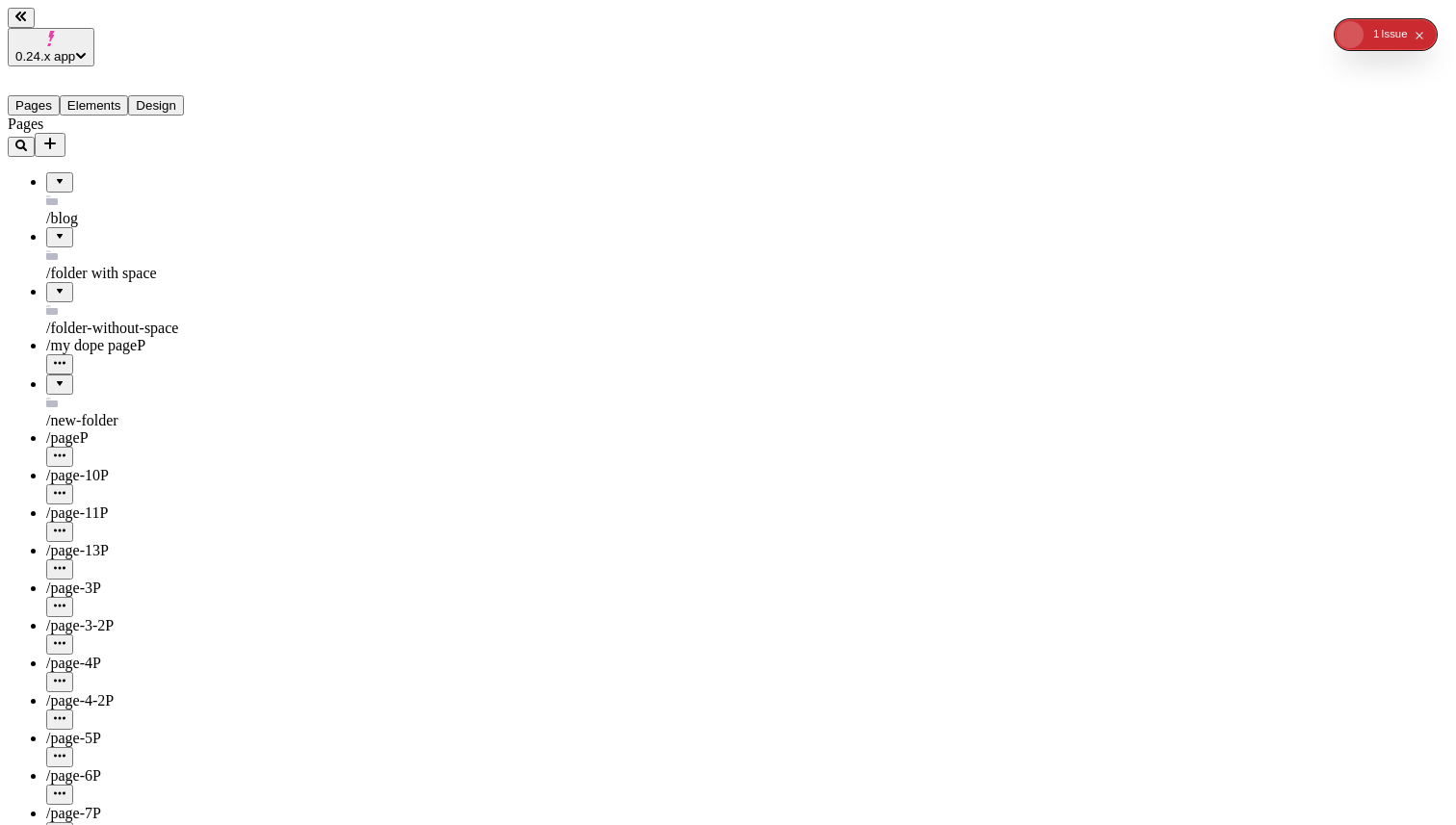 type 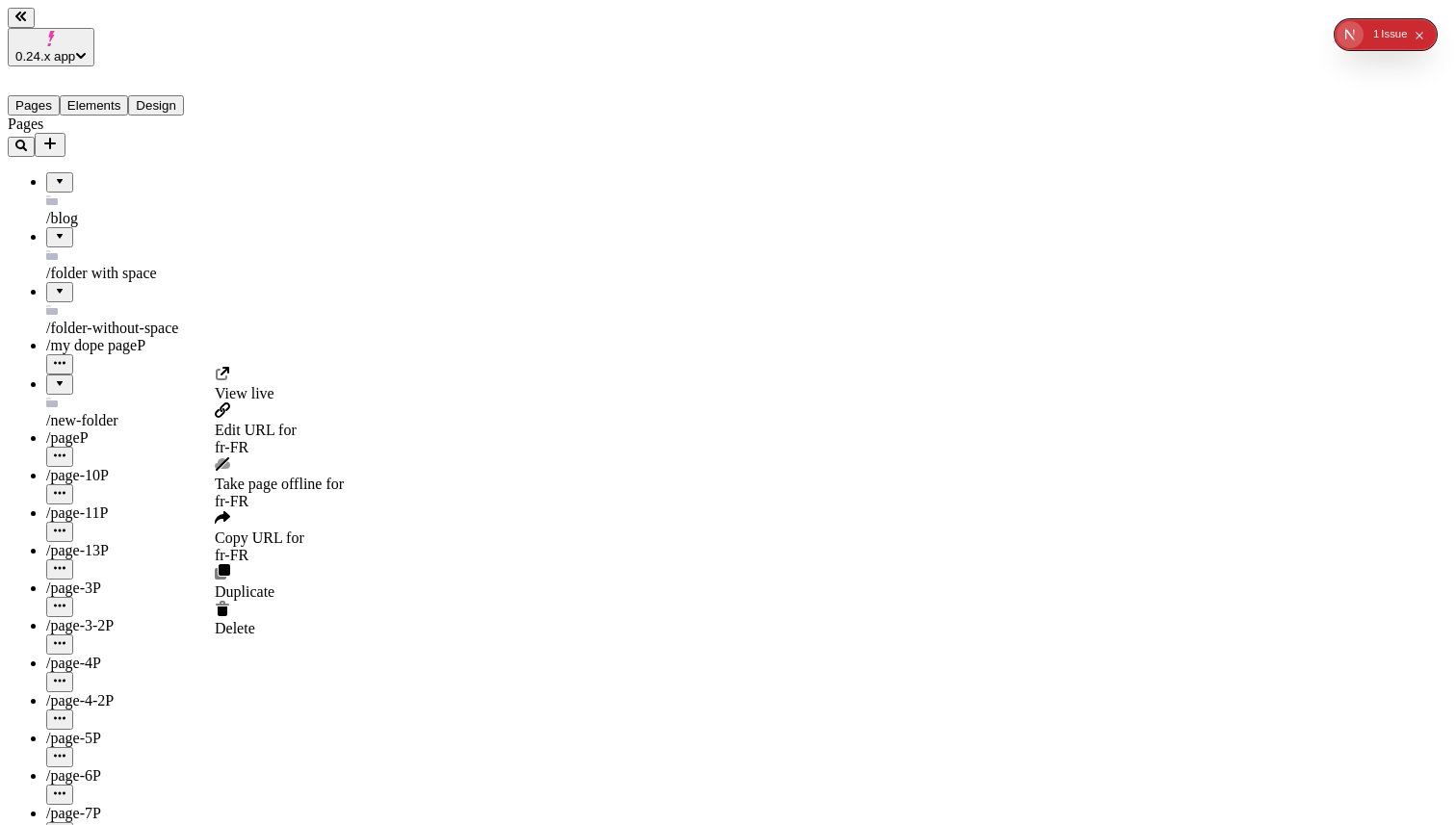 click 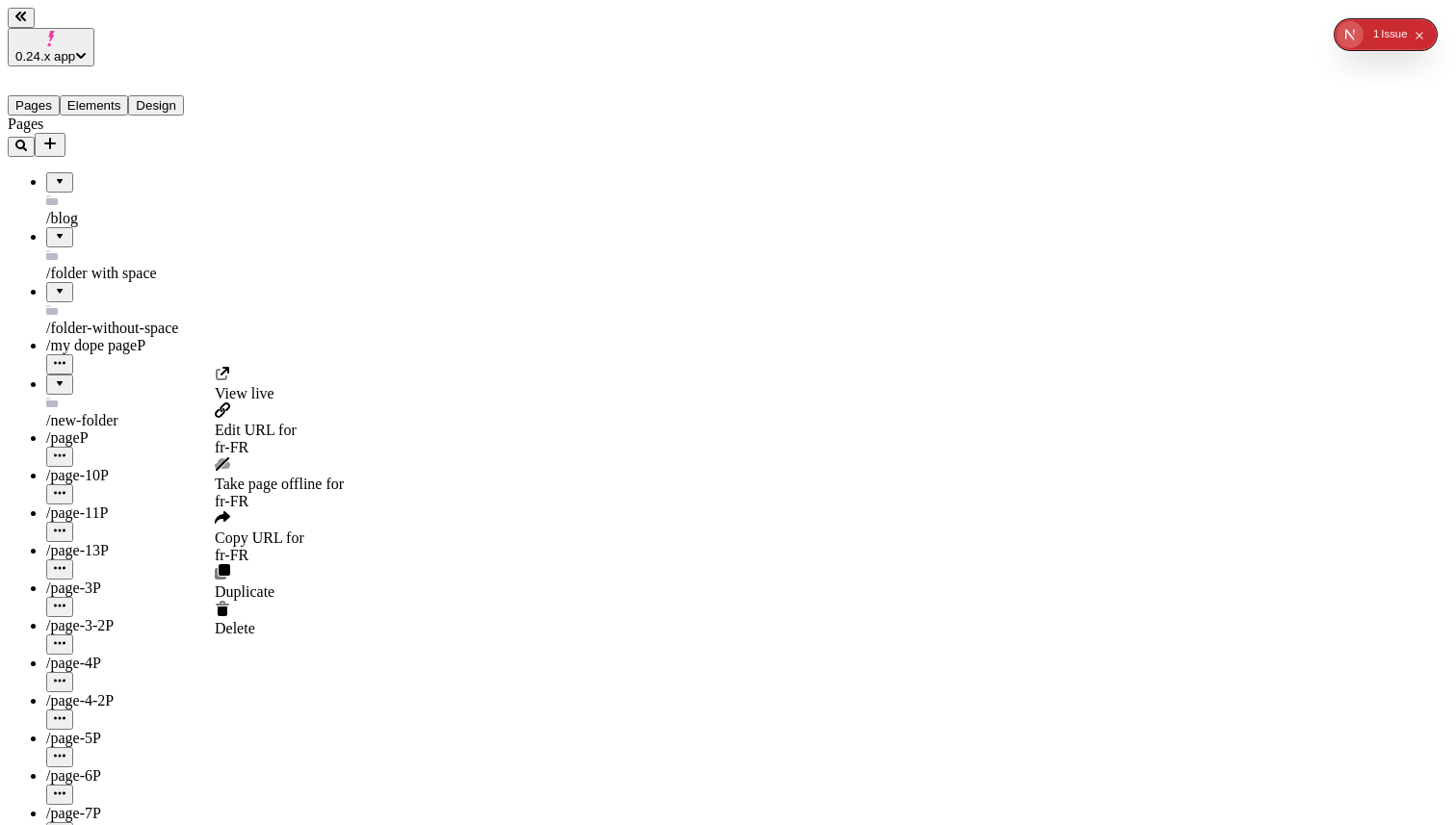click on "Edit URL   for  fr-FR" at bounding box center [279, 429] 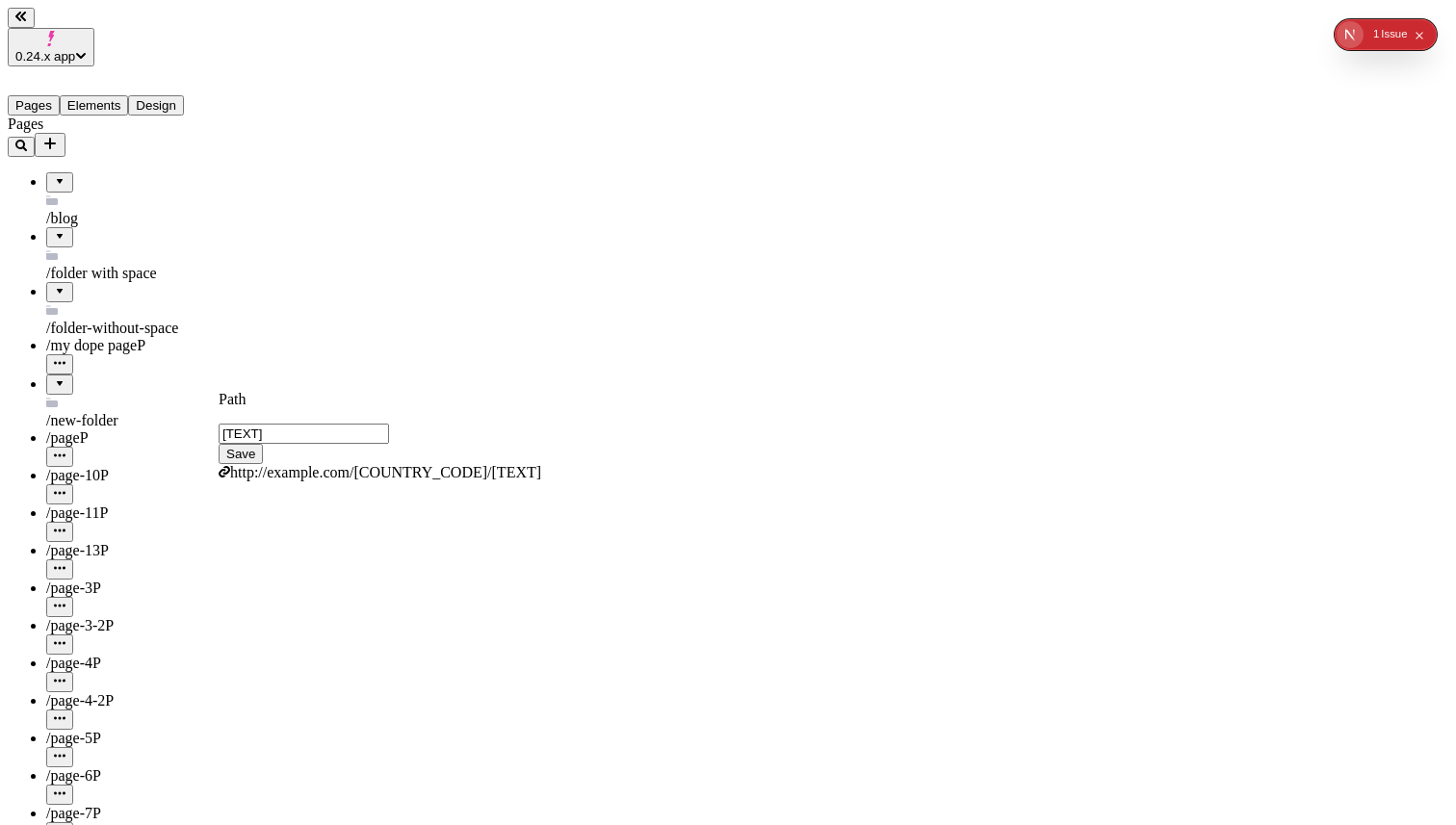 click on "Save" at bounding box center [241, 453] 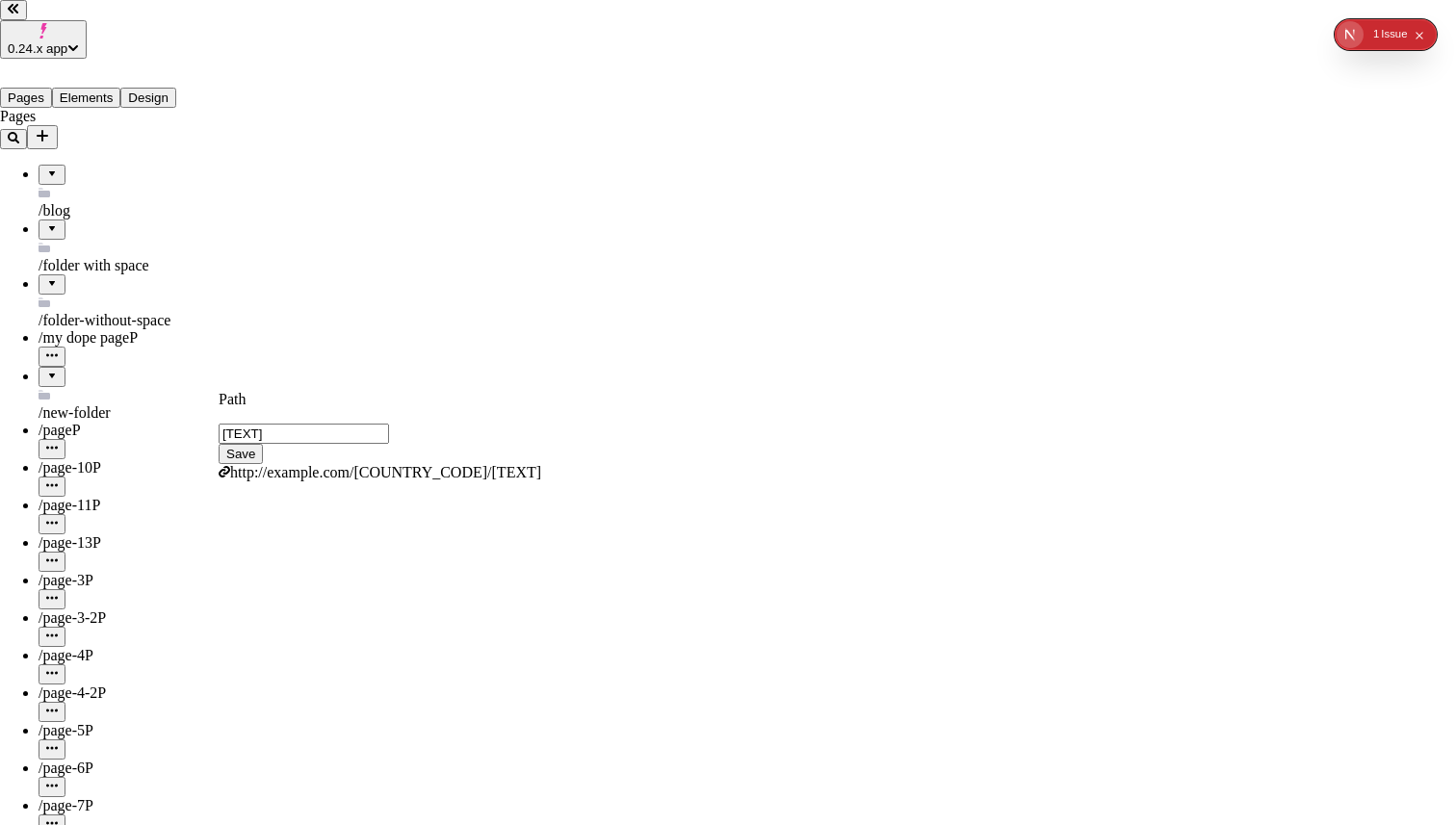 click on "Localize content" at bounding box center (110, 2538) 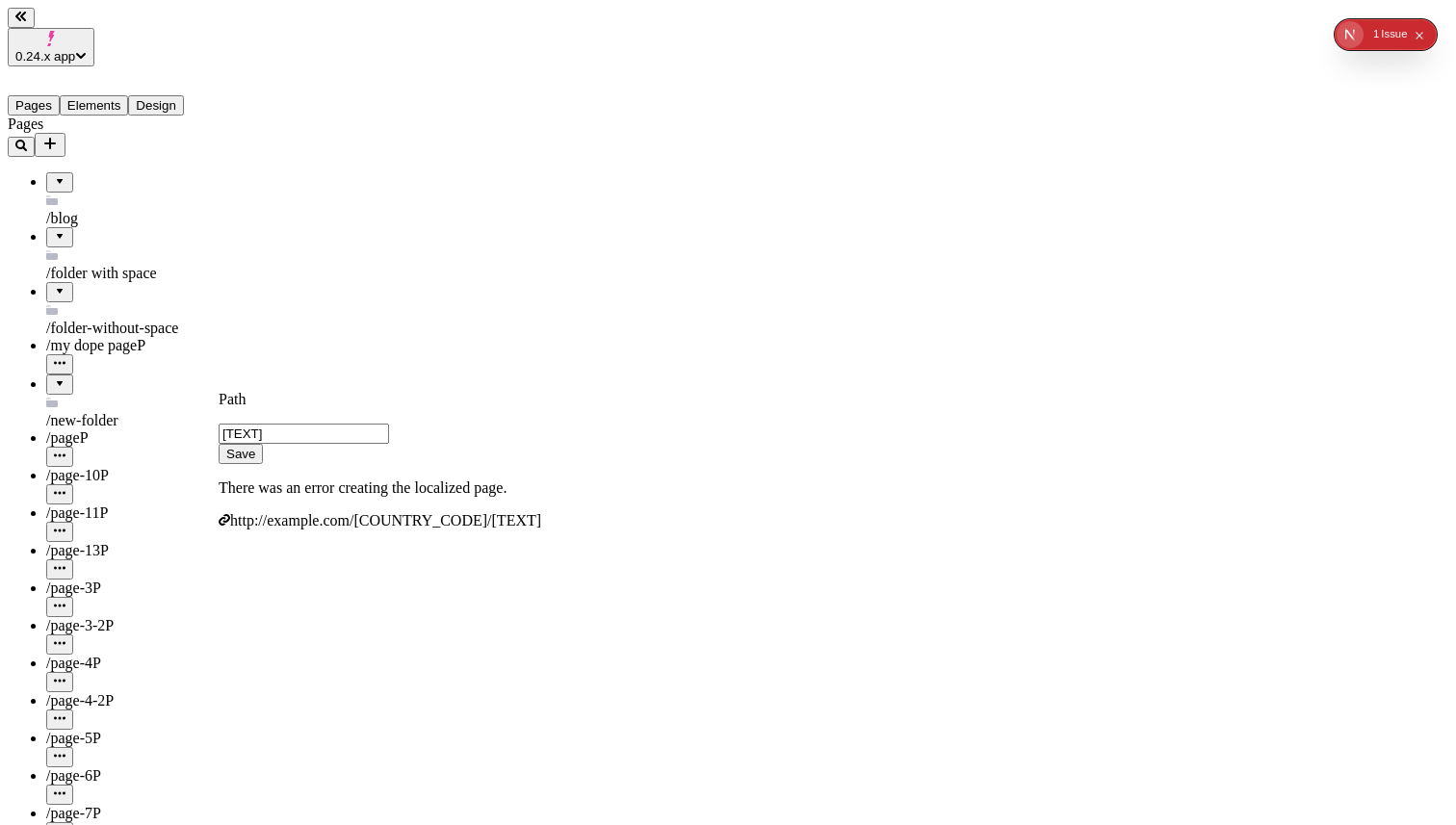 click on "Path oik Save There was an error creating the localized page. http://localhost:3008/fr-FR/oik" at bounding box center (379, 460) 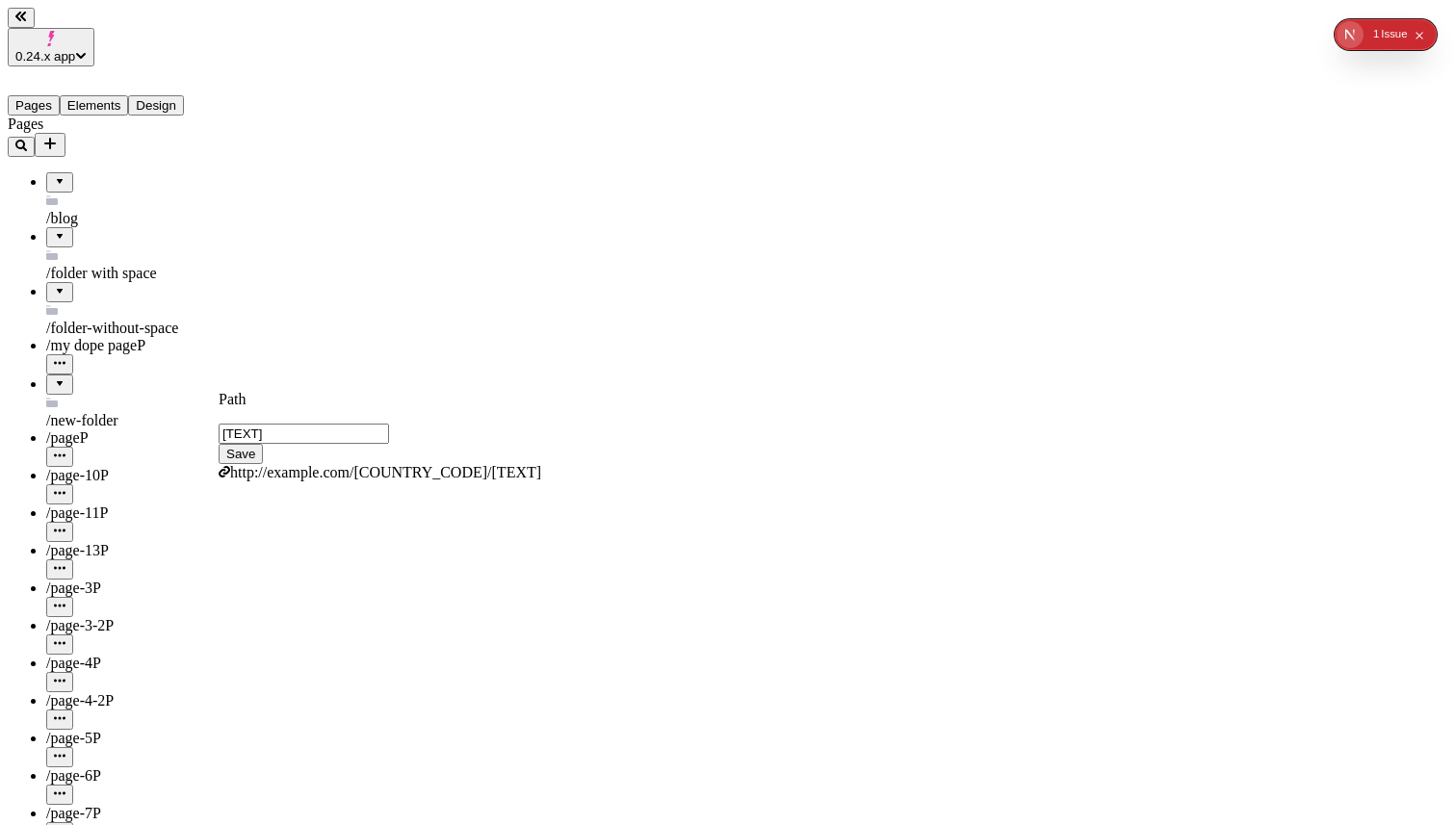 click on "Save" at bounding box center (241, 453) 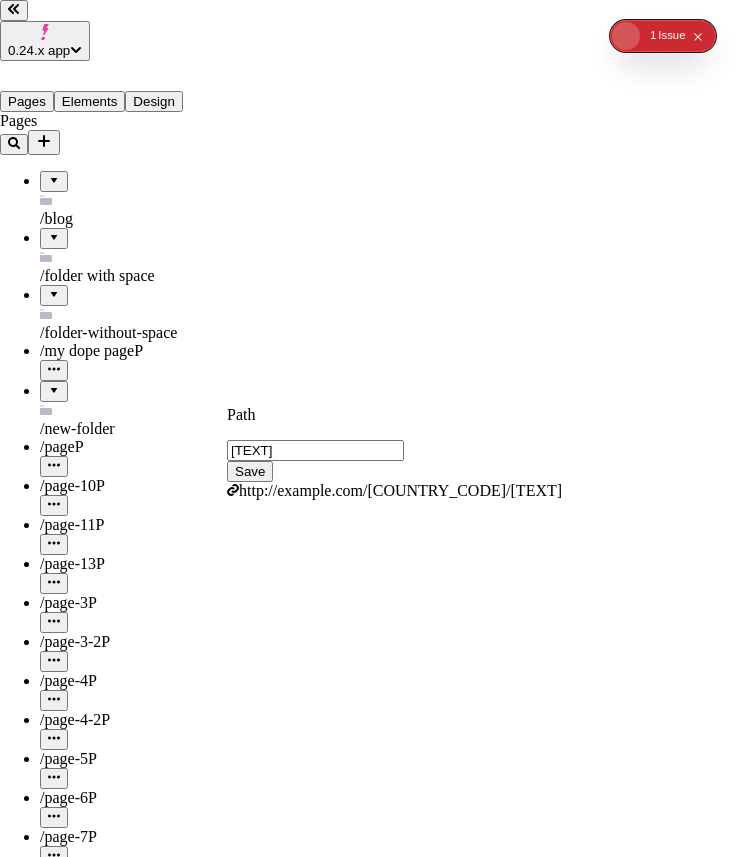 click on "Localize content" at bounding box center [114, 2636] 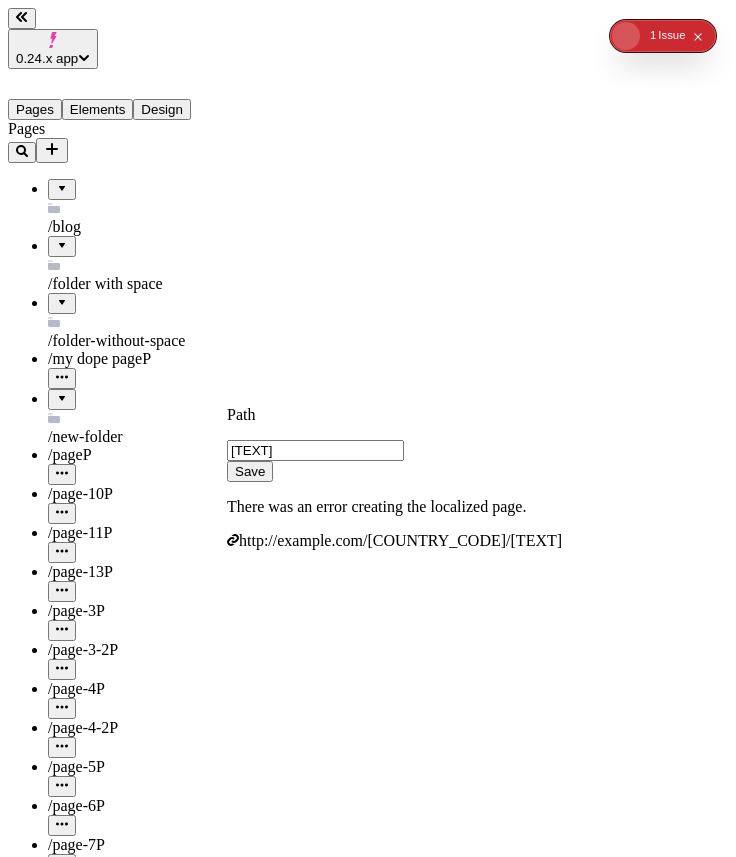 click on "Save" at bounding box center (250, 471) 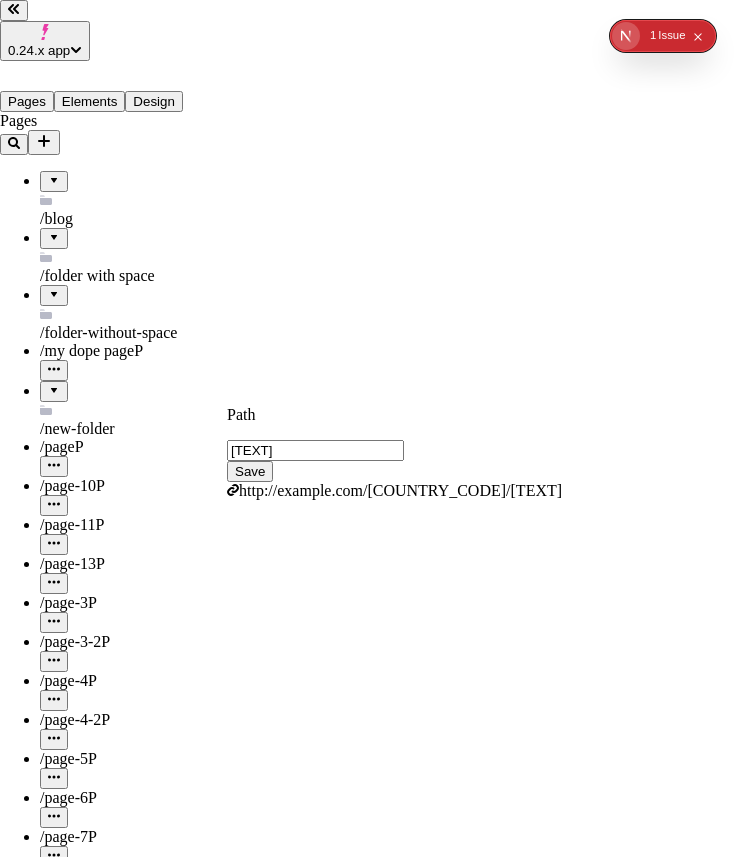 click on "Localize content" at bounding box center [114, 2636] 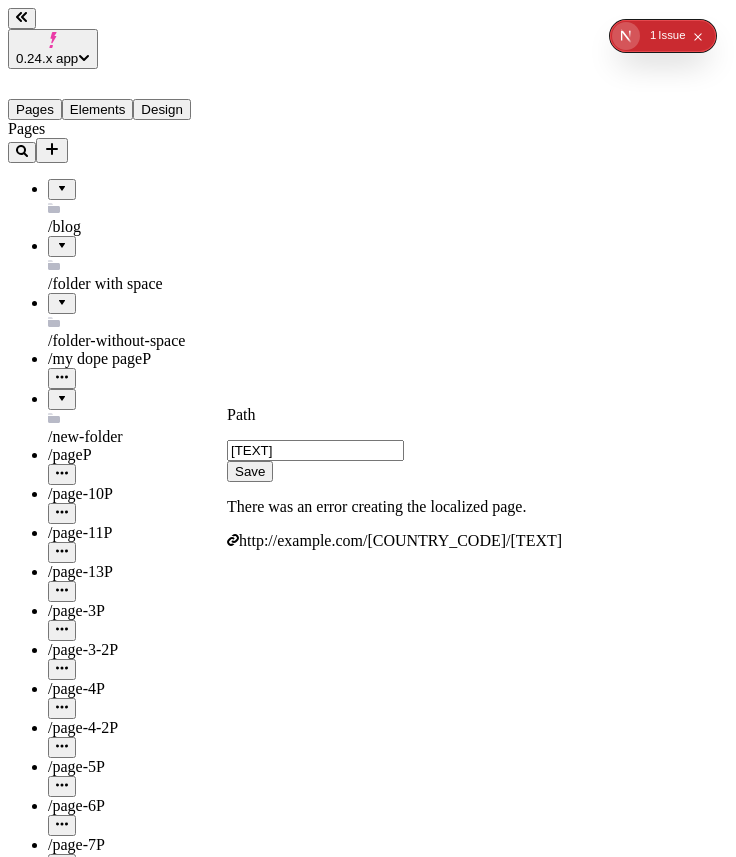 click on "dfakjsdfl" at bounding box center [315, 450] 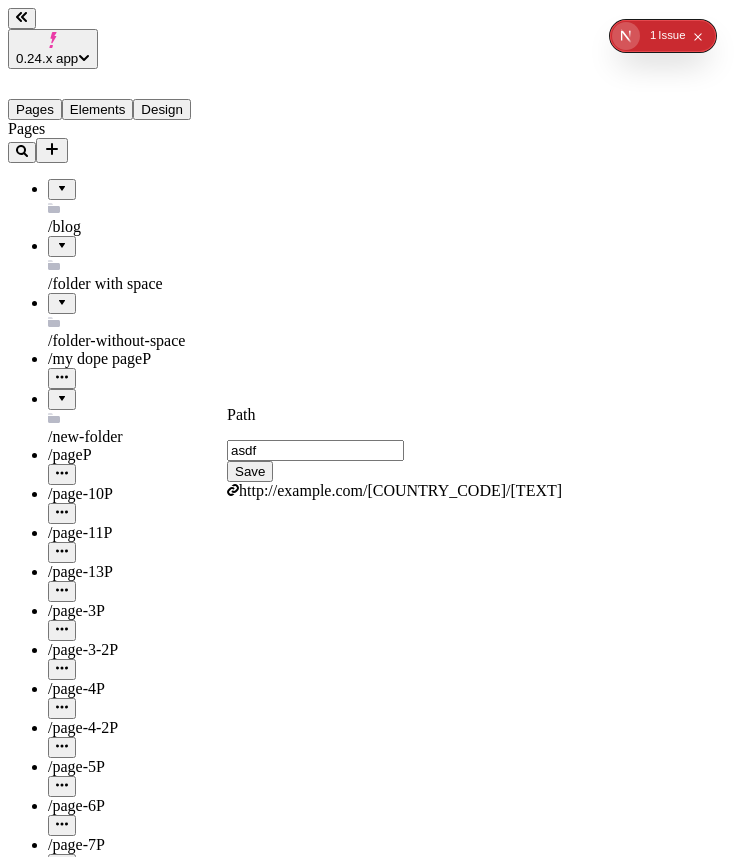 type on "asdf" 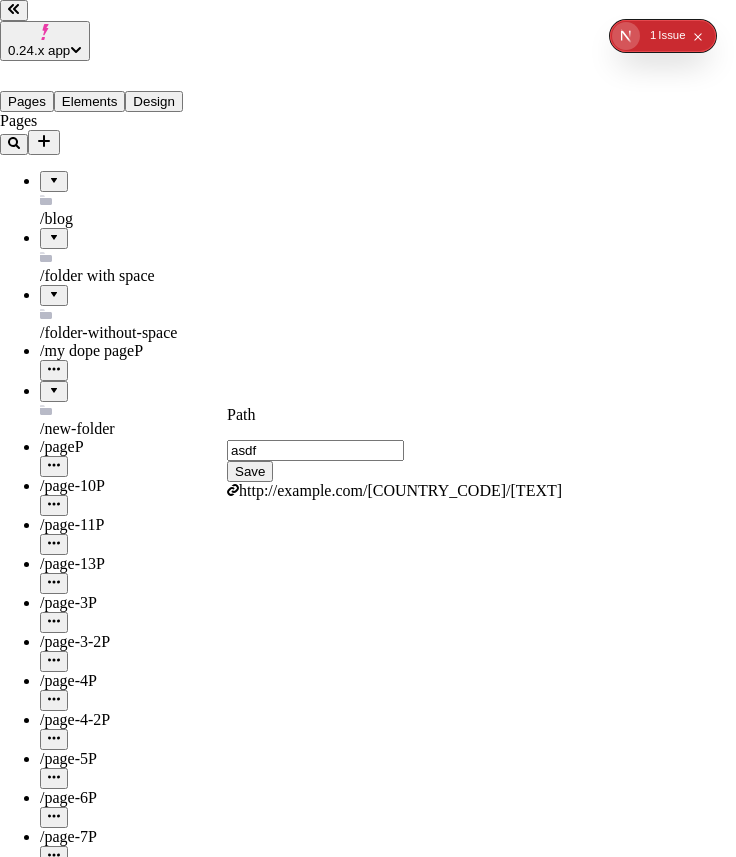 click on "Localize content" at bounding box center [114, 2636] 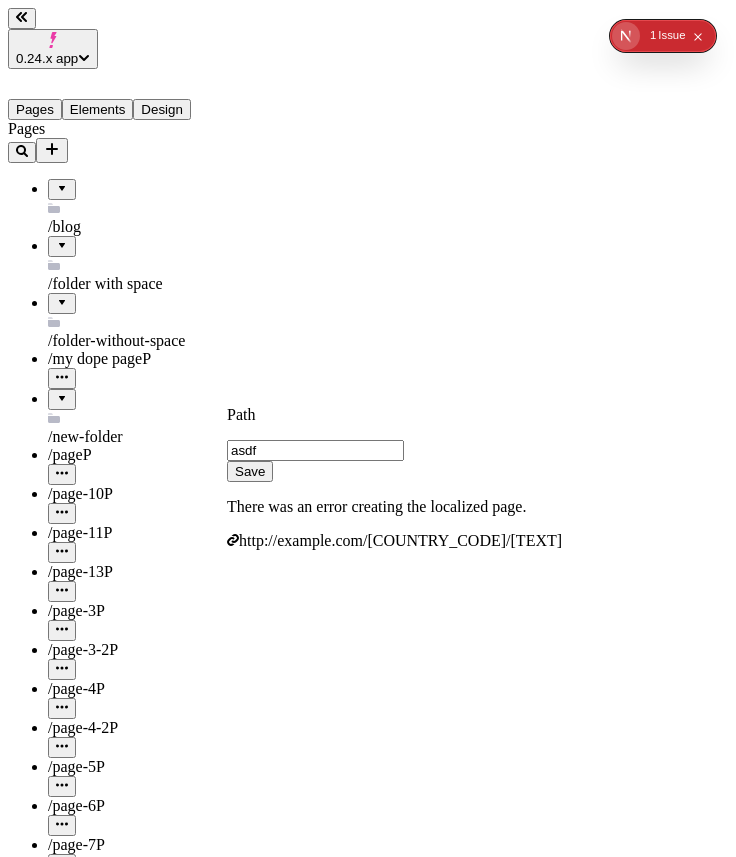 click on "asdf" at bounding box center [315, 450] 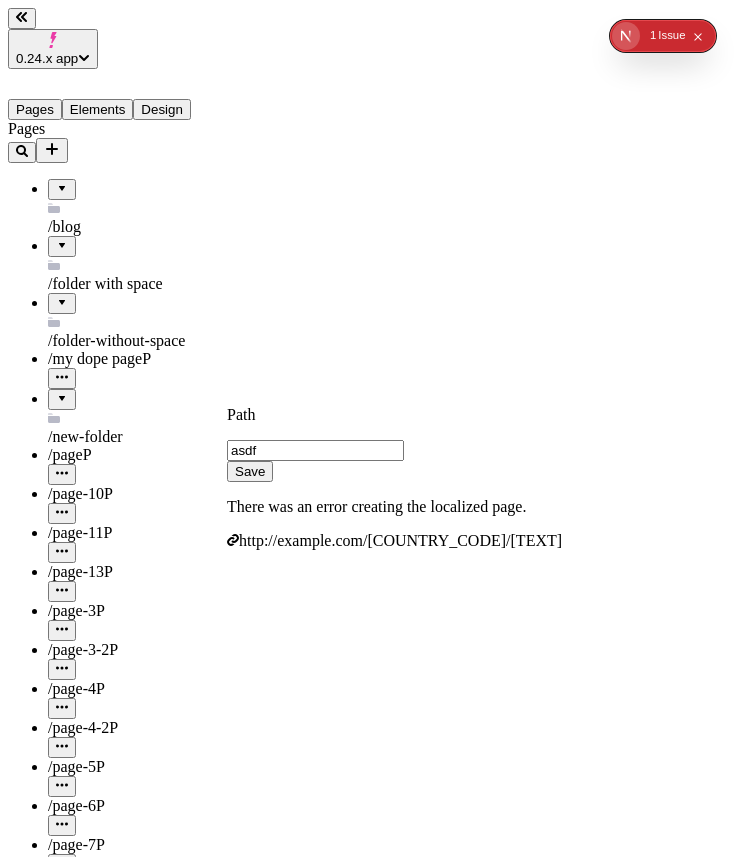 click on "asdf" at bounding box center (315, 450) 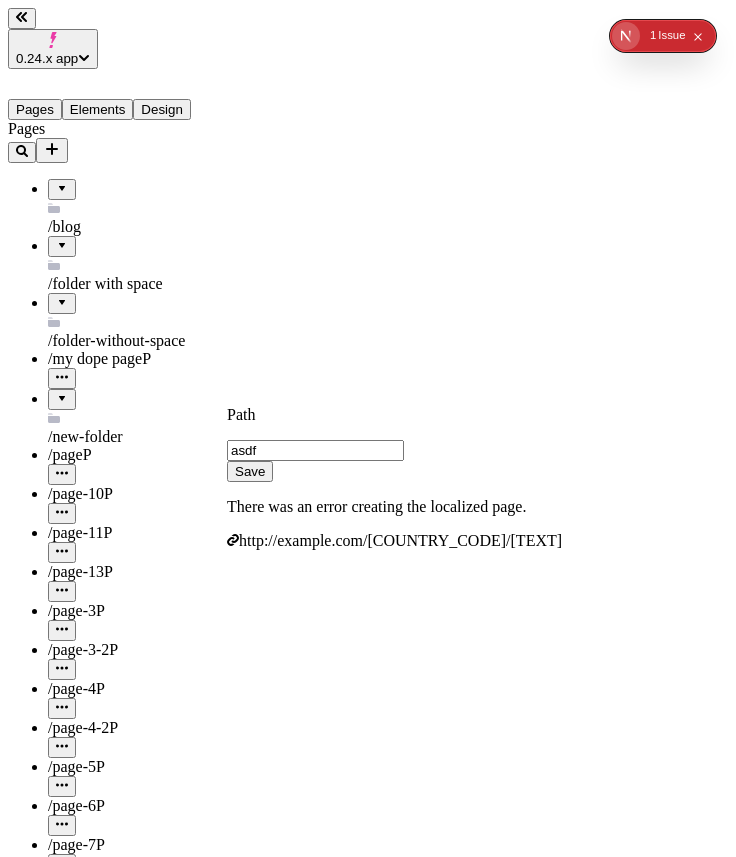click on "asdf" at bounding box center (315, 450) 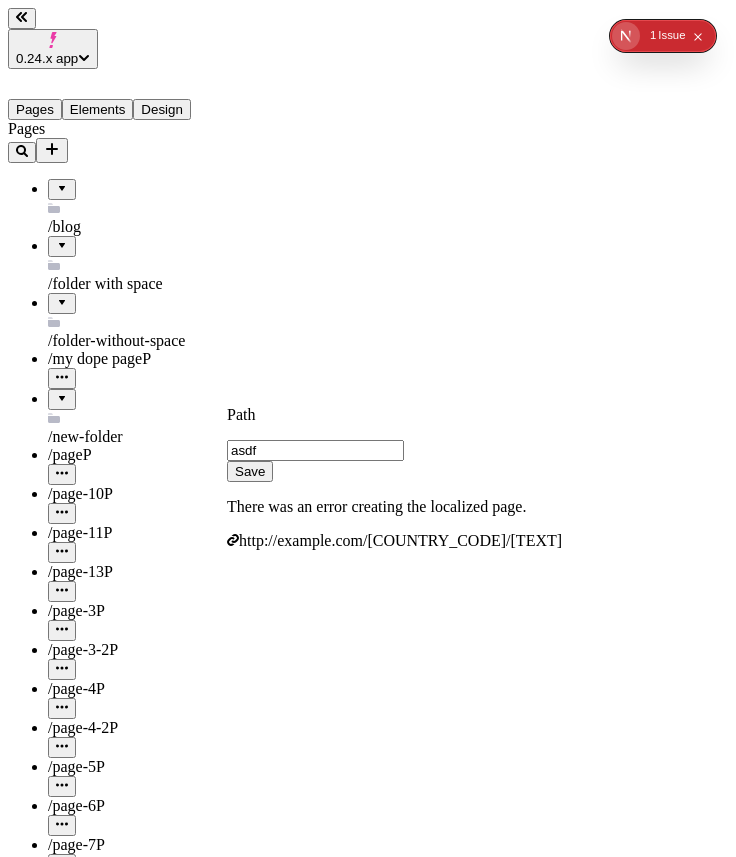 click on "Save" at bounding box center (250, 471) 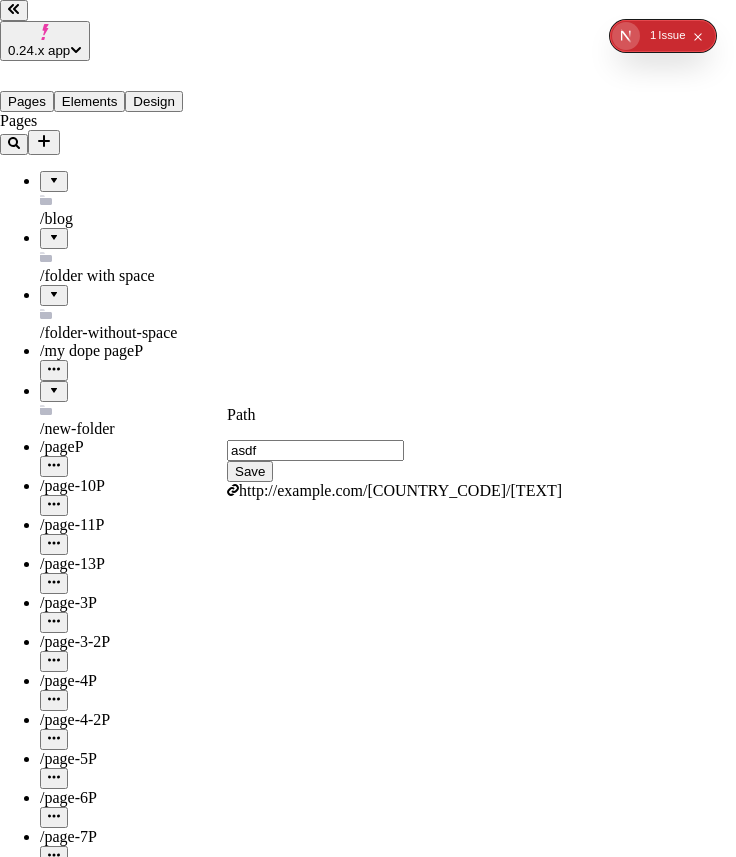 click on "Localize content" at bounding box center (114, 2636) 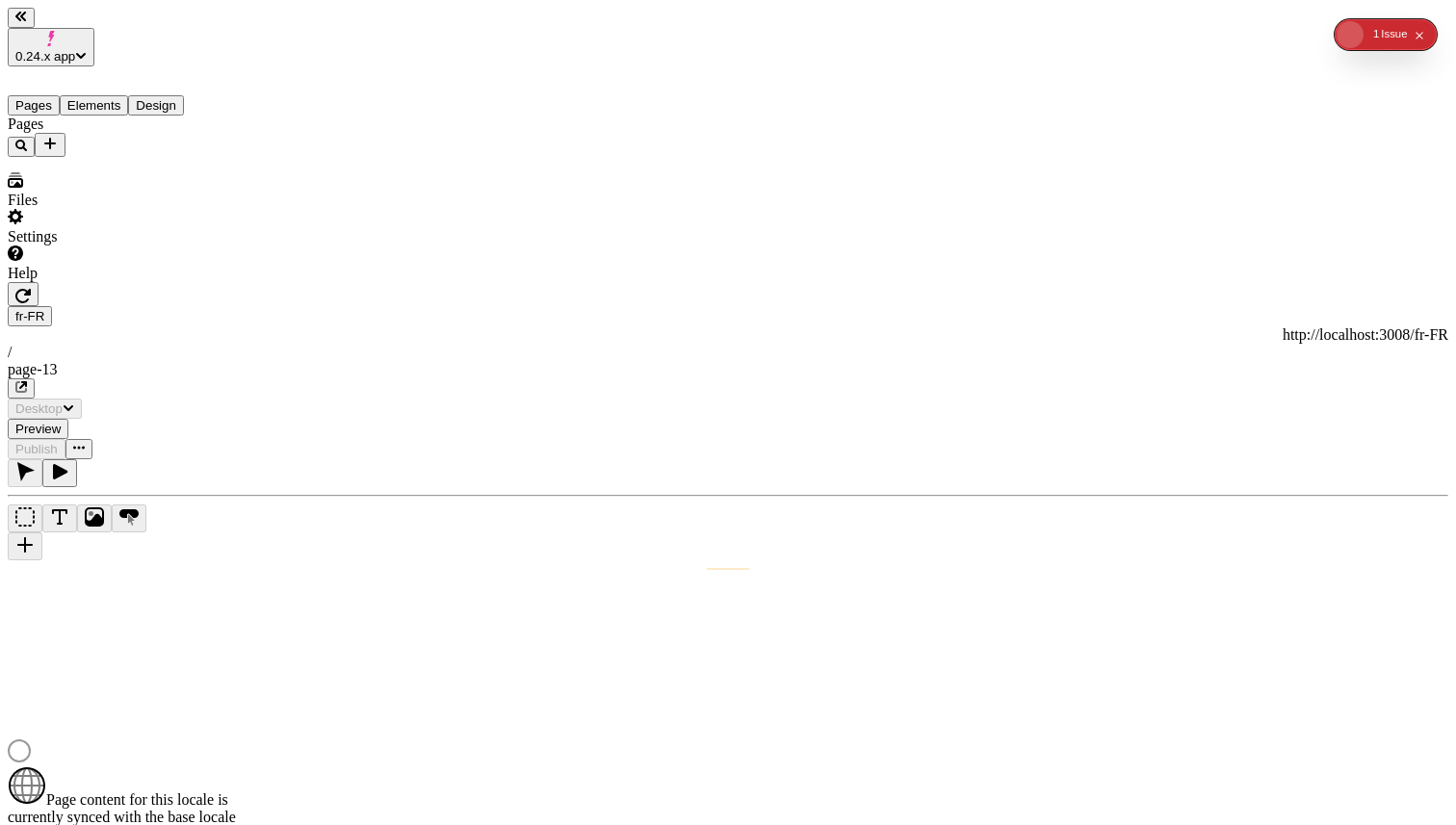 scroll, scrollTop: 0, scrollLeft: 0, axis: both 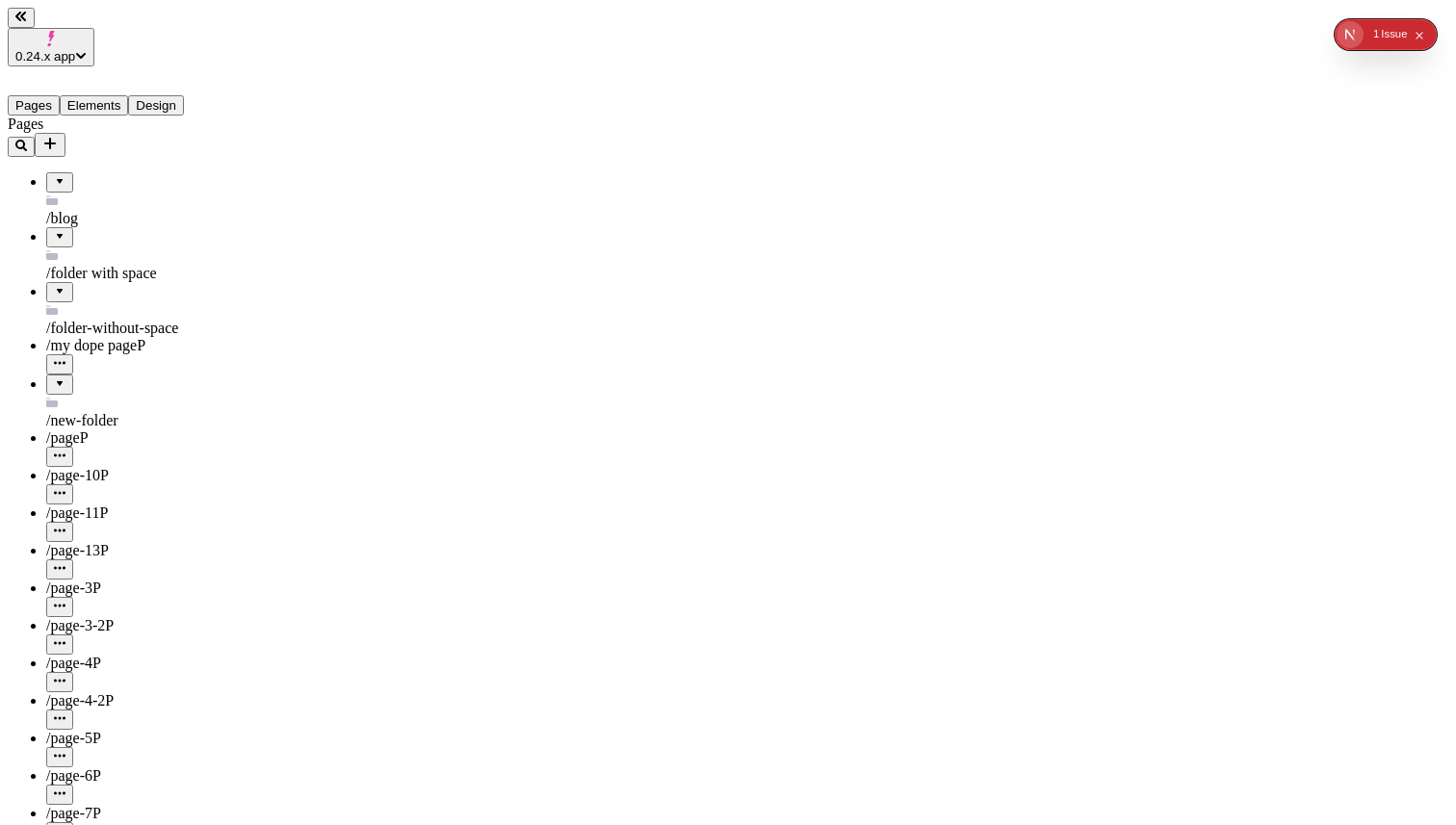 click 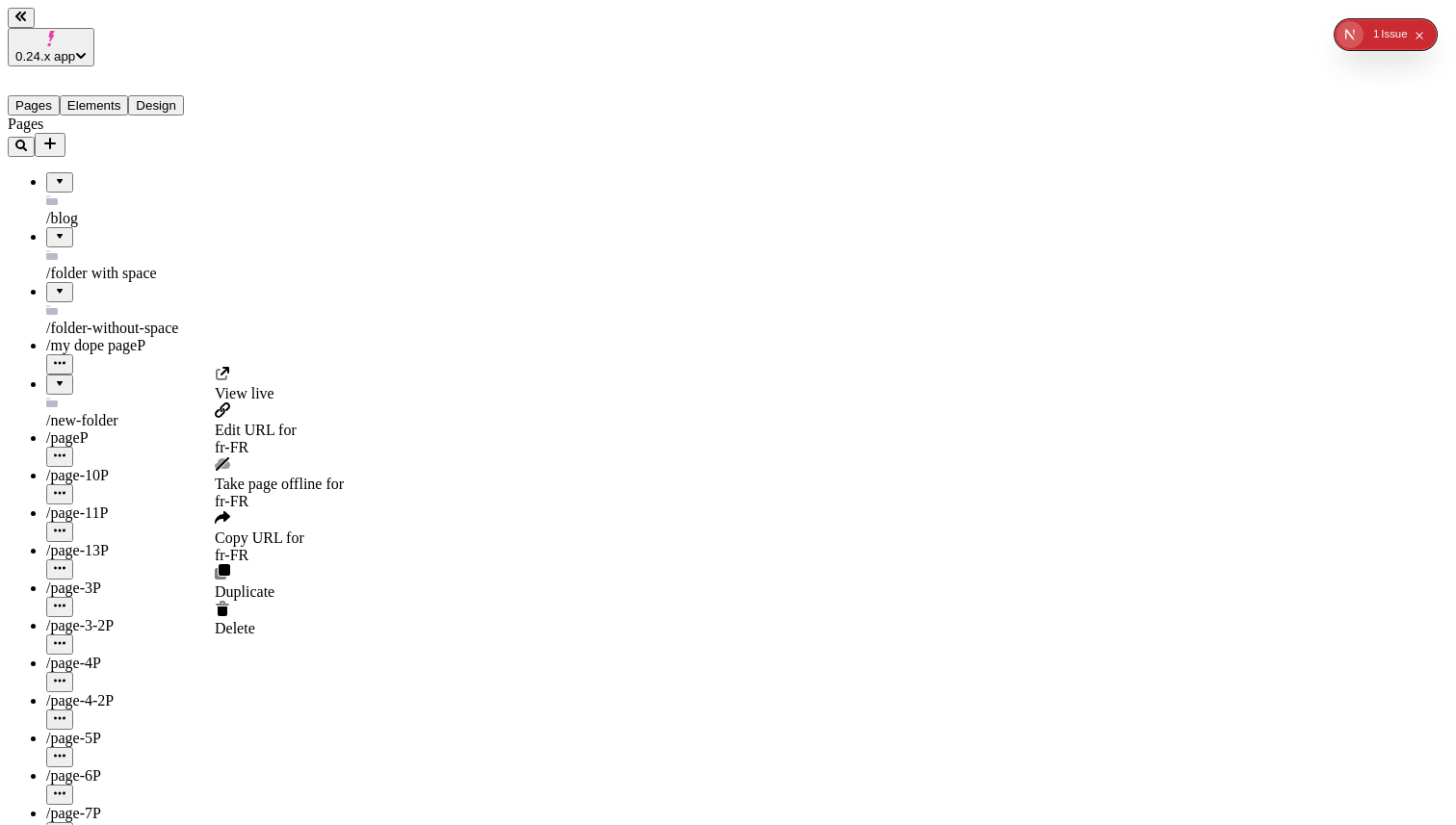 click on "Take page offline for   fr-FR" at bounding box center (279, 493) 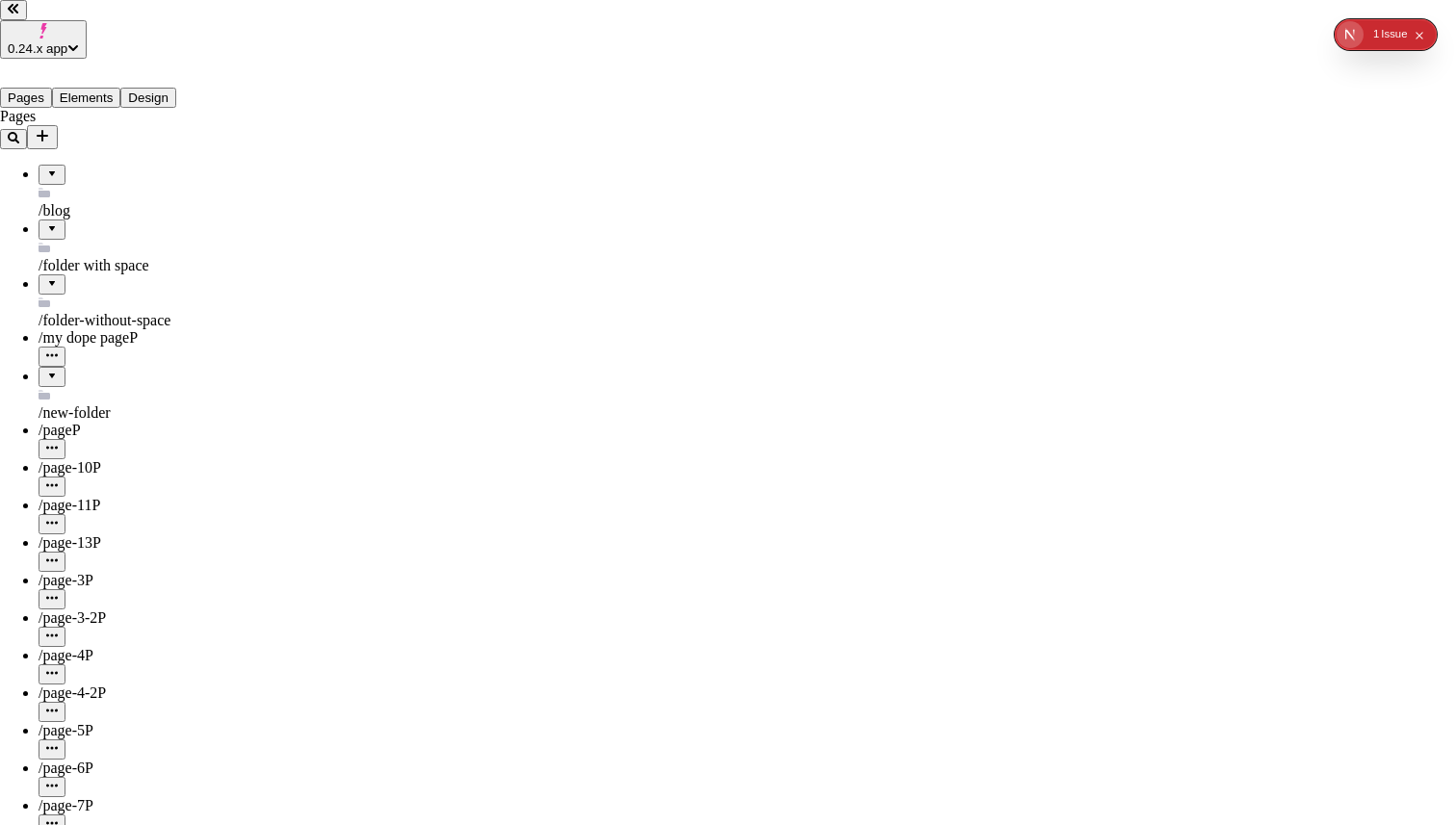 click on "Yes, take offline" at bounding box center (108, 2538) 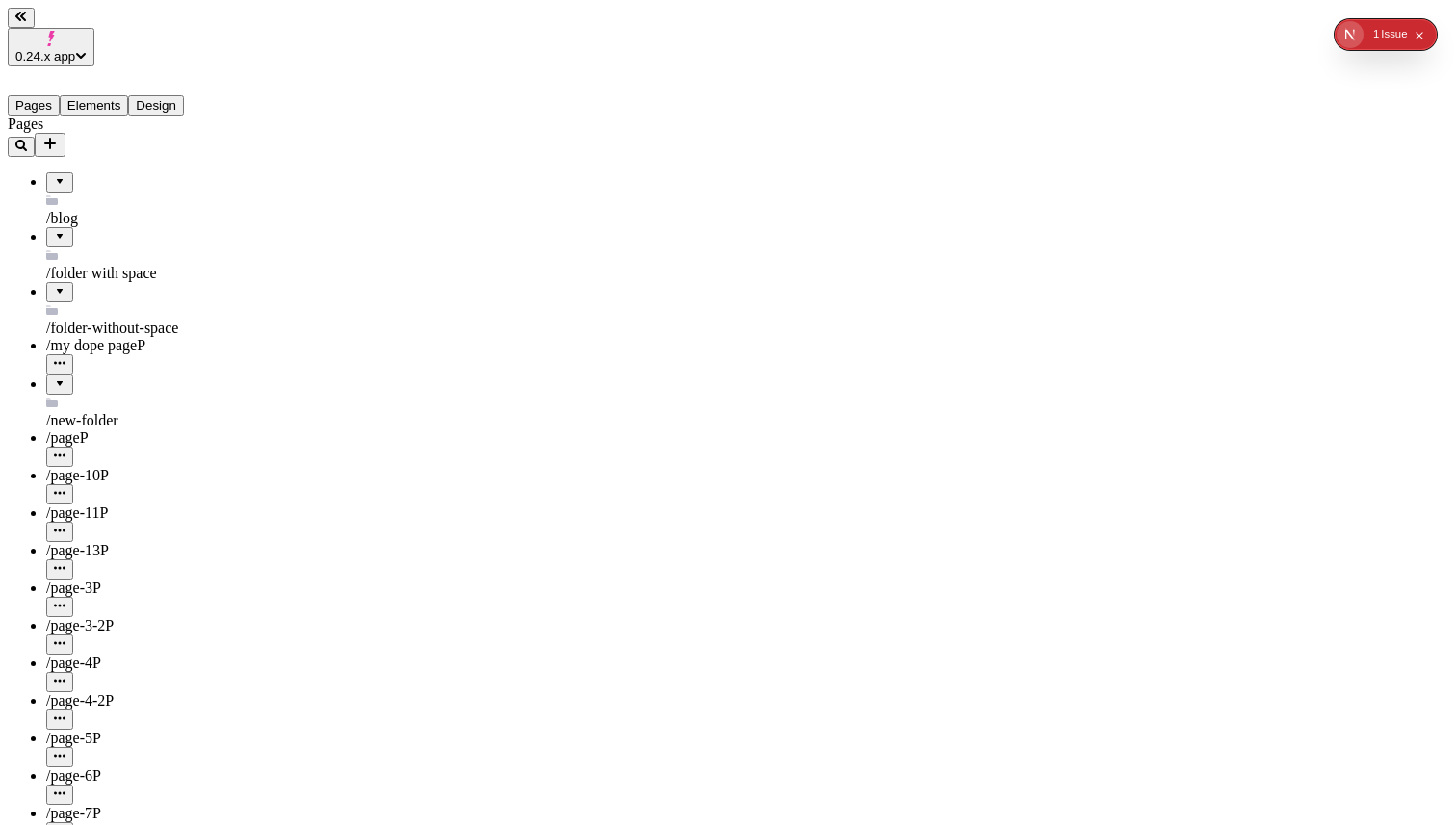 click at bounding box center [58, 2234] 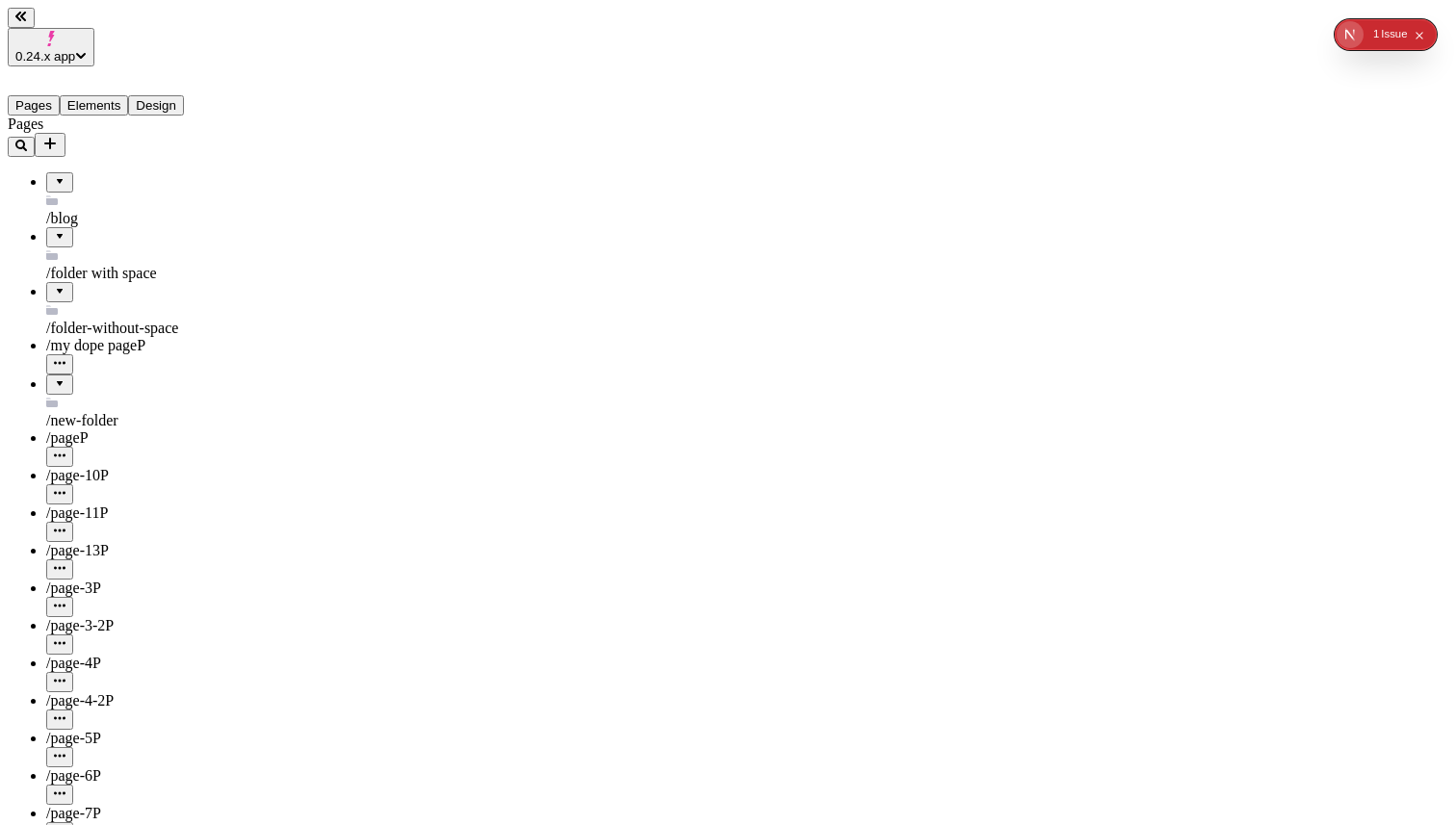 click 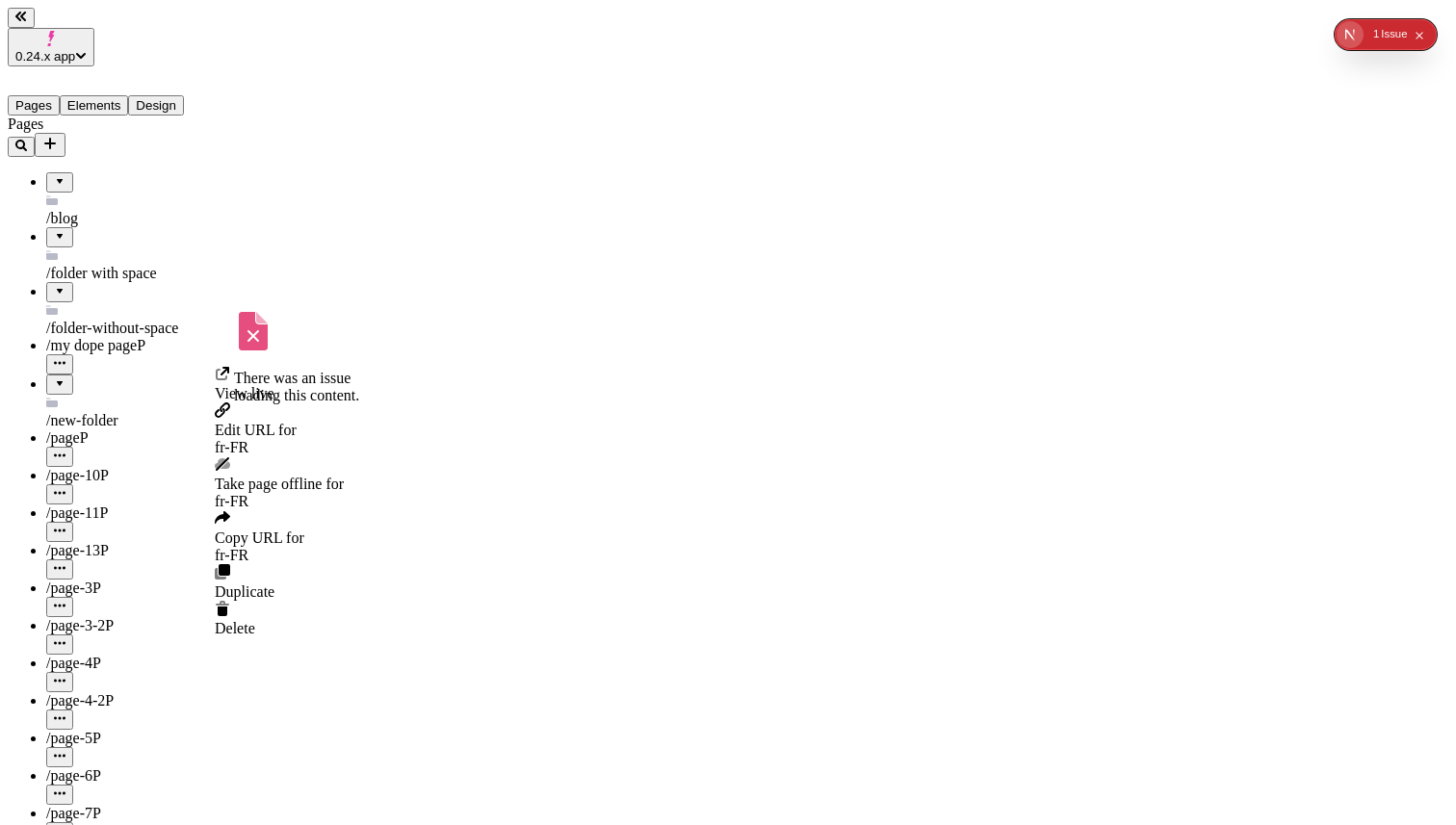 click on "/page-13 P" at bounding box center [143, 551] 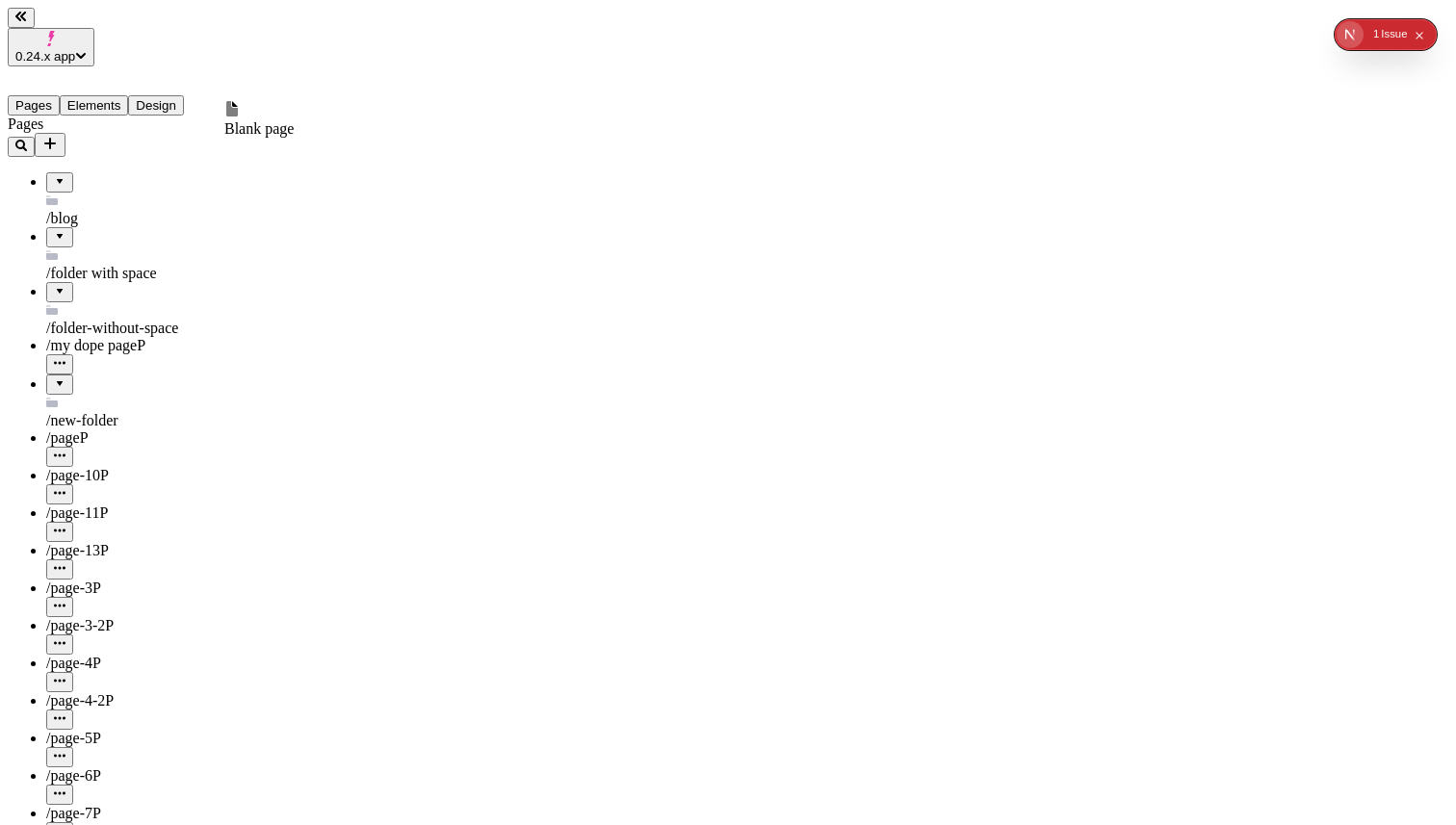click 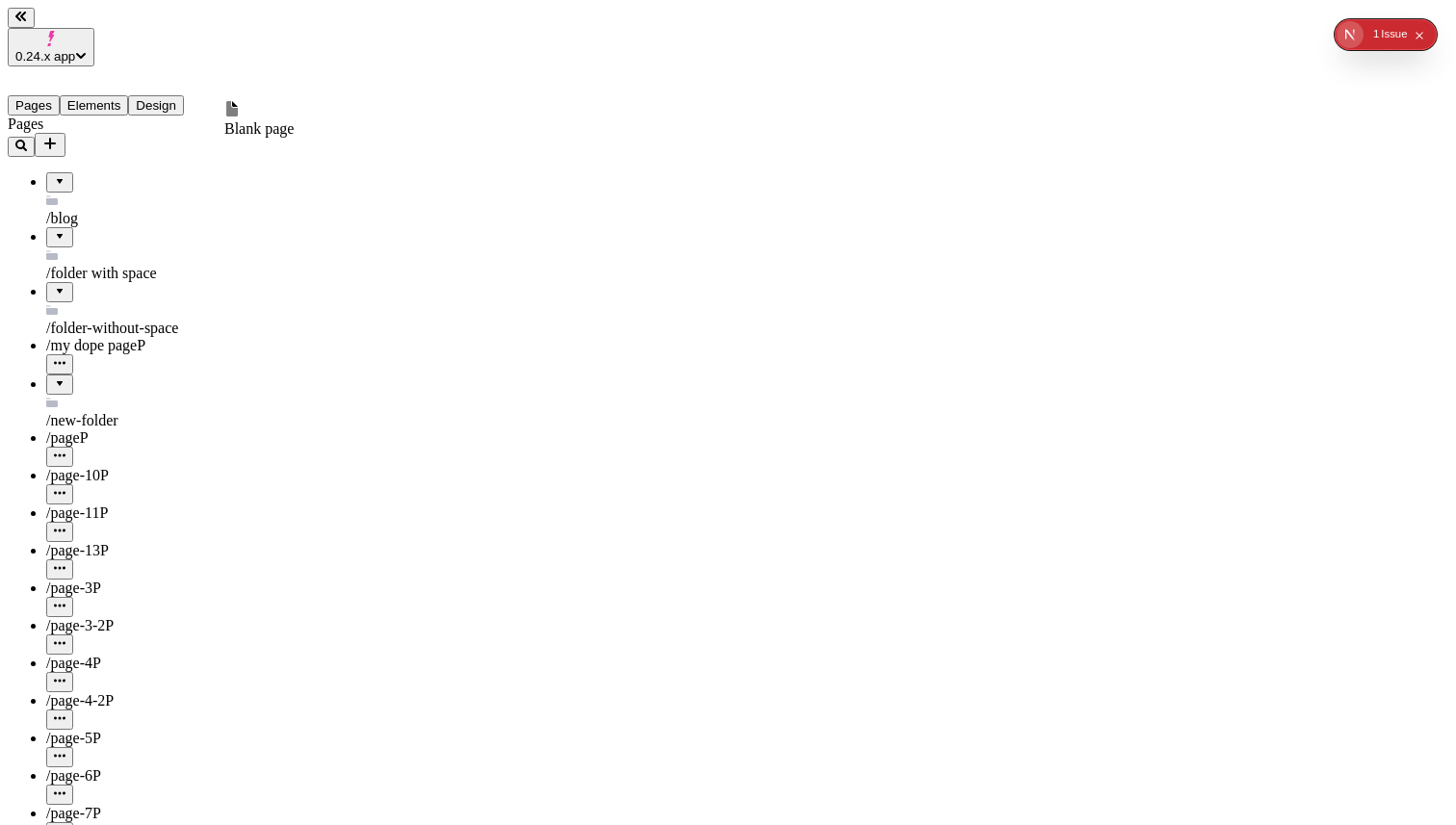 click on "Blank page" at bounding box center (259, 128) 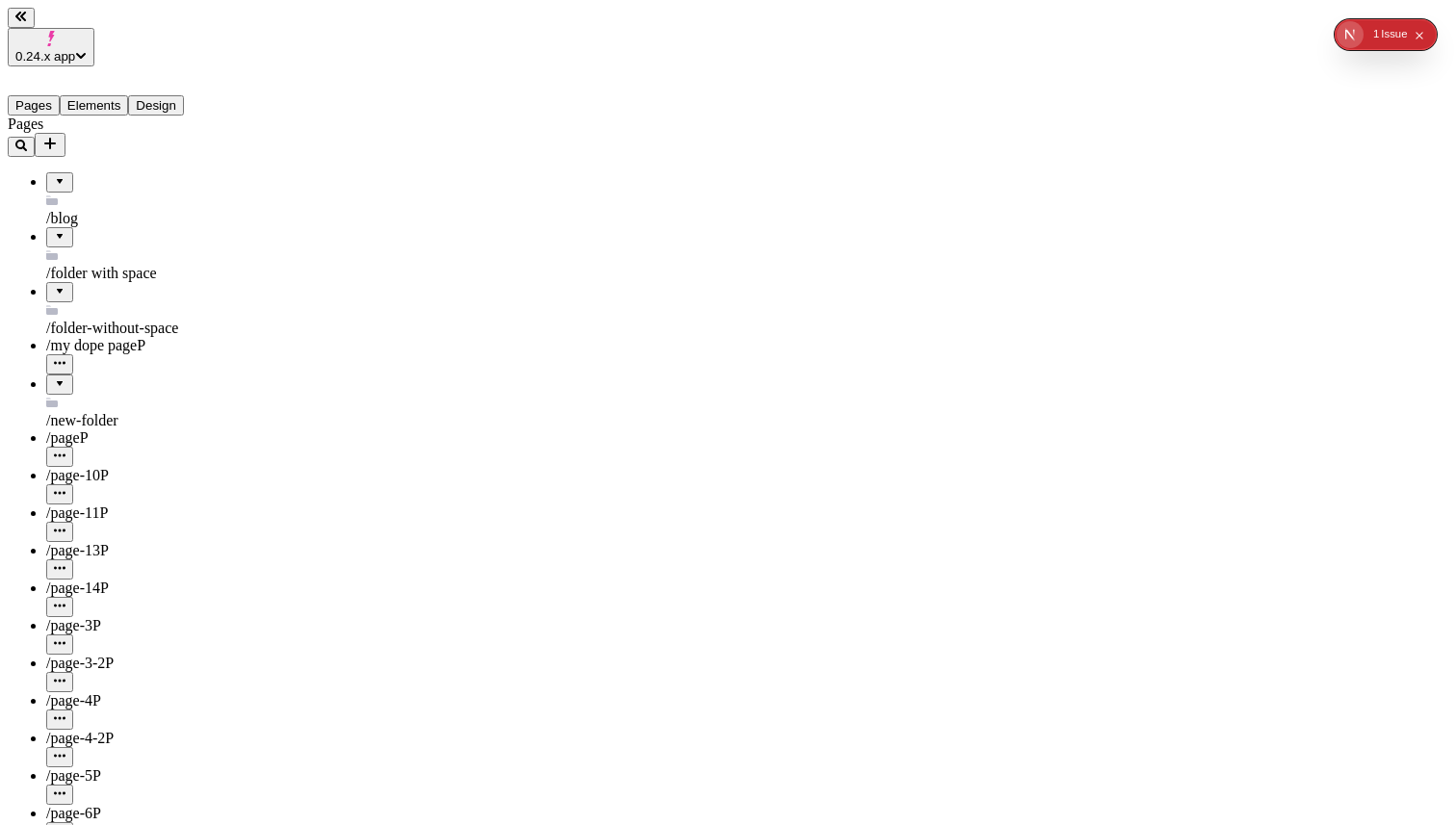 click 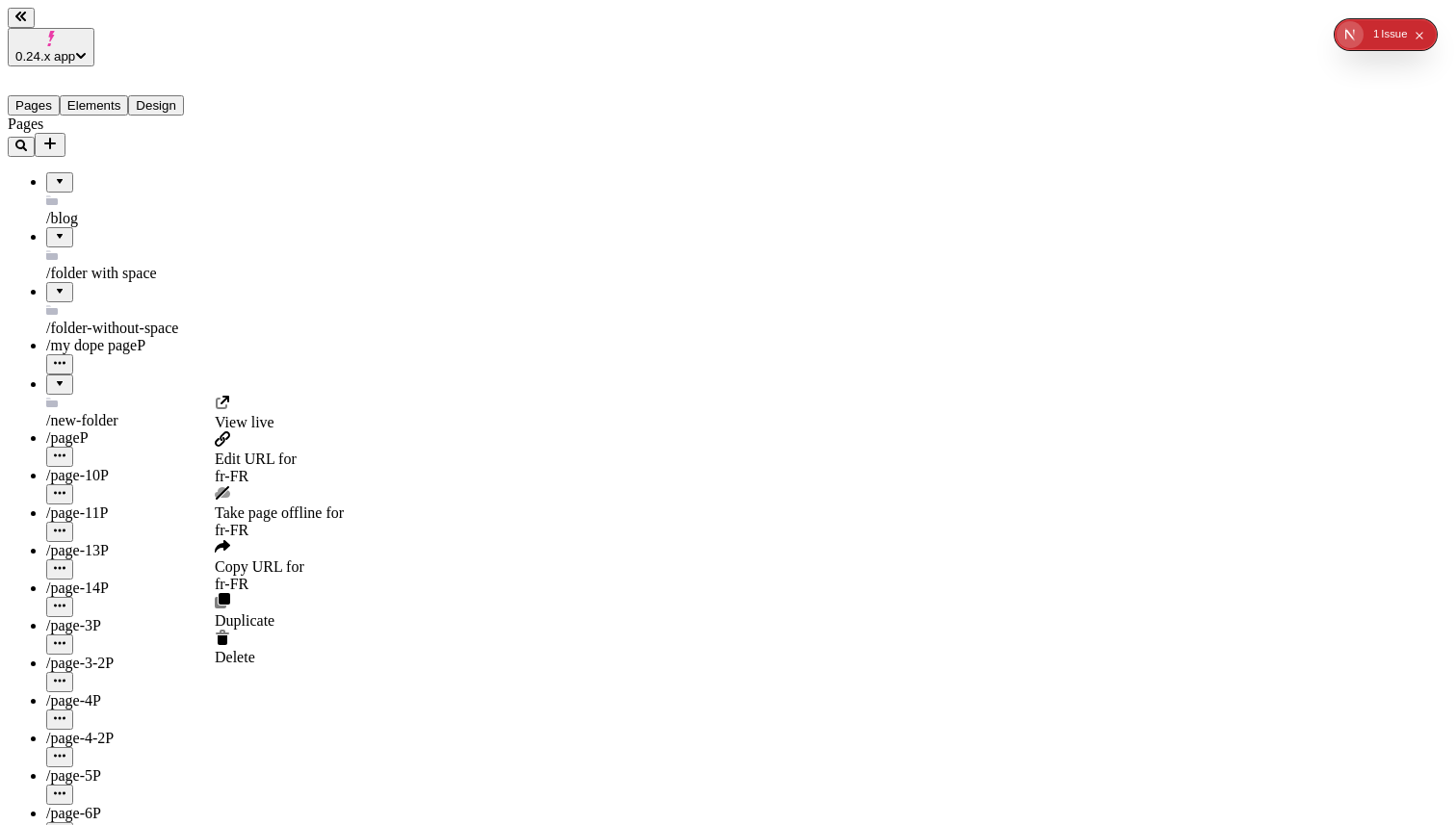 click on "fr-FR" at bounding box center (279, 477) 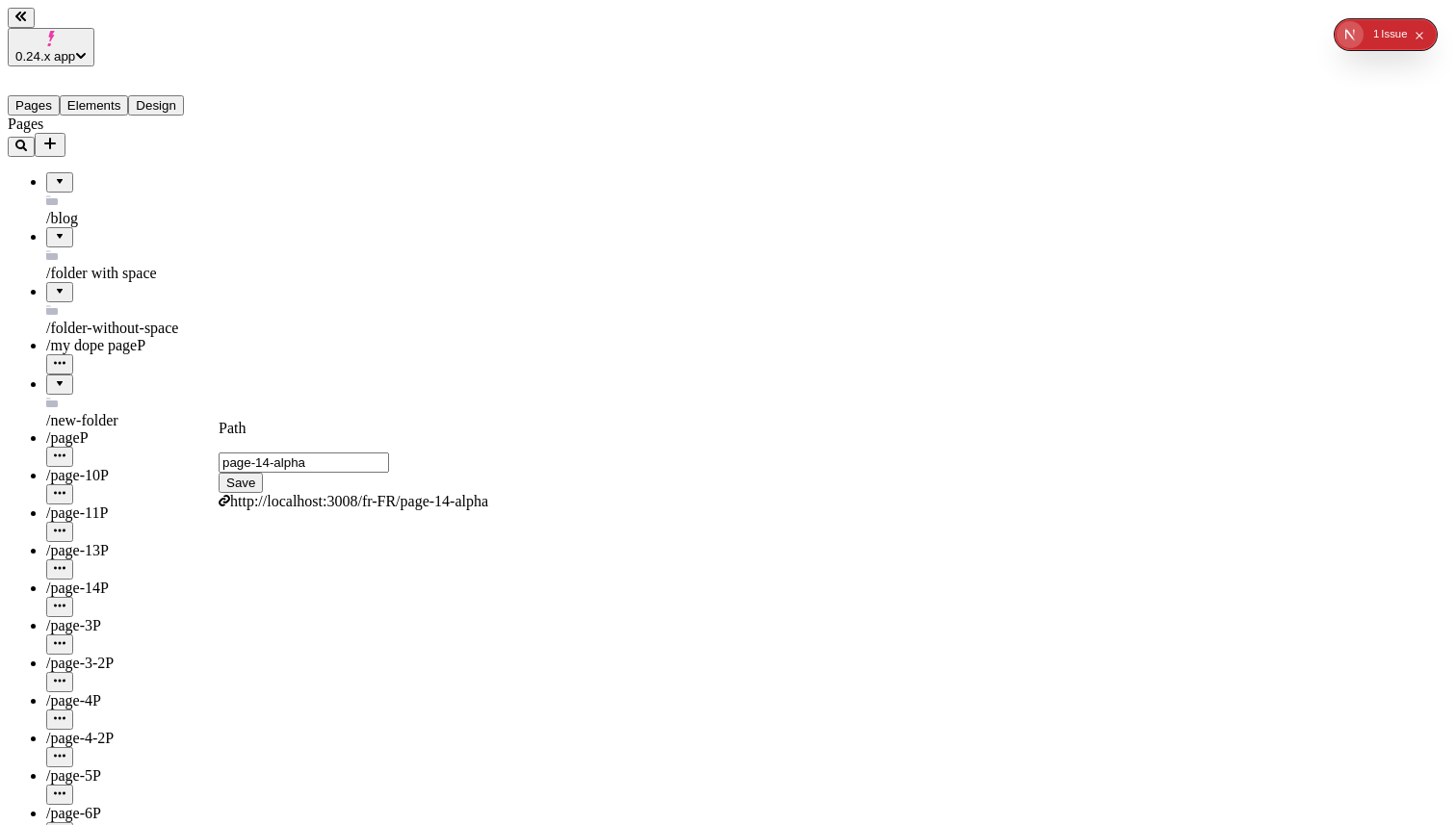 type on "page-14-alpha" 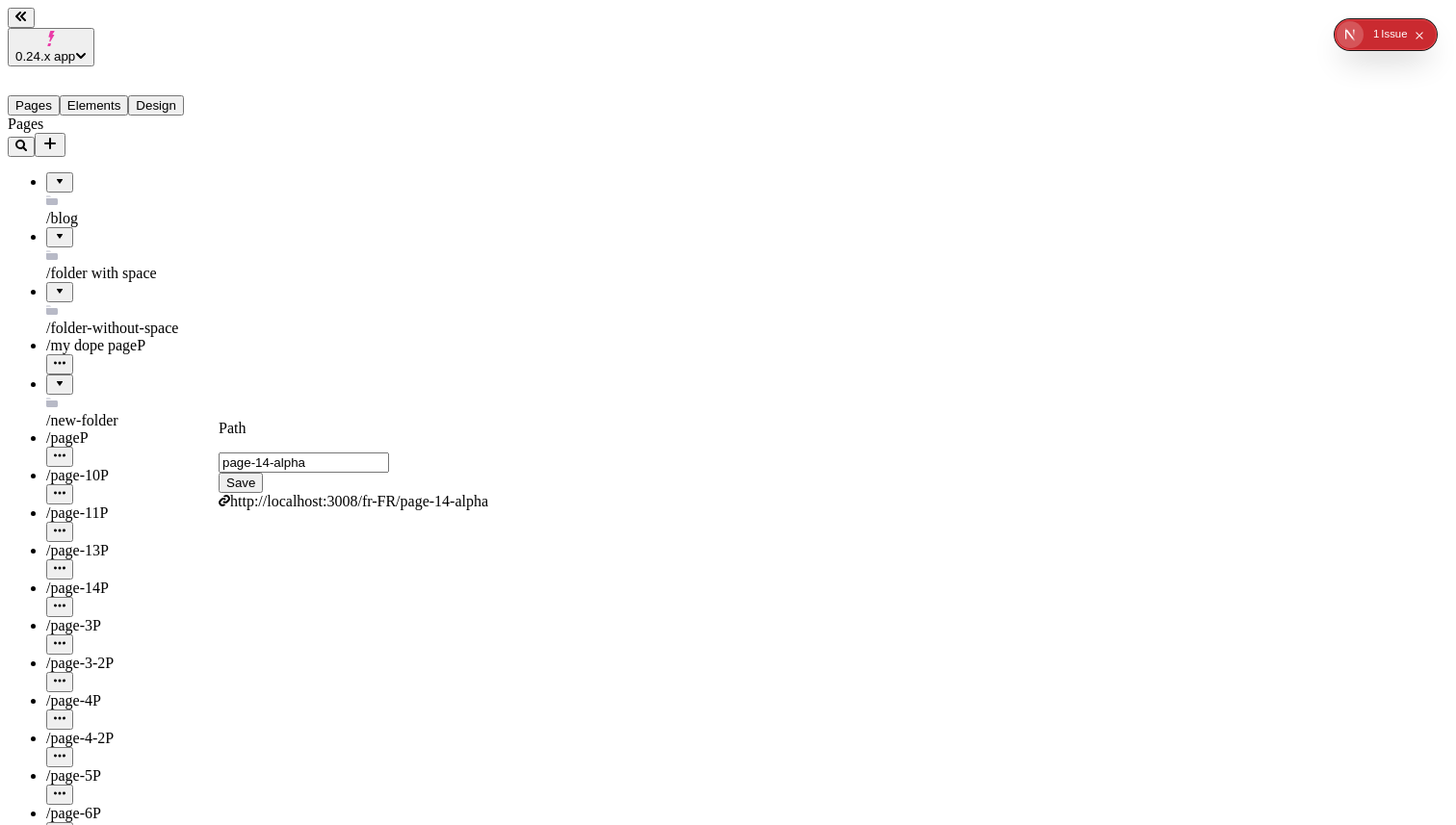 click on "Save" at bounding box center [241, 482] 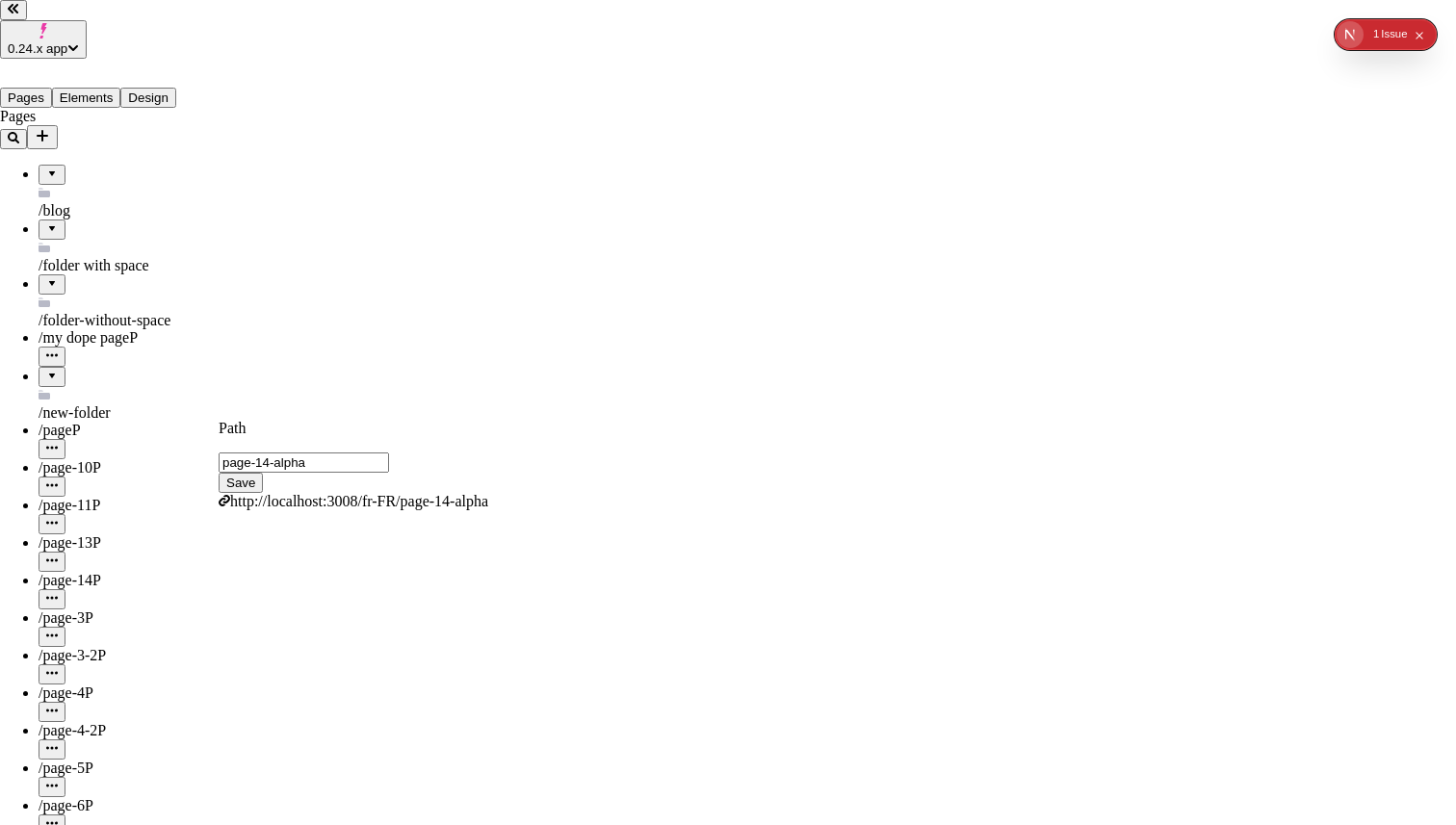 click on "Localize content" at bounding box center (110, 2575) 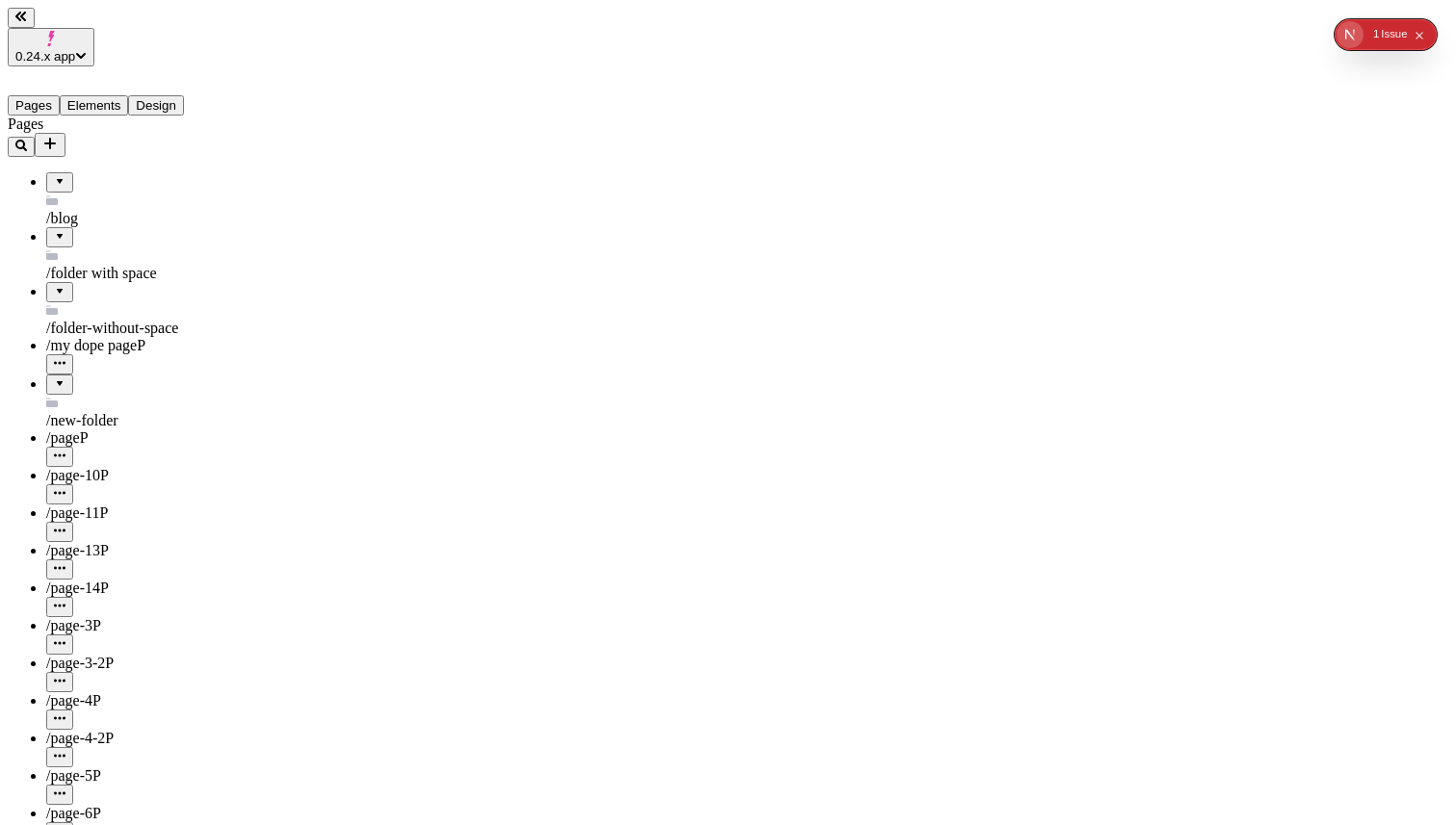 type 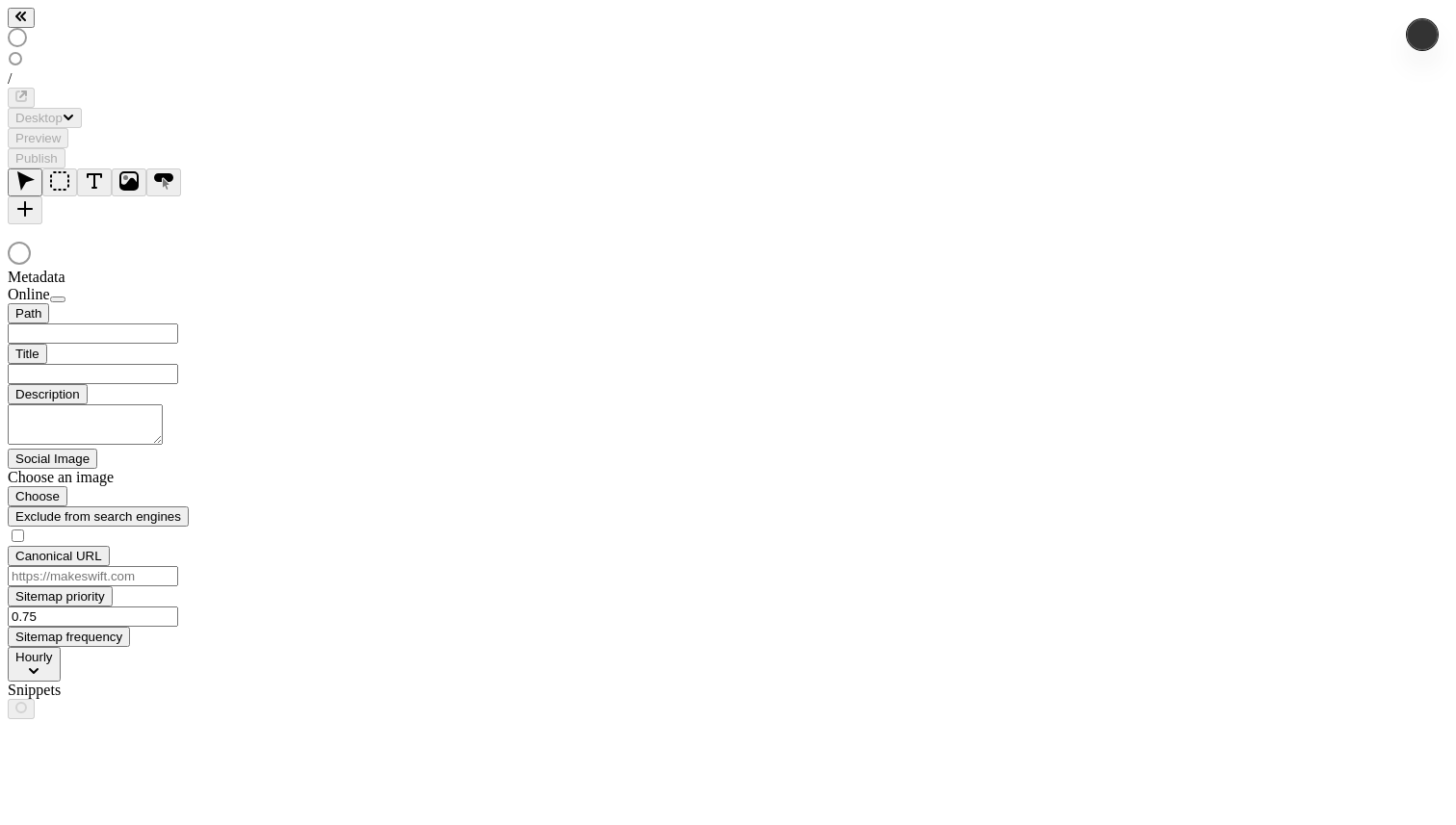 scroll, scrollTop: 0, scrollLeft: 0, axis: both 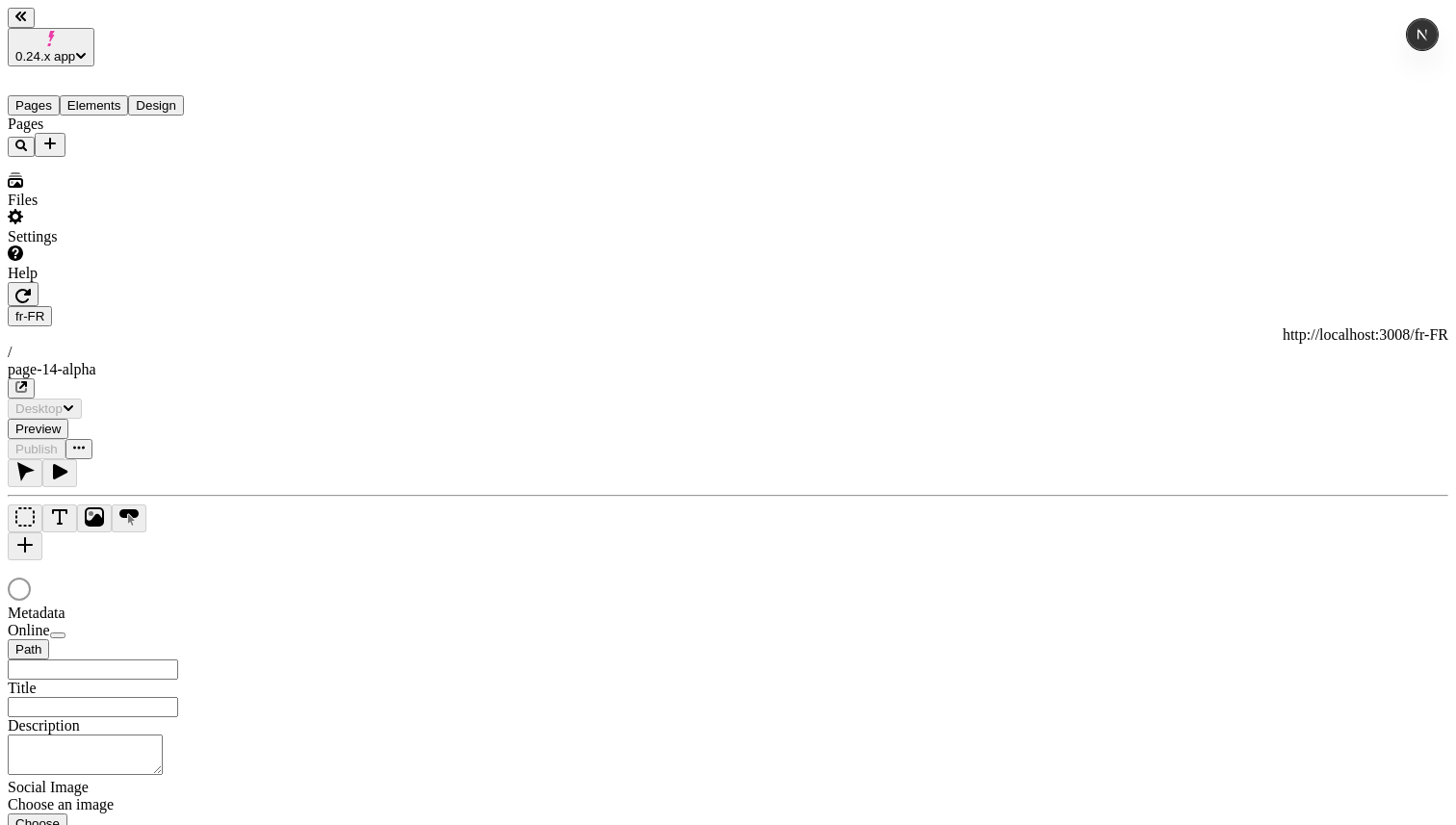 type on "/page-14-alpha" 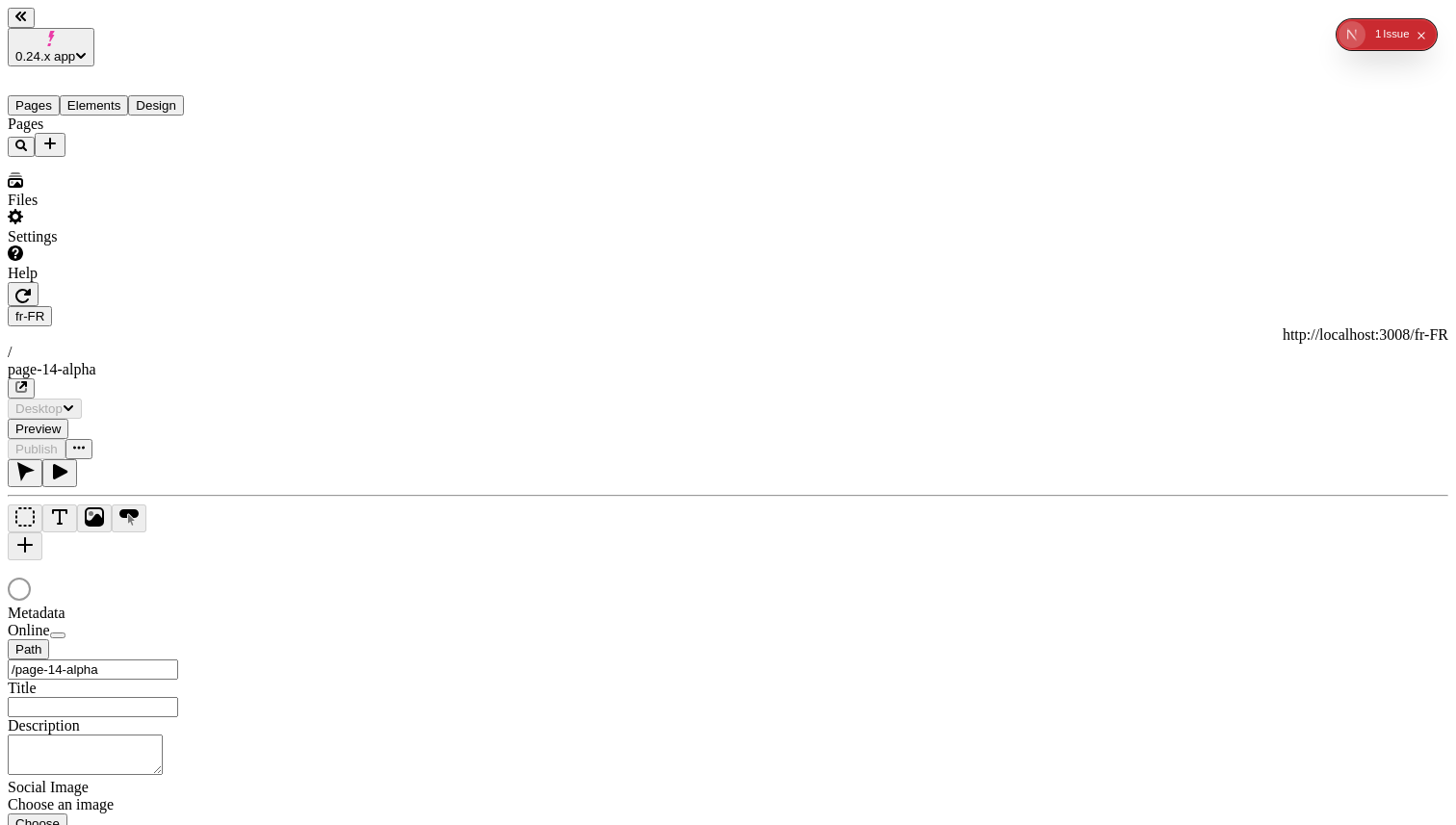 scroll, scrollTop: 0, scrollLeft: 0, axis: both 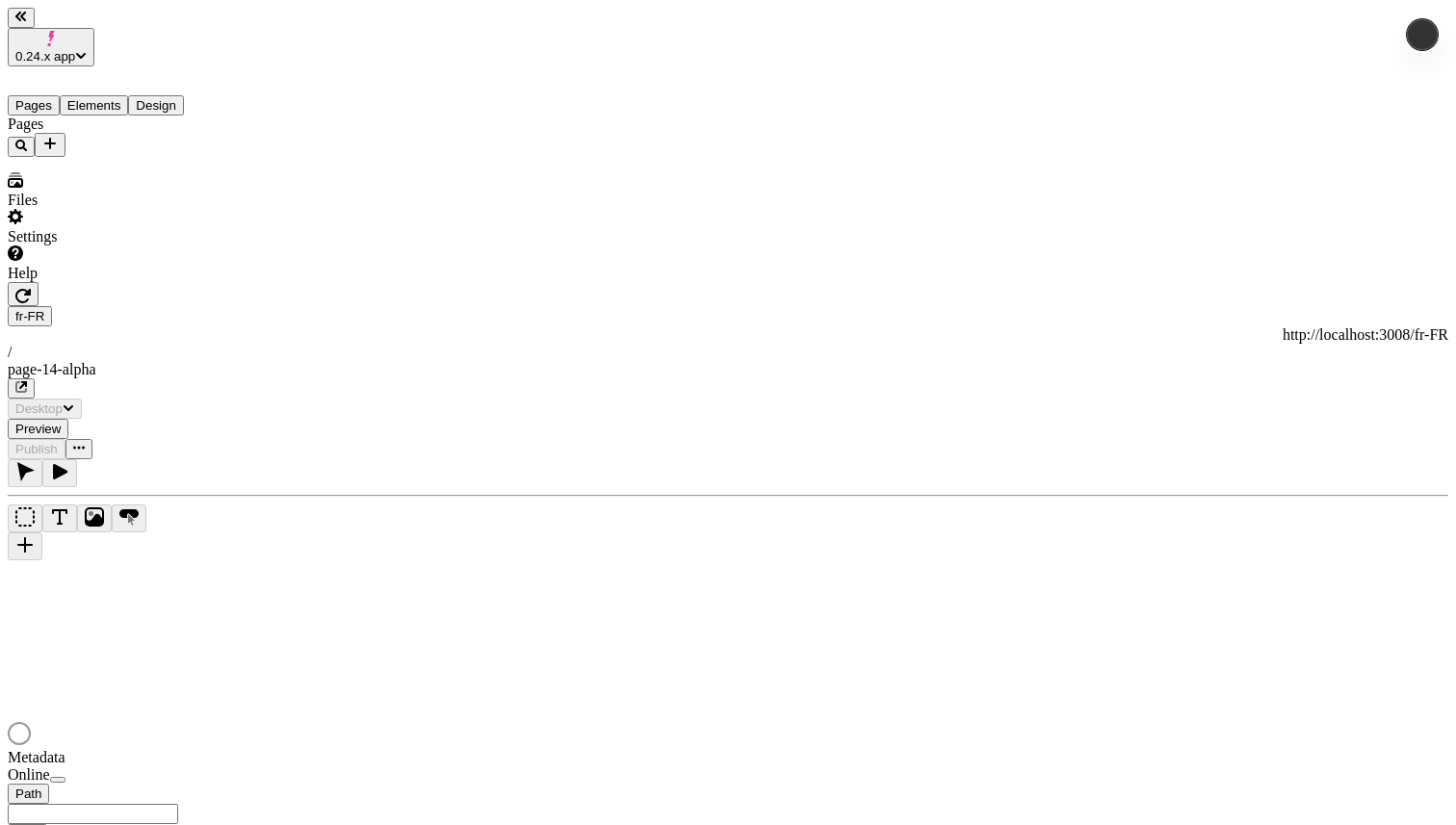 type on "/page-14-alpha" 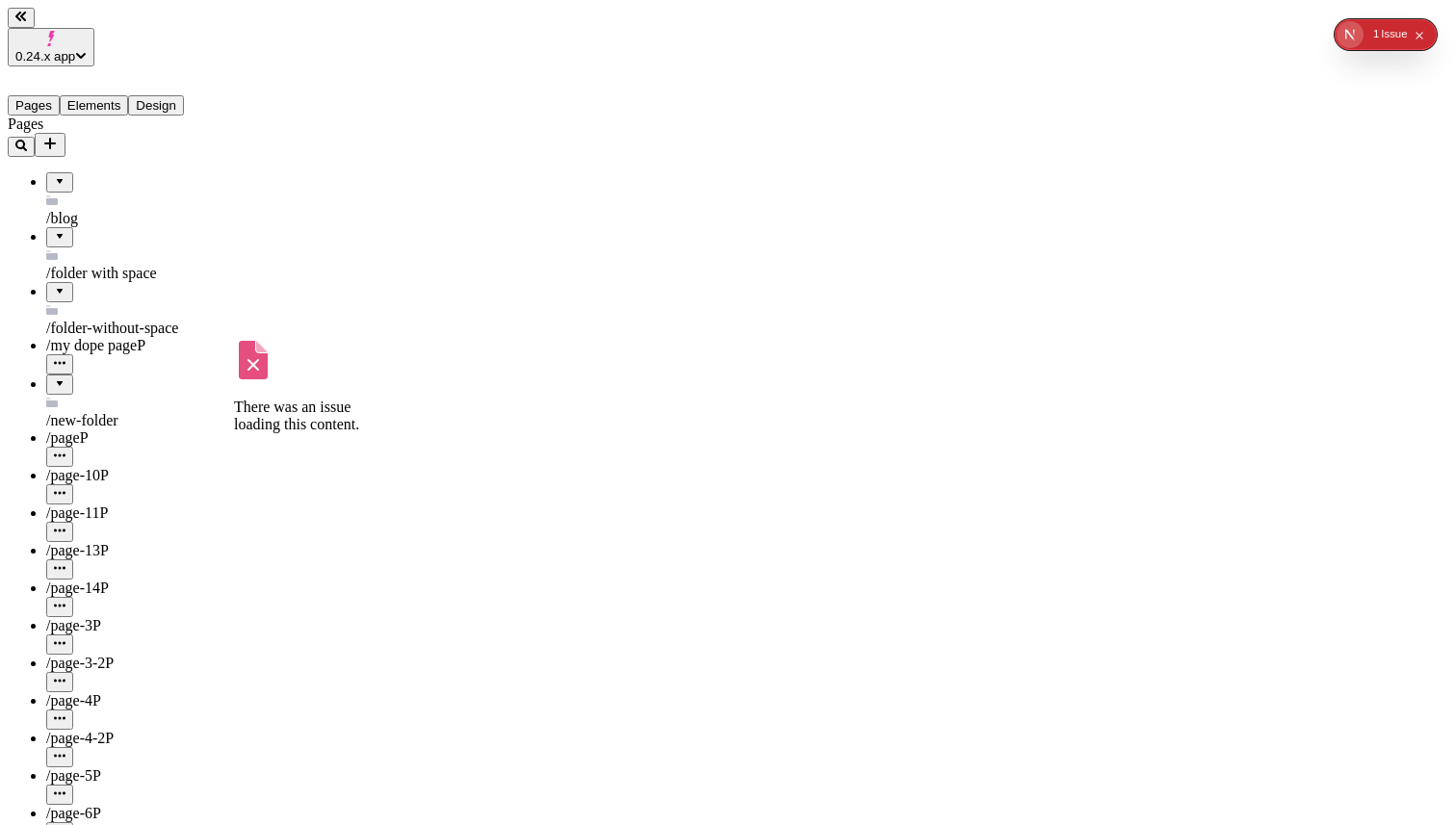 click 